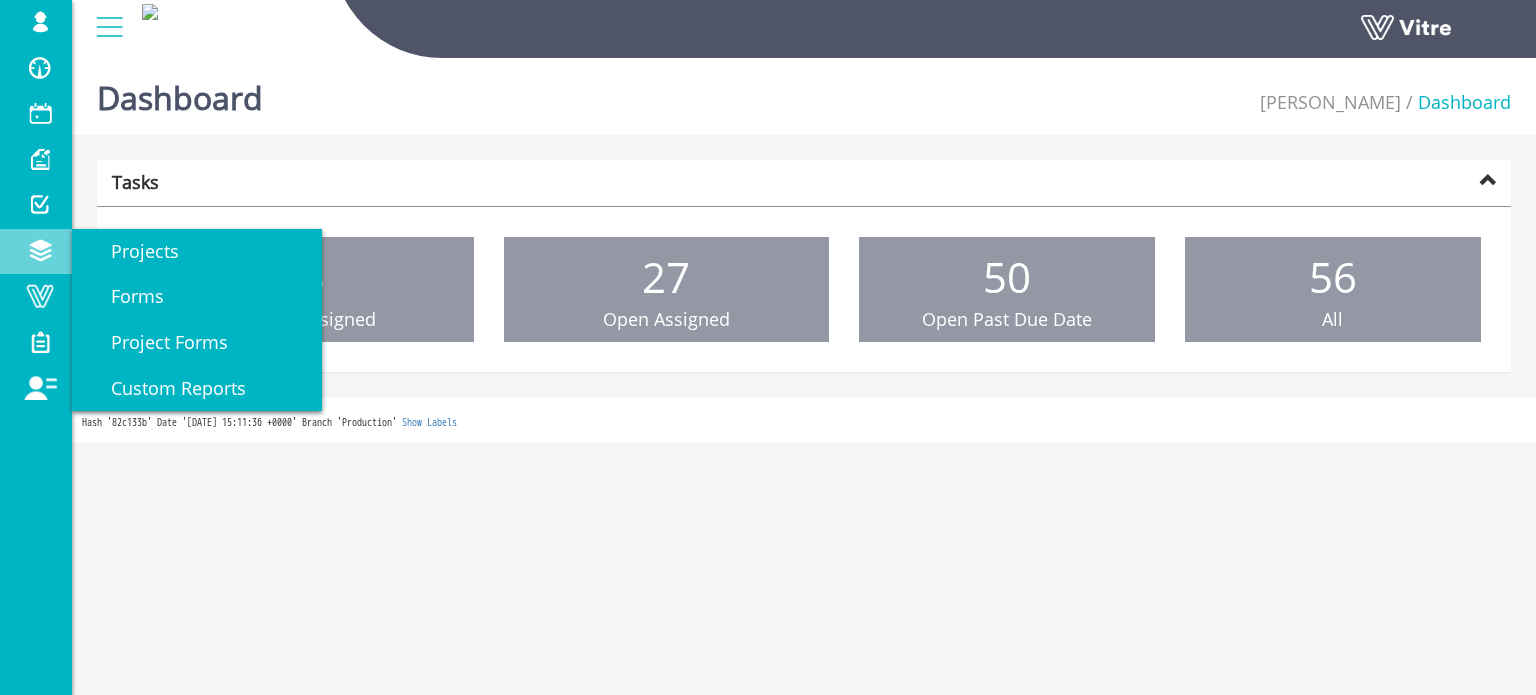 scroll, scrollTop: 0, scrollLeft: 0, axis: both 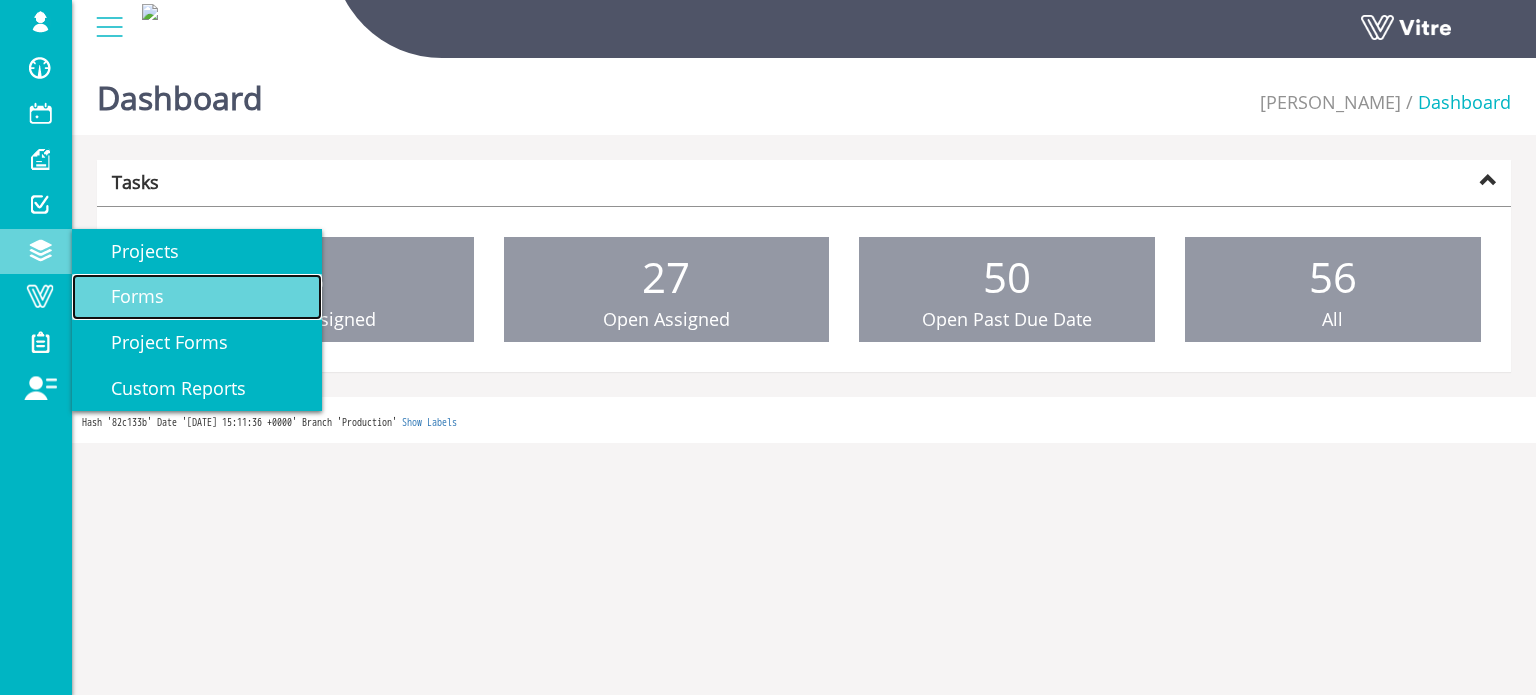 click on "Forms" at bounding box center (125, 296) 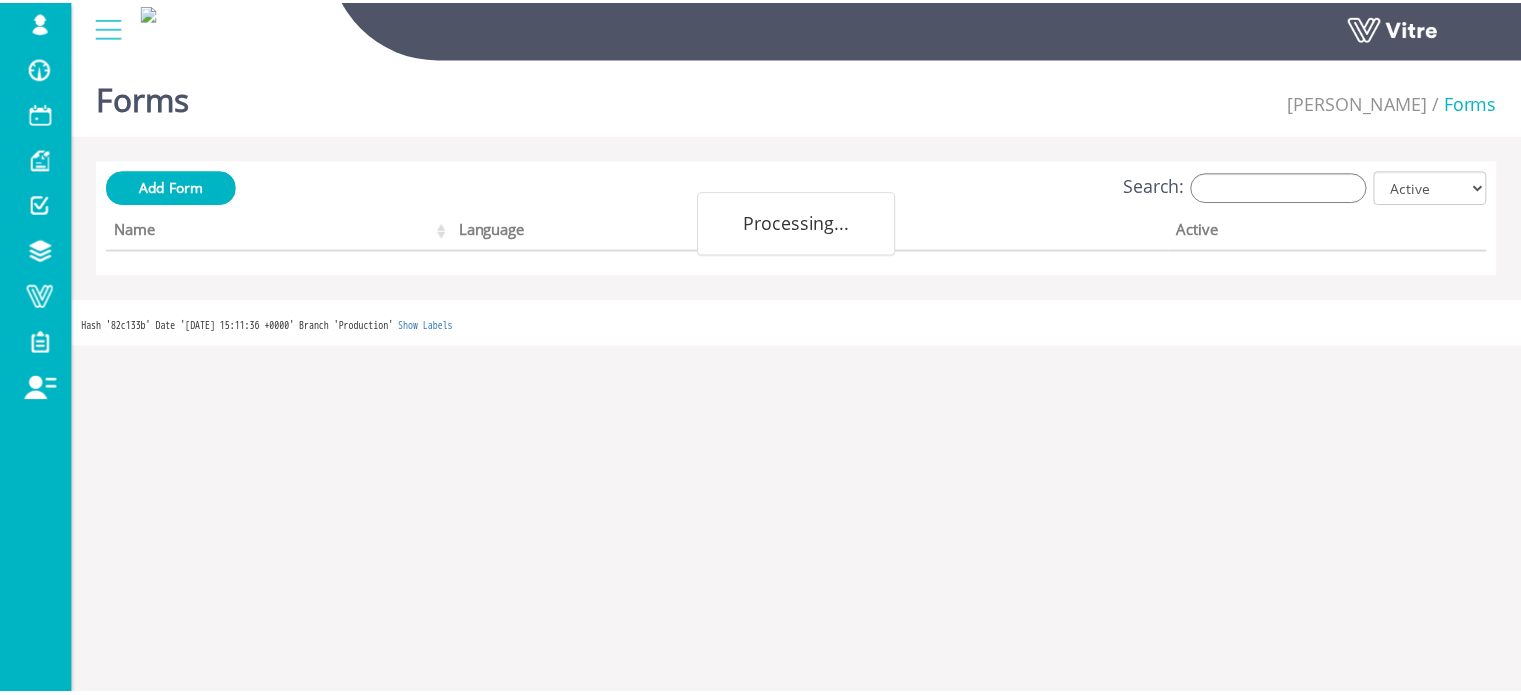 scroll, scrollTop: 0, scrollLeft: 0, axis: both 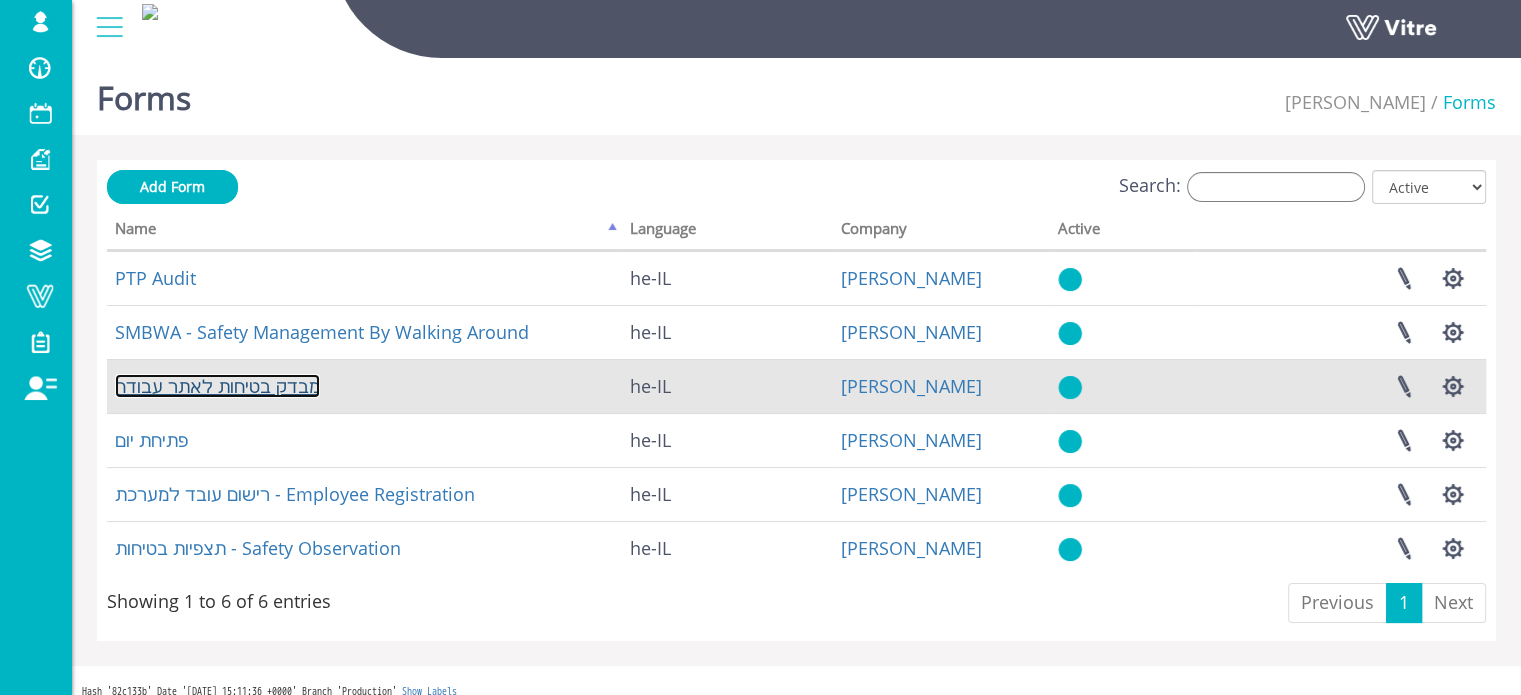 click on "מבדק בטיחות לאתר עבודה" at bounding box center (217, 386) 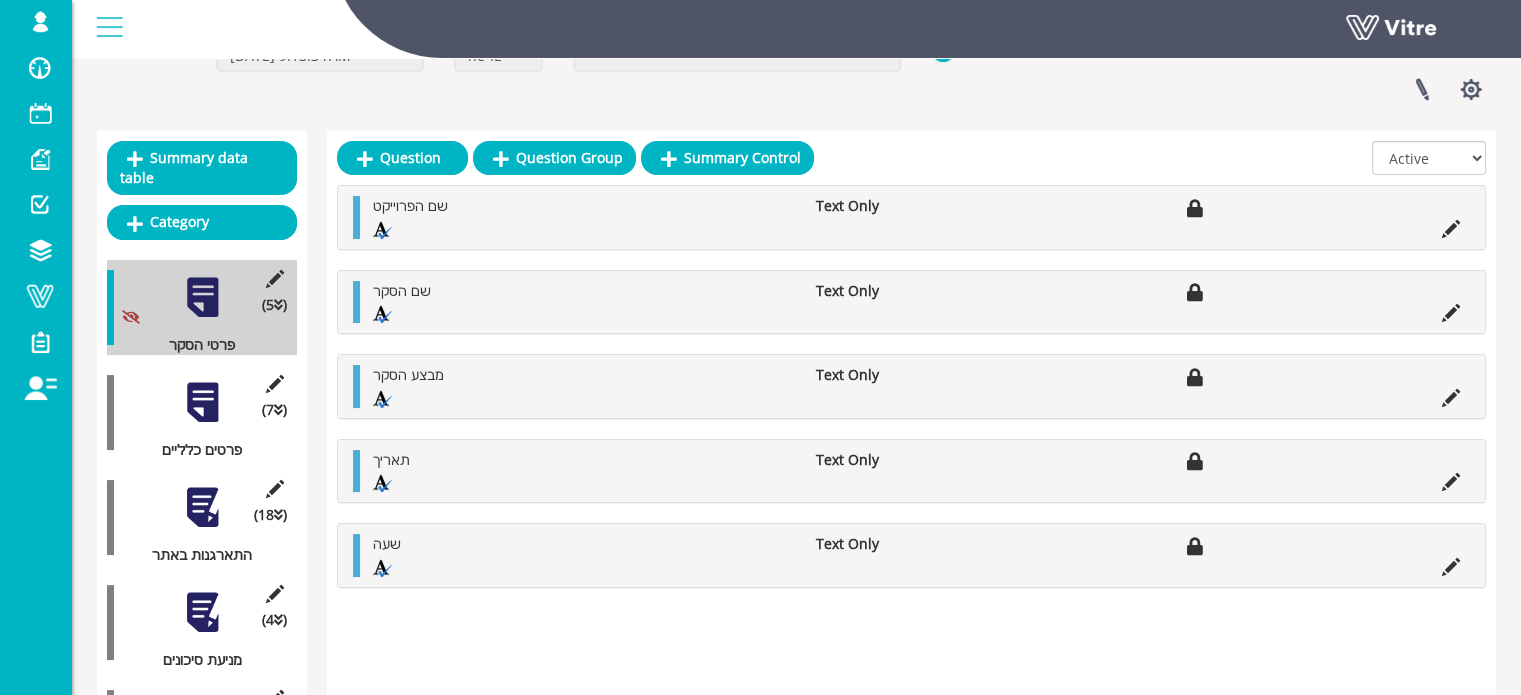 scroll, scrollTop: 200, scrollLeft: 0, axis: vertical 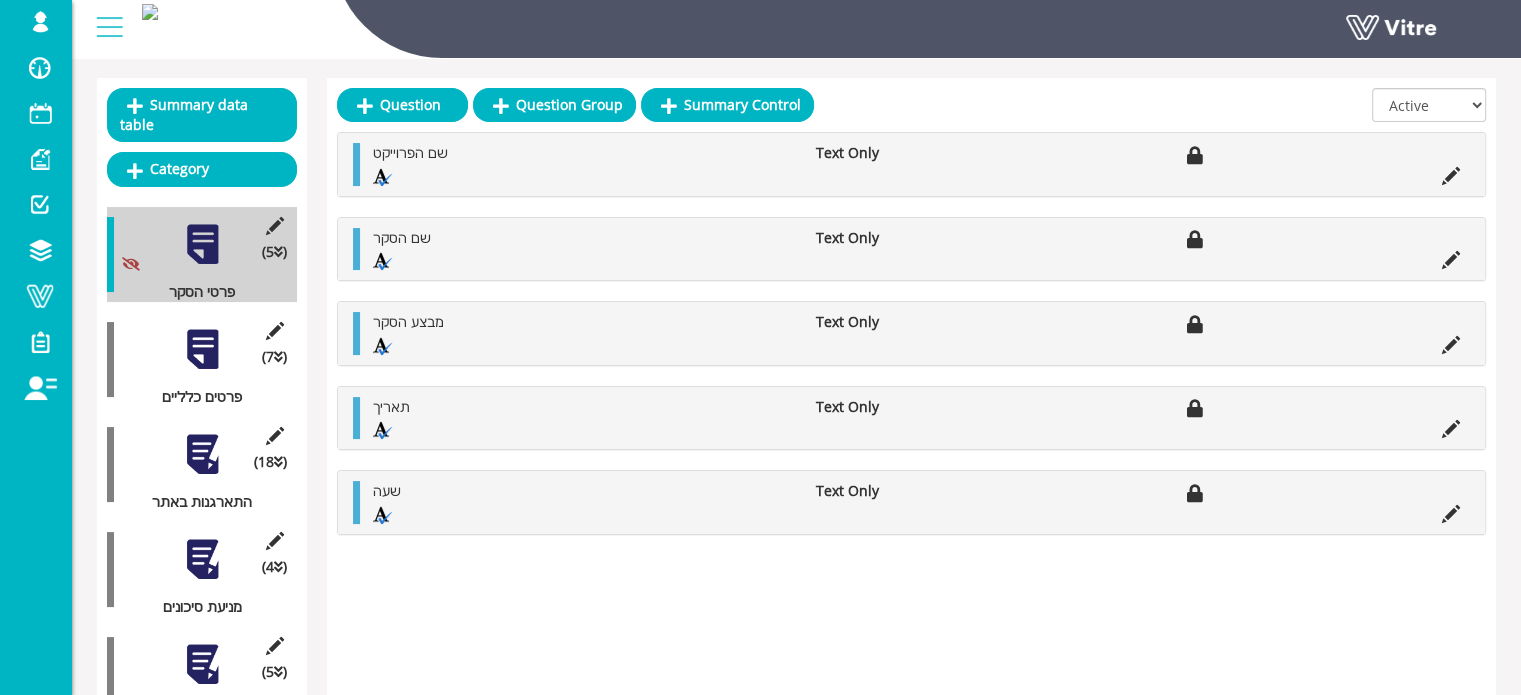 click at bounding box center (202, 349) 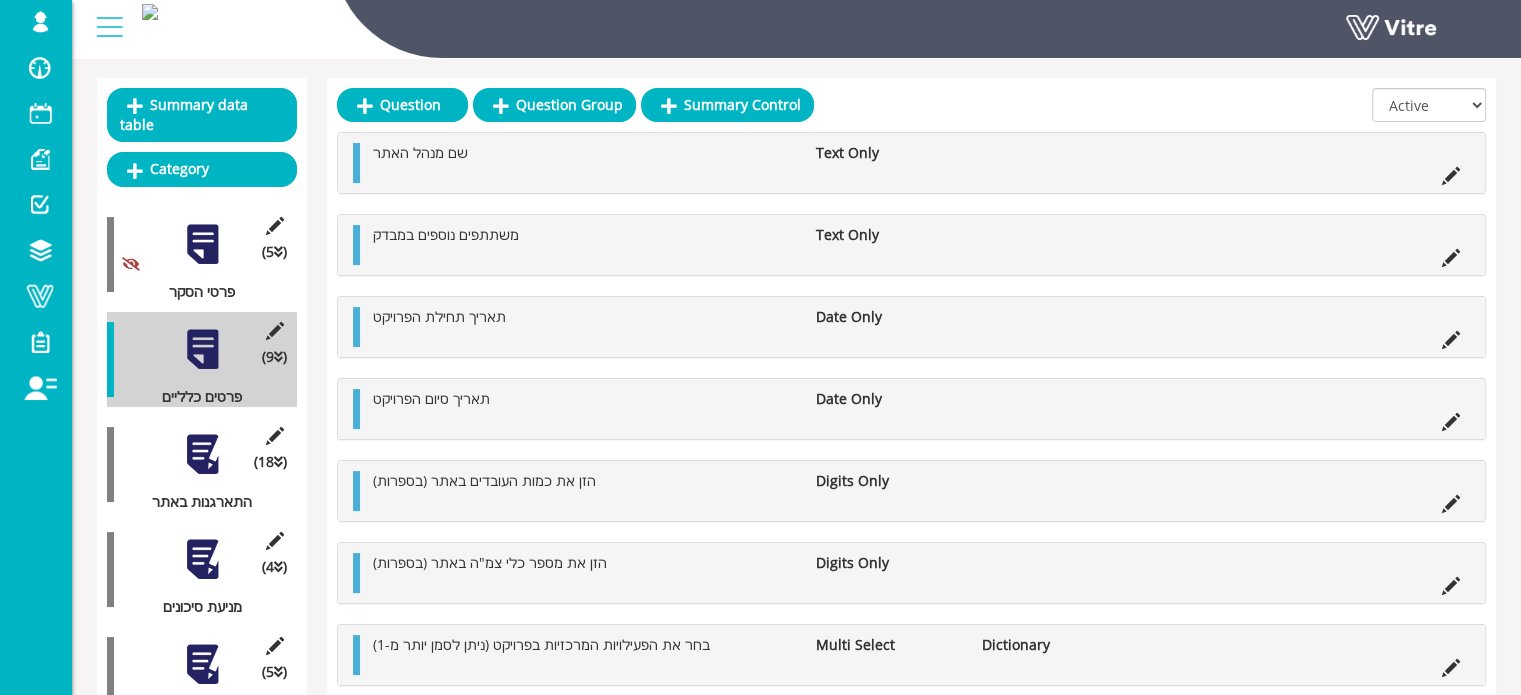 click at bounding box center (202, 454) 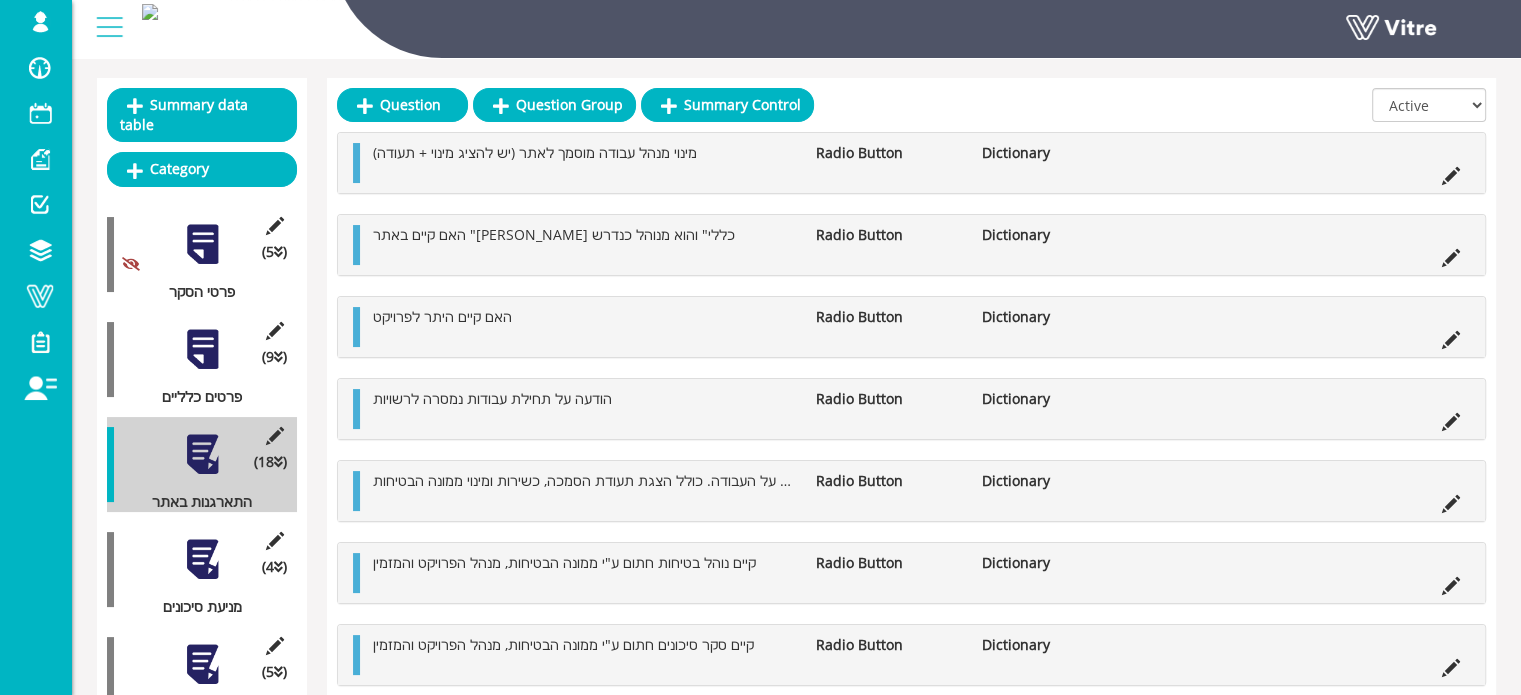 click at bounding box center [202, 559] 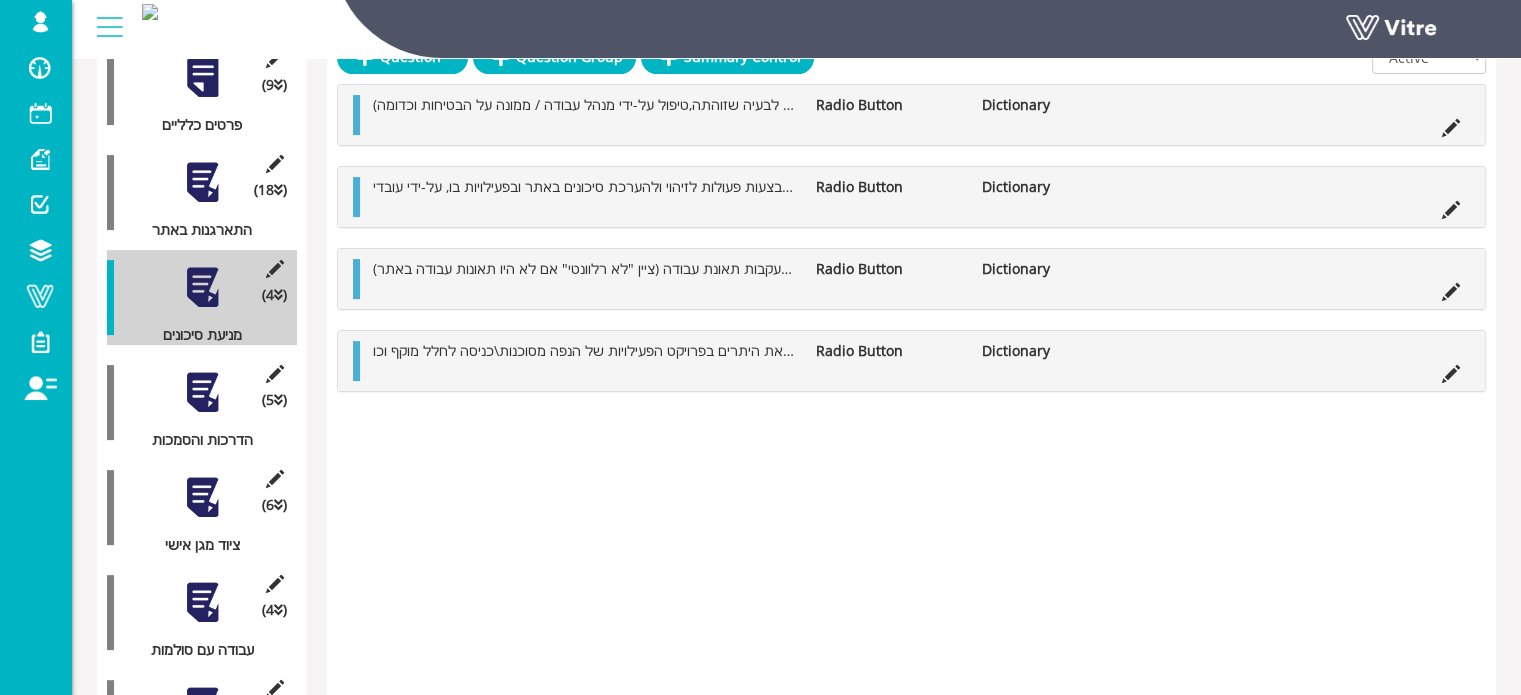 scroll, scrollTop: 500, scrollLeft: 0, axis: vertical 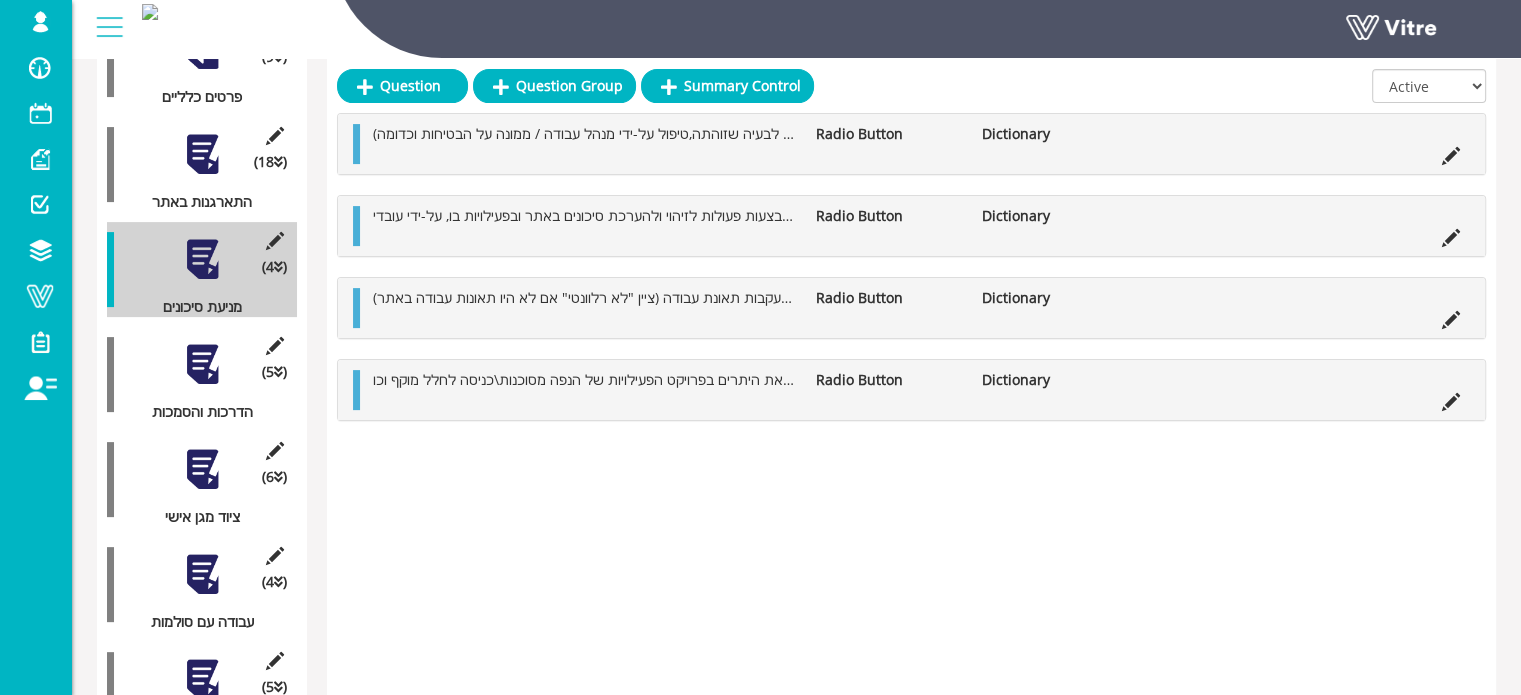 click at bounding box center [202, 364] 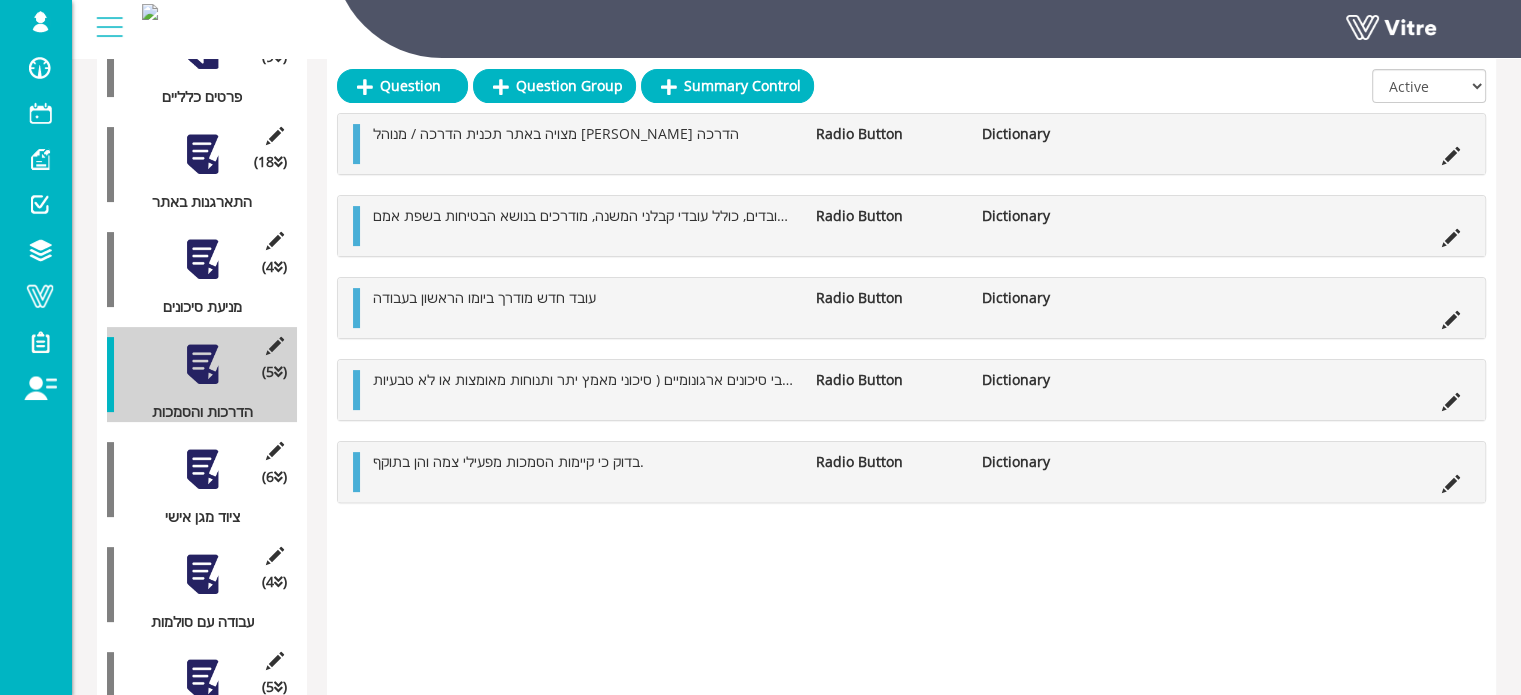 click at bounding box center [202, 469] 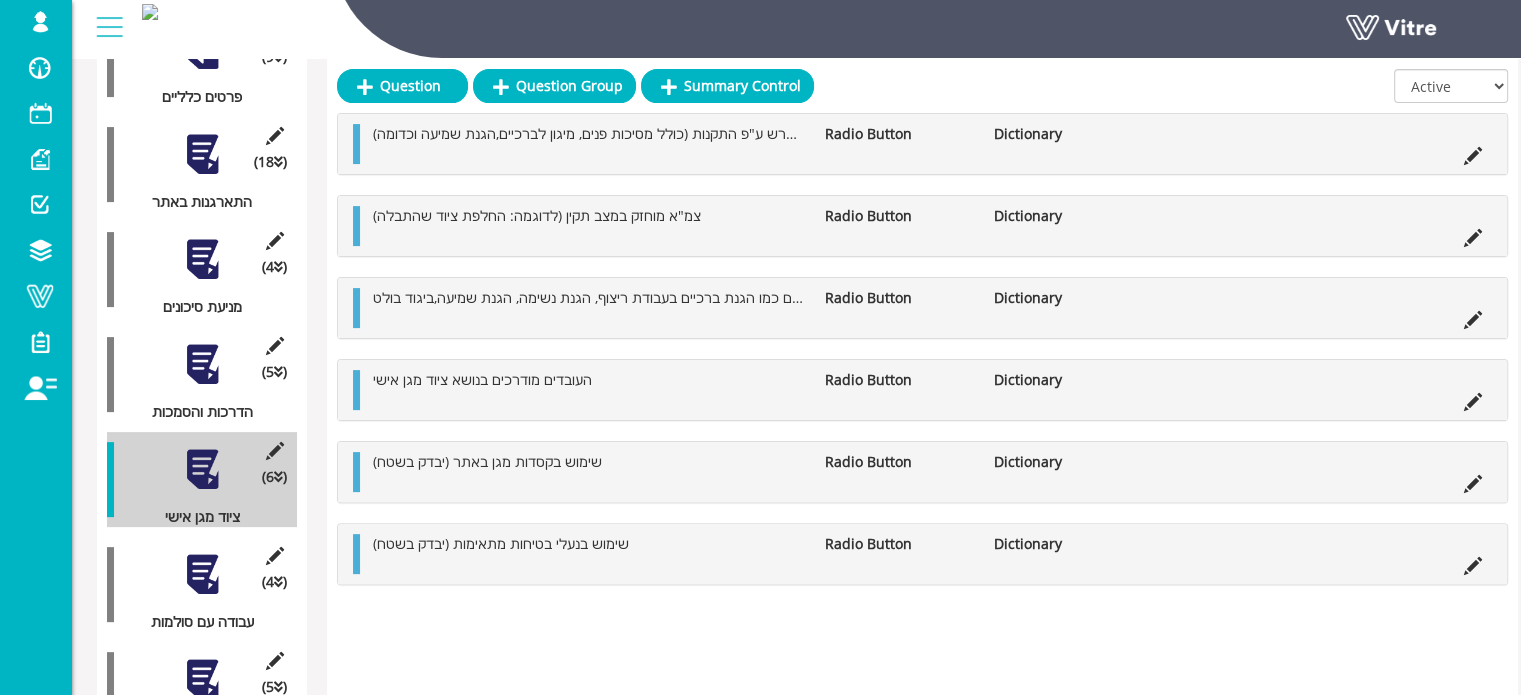 click at bounding box center (202, 574) 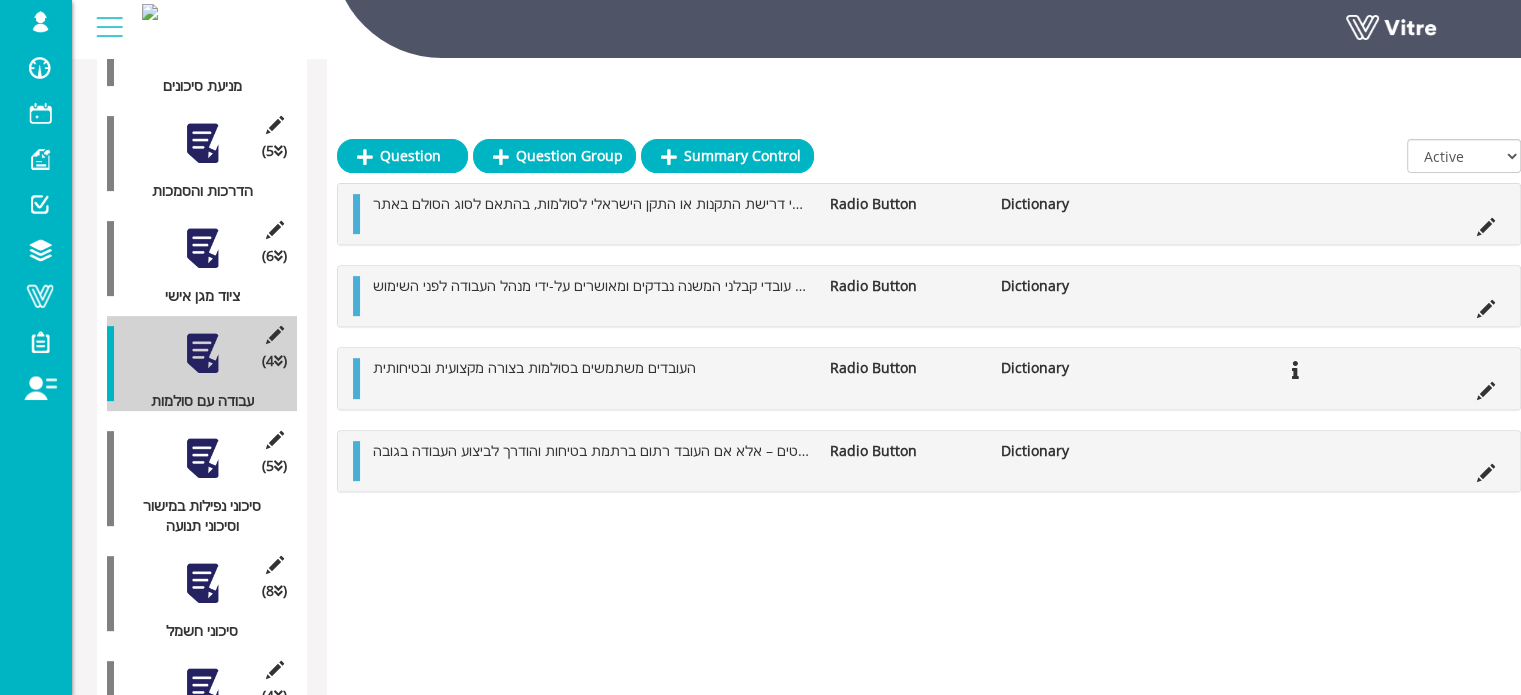 scroll, scrollTop: 800, scrollLeft: 0, axis: vertical 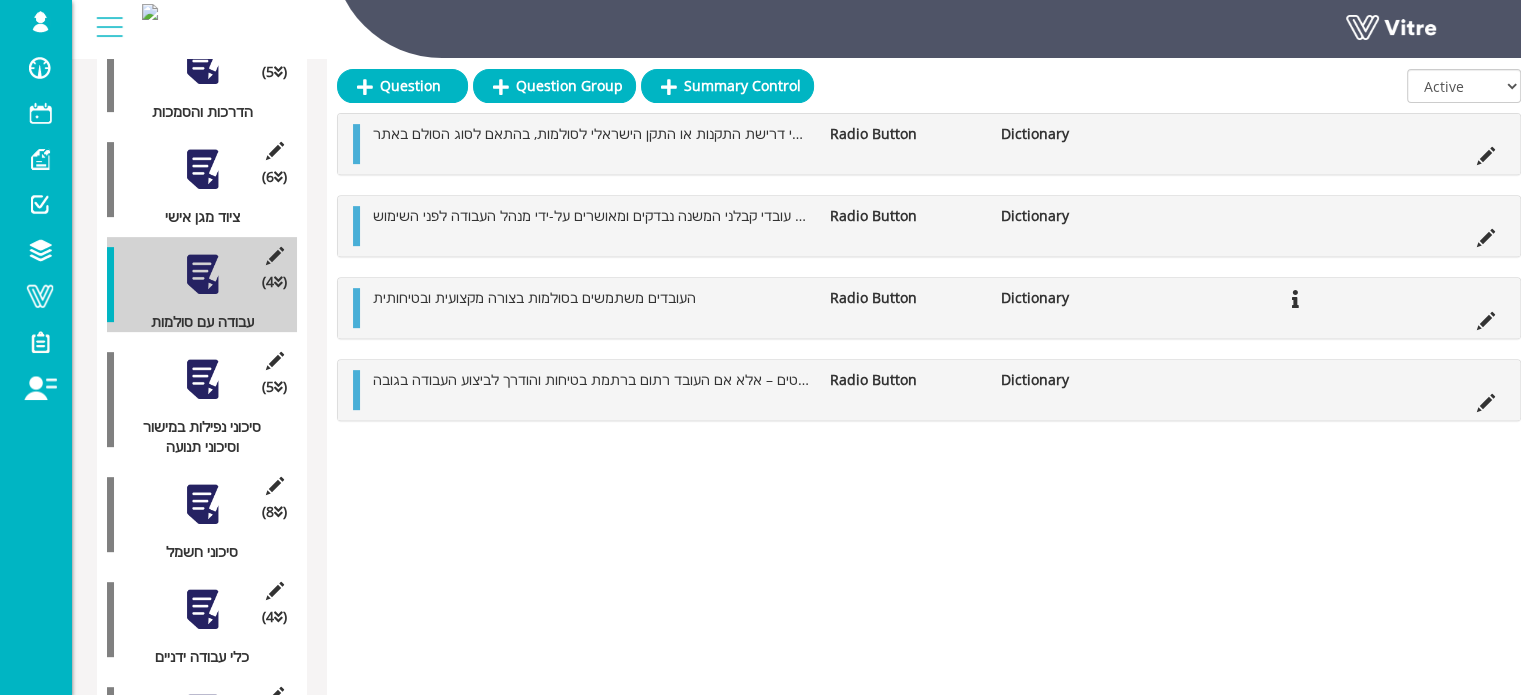 click at bounding box center [202, 379] 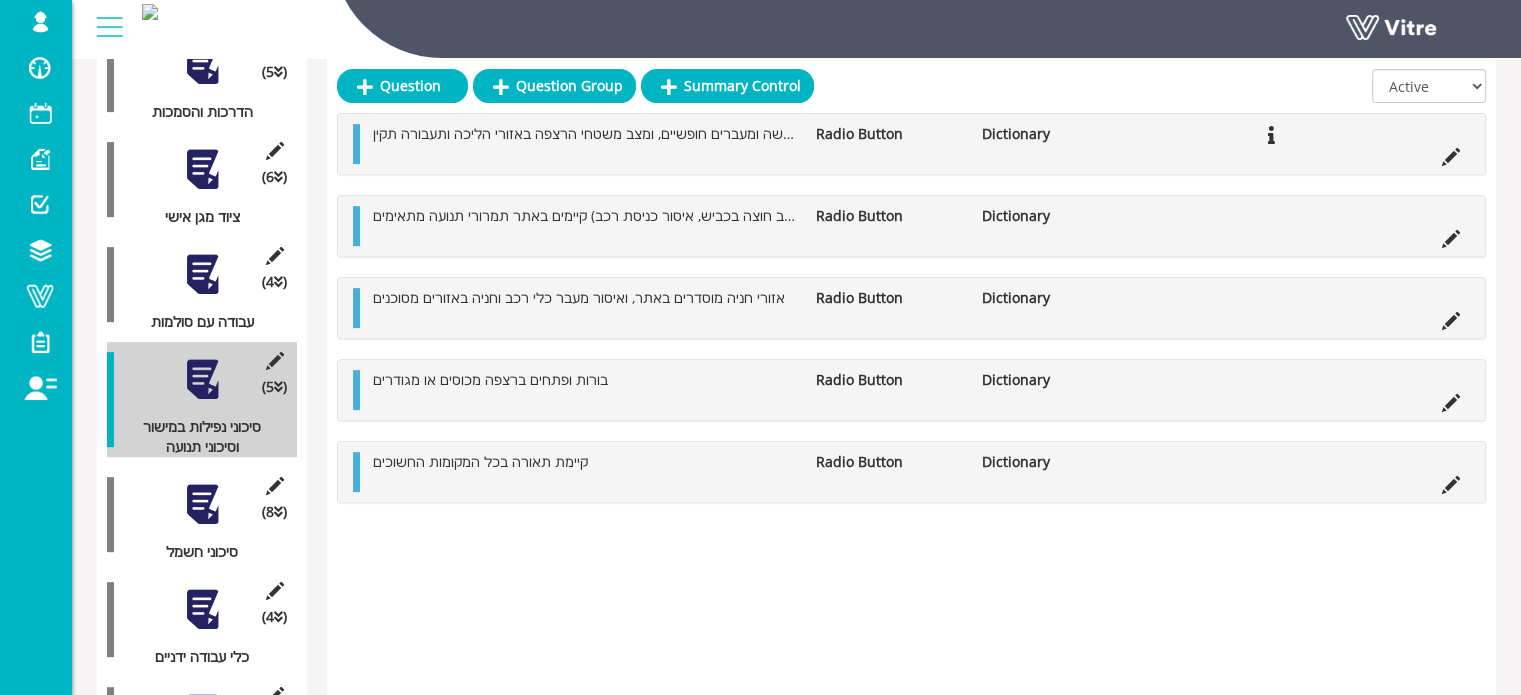 click at bounding box center [202, 504] 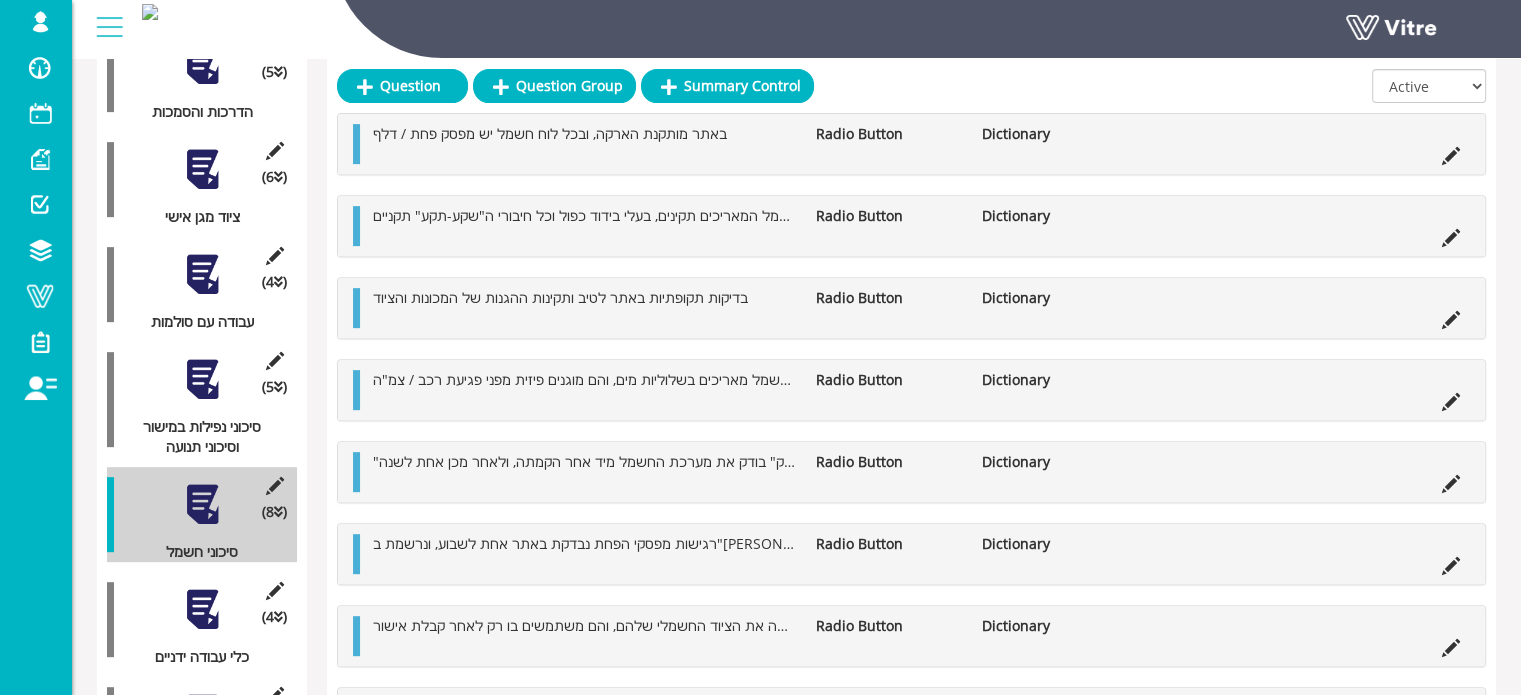 click at bounding box center [202, 609] 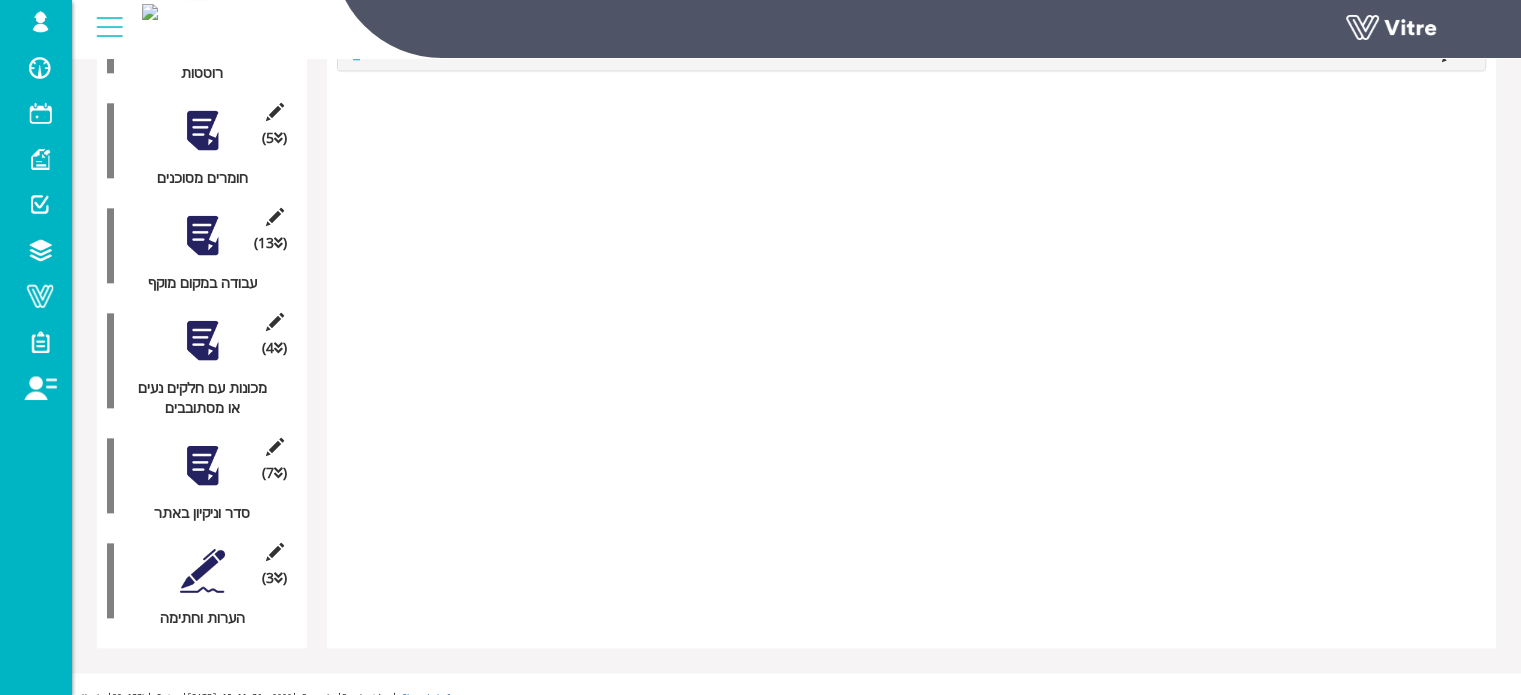 scroll, scrollTop: 2346, scrollLeft: 0, axis: vertical 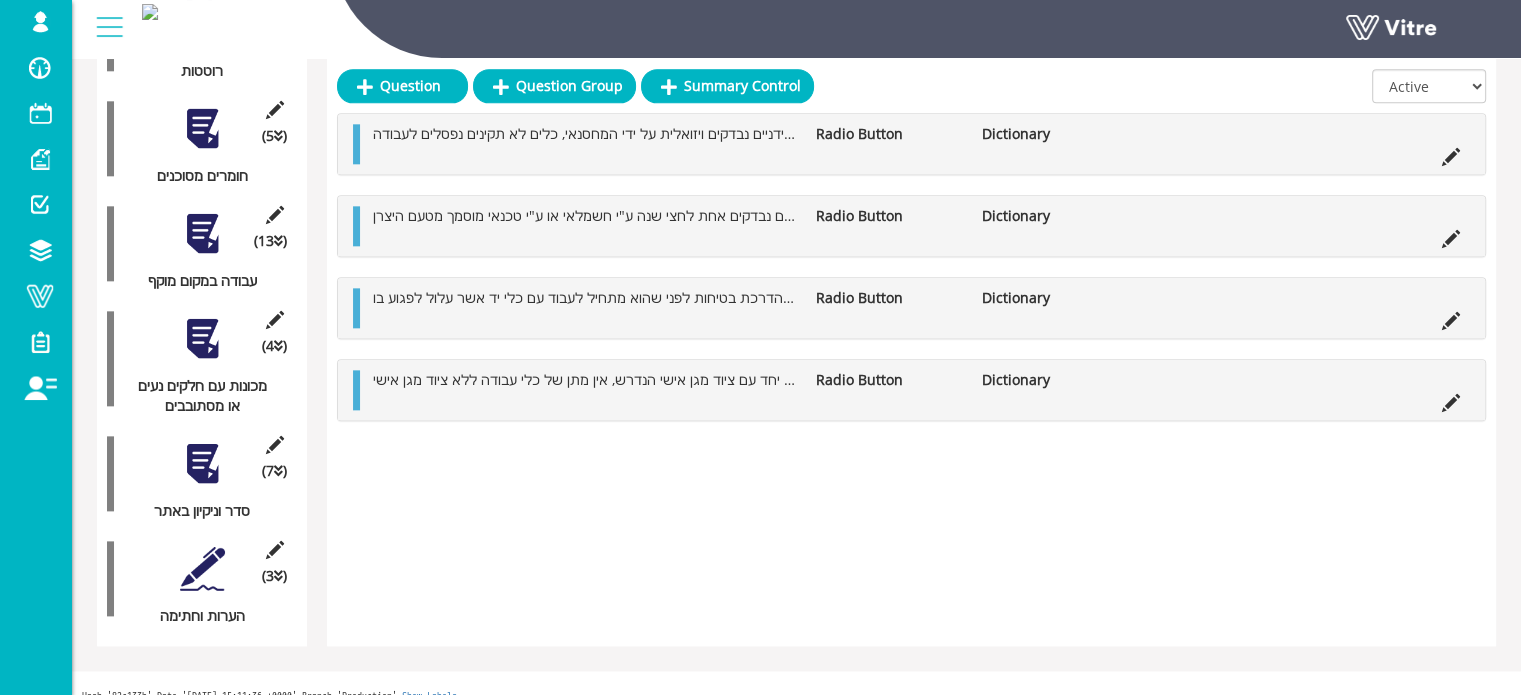 click at bounding box center [202, 463] 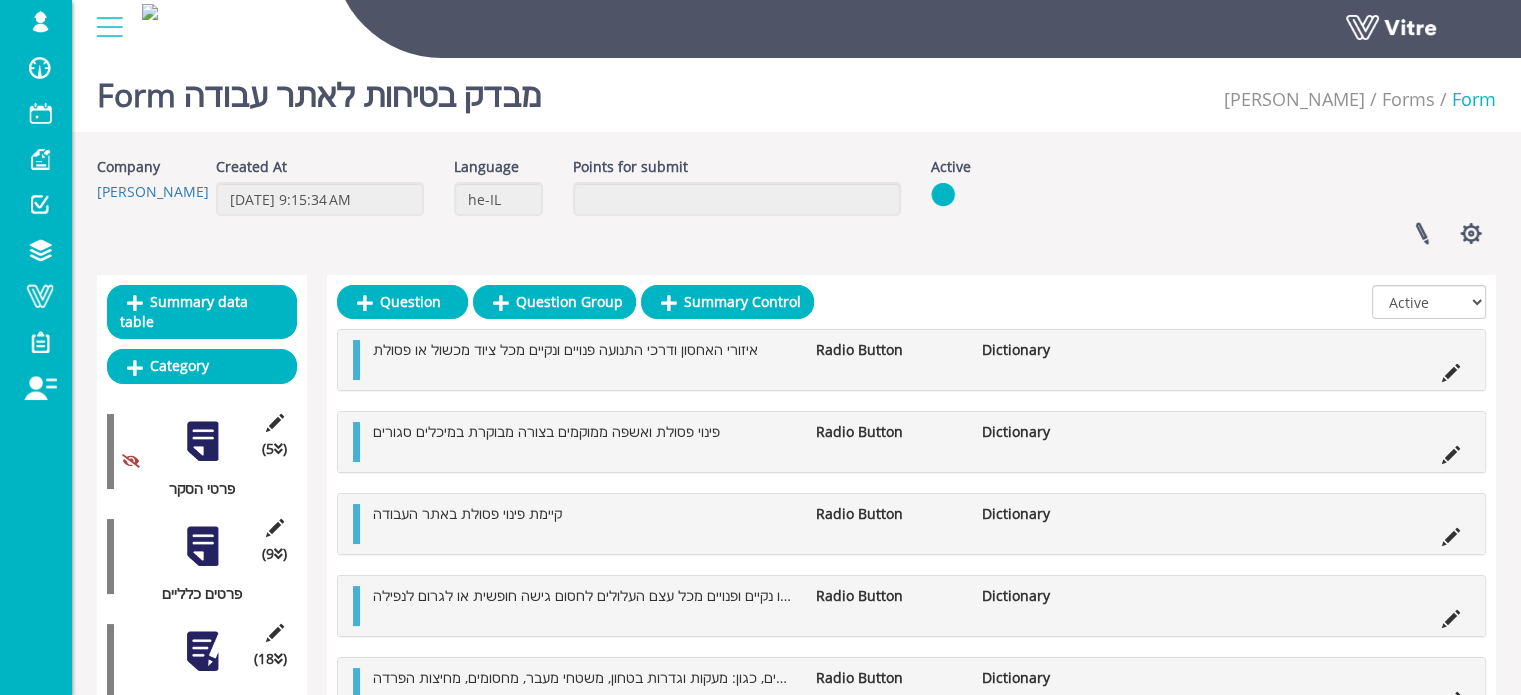 scroll, scrollTop: 0, scrollLeft: 0, axis: both 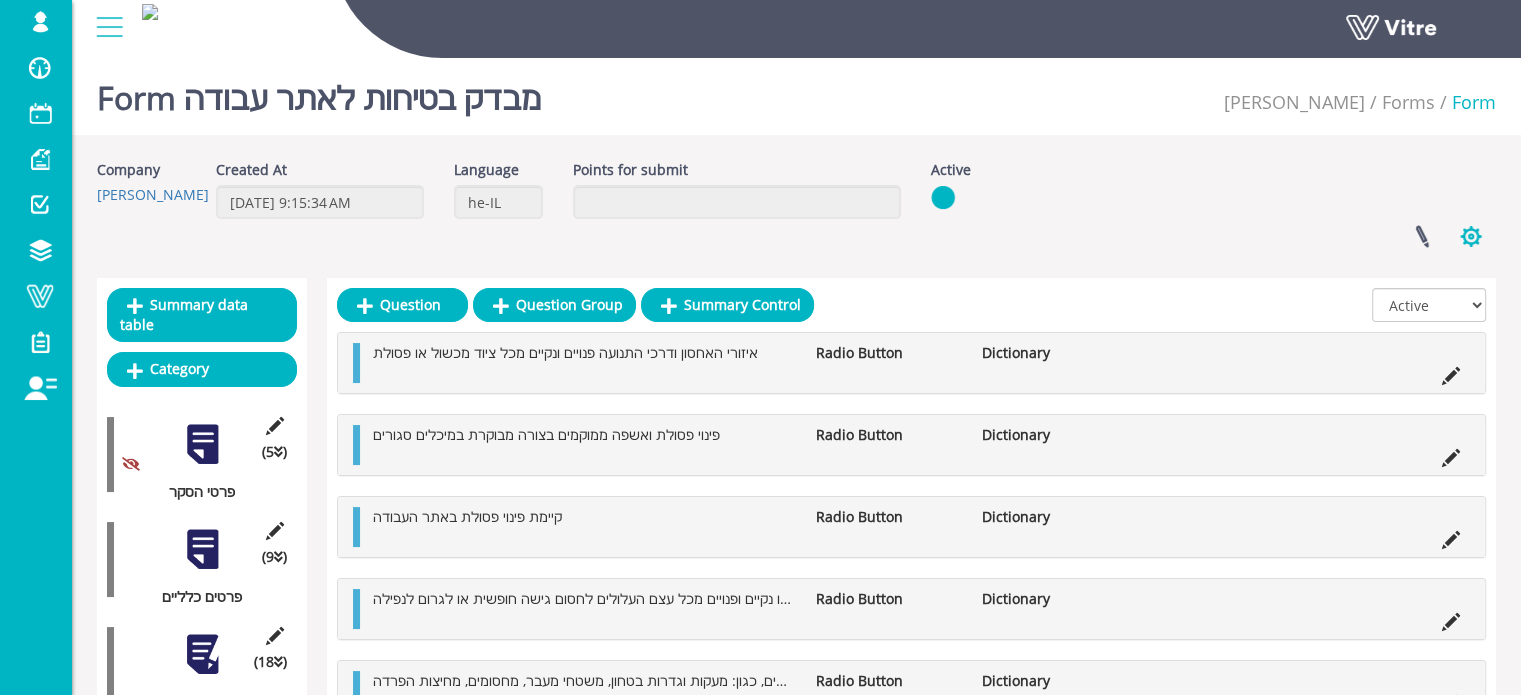 click at bounding box center [1471, 236] 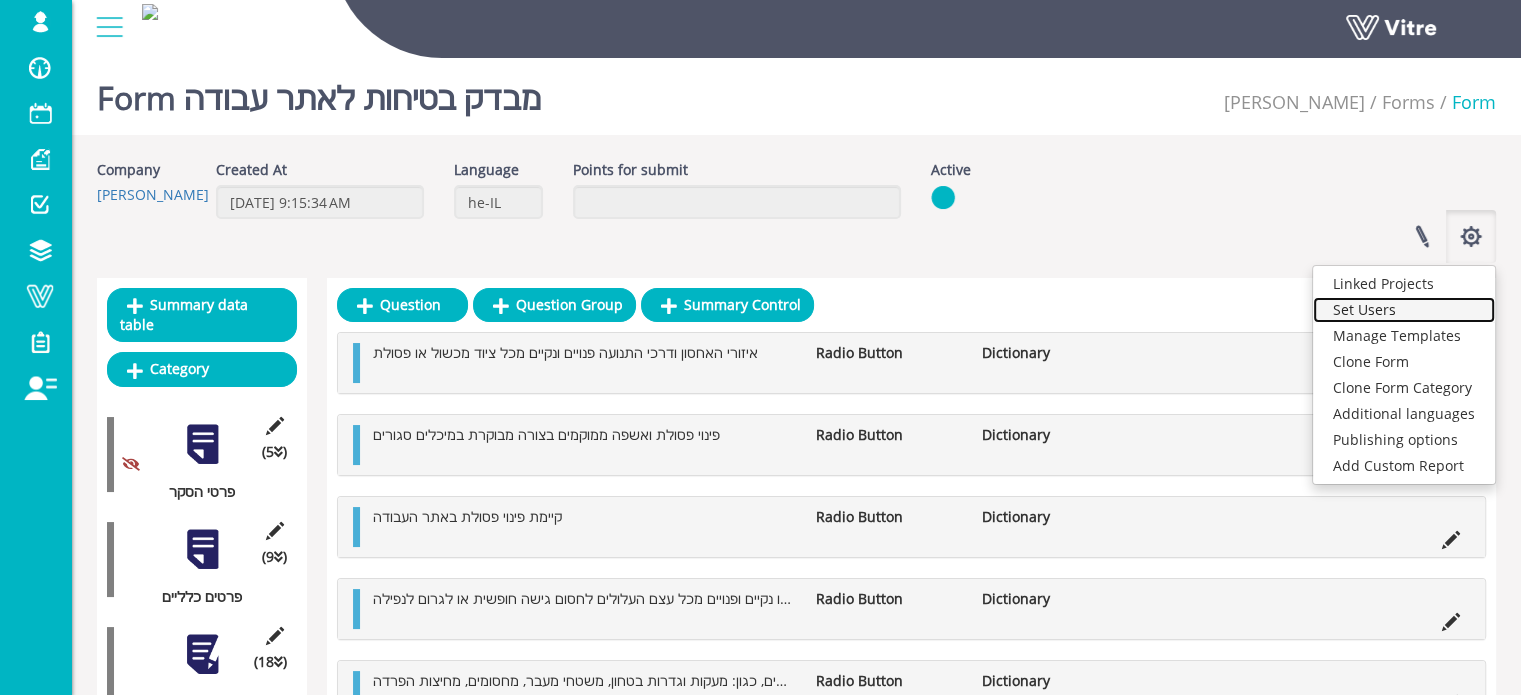 click on "Set Users" at bounding box center [1404, 310] 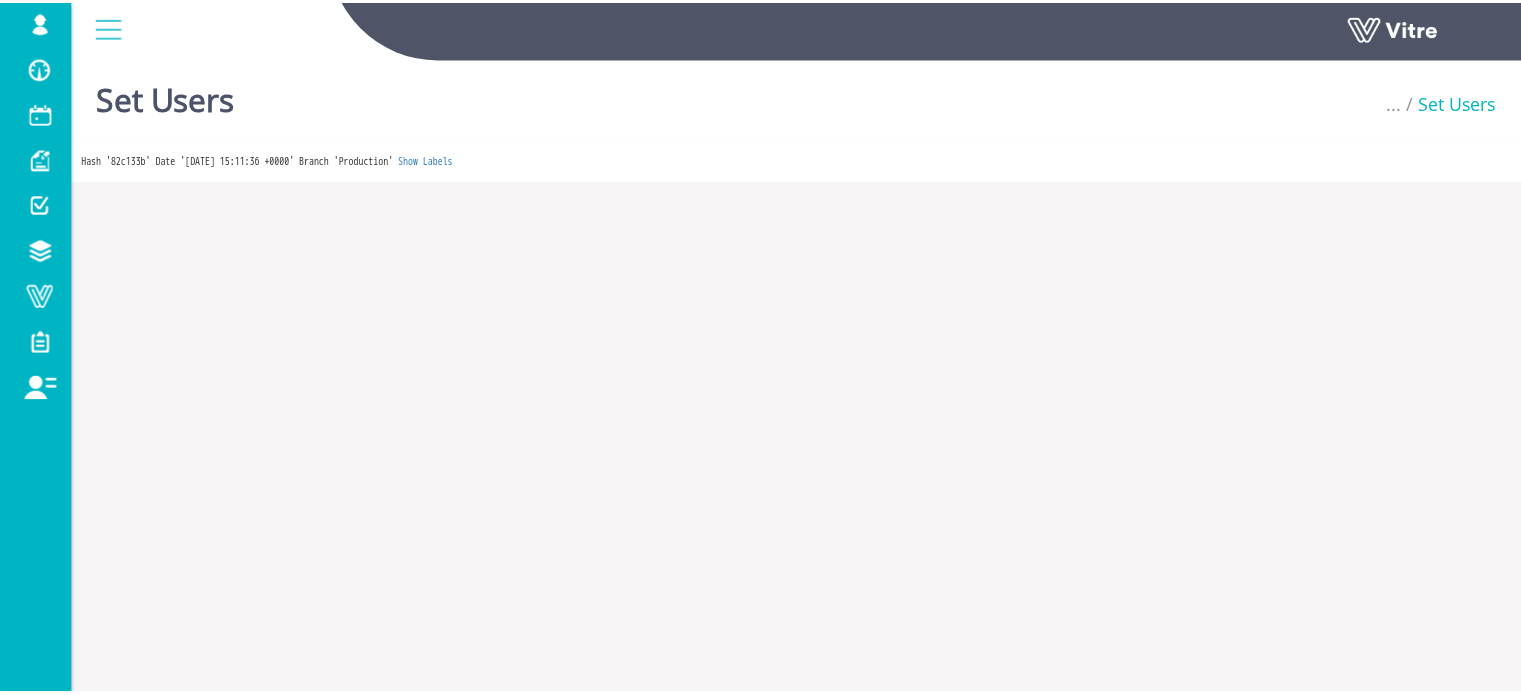 scroll, scrollTop: 0, scrollLeft: 0, axis: both 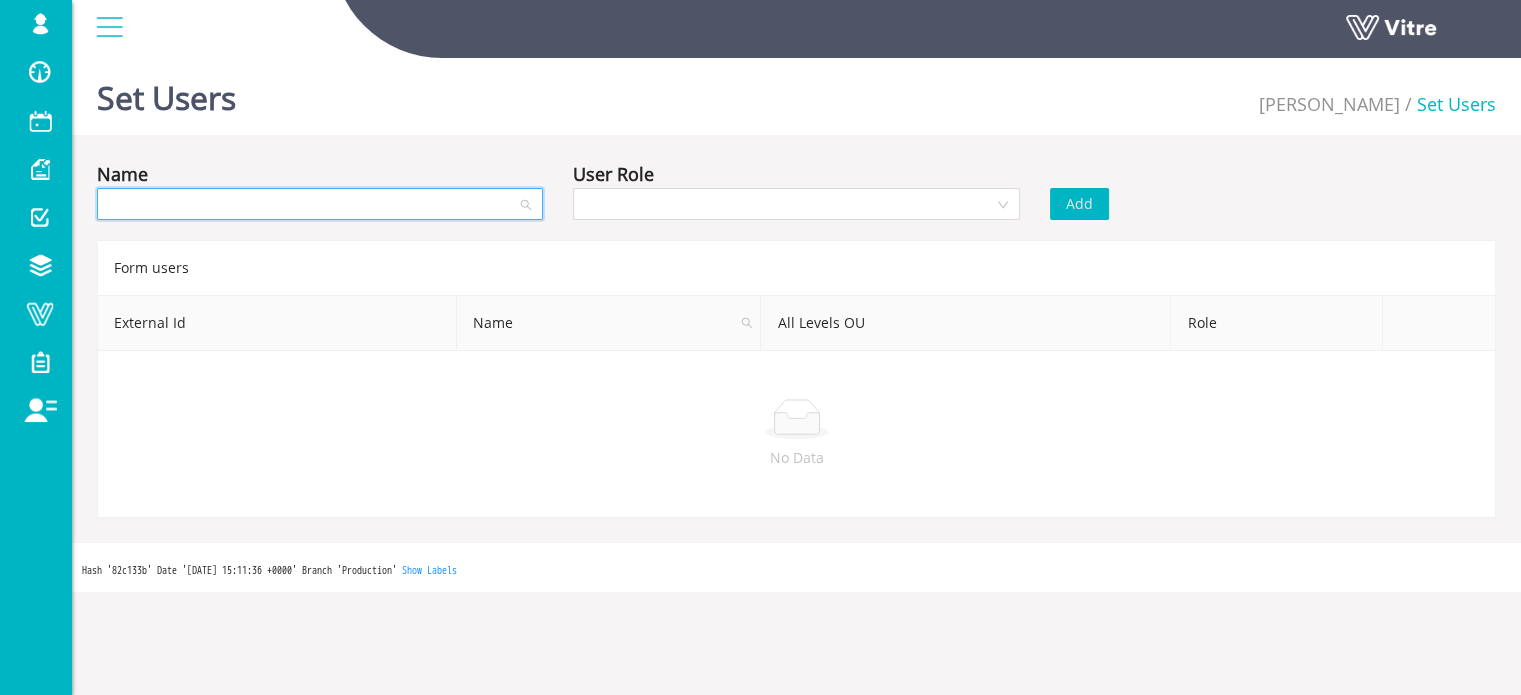 click at bounding box center (313, 204) 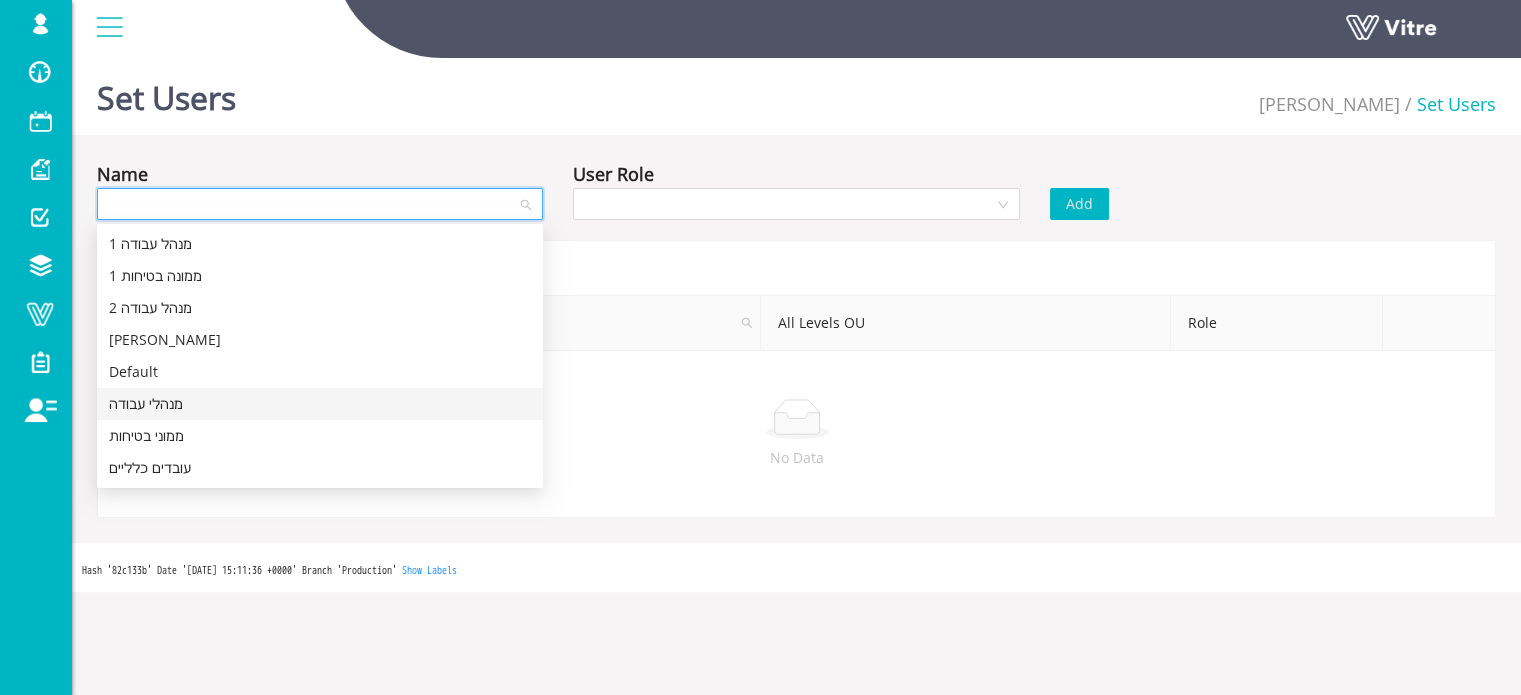 click on "מנהלי עבודה" at bounding box center [320, 404] 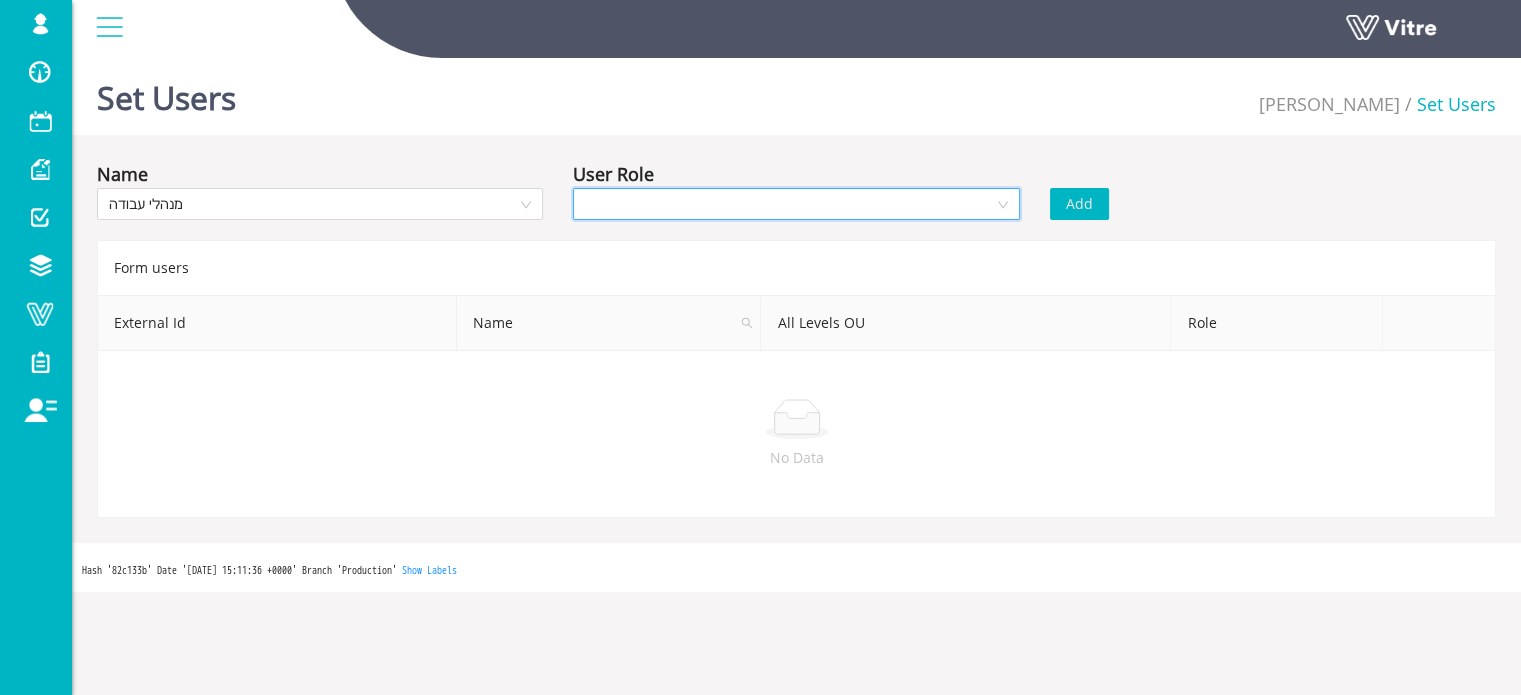 click at bounding box center (789, 204) 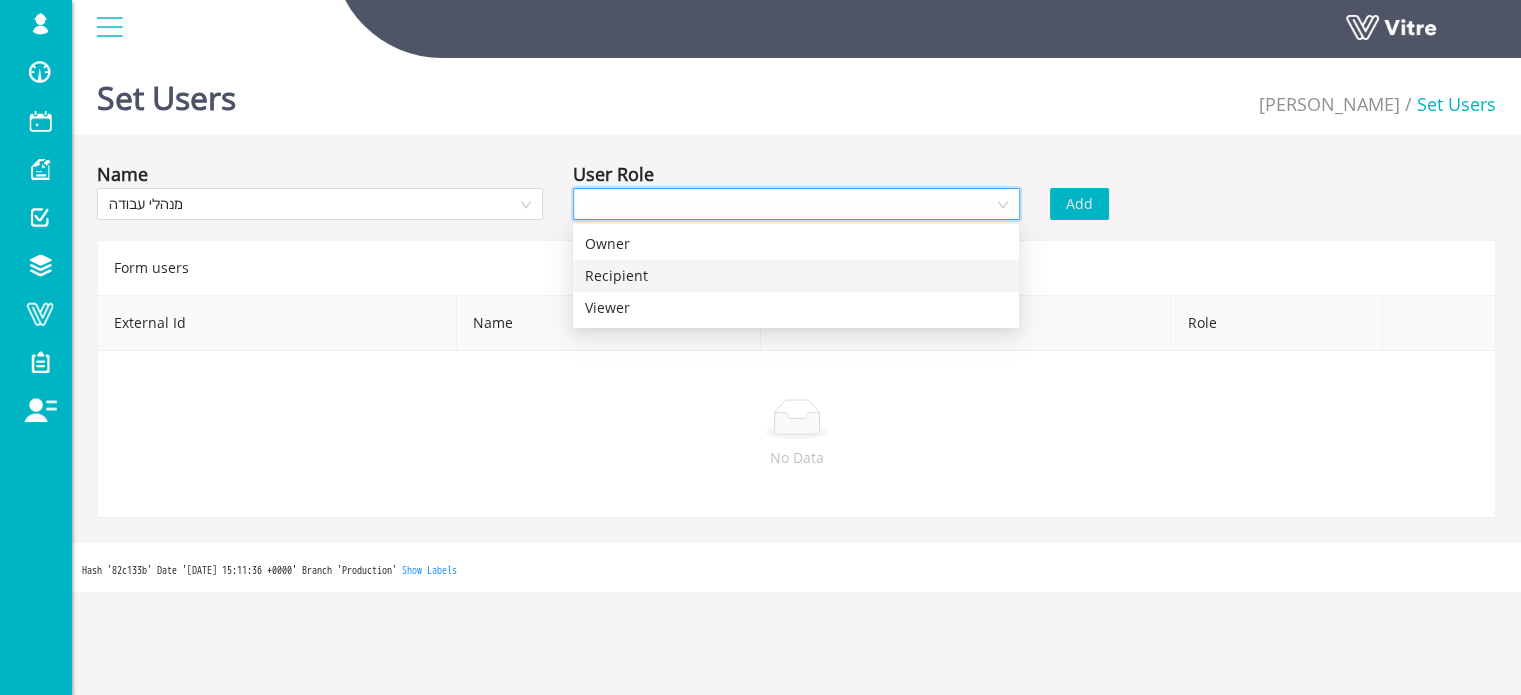 click on "Recipient" at bounding box center [796, 276] 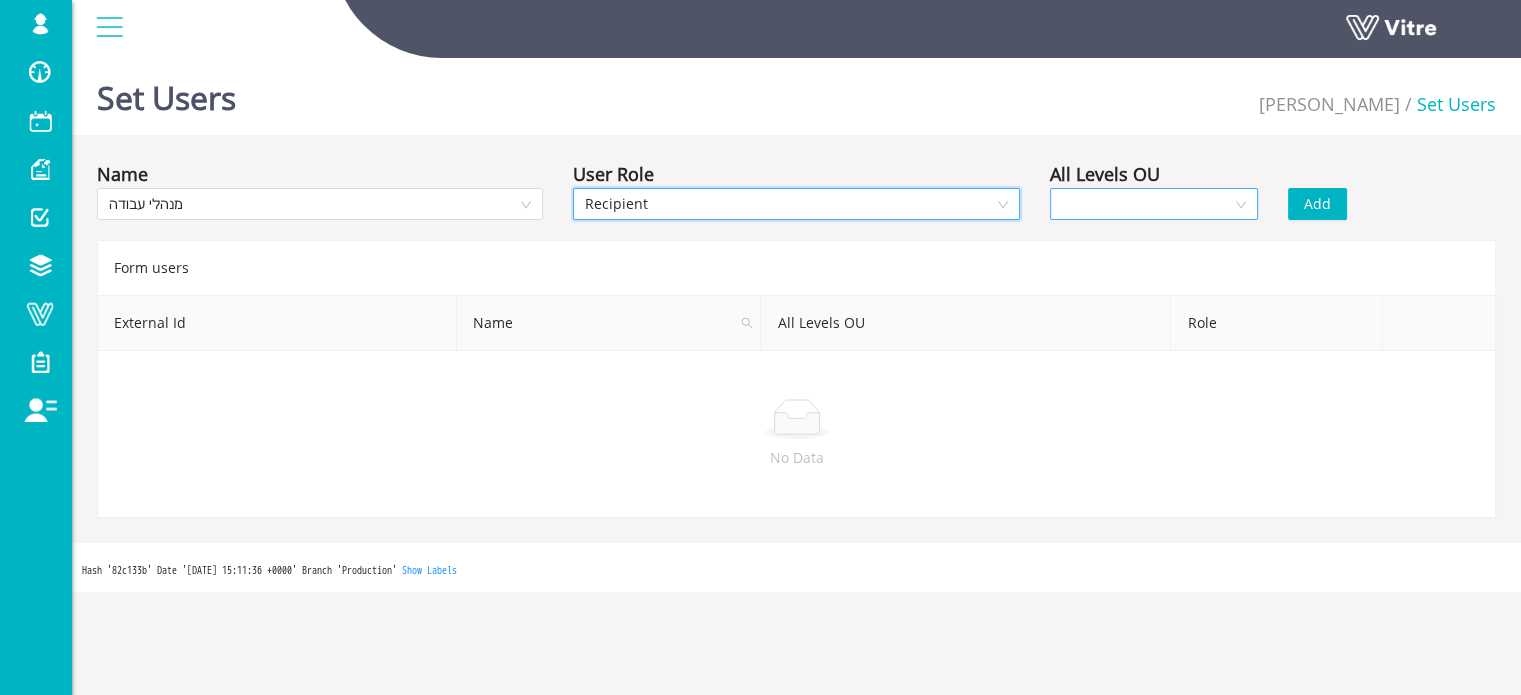 click at bounding box center [1147, 204] 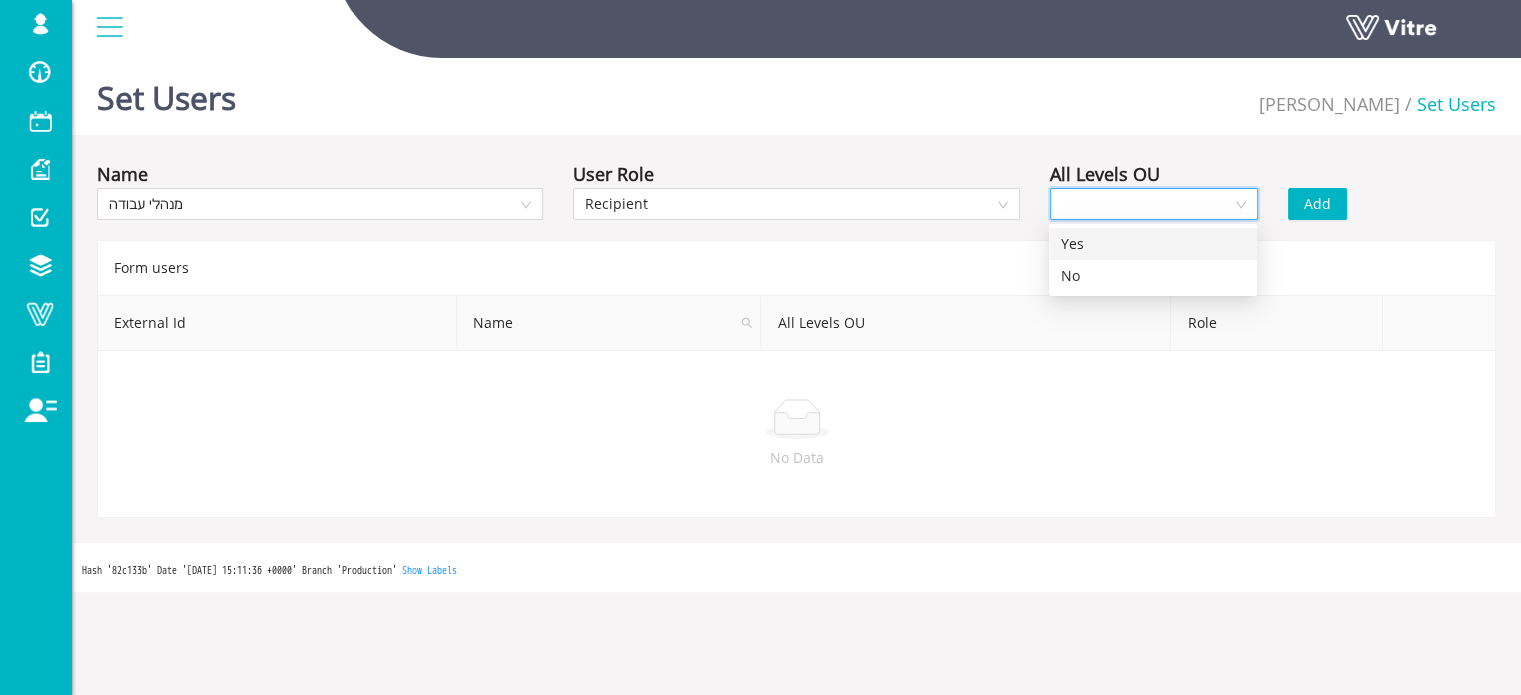 click on "Yes" at bounding box center (1153, 244) 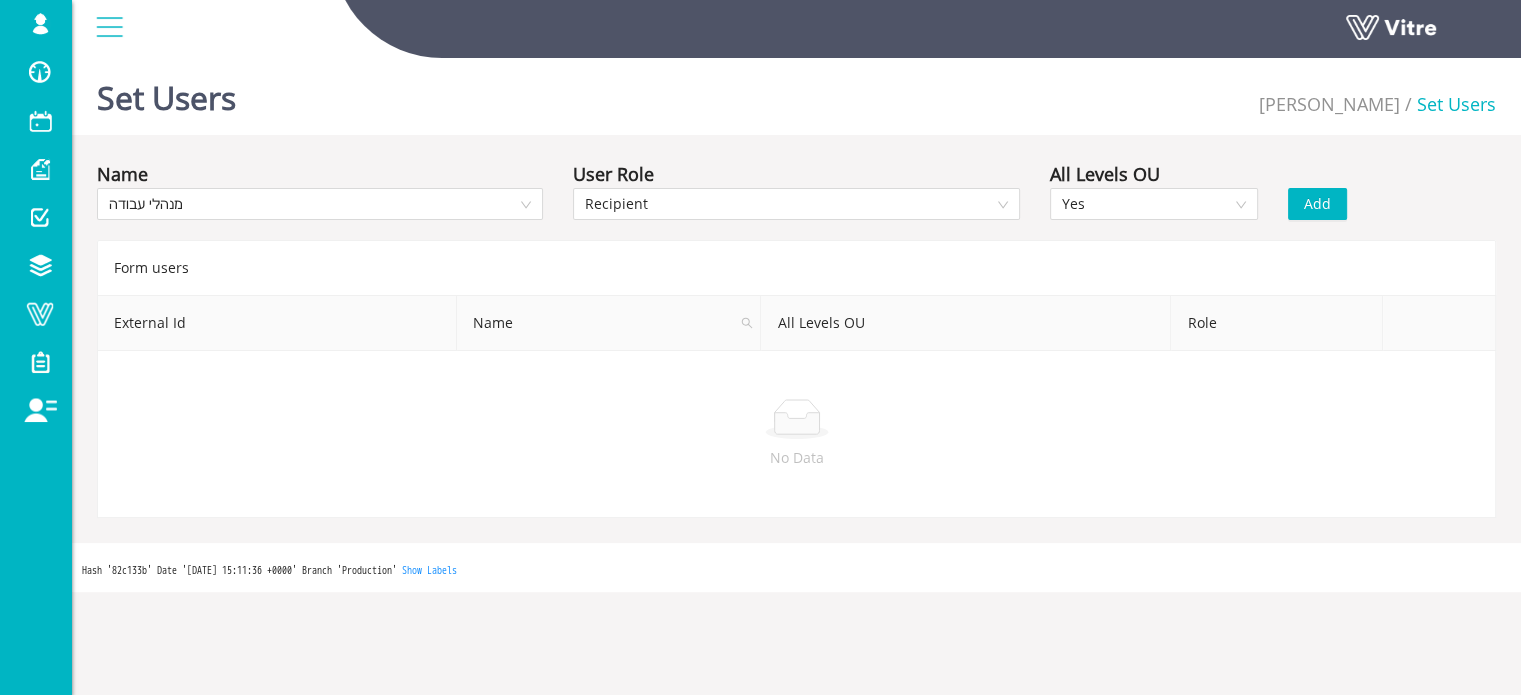 click on "Add" at bounding box center (1317, 204) 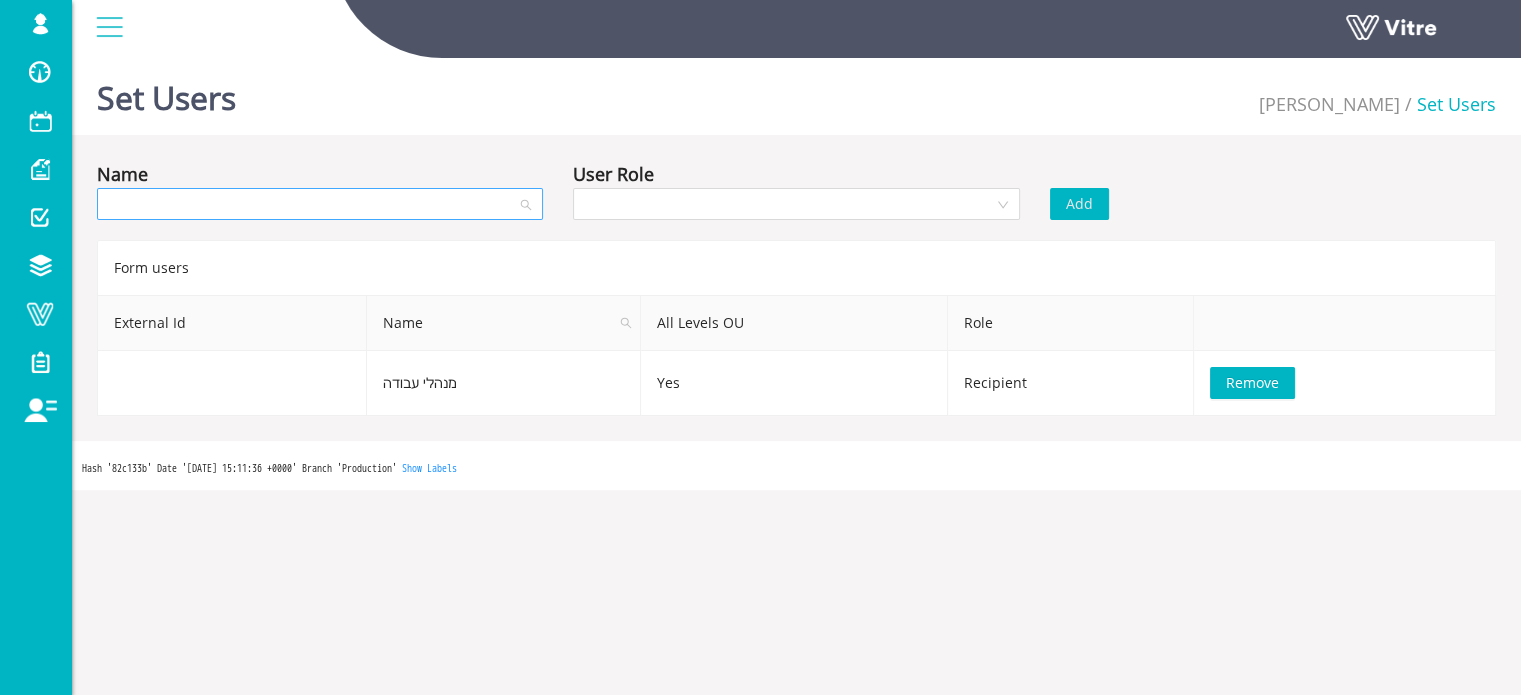 click at bounding box center [320, 204] 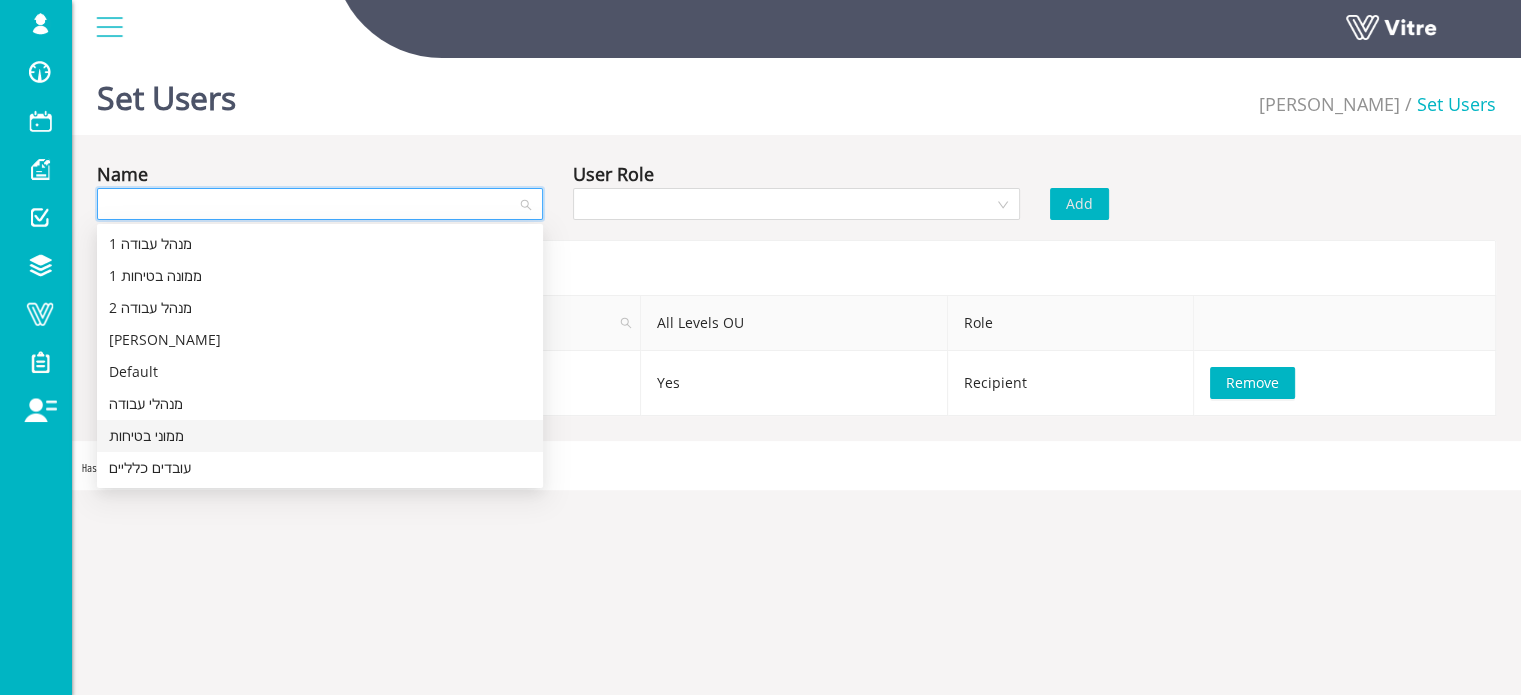 click on "ממוני בטיחות" at bounding box center [320, 436] 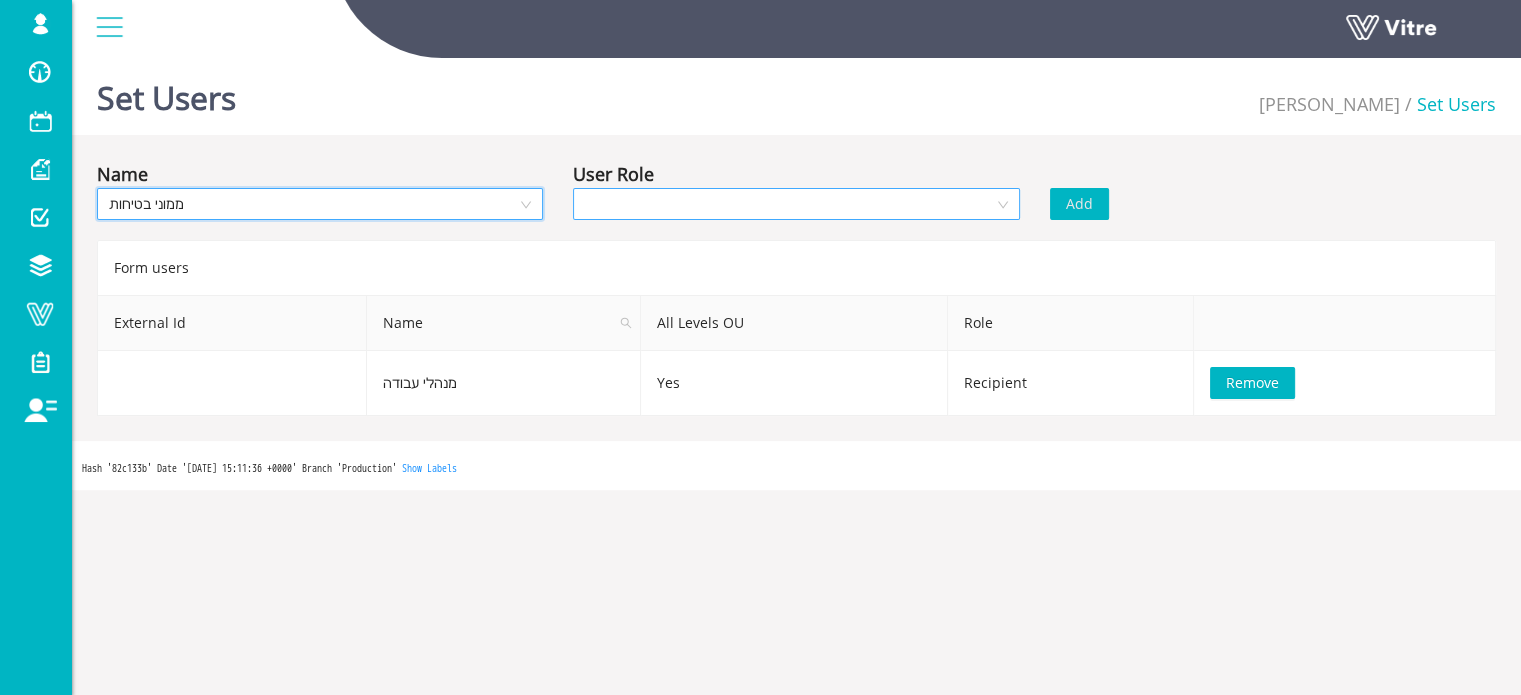 click at bounding box center [789, 204] 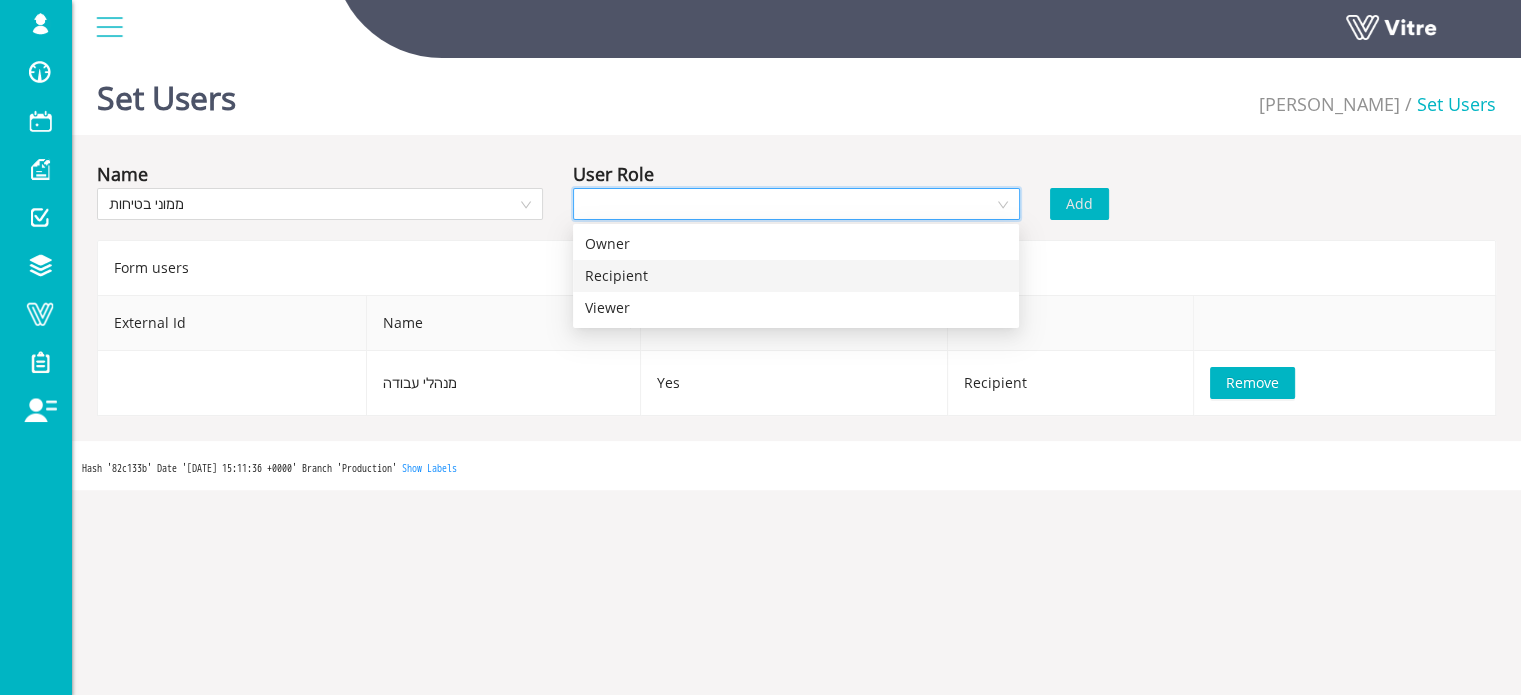 click on "Recipient" at bounding box center [796, 276] 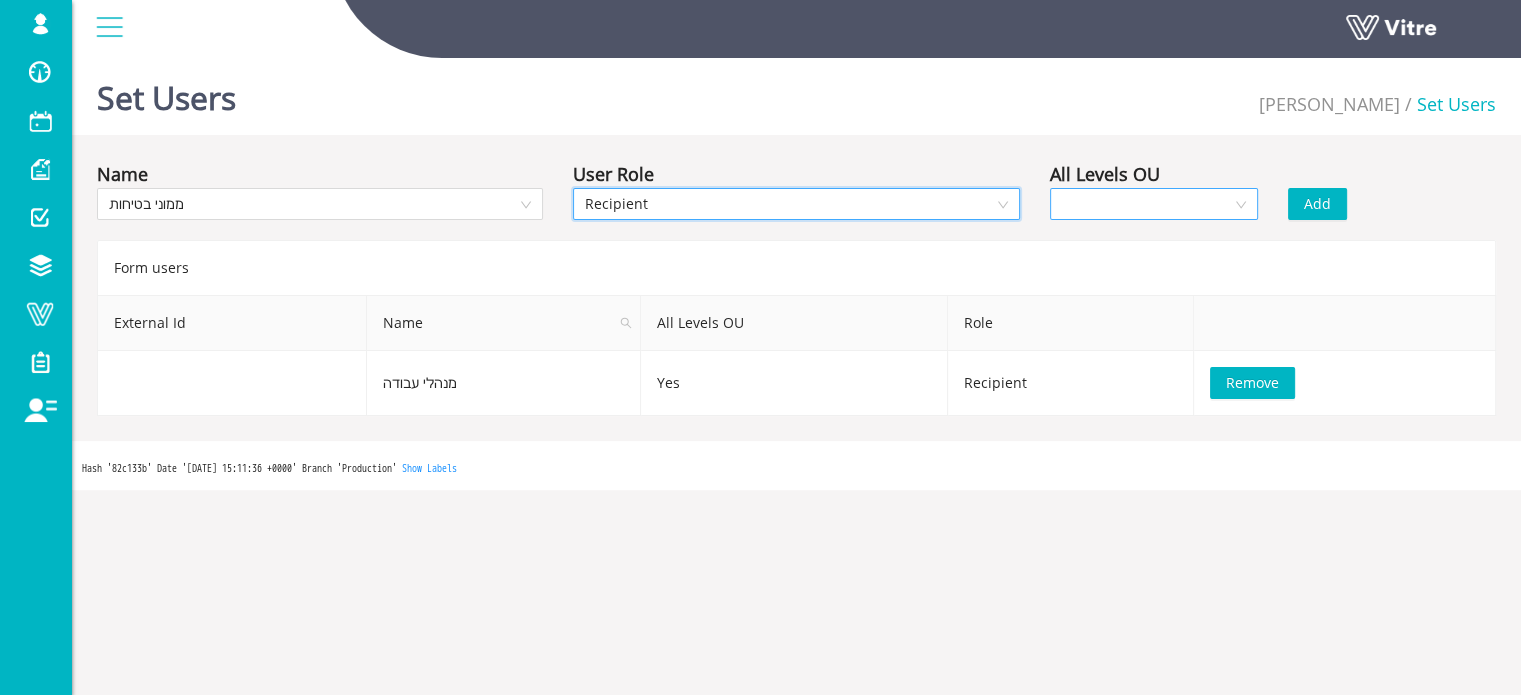 click at bounding box center (1147, 204) 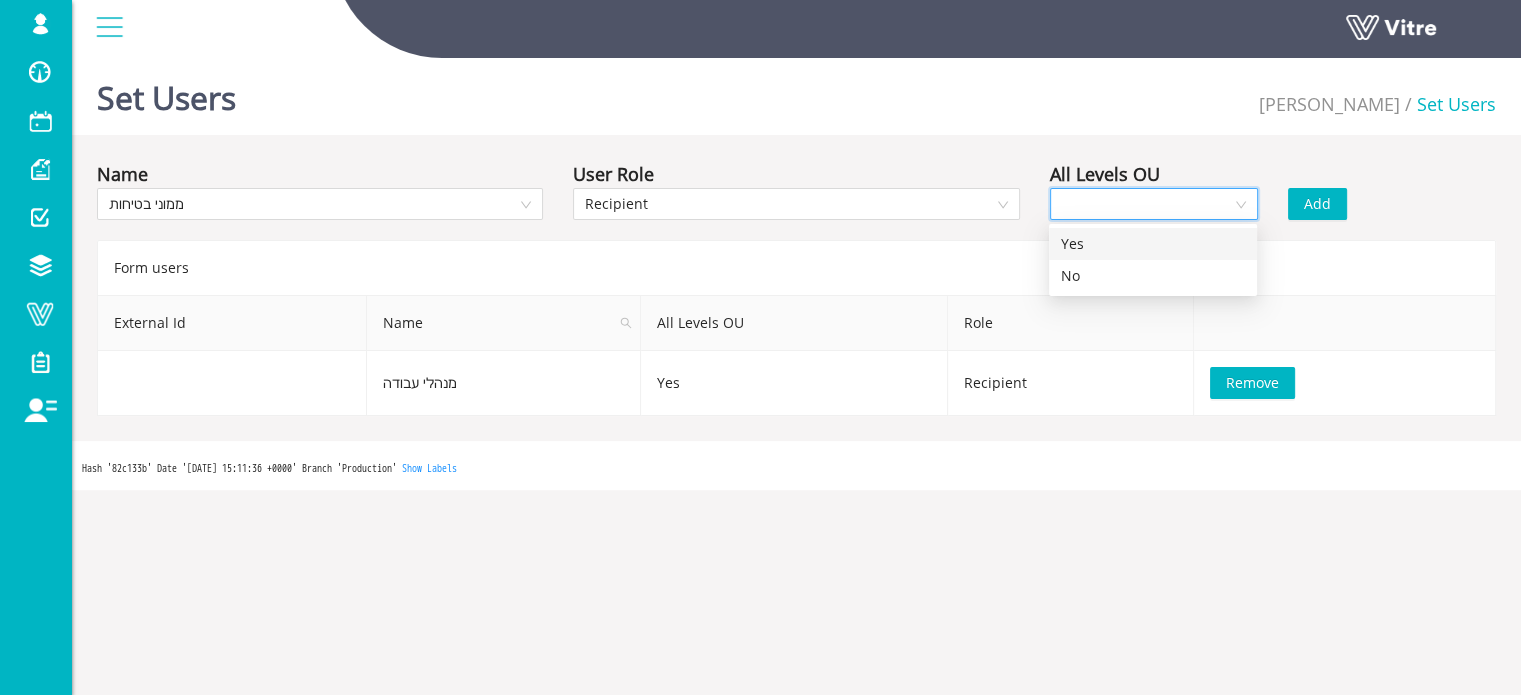 click on "Yes" at bounding box center (1153, 244) 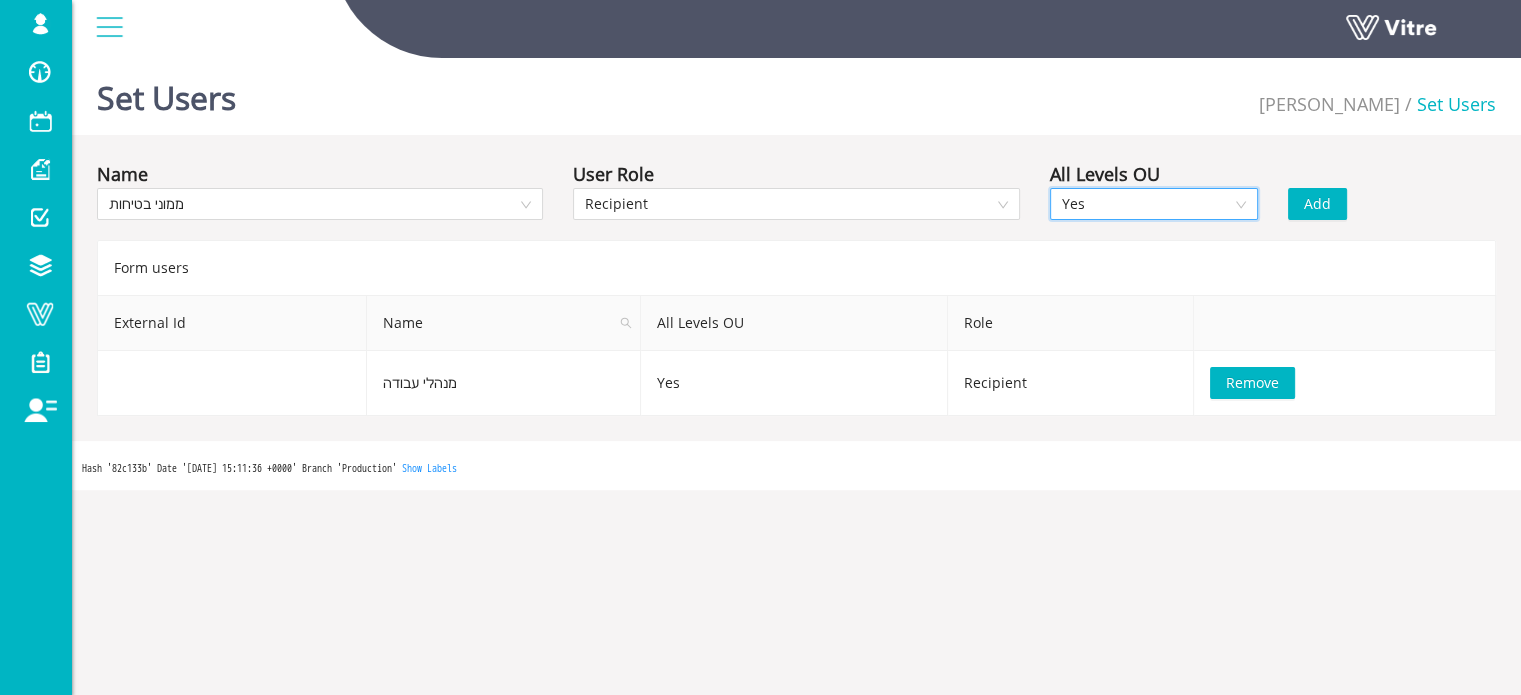 click on "Add" at bounding box center [1317, 204] 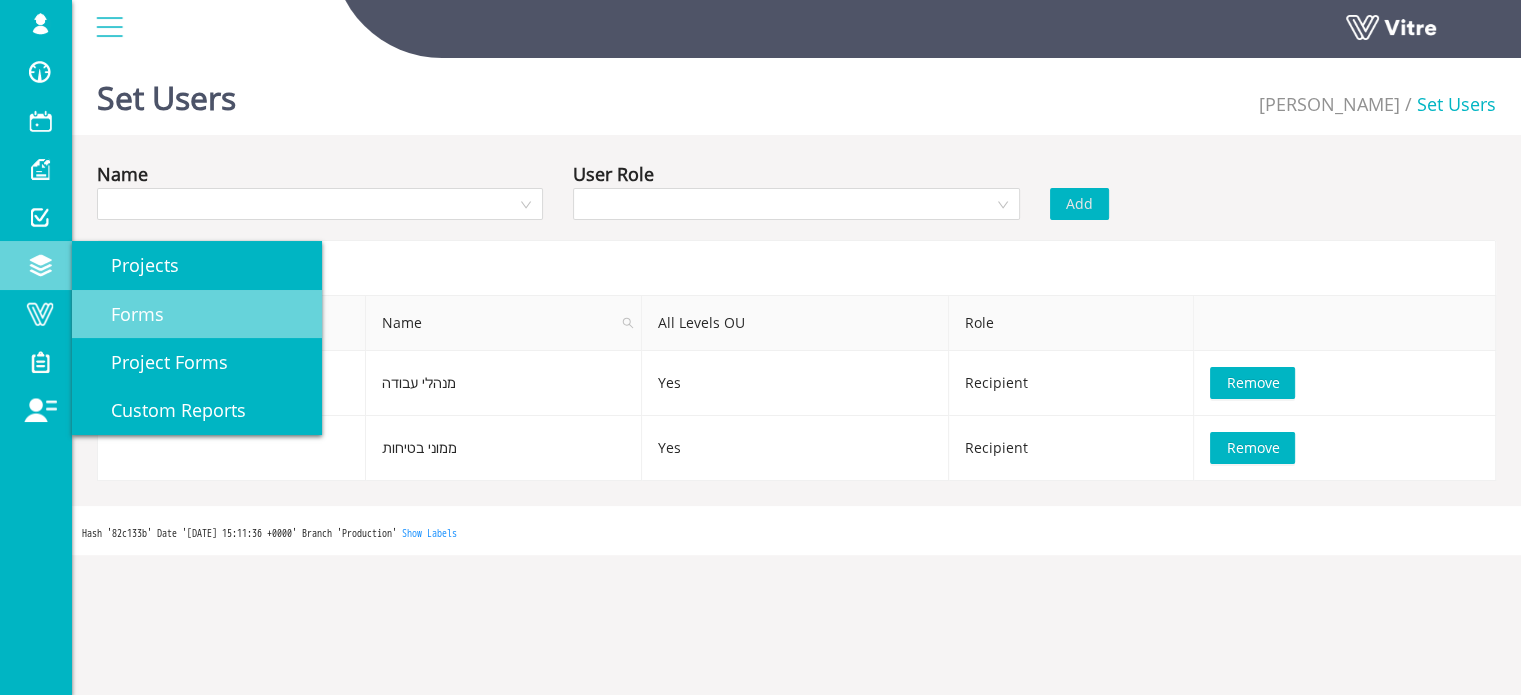 click on "Forms" at bounding box center [125, 314] 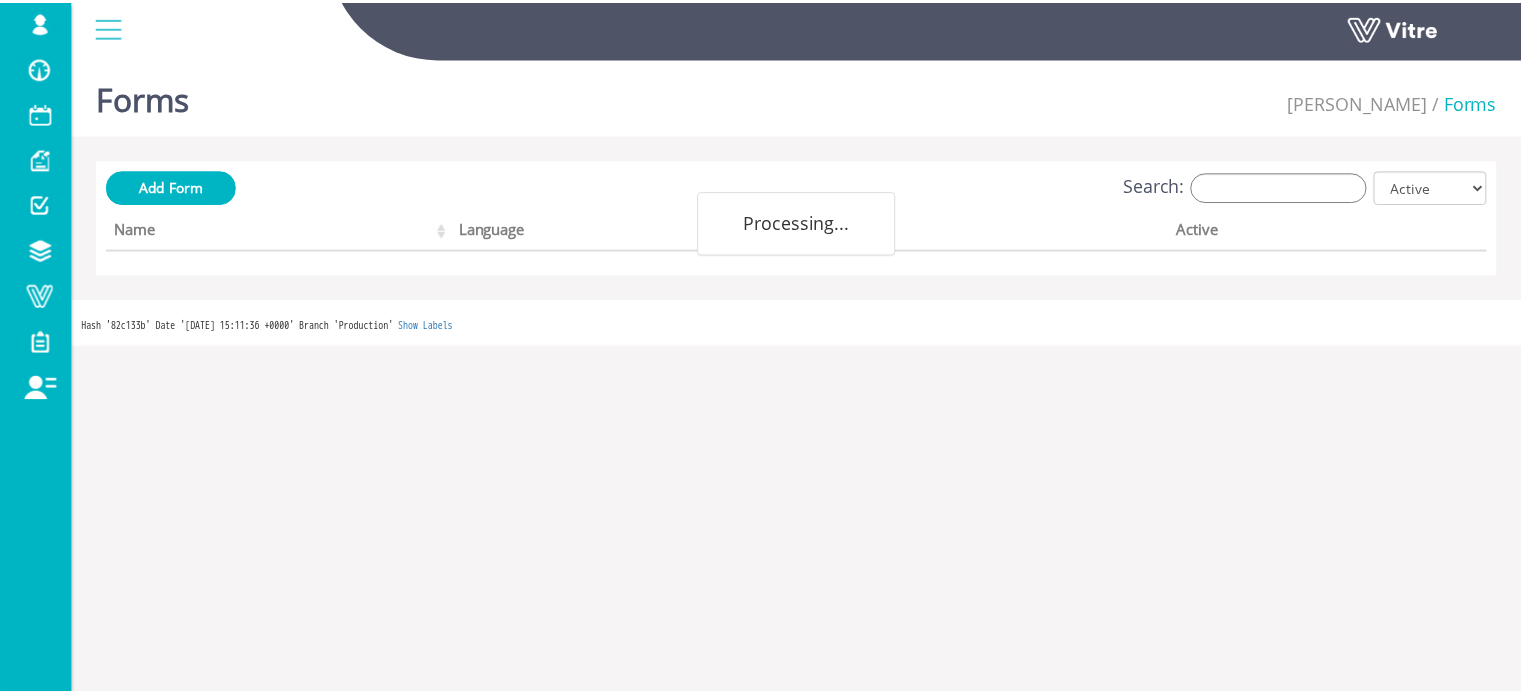 scroll, scrollTop: 0, scrollLeft: 0, axis: both 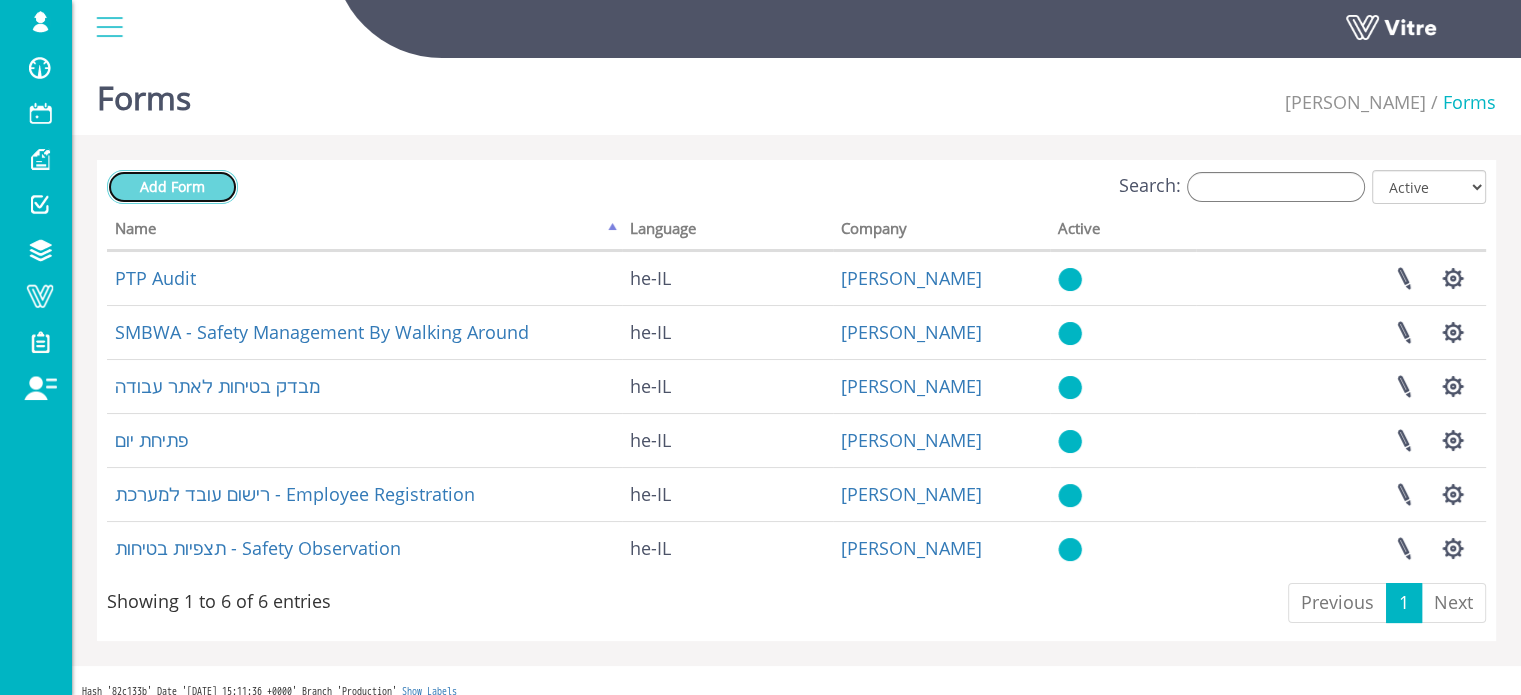 click on "Add Form" at bounding box center [172, 187] 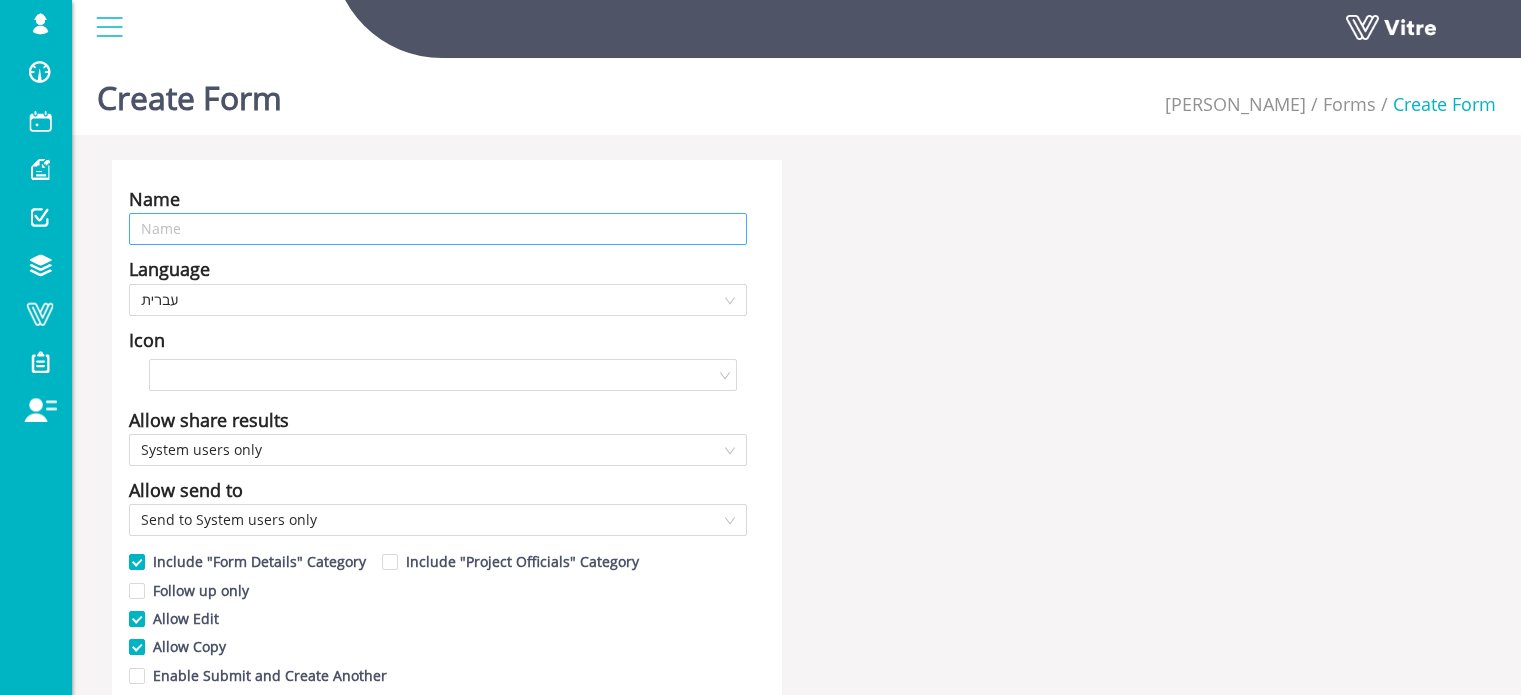 scroll, scrollTop: 0, scrollLeft: 0, axis: both 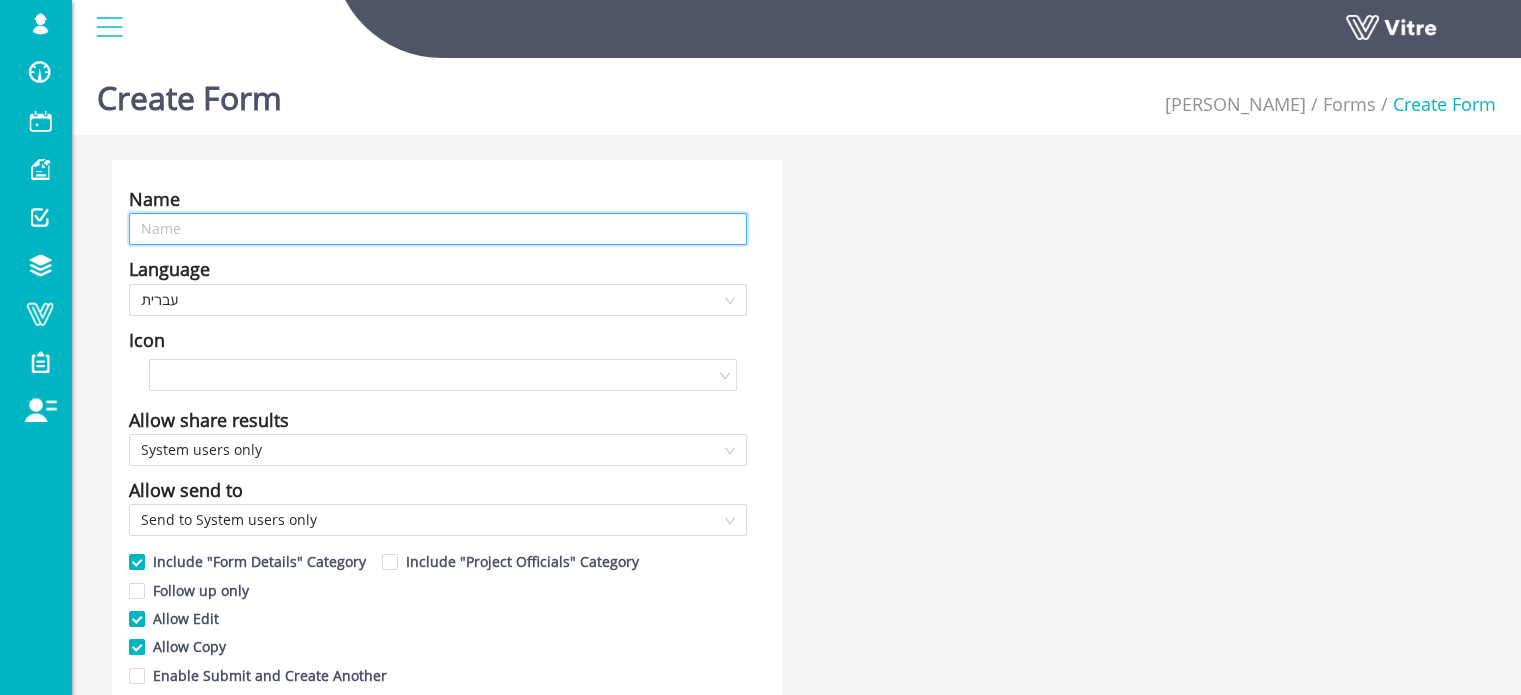 click at bounding box center [438, 229] 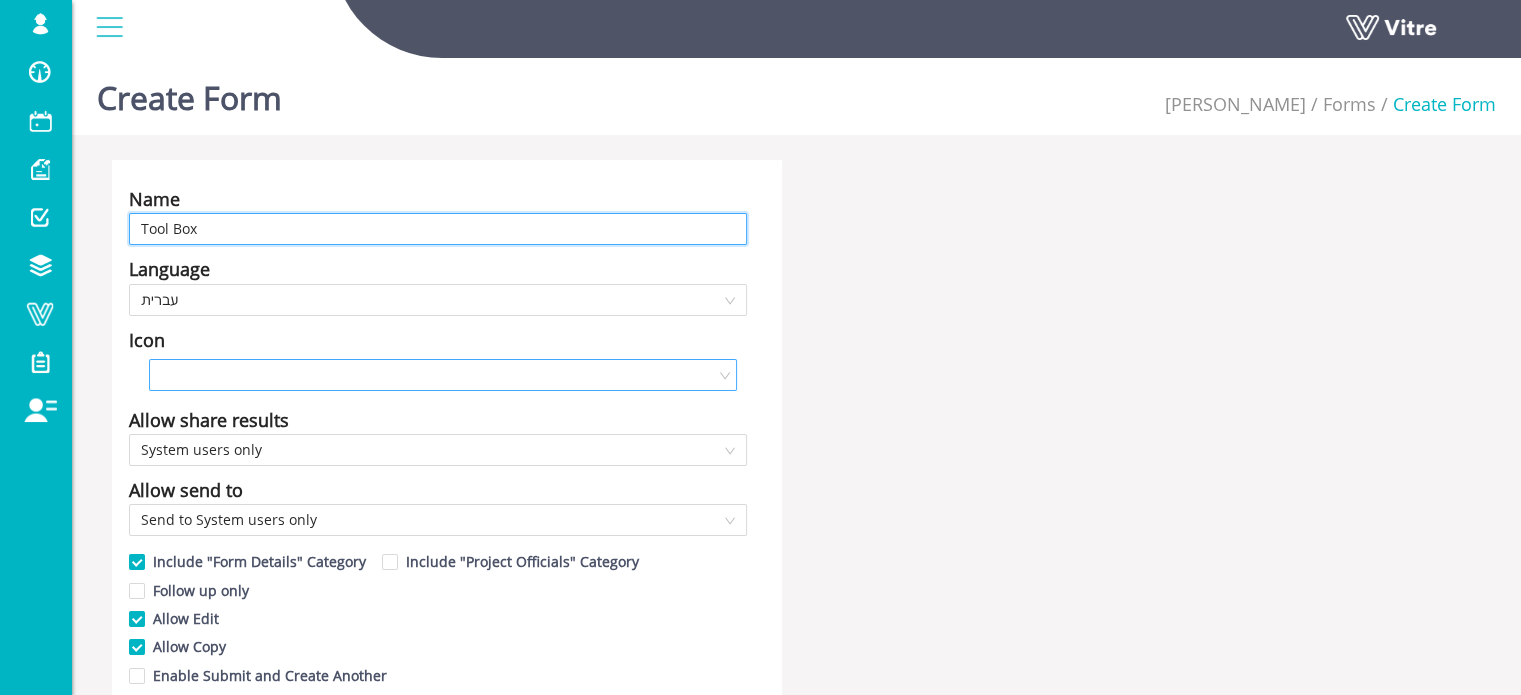 type on "Tool Box" 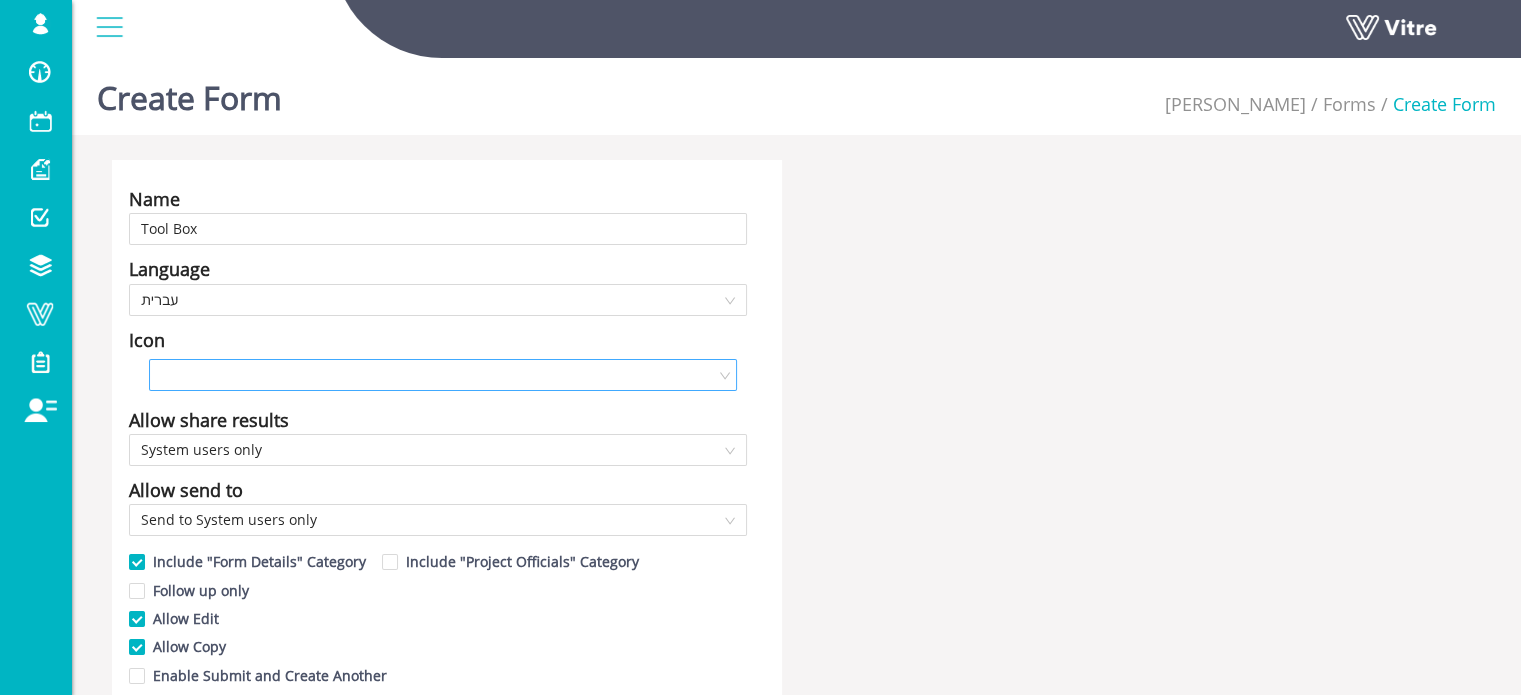 click at bounding box center [436, 375] 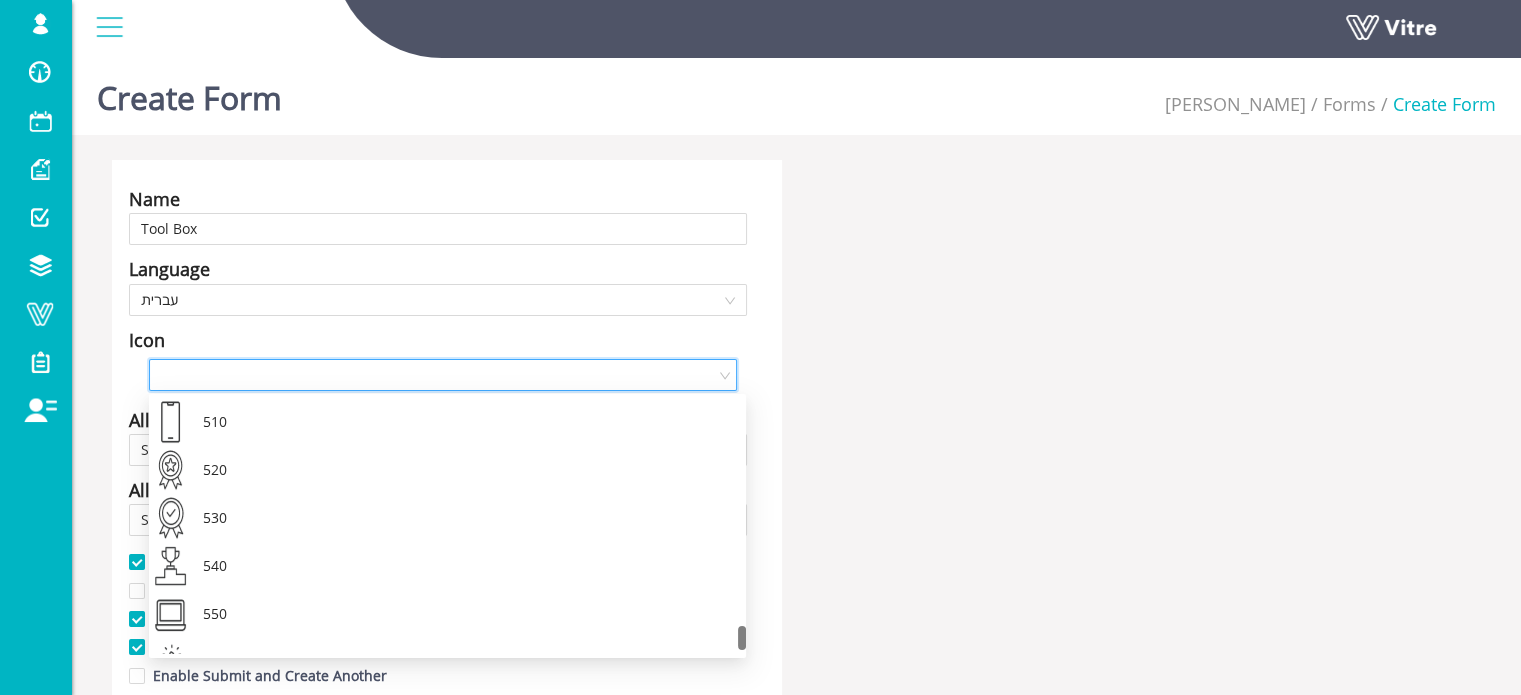 scroll, scrollTop: 2436, scrollLeft: 0, axis: vertical 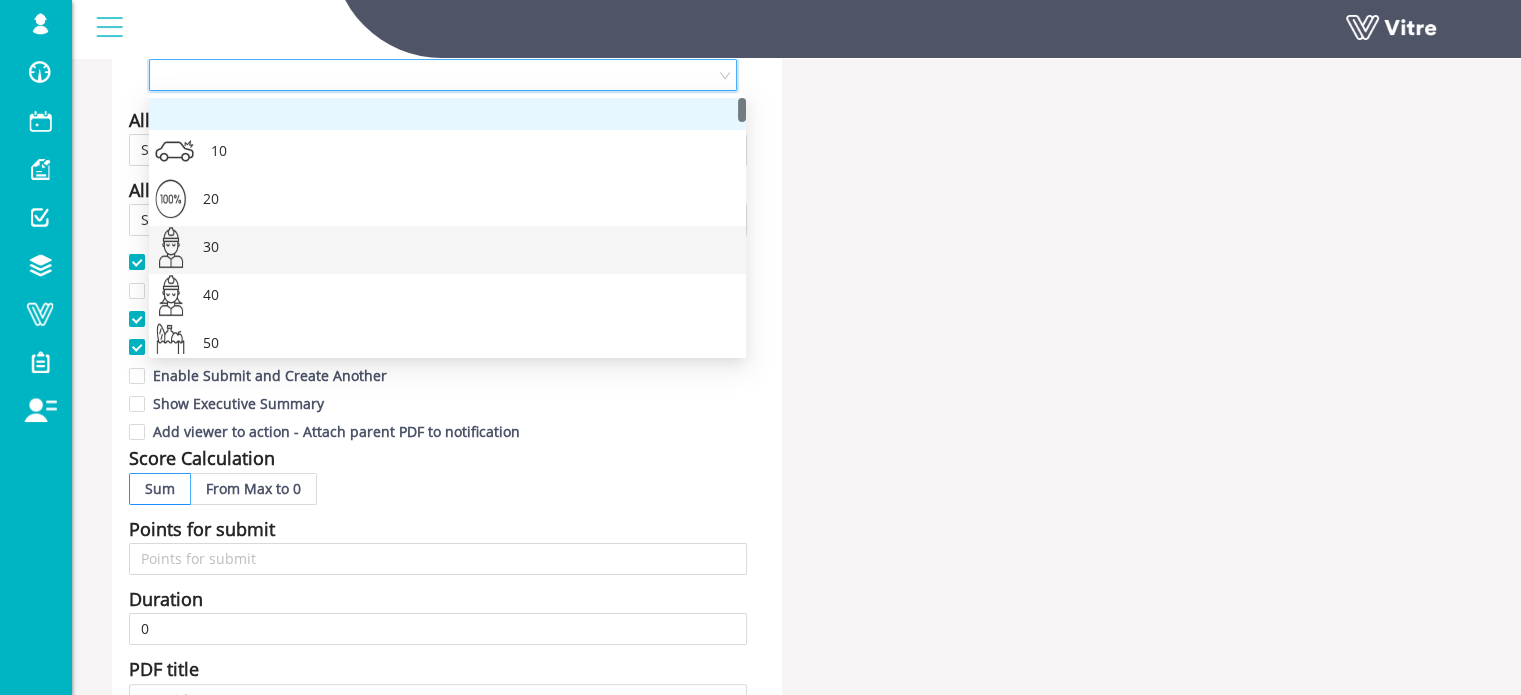 click on "30" at bounding box center (447, 250) 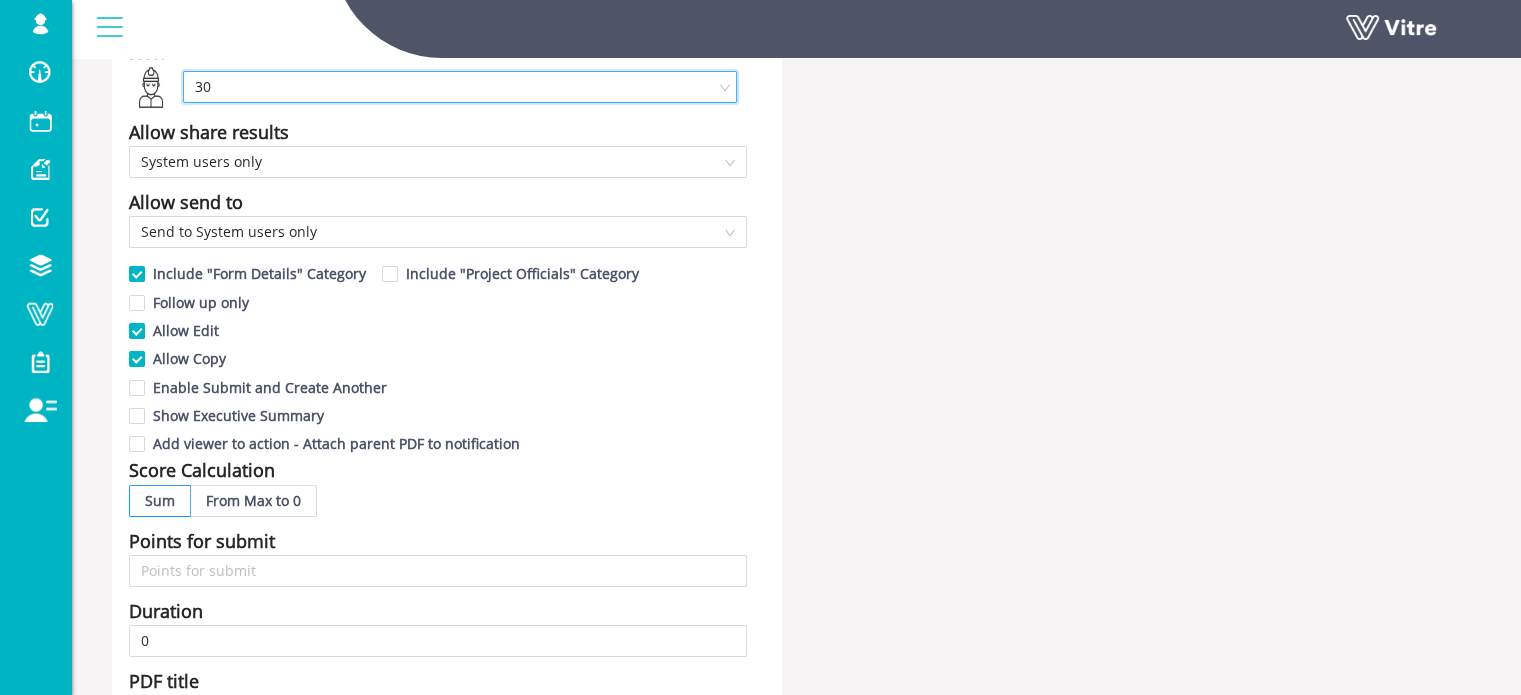 scroll, scrollTop: 300, scrollLeft: 0, axis: vertical 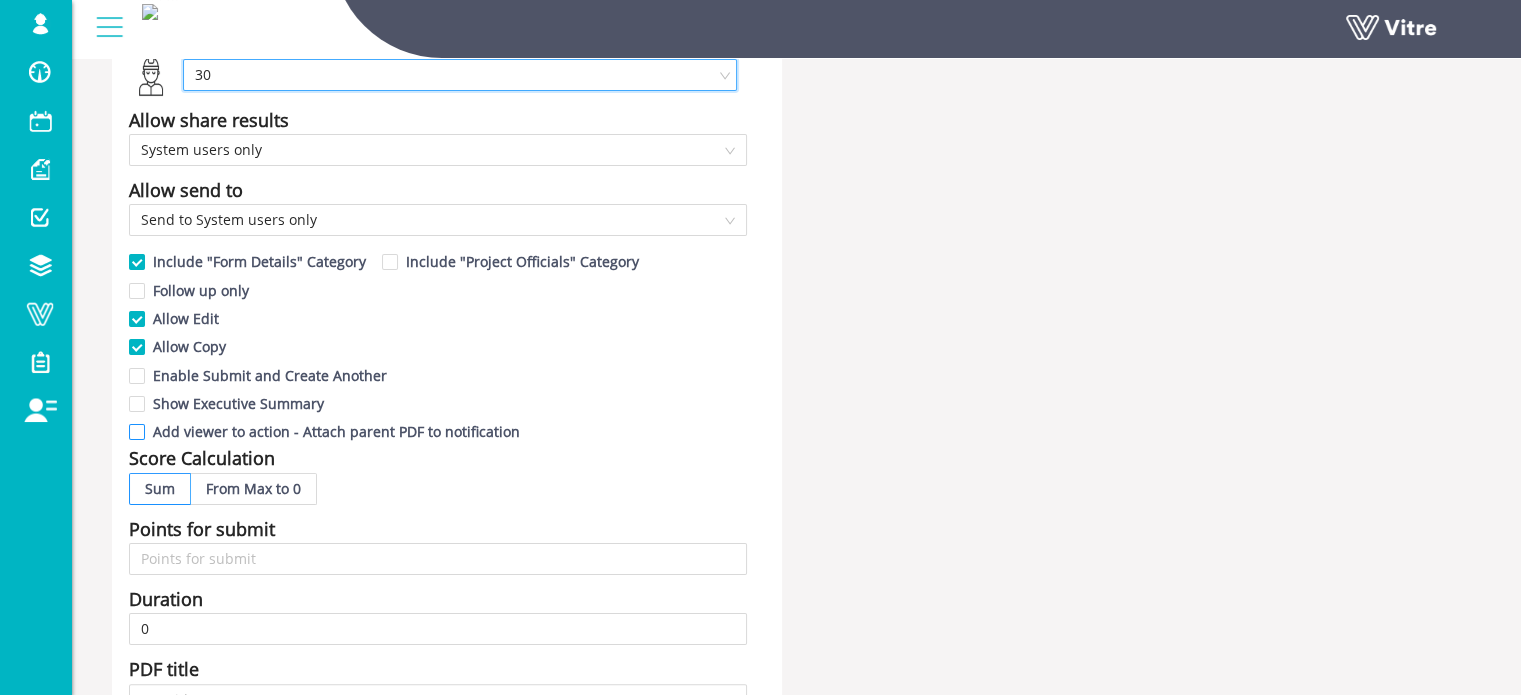 click on "Add viewer to action - Attach parent PDF to notification" at bounding box center (138, 437) 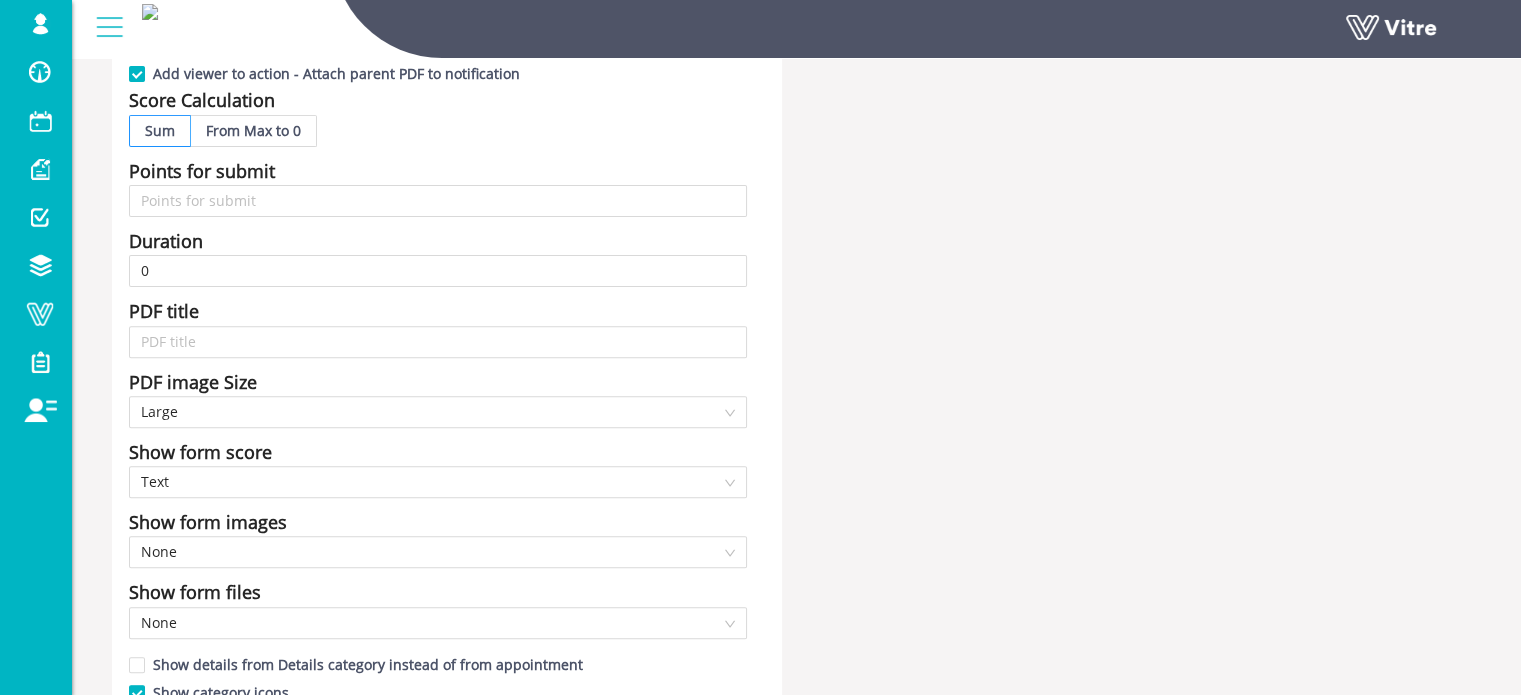 scroll, scrollTop: 800, scrollLeft: 0, axis: vertical 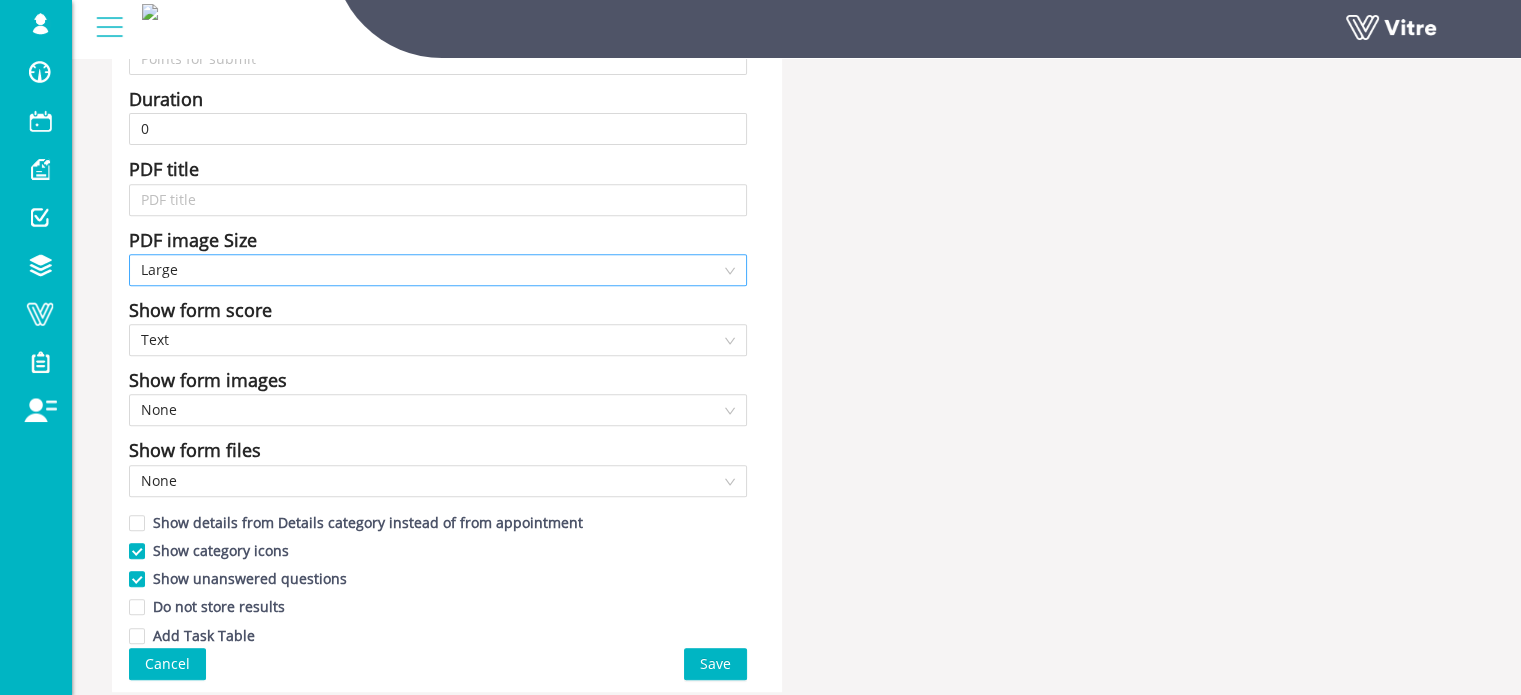 click on "Large" at bounding box center (438, 270) 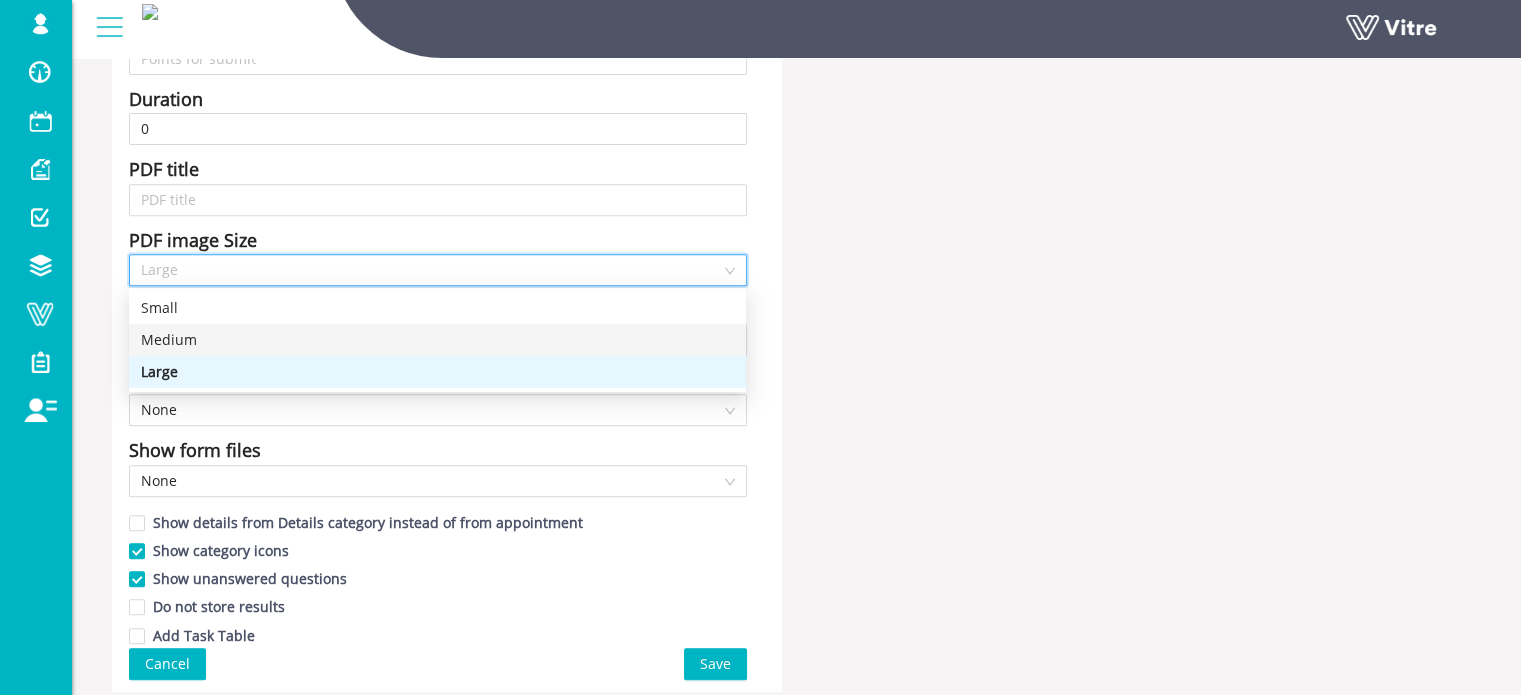 click on "Medium" at bounding box center [437, 340] 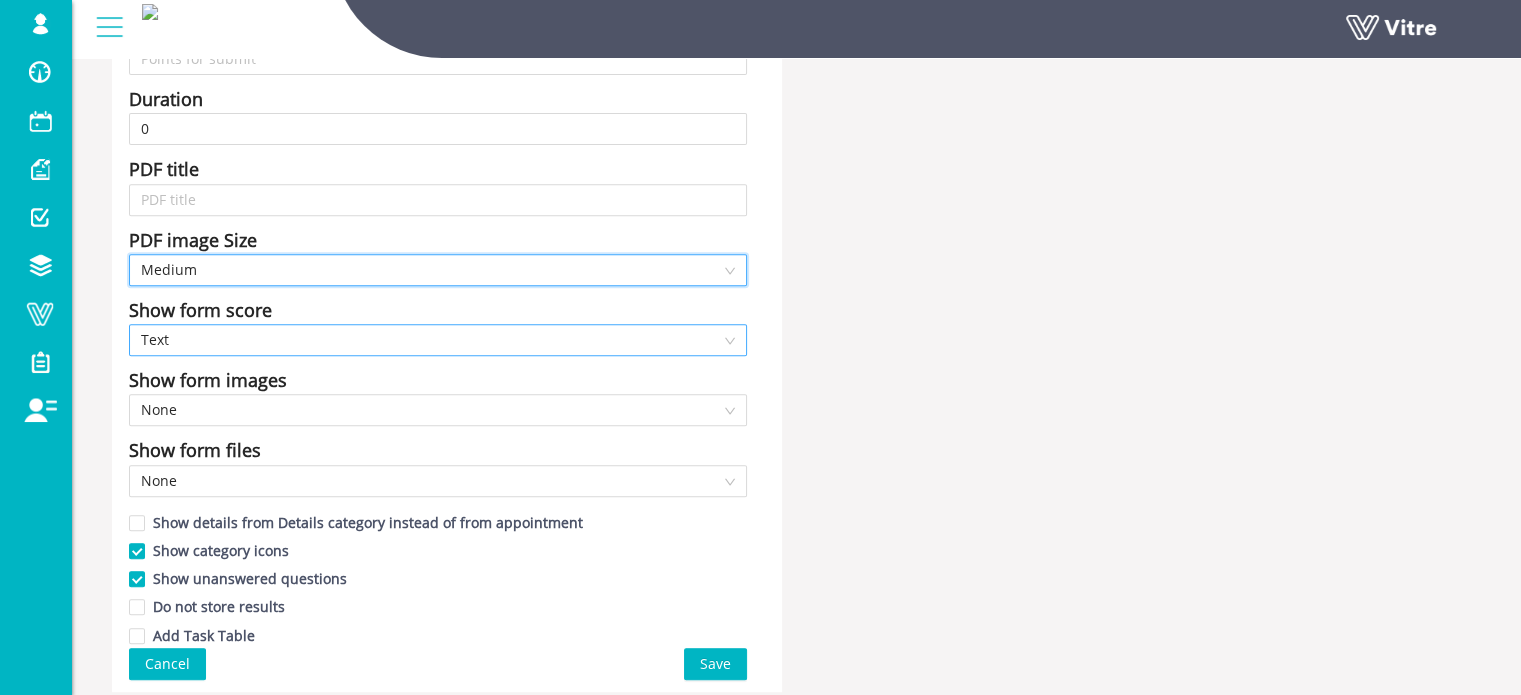 click on "Text" at bounding box center (438, 340) 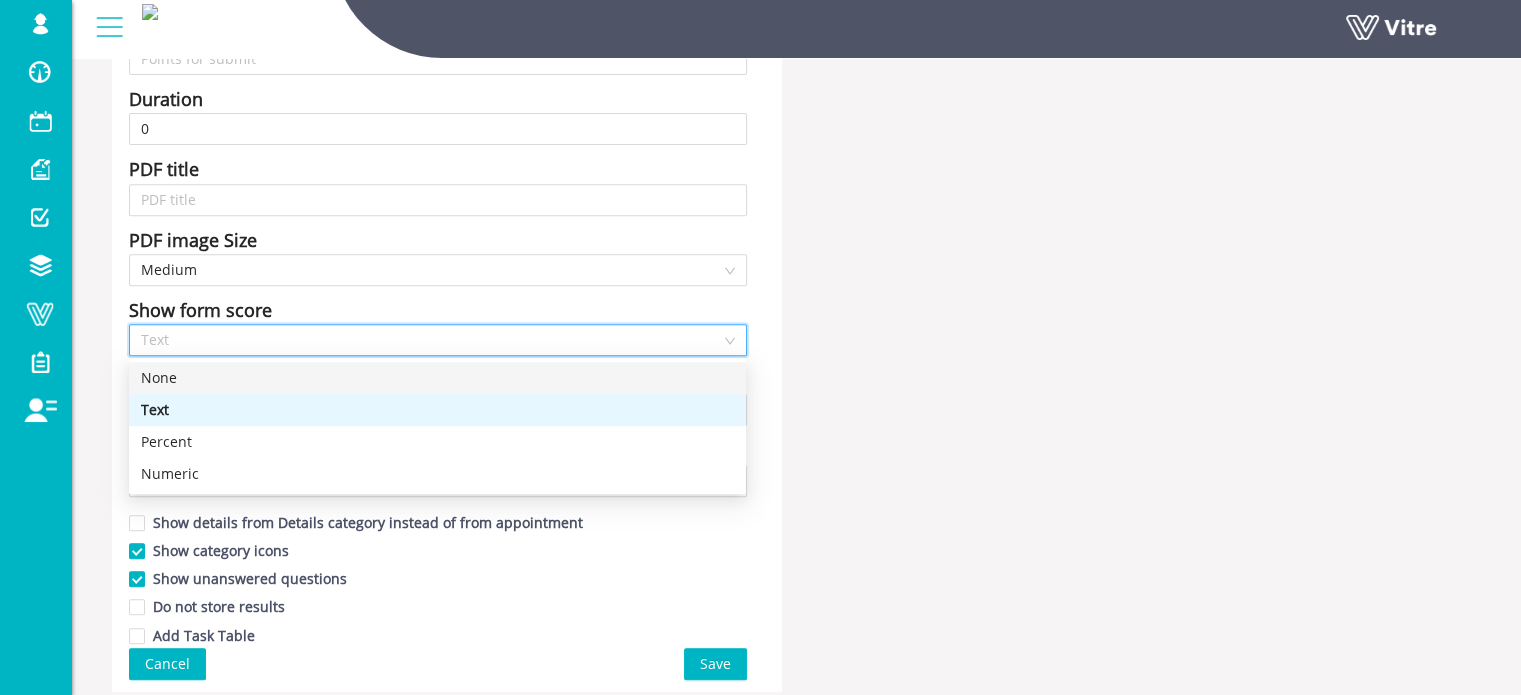 click on "None" at bounding box center [437, 378] 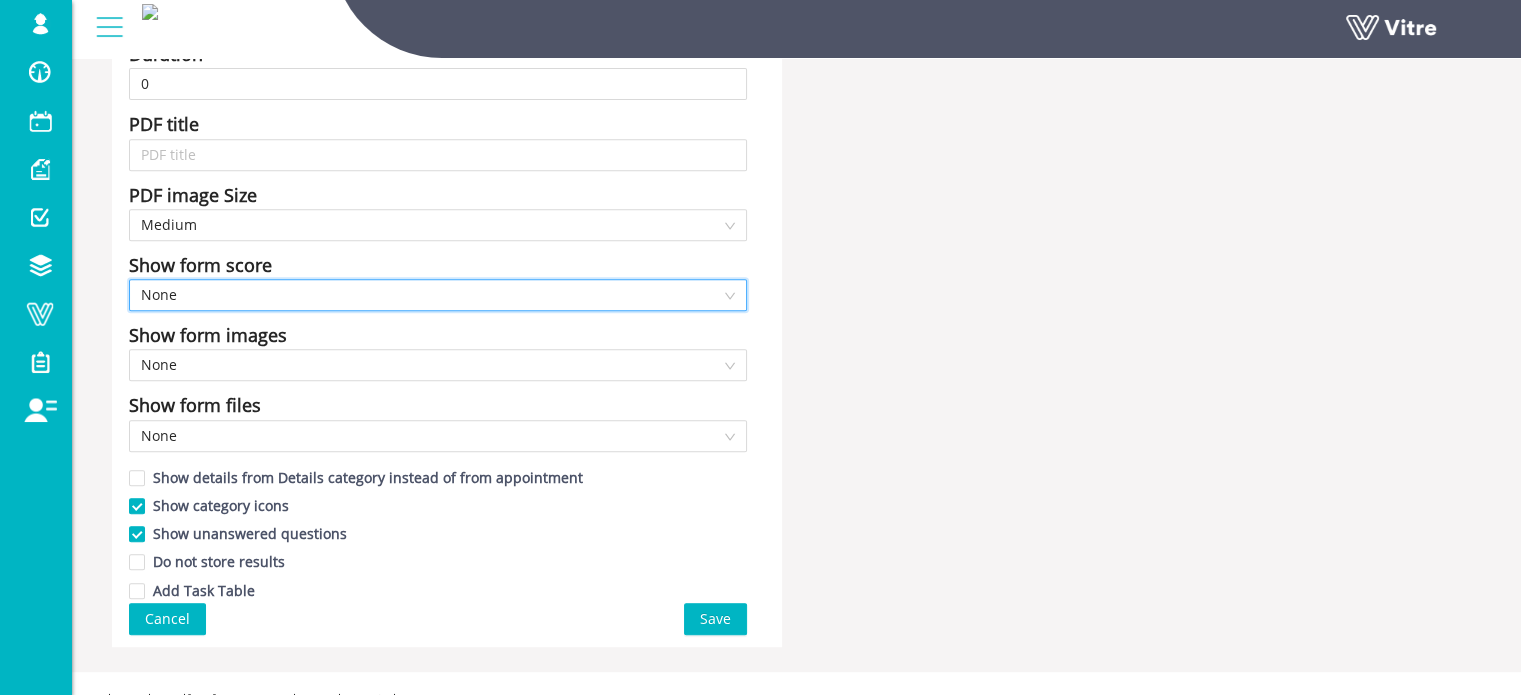 scroll, scrollTop: 868, scrollLeft: 0, axis: vertical 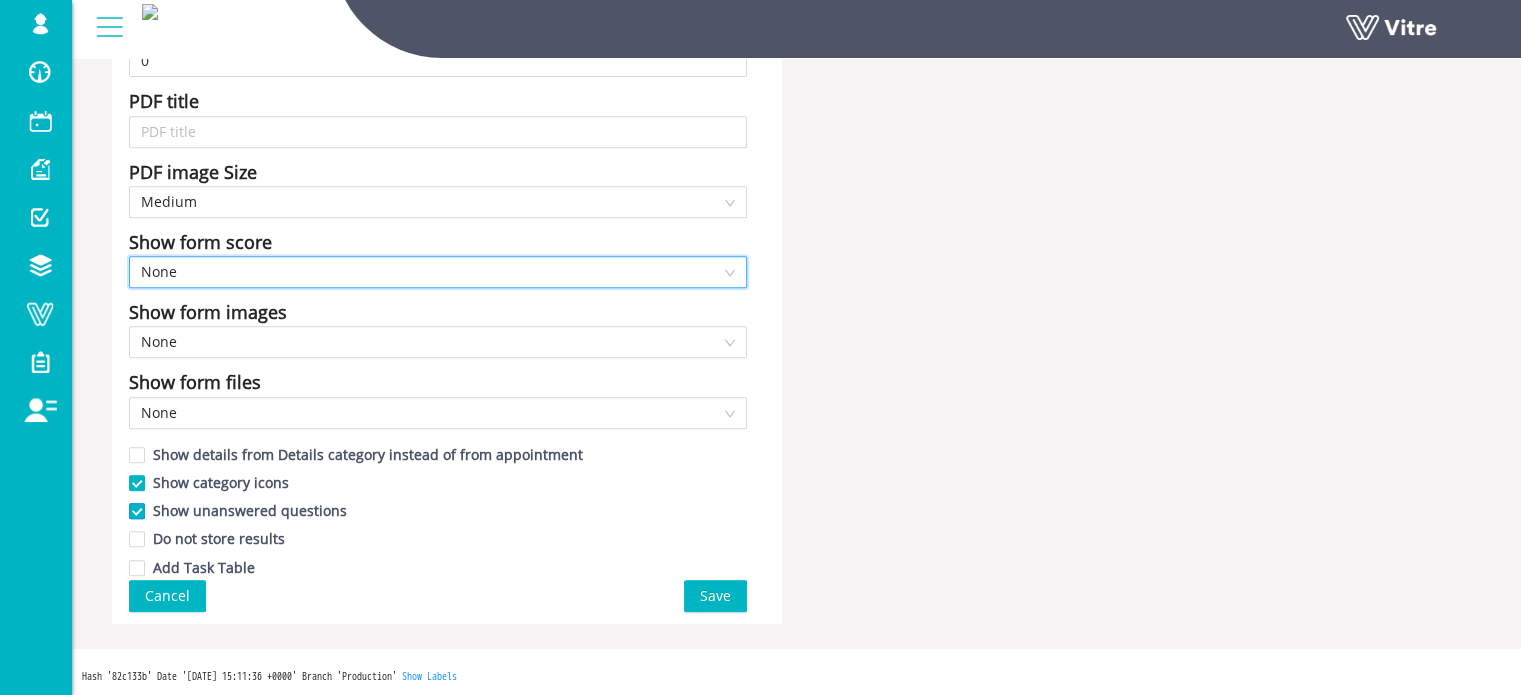 click on "Show unanswered questions" at bounding box center (138, 516) 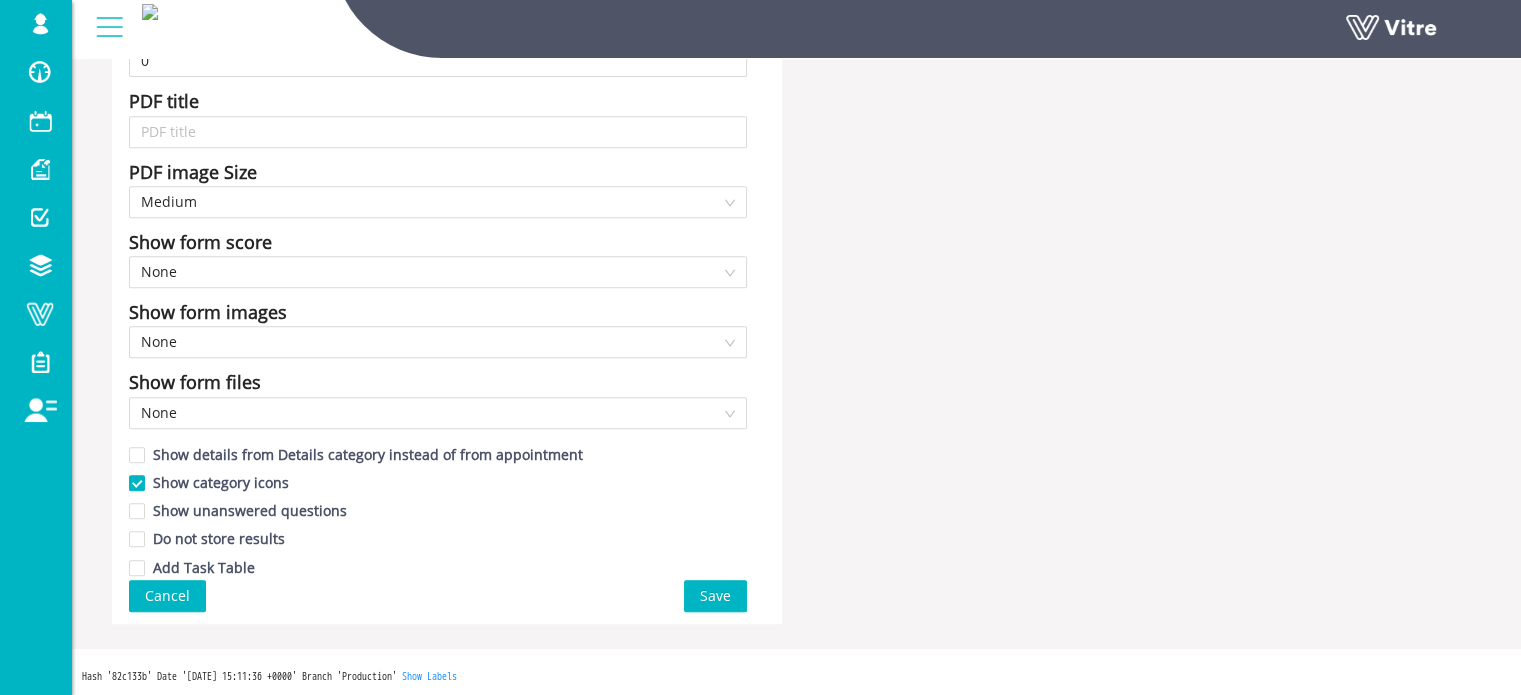click on "Save" at bounding box center (715, 596) 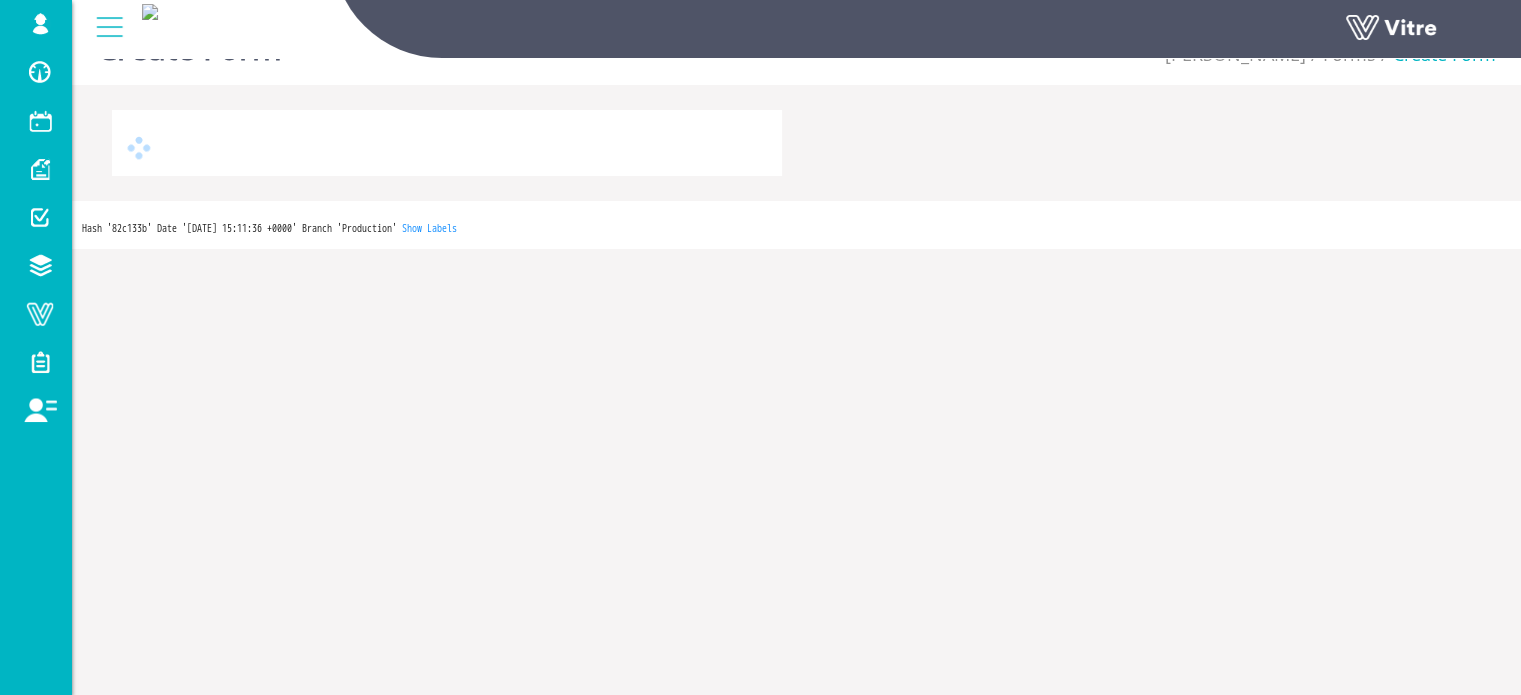 scroll, scrollTop: 50, scrollLeft: 0, axis: vertical 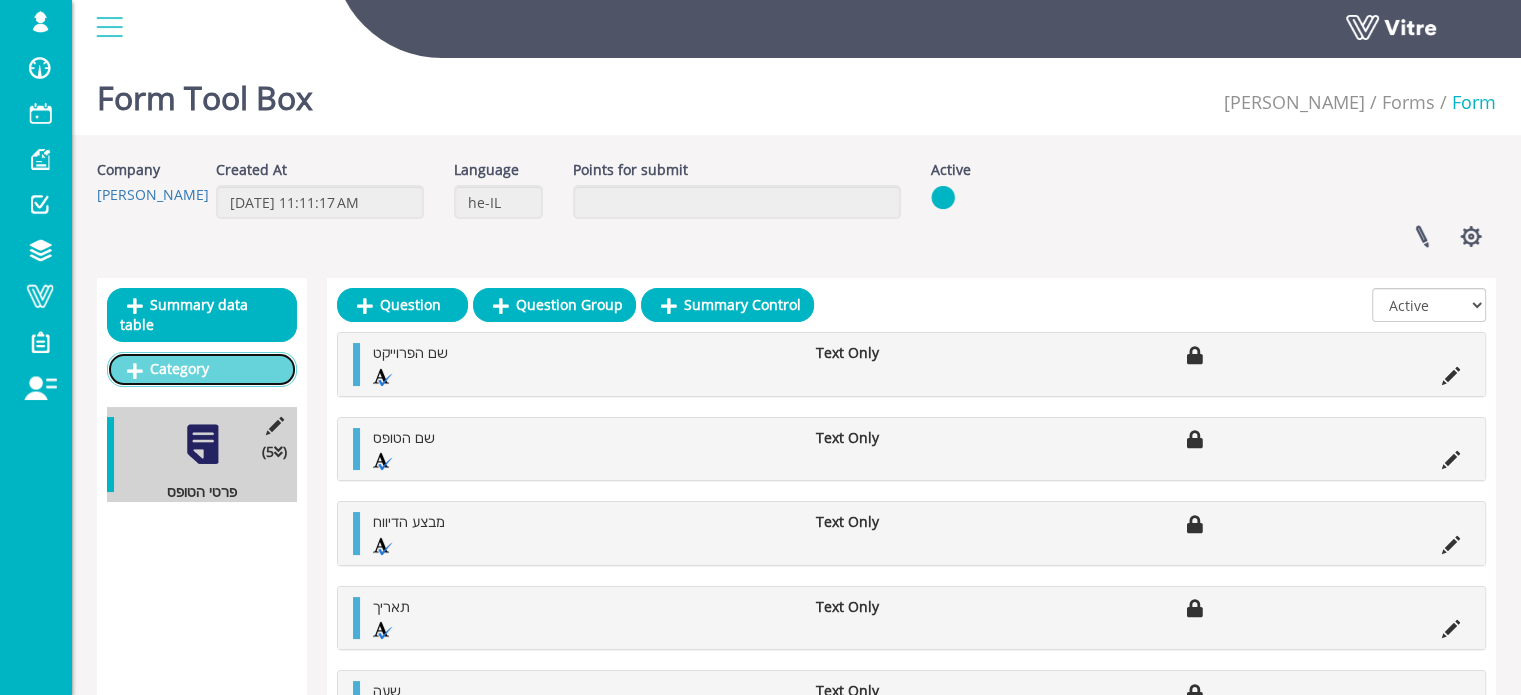 click on "Category" at bounding box center [202, 369] 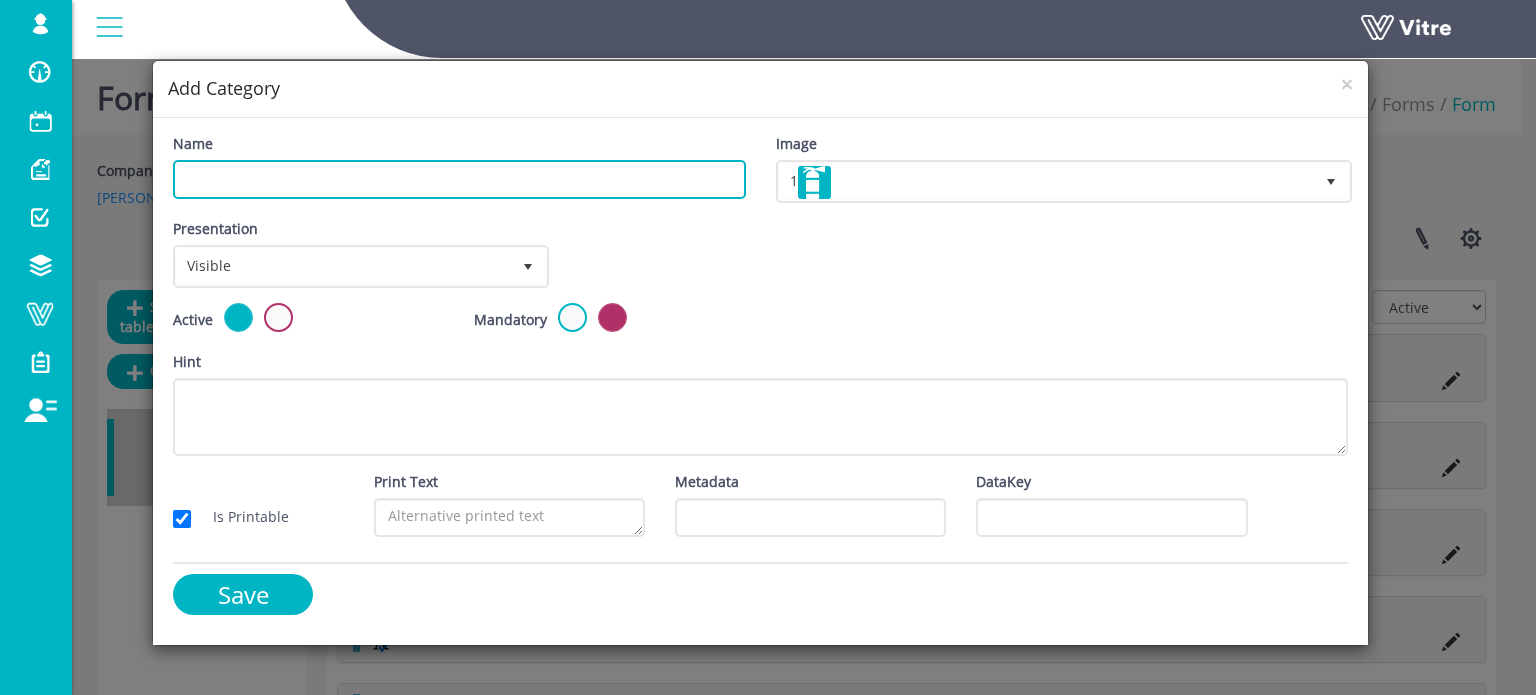 click on "Name" at bounding box center (459, 179) 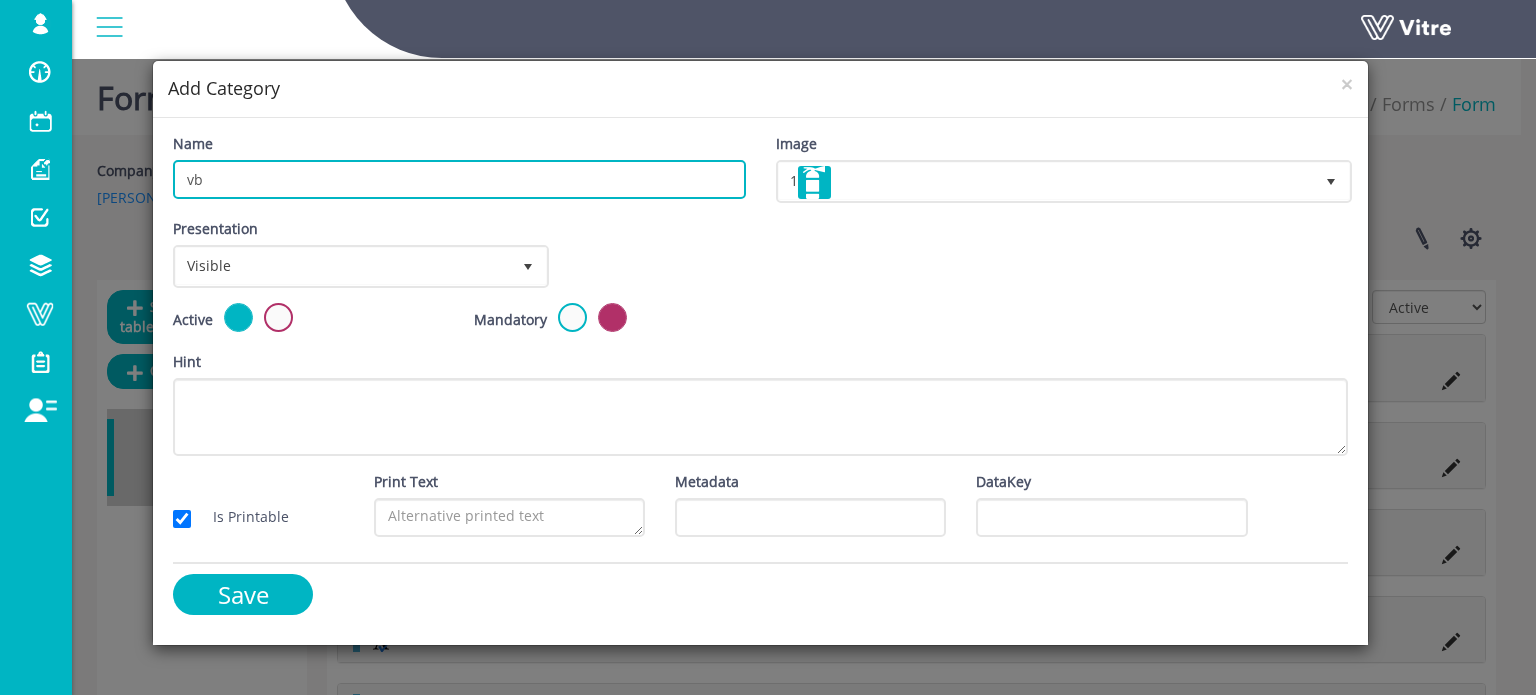 type on "v" 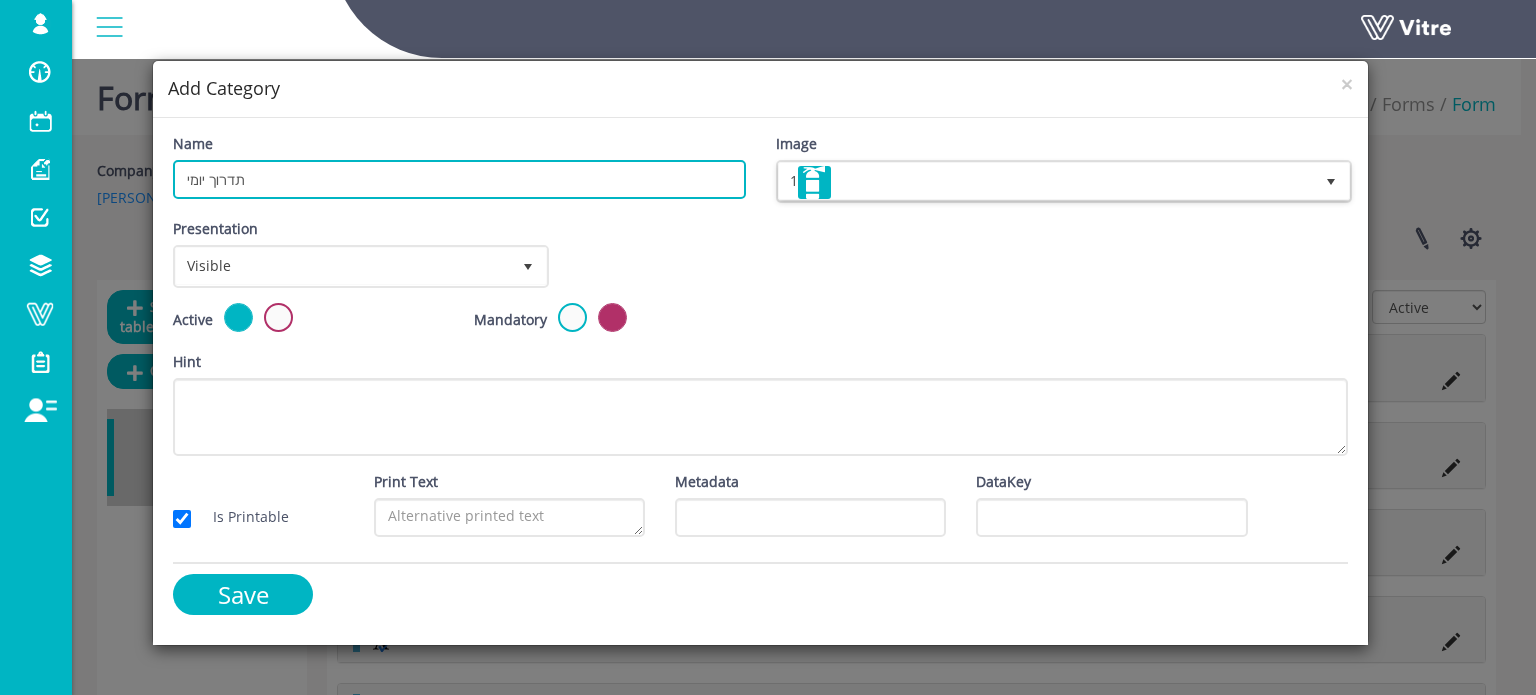 type on "תדרוך יומי" 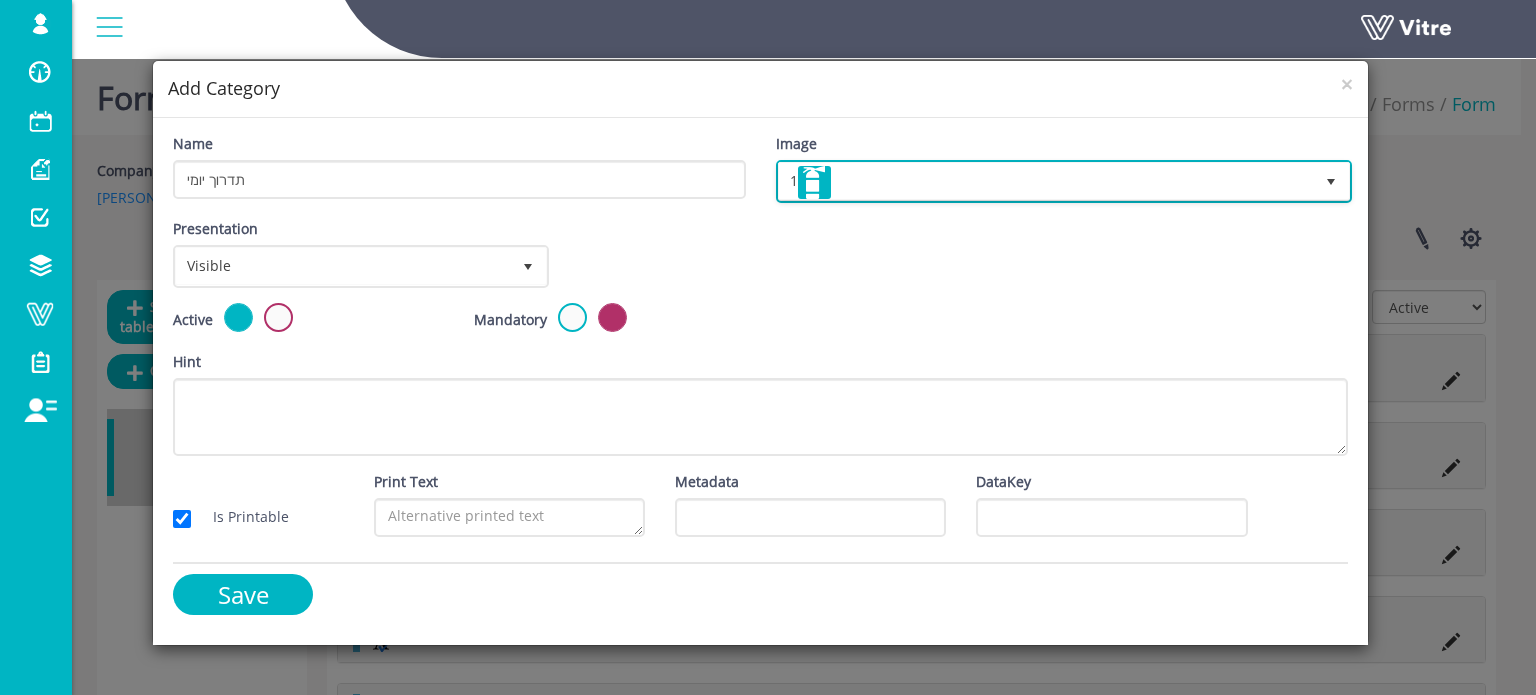 click at bounding box center (814, 182) 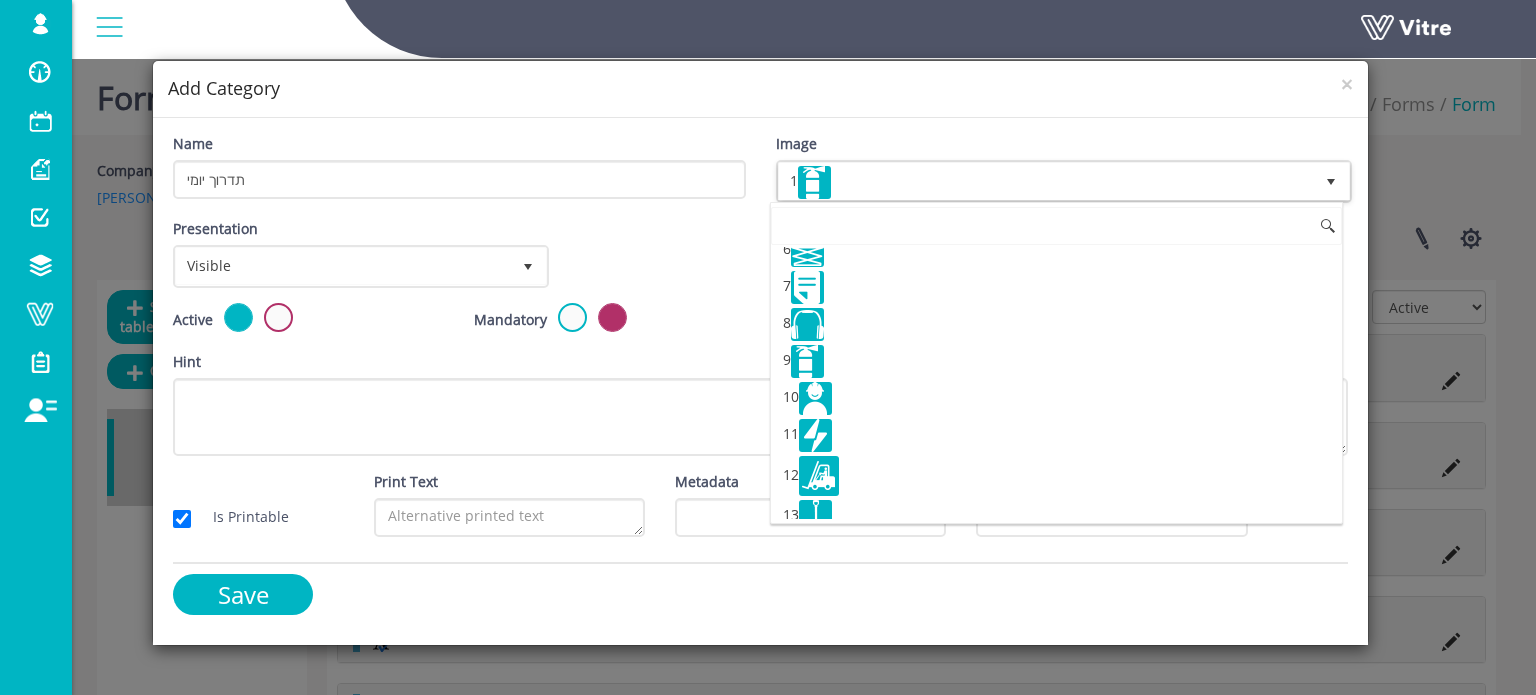 scroll, scrollTop: 200, scrollLeft: 0, axis: vertical 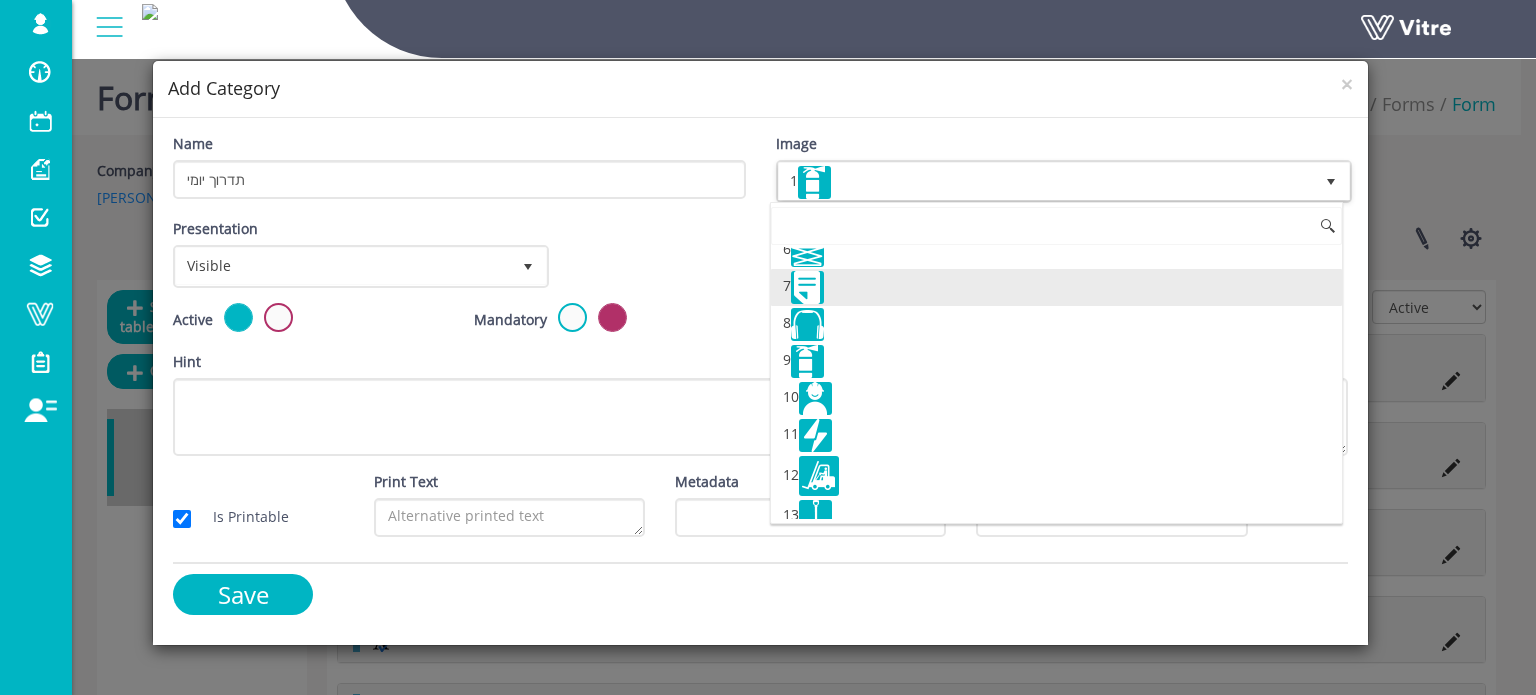 click at bounding box center [807, 287] 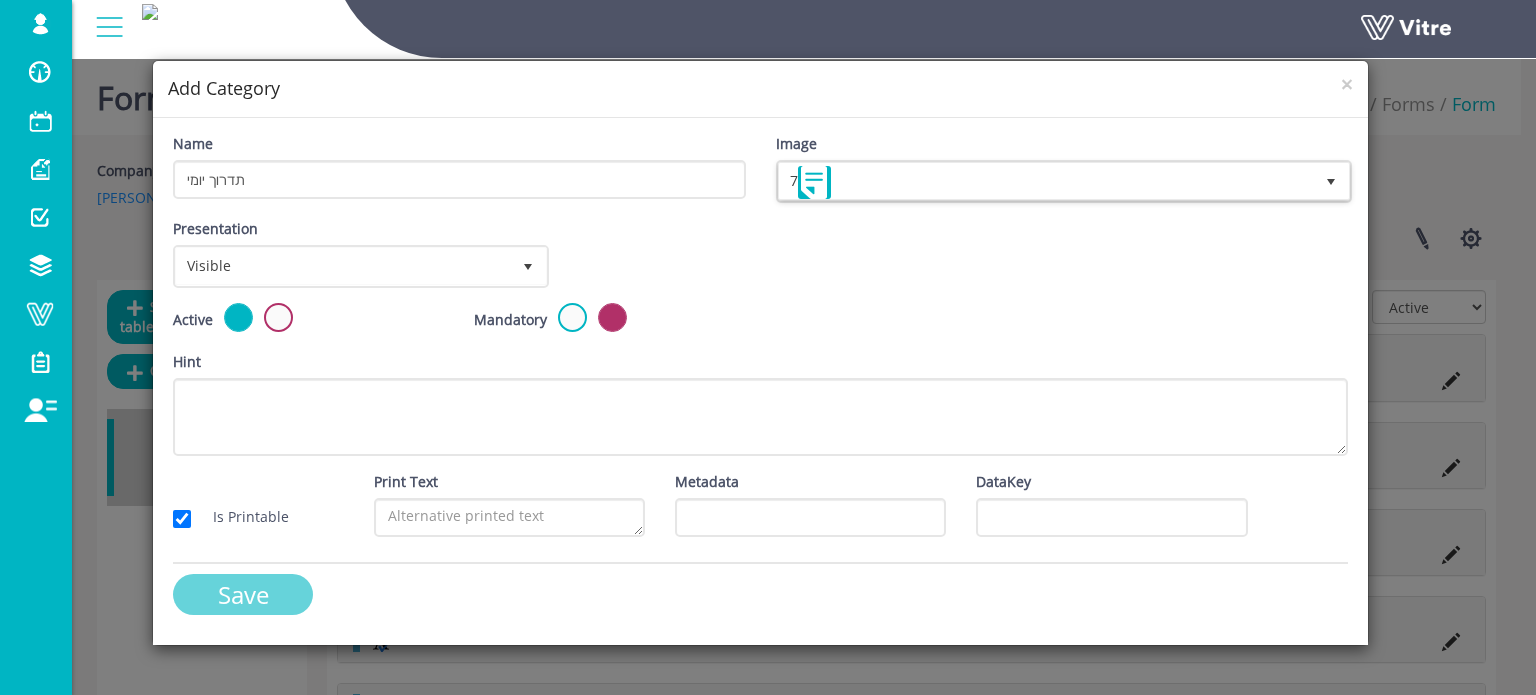 click on "Save" at bounding box center (243, 594) 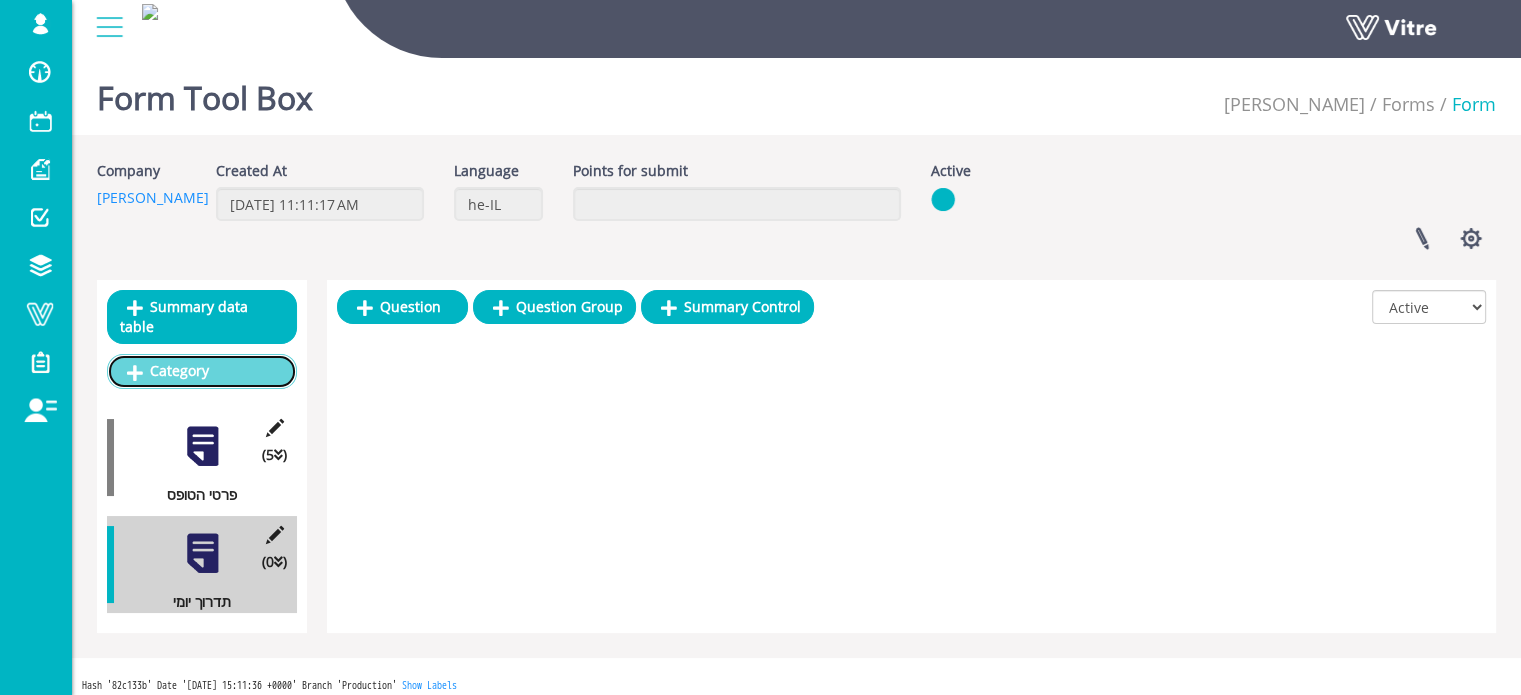 click on "Category" at bounding box center [202, 371] 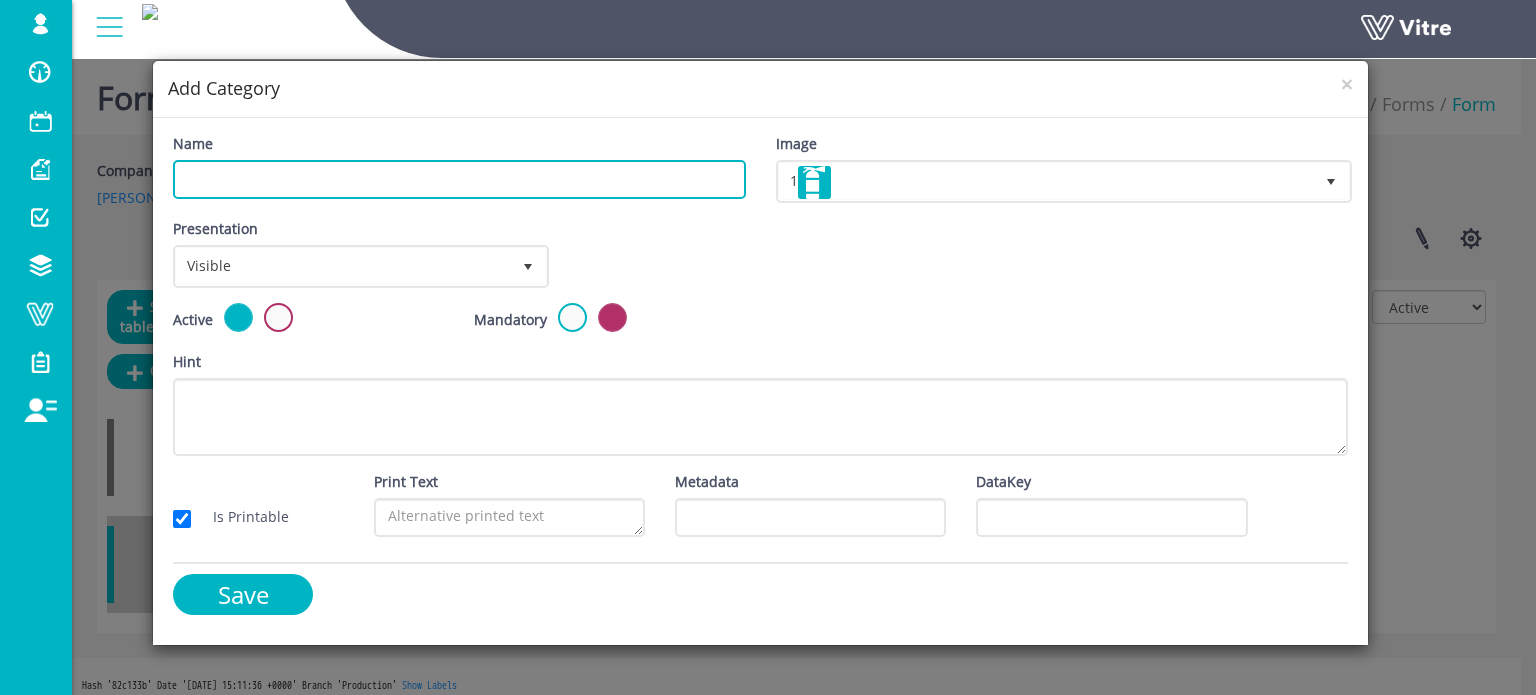 click on "Name" at bounding box center (459, 179) 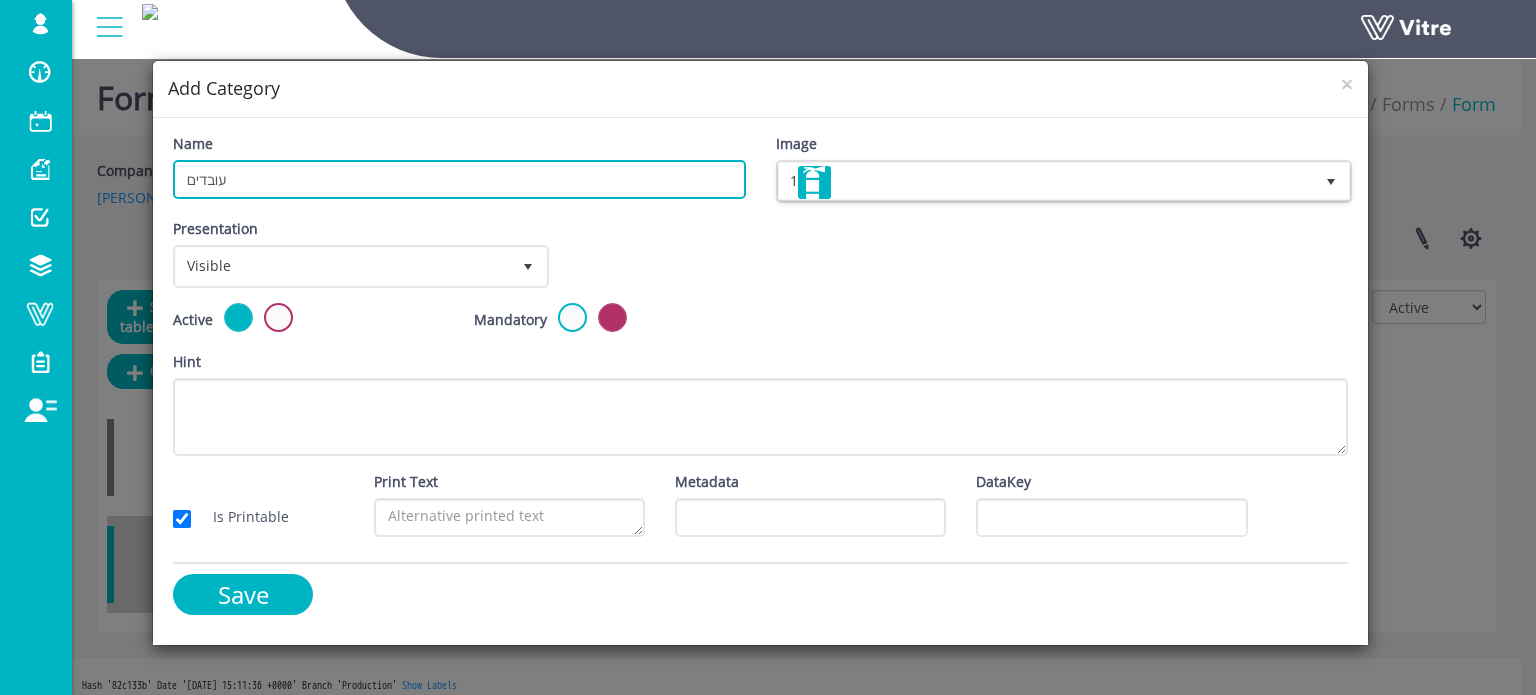 type on "עובדים" 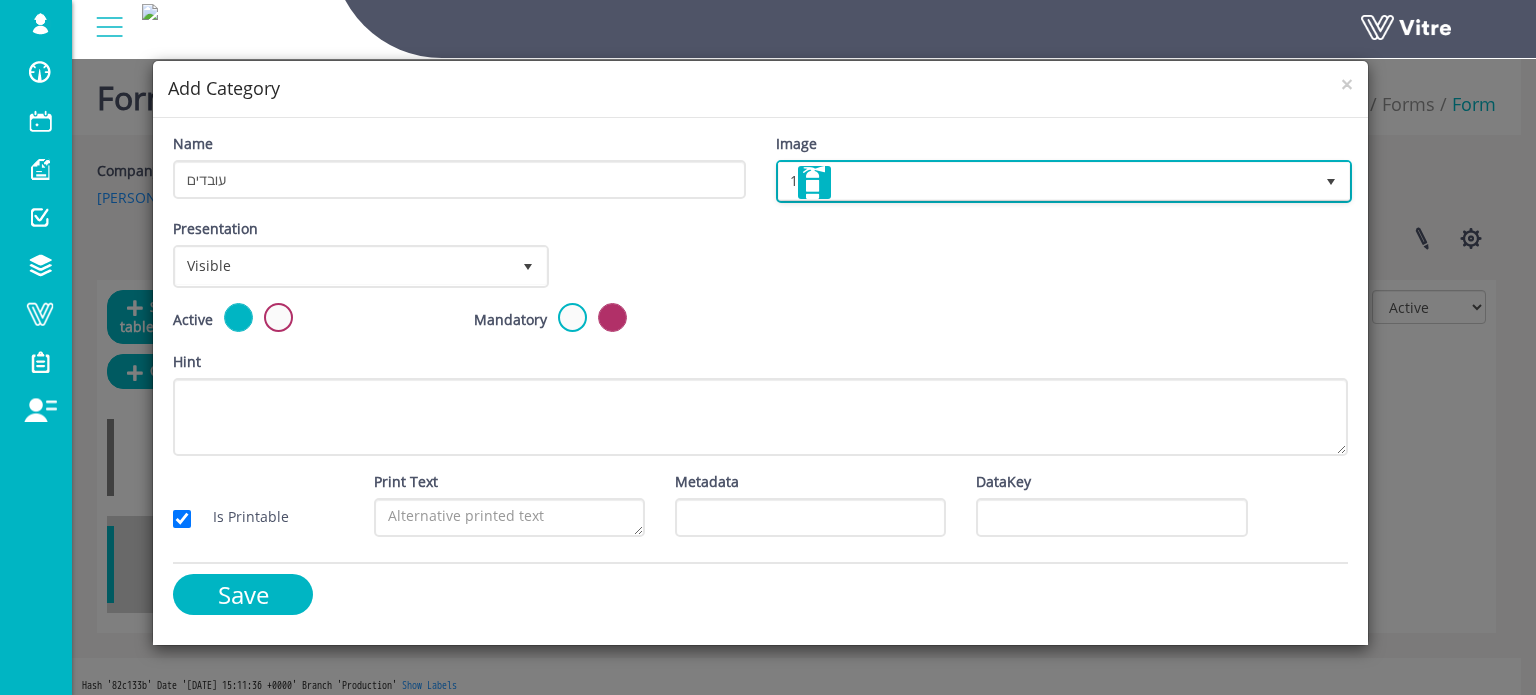click at bounding box center (814, 182) 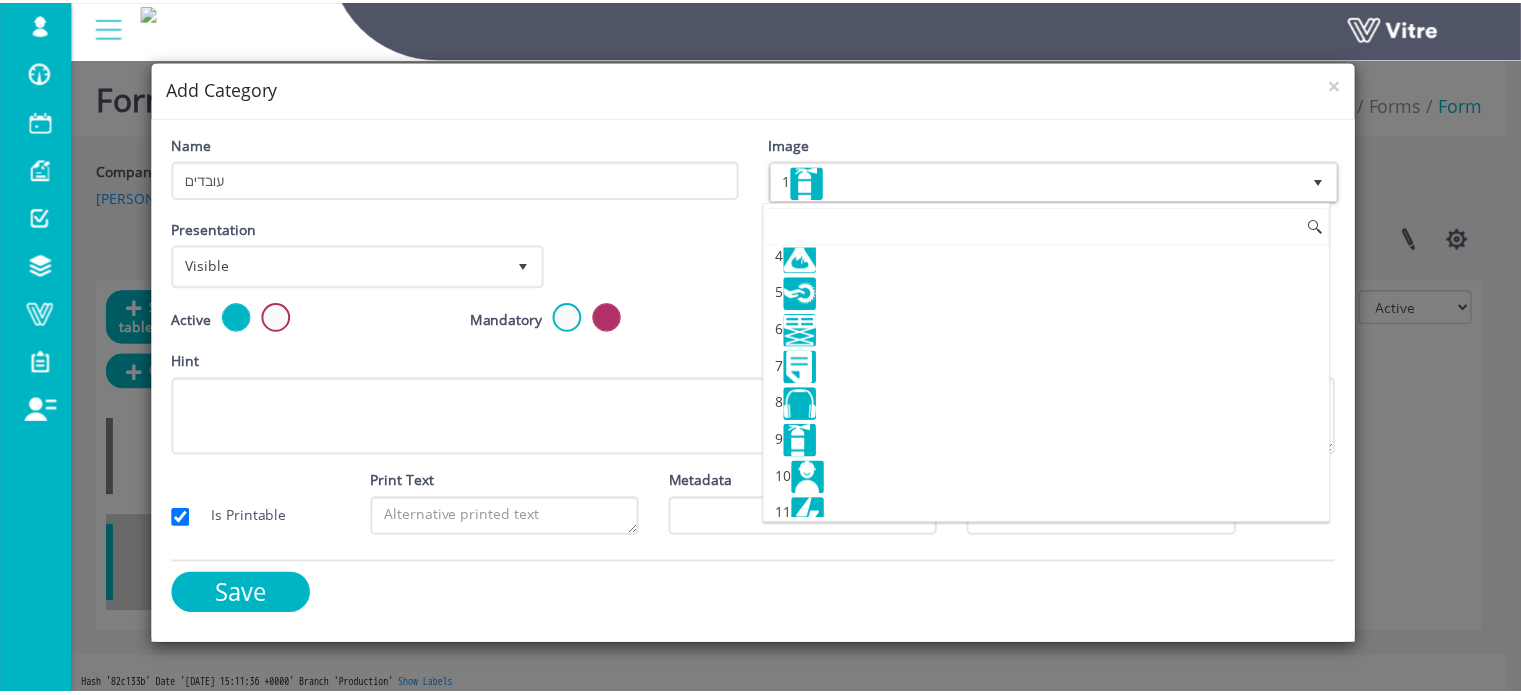 scroll, scrollTop: 200, scrollLeft: 0, axis: vertical 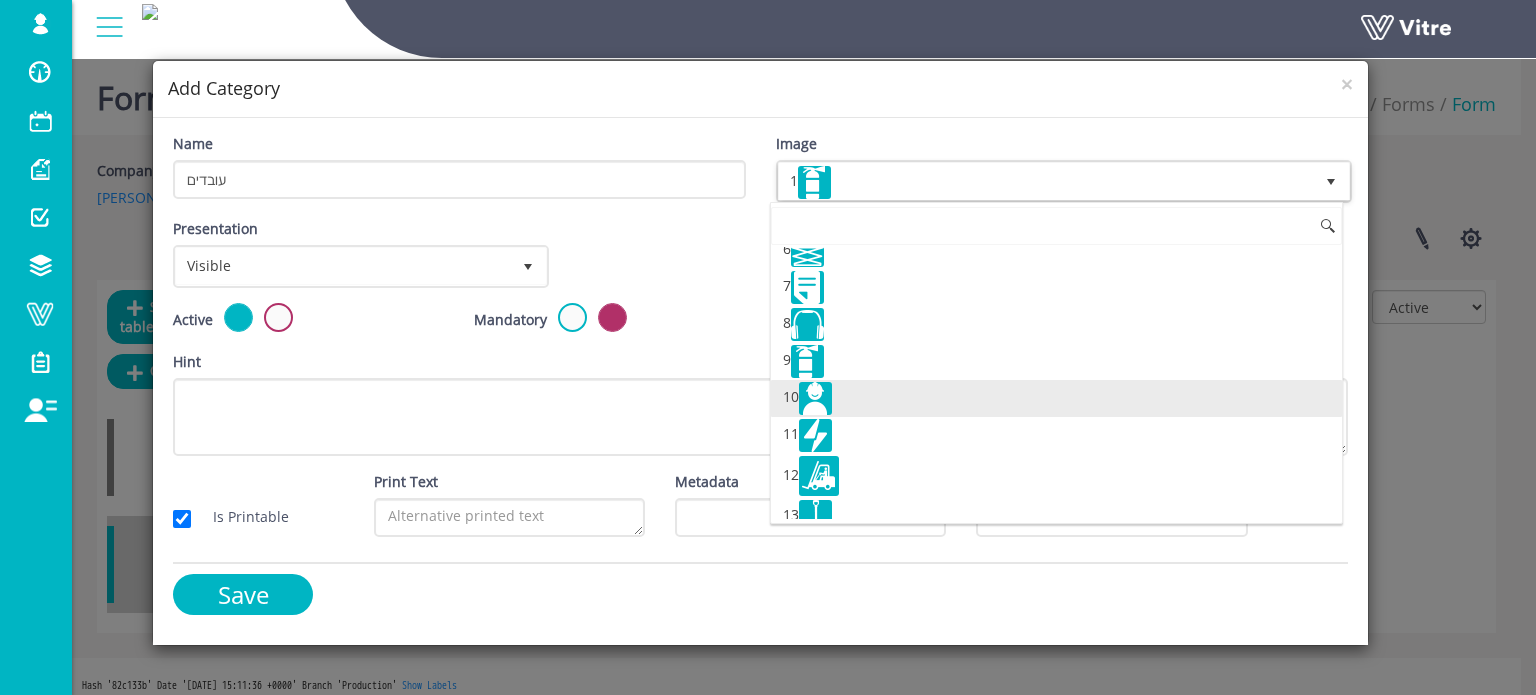 click at bounding box center (815, 398) 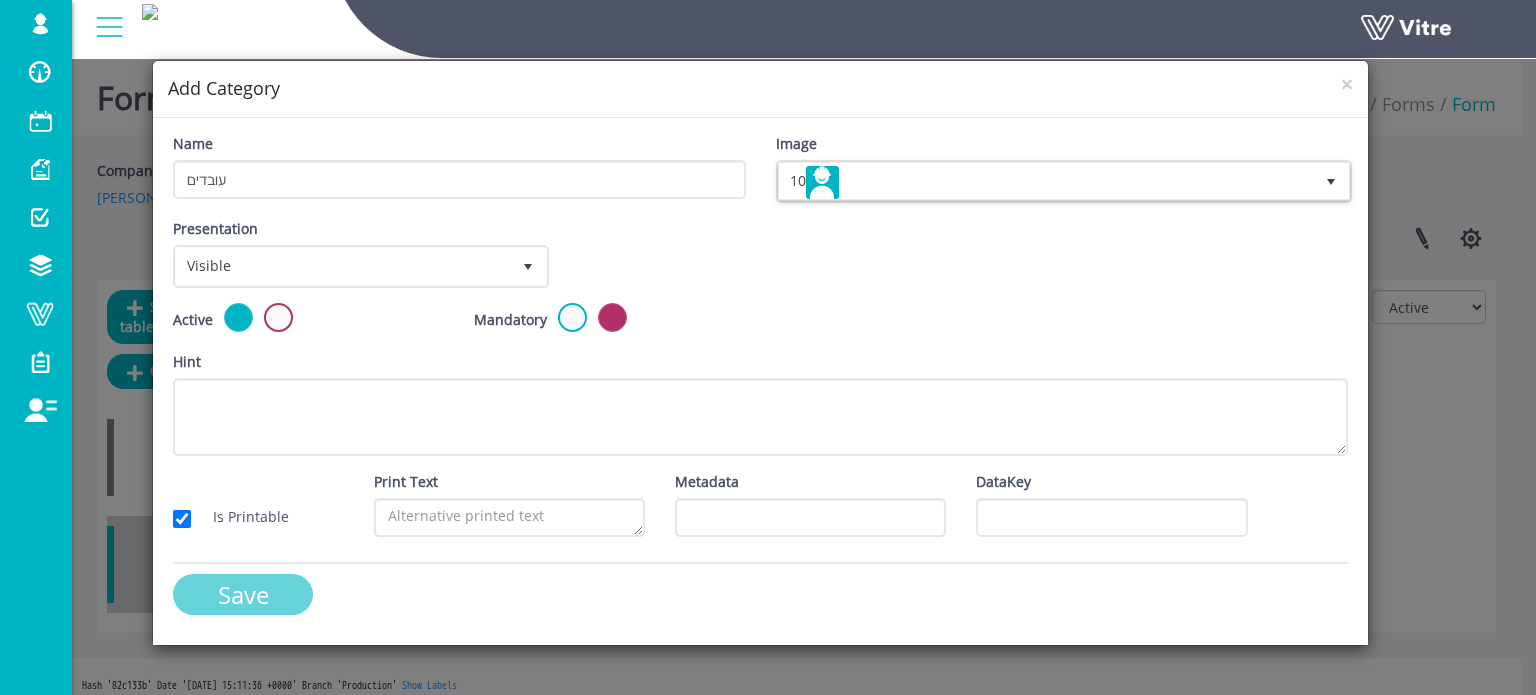 click on "Save" at bounding box center (243, 594) 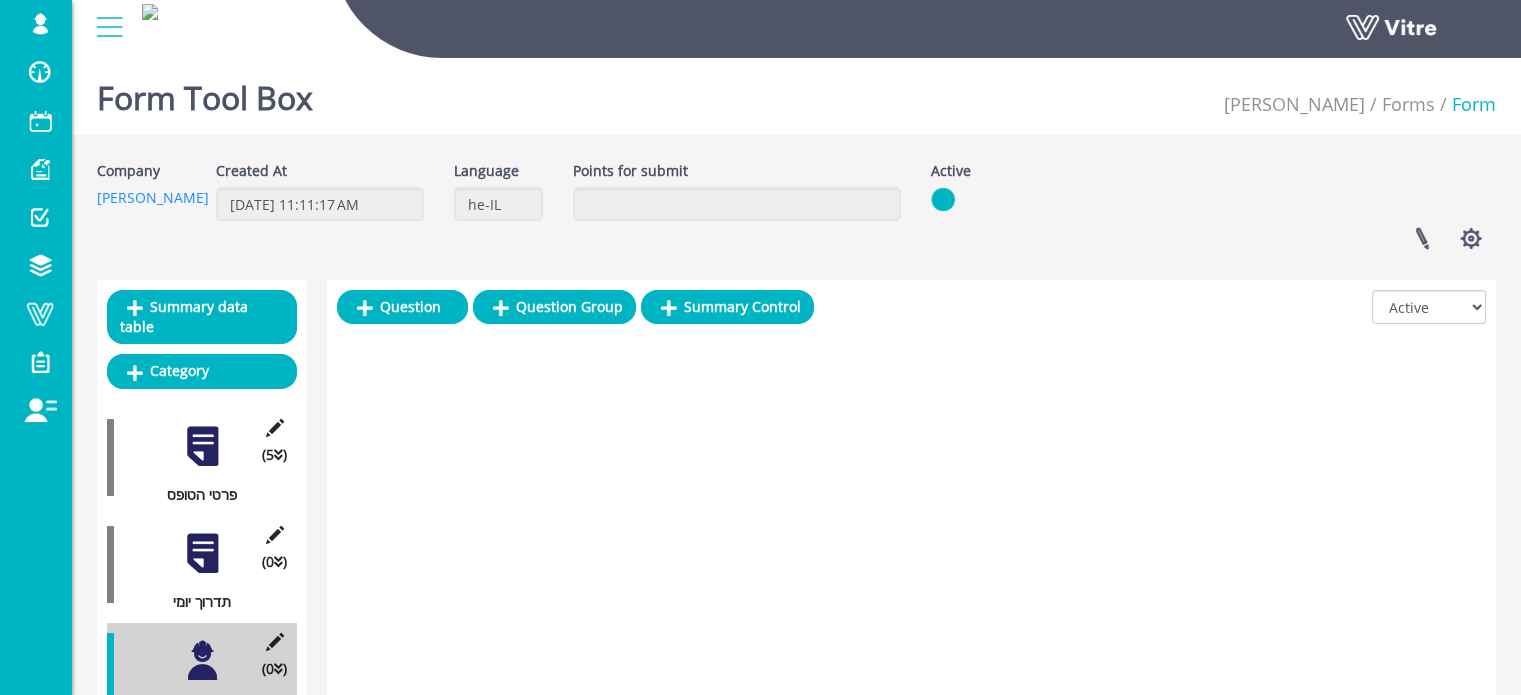 scroll, scrollTop: 96, scrollLeft: 0, axis: vertical 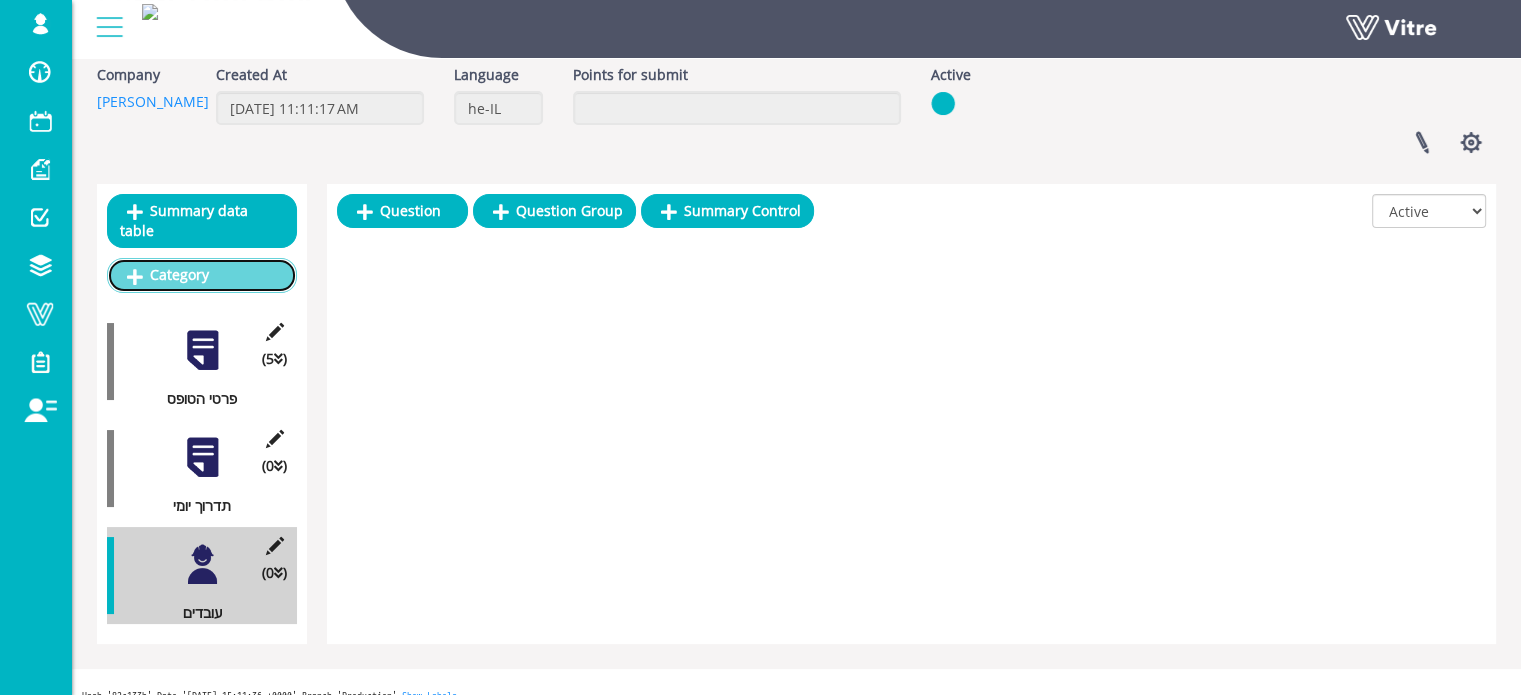 click on "Category" at bounding box center (202, 275) 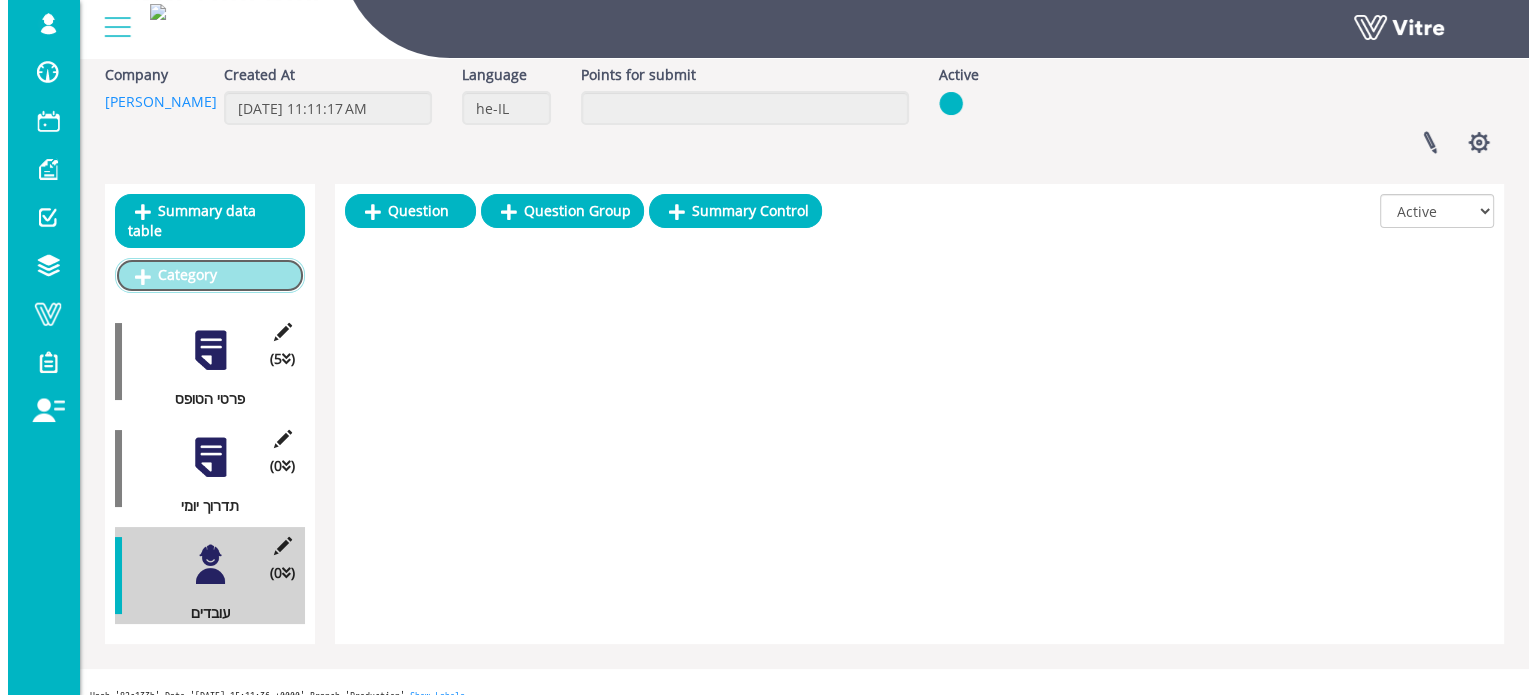 scroll, scrollTop: 0, scrollLeft: 0, axis: both 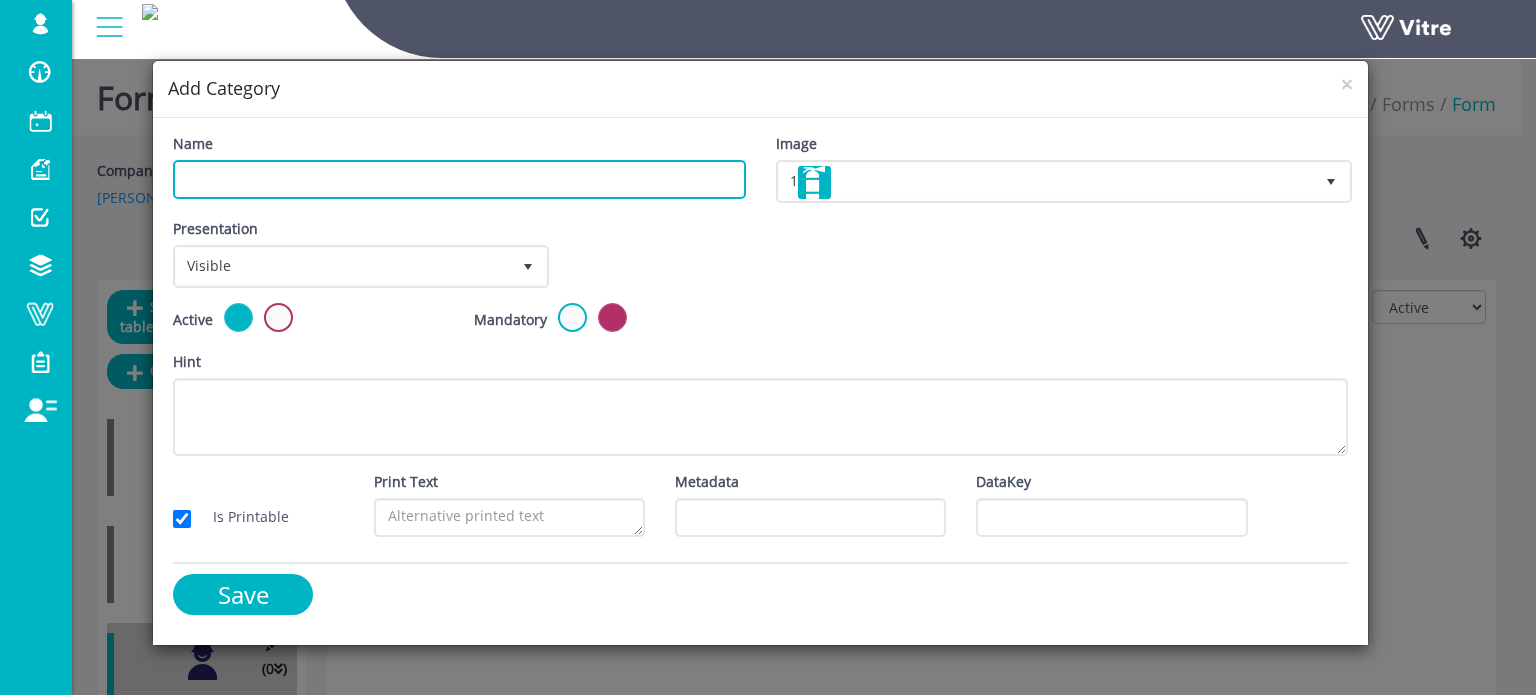 click on "Name" at bounding box center [459, 179] 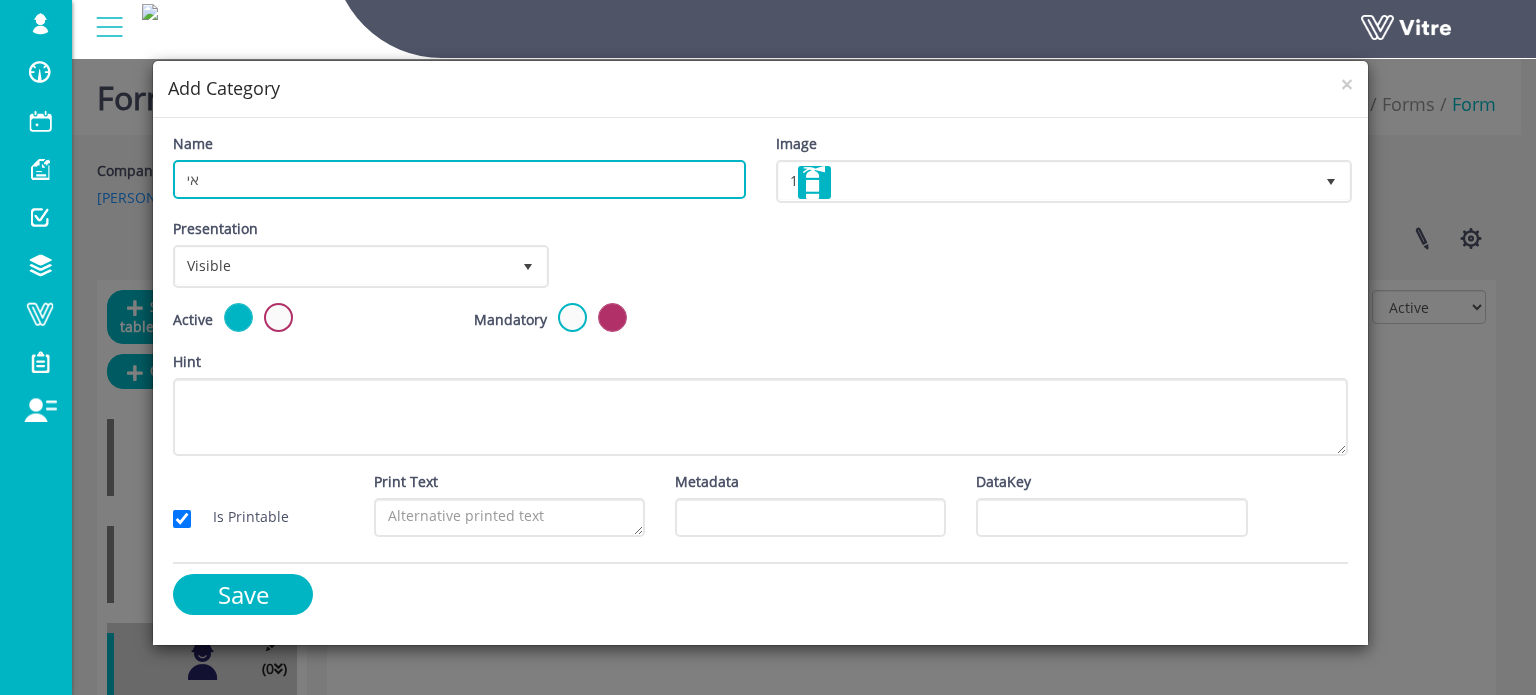 type on "א" 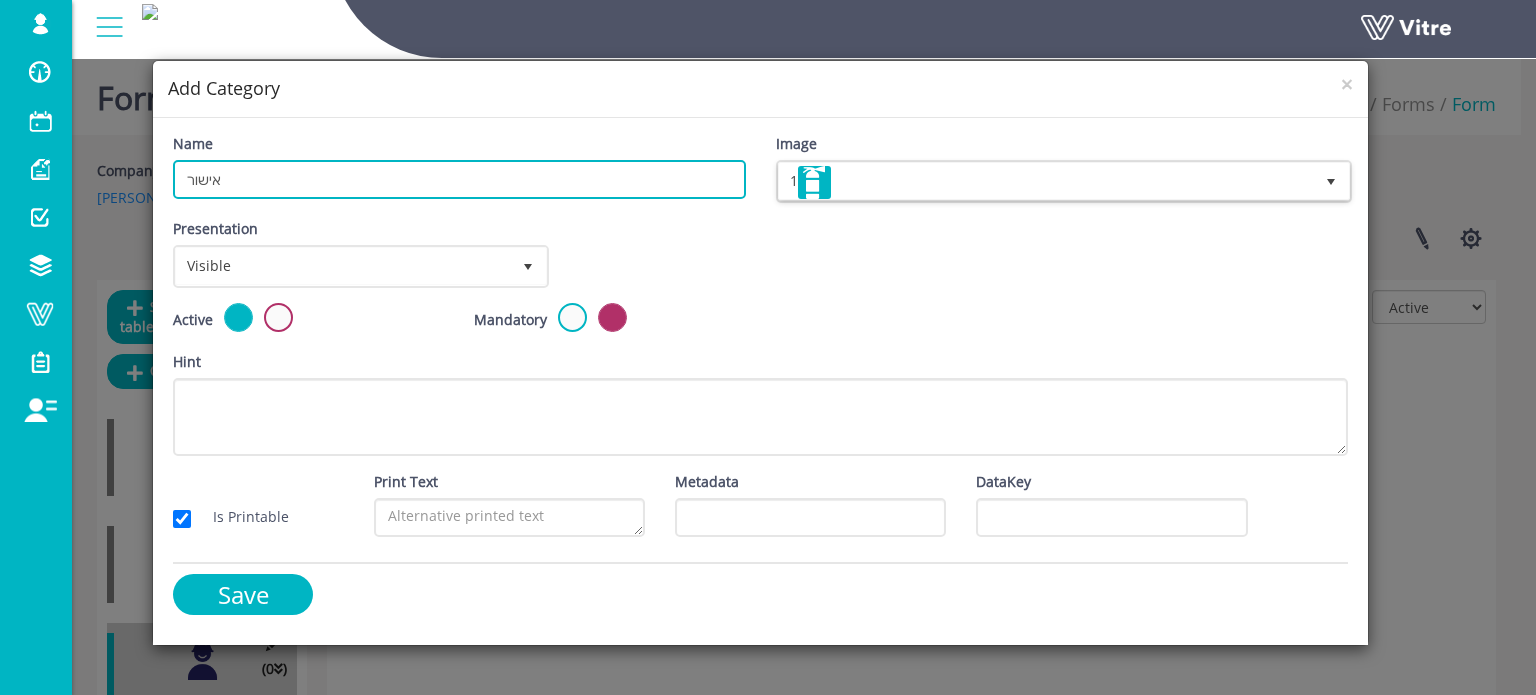type on "אישור" 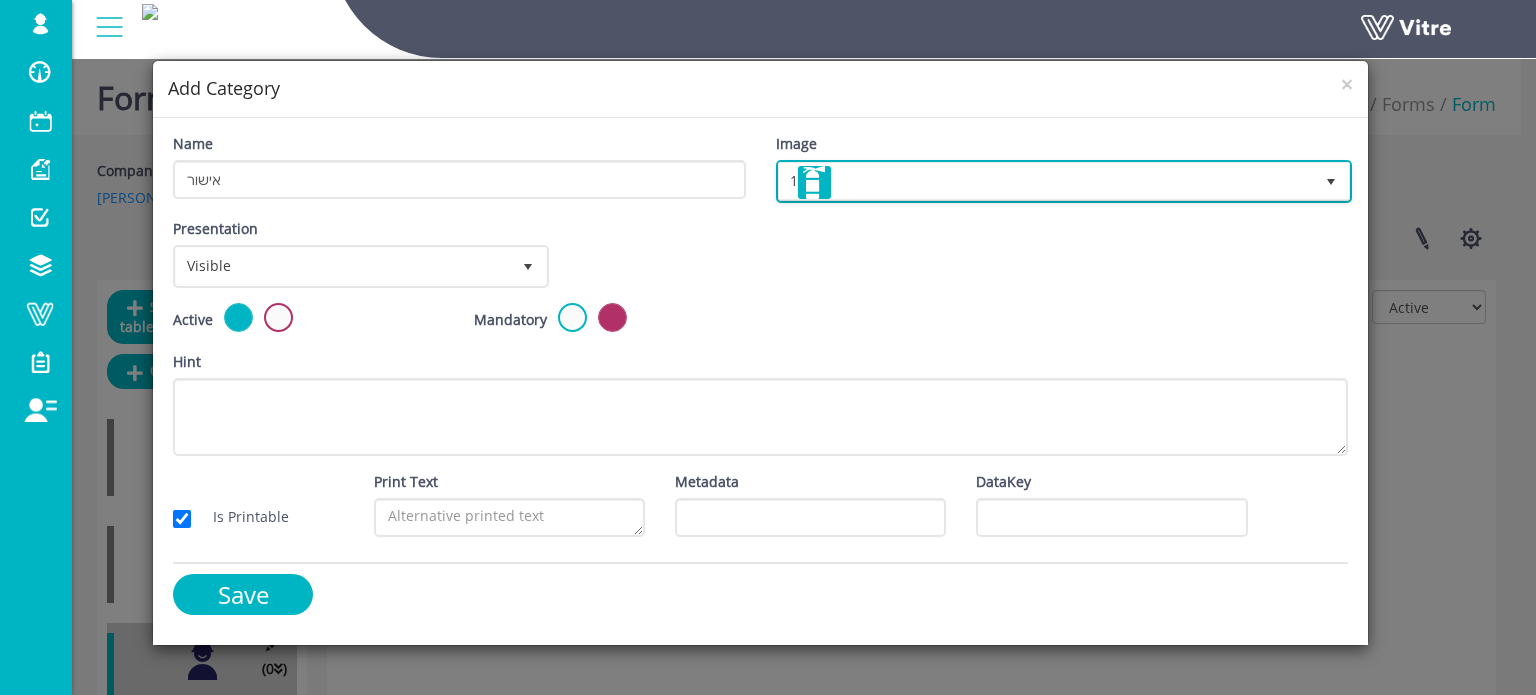 click at bounding box center [814, 182] 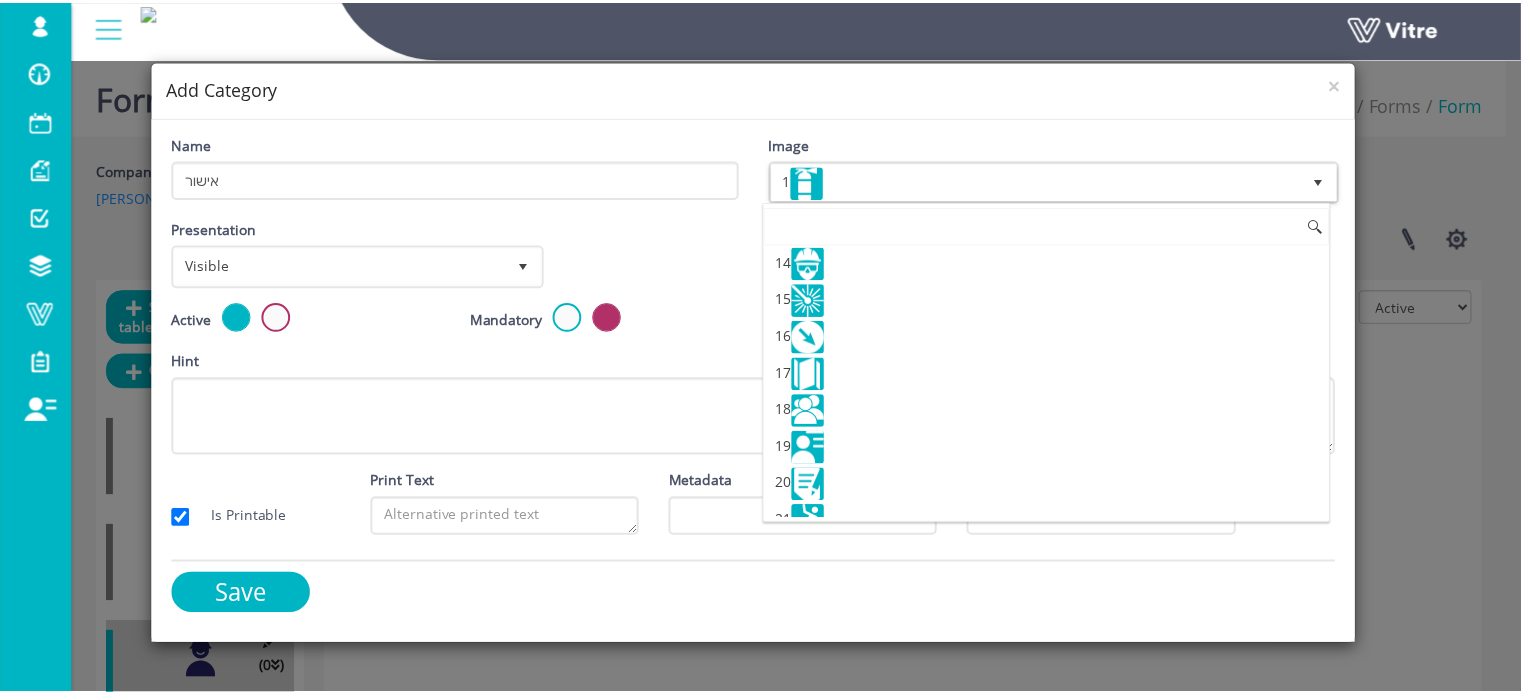 scroll, scrollTop: 500, scrollLeft: 0, axis: vertical 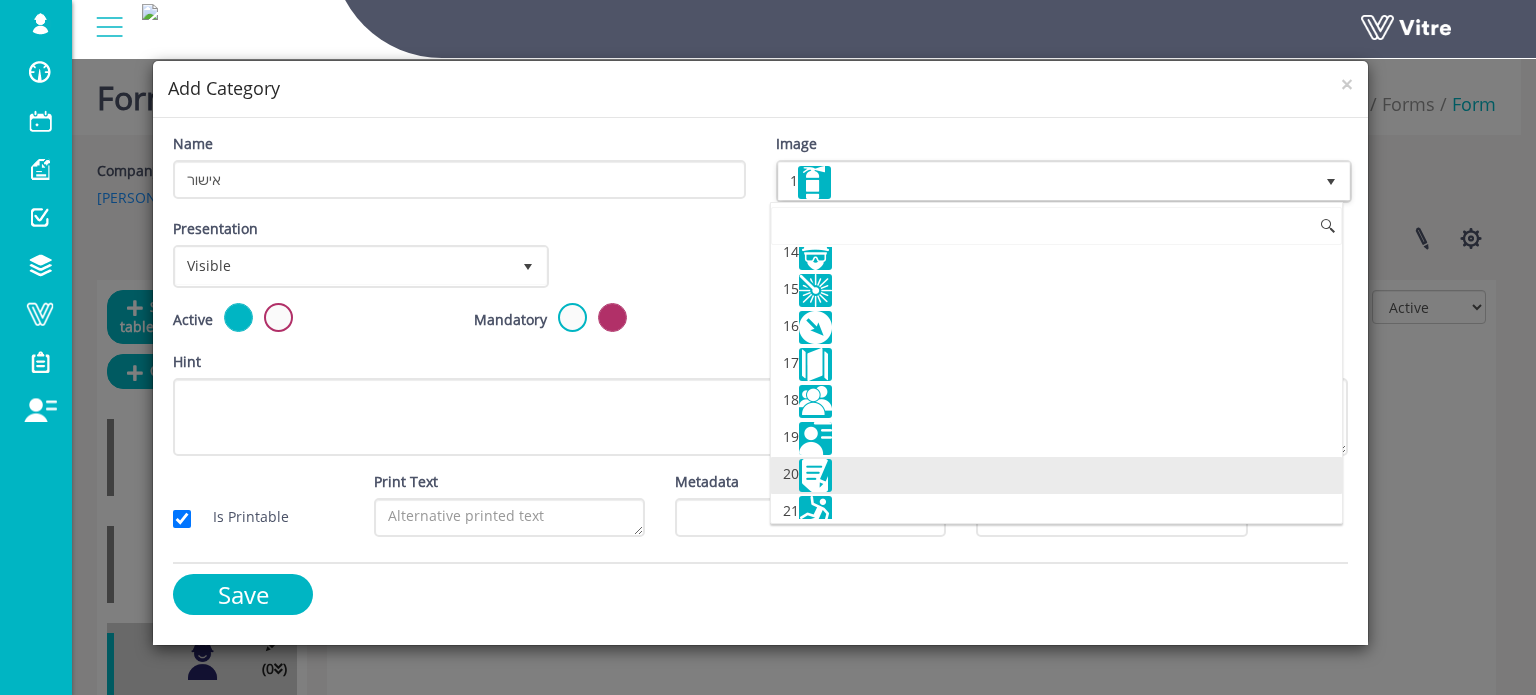 click at bounding box center (815, 475) 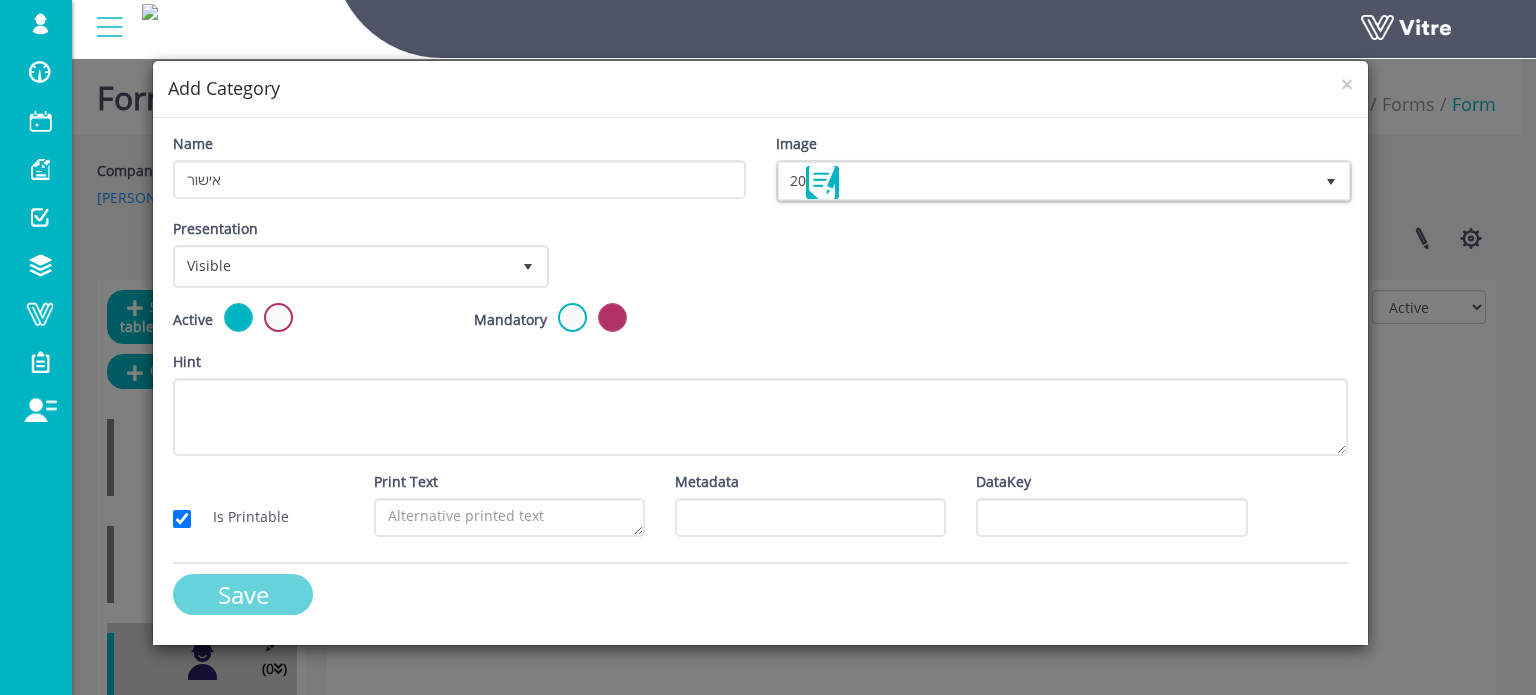 click on "Save" at bounding box center (243, 594) 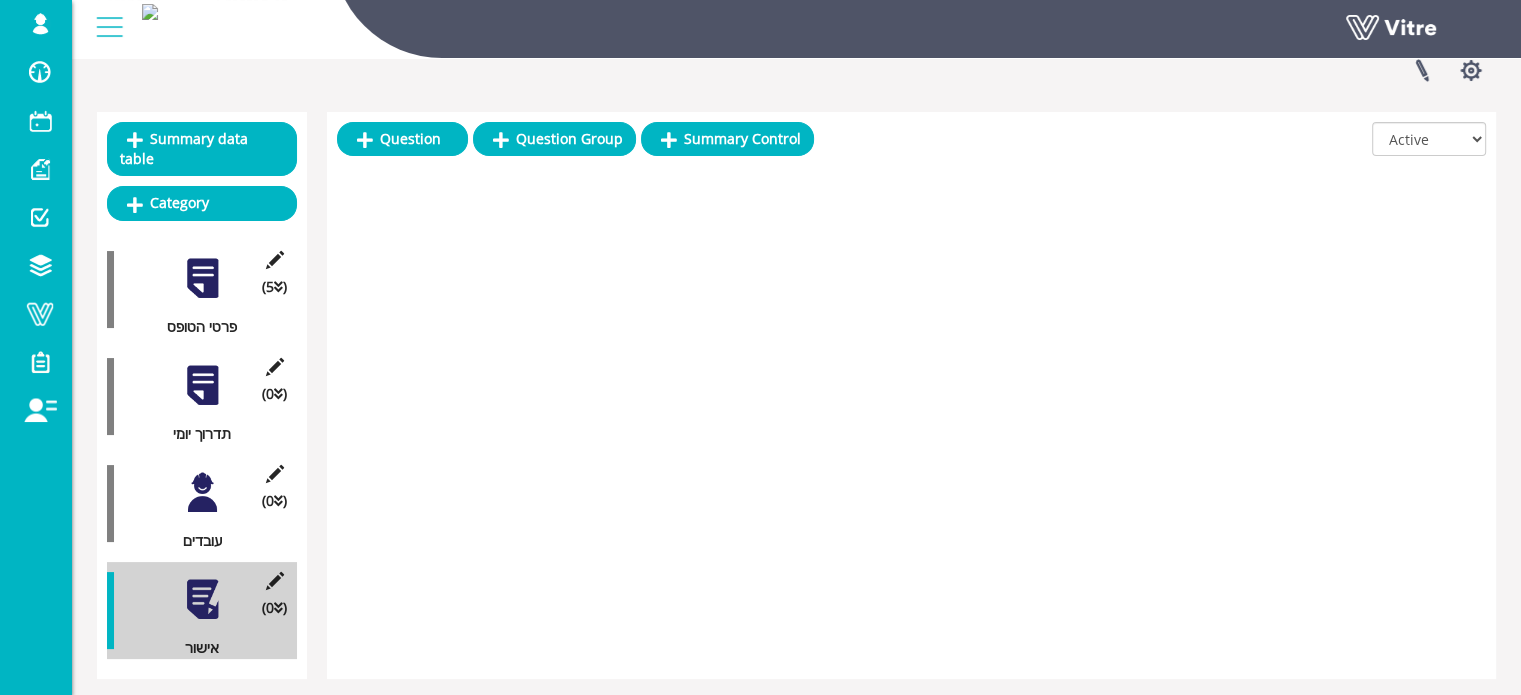 scroll, scrollTop: 204, scrollLeft: 0, axis: vertical 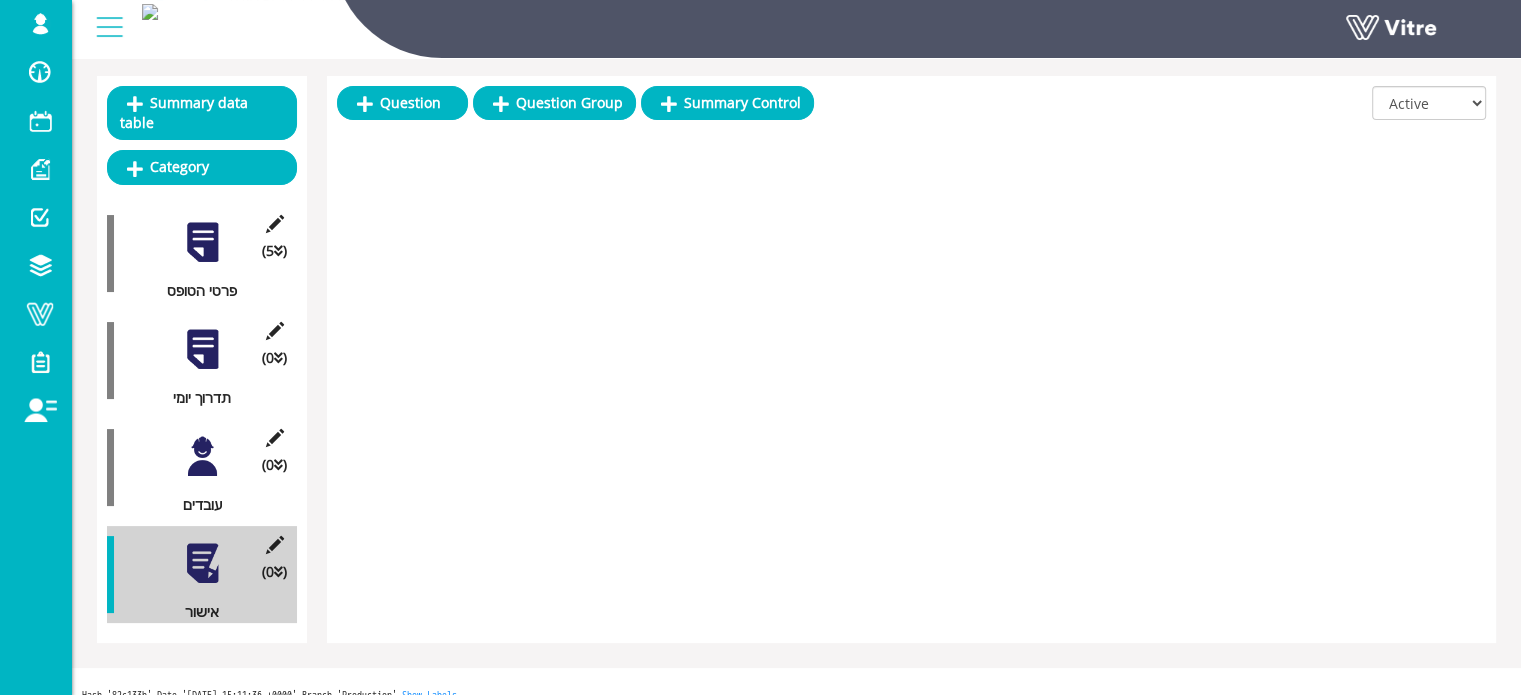 click at bounding box center [202, 349] 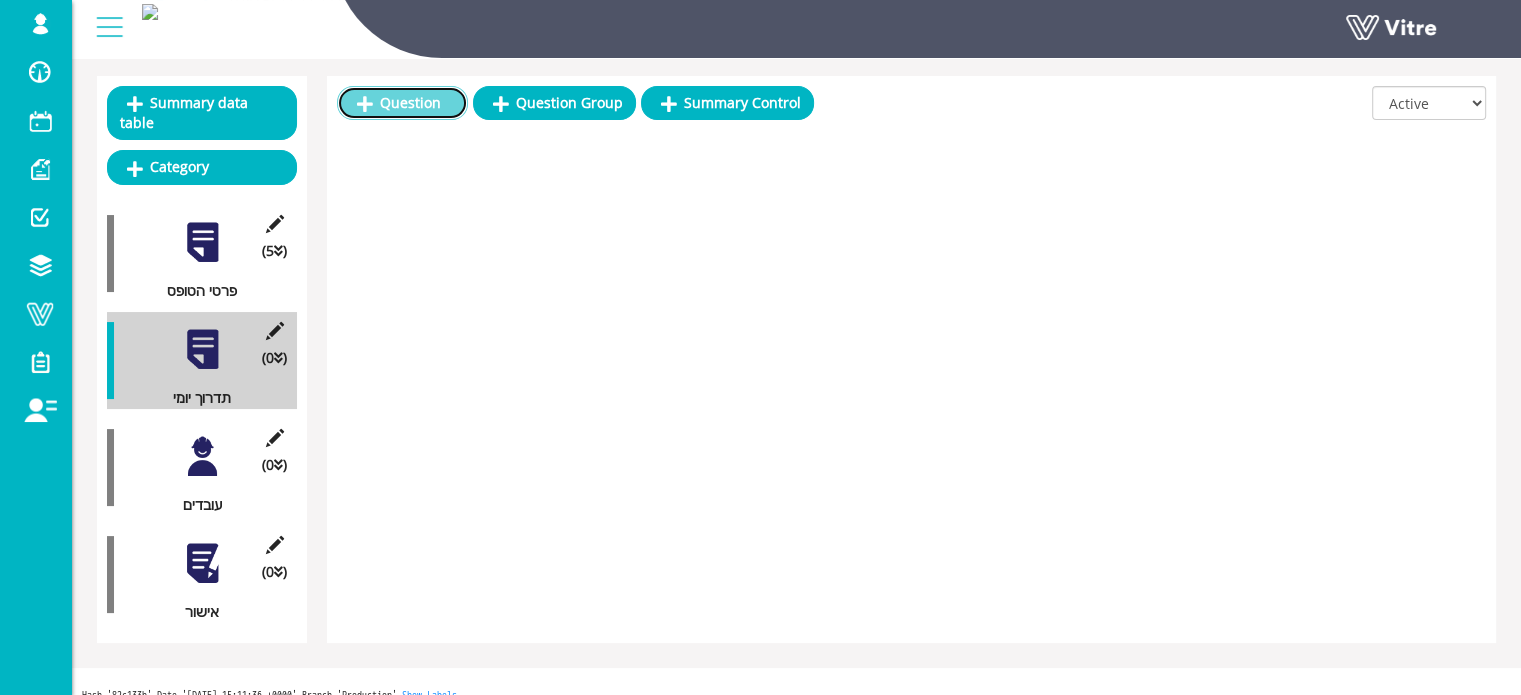 click on "Question" at bounding box center (402, 103) 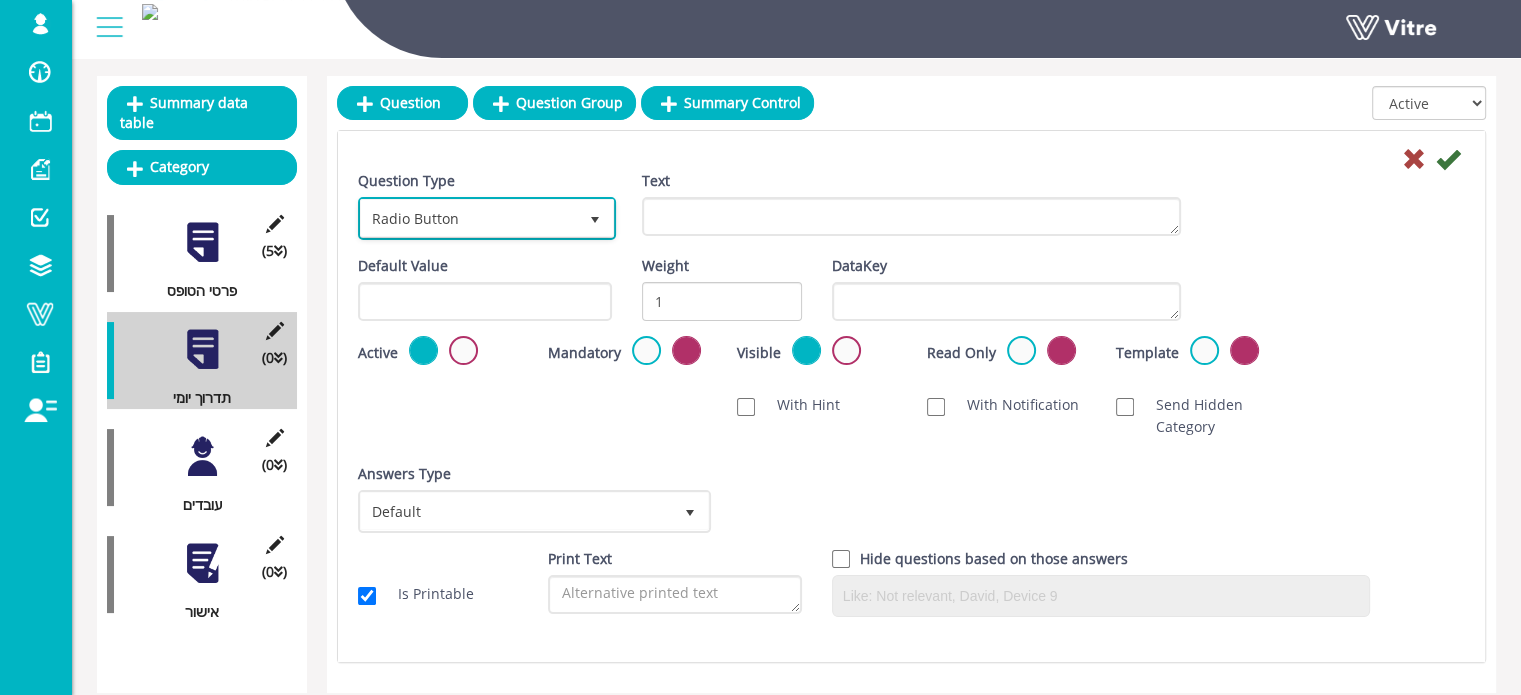 click on "Radio Button" at bounding box center [469, 218] 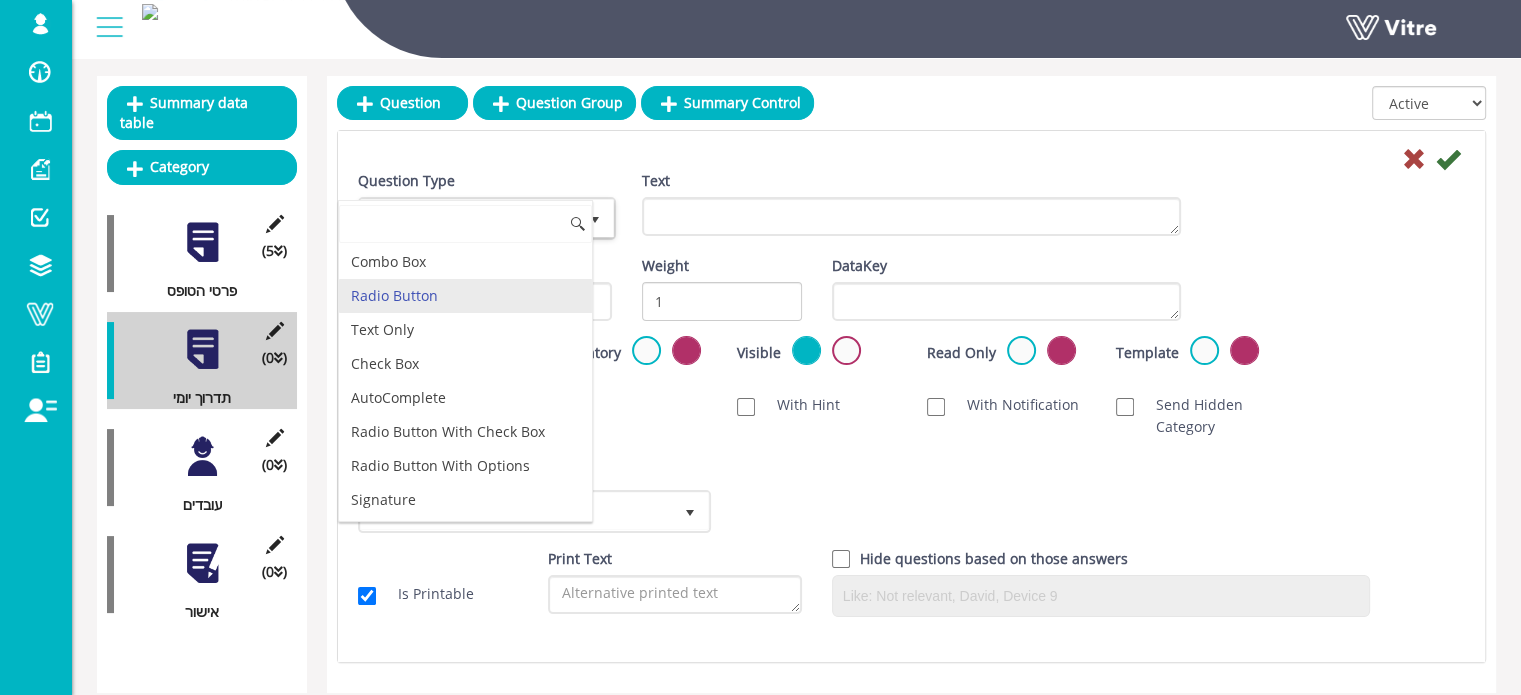 click on "Radio Button" at bounding box center (465, 296) 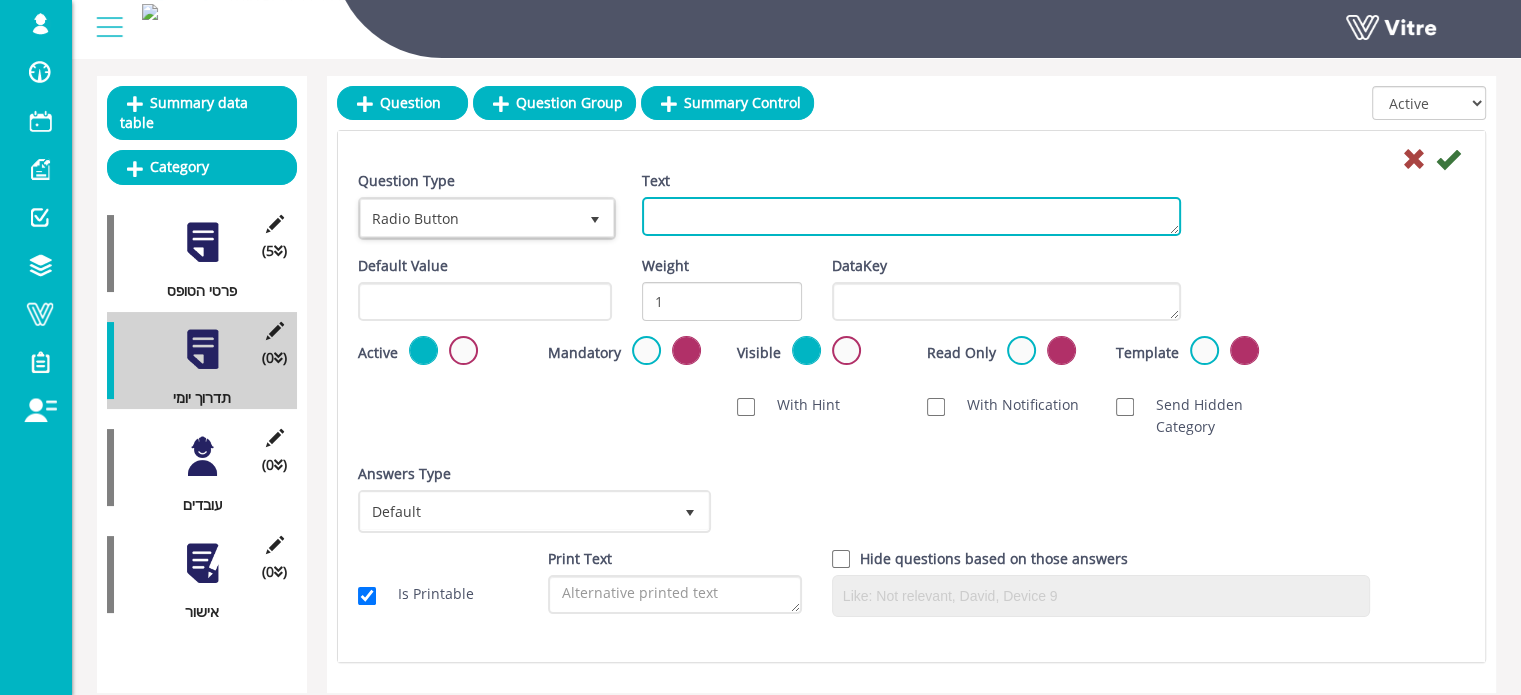 click on "Text" at bounding box center (911, 216) 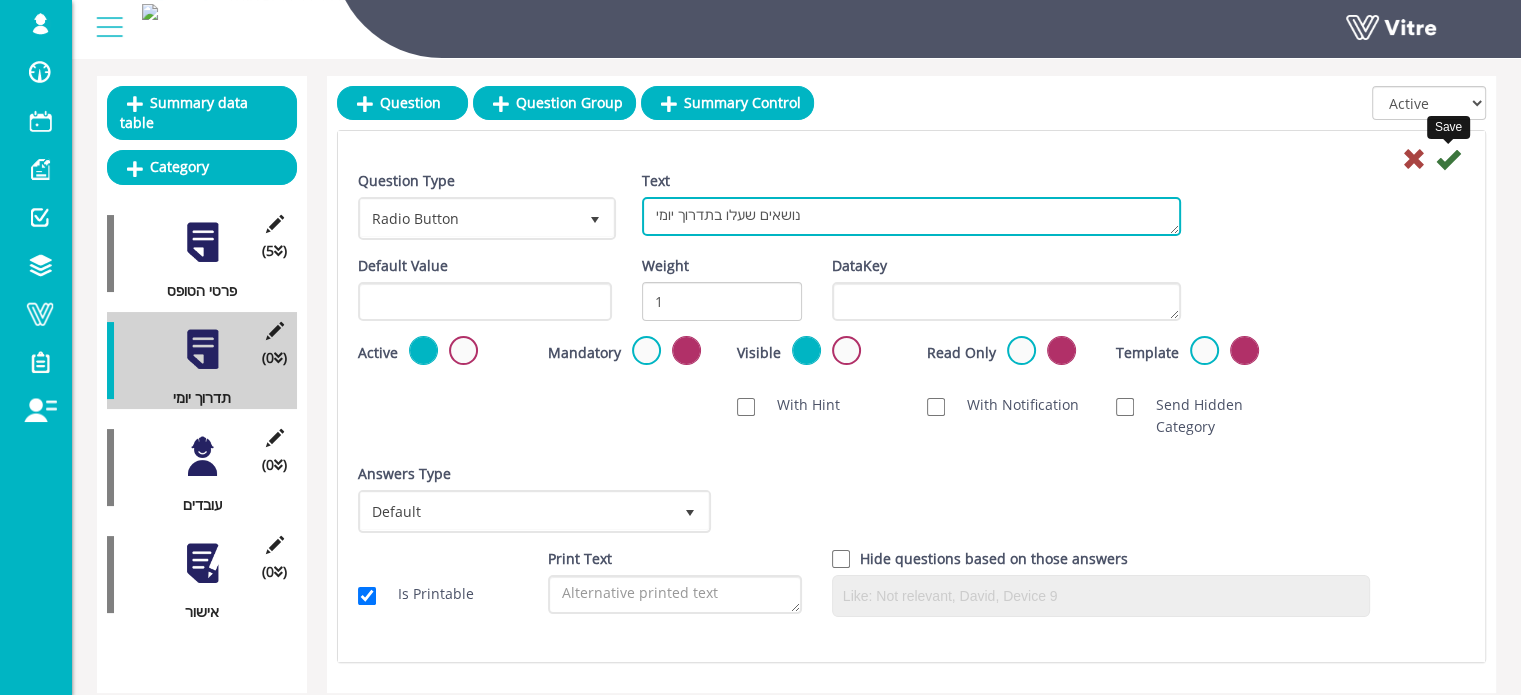 type on "נושאים שעלו בתדרוך יומי" 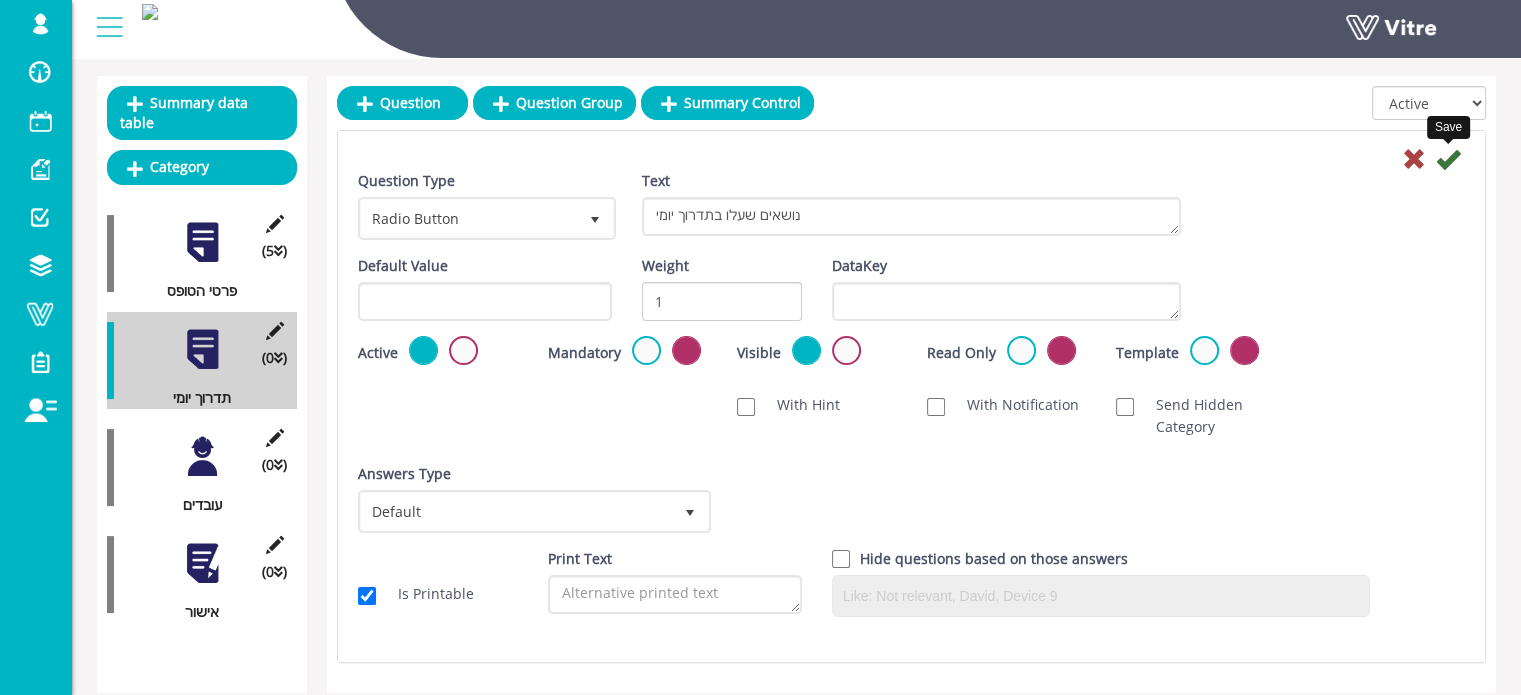 click at bounding box center (1448, 159) 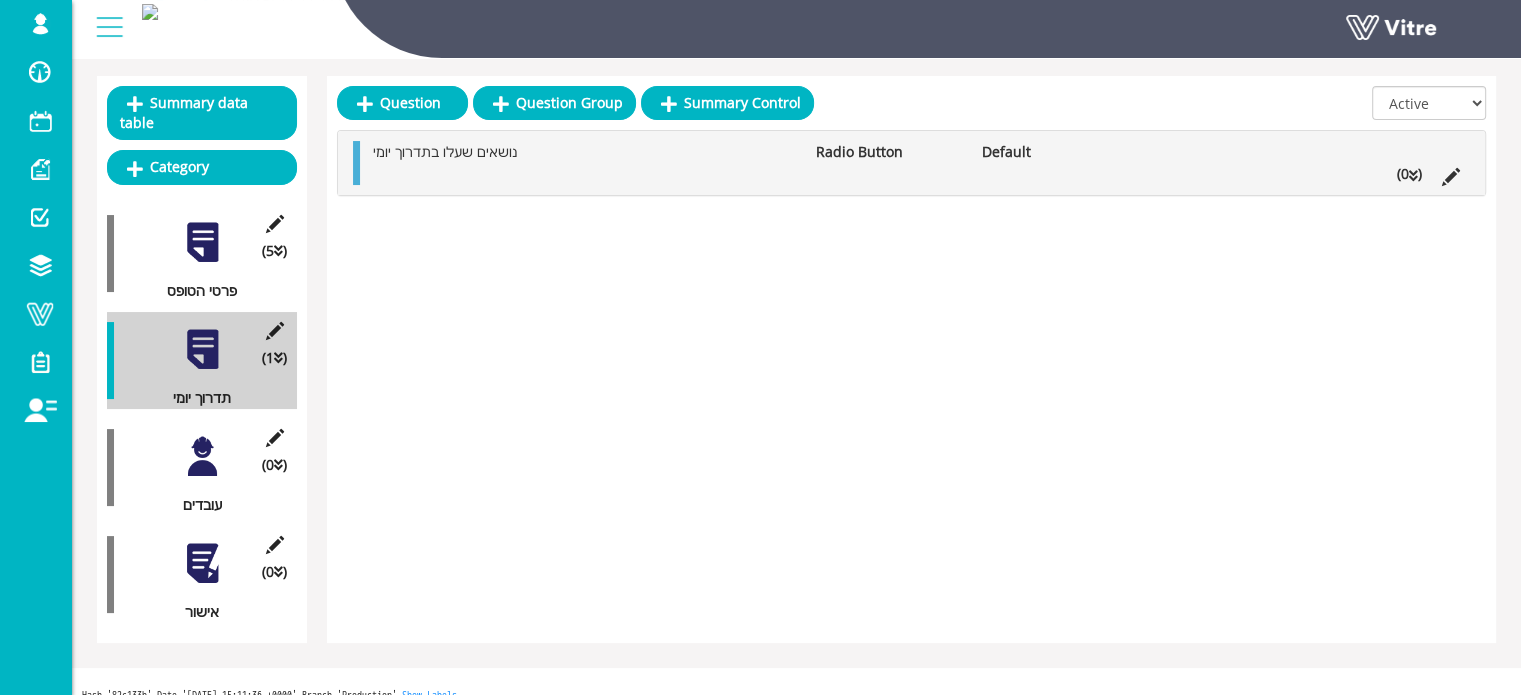 click at bounding box center [1413, 176] 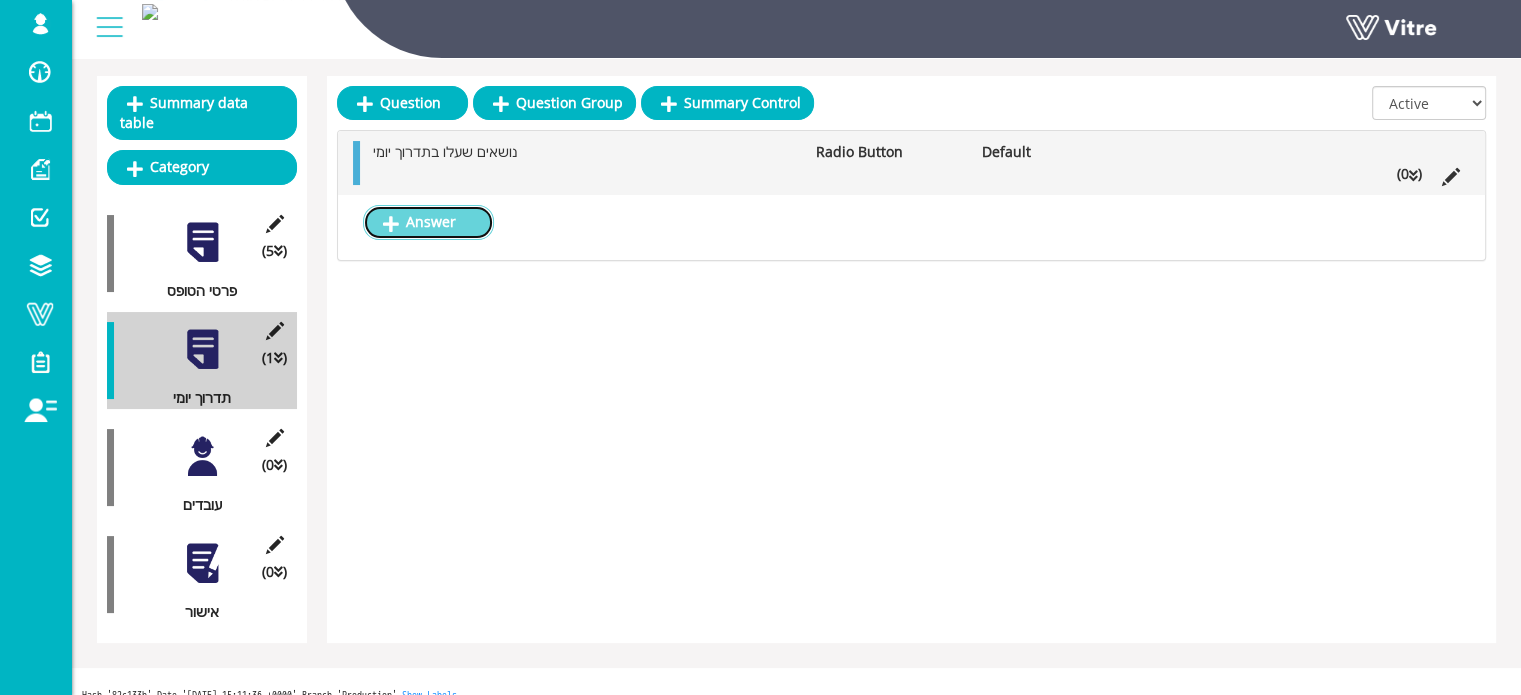 click on "Answer" at bounding box center [428, 222] 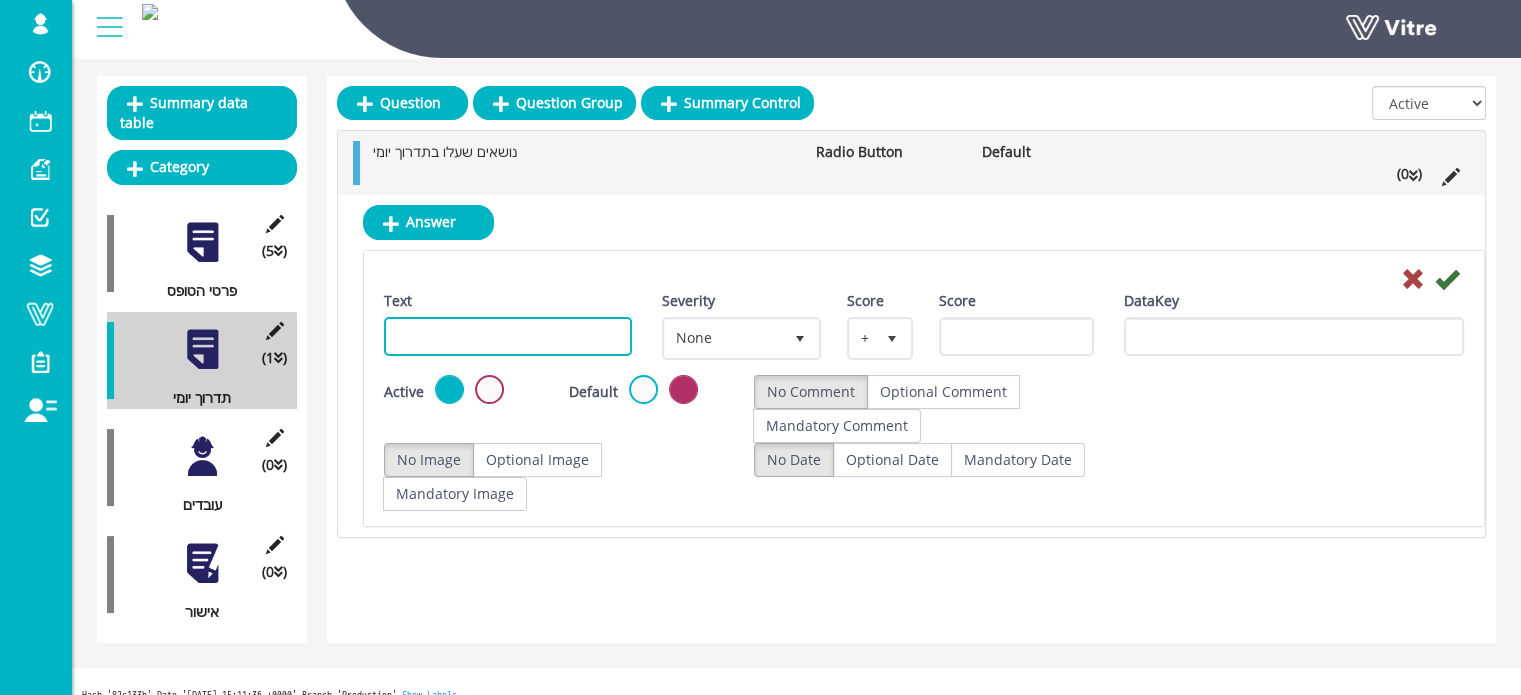 click on "Text" at bounding box center [508, 336] 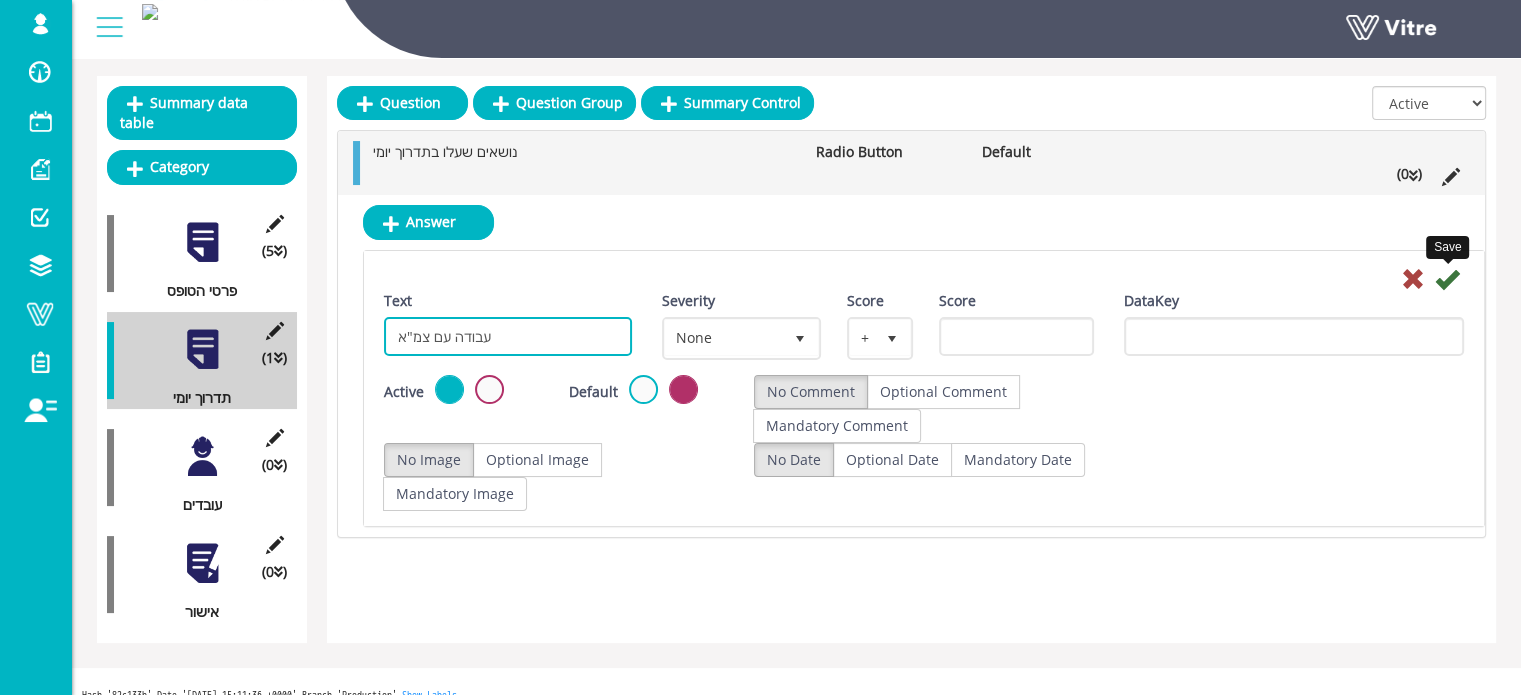 type on "עבודה עם צמ"א" 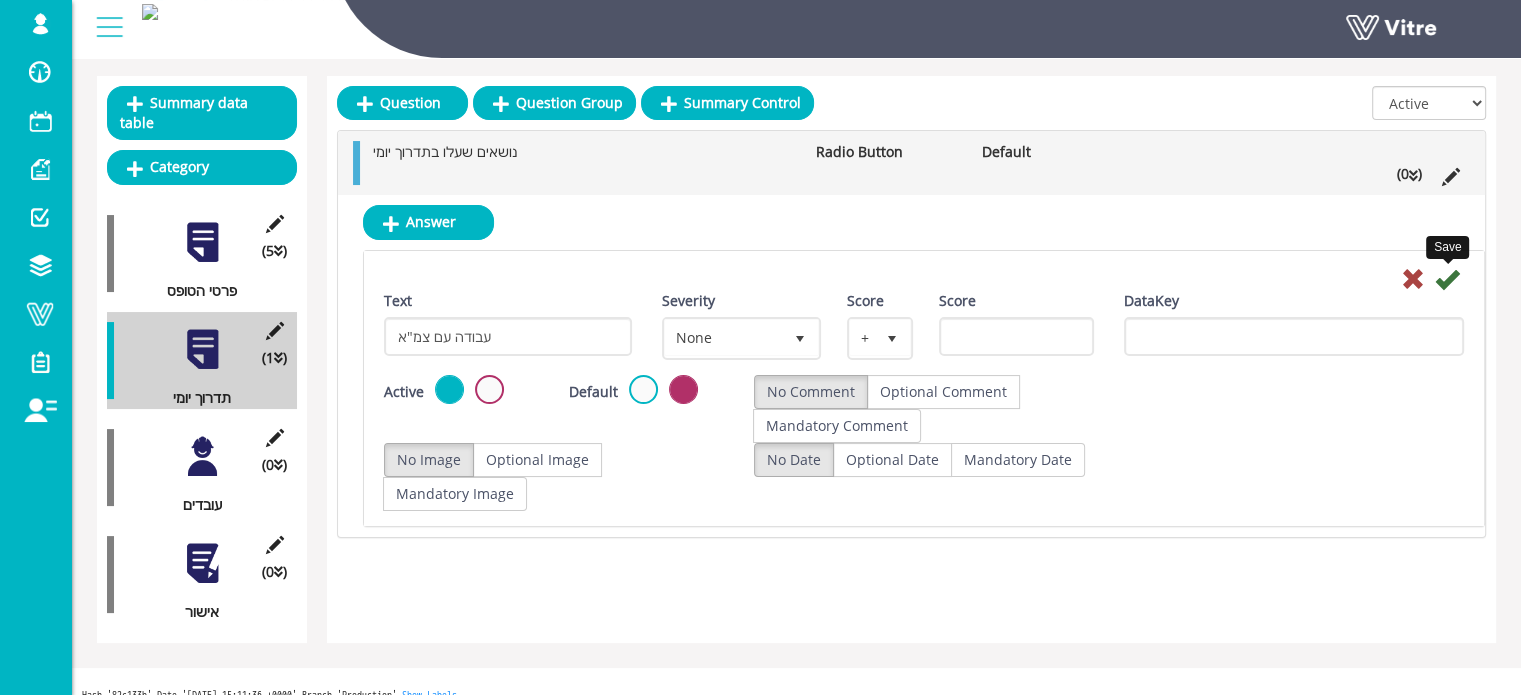 click at bounding box center [1447, 279] 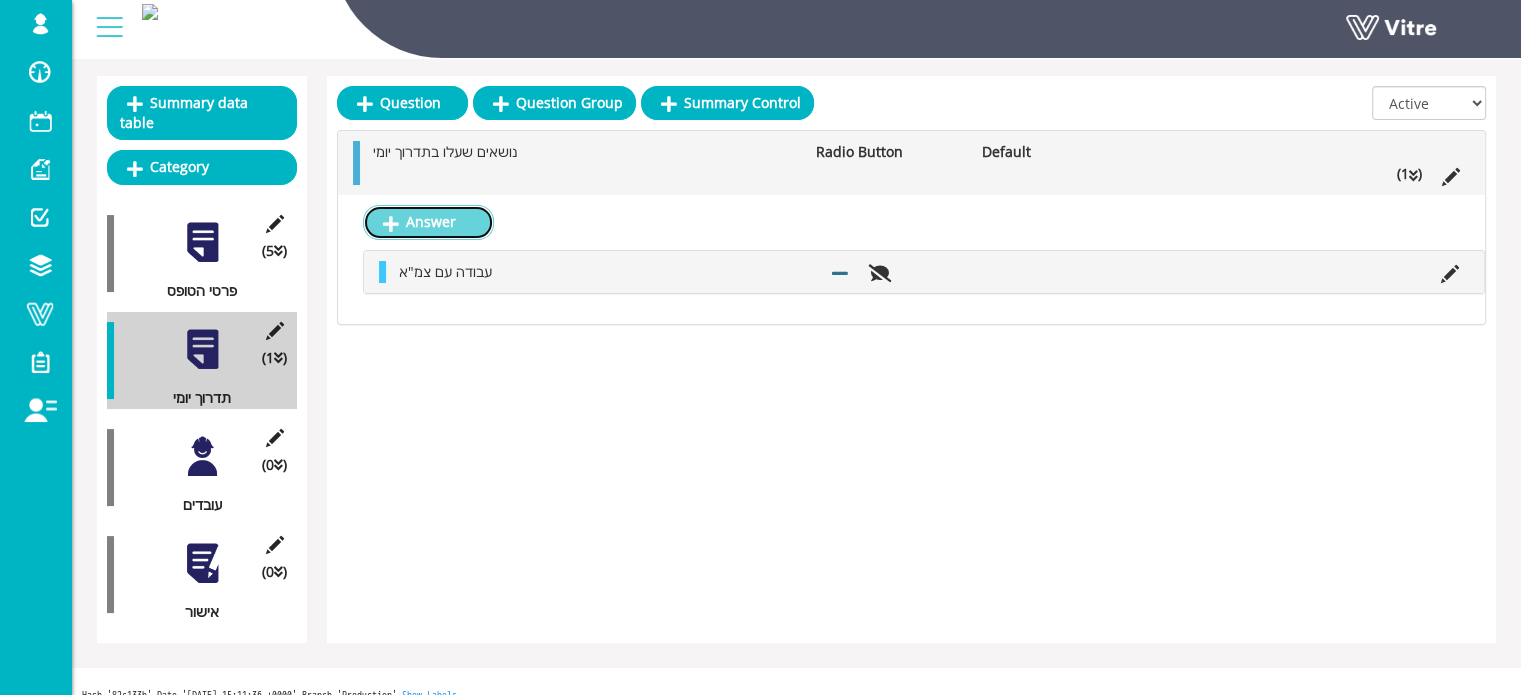 click on "Answer" at bounding box center [428, 222] 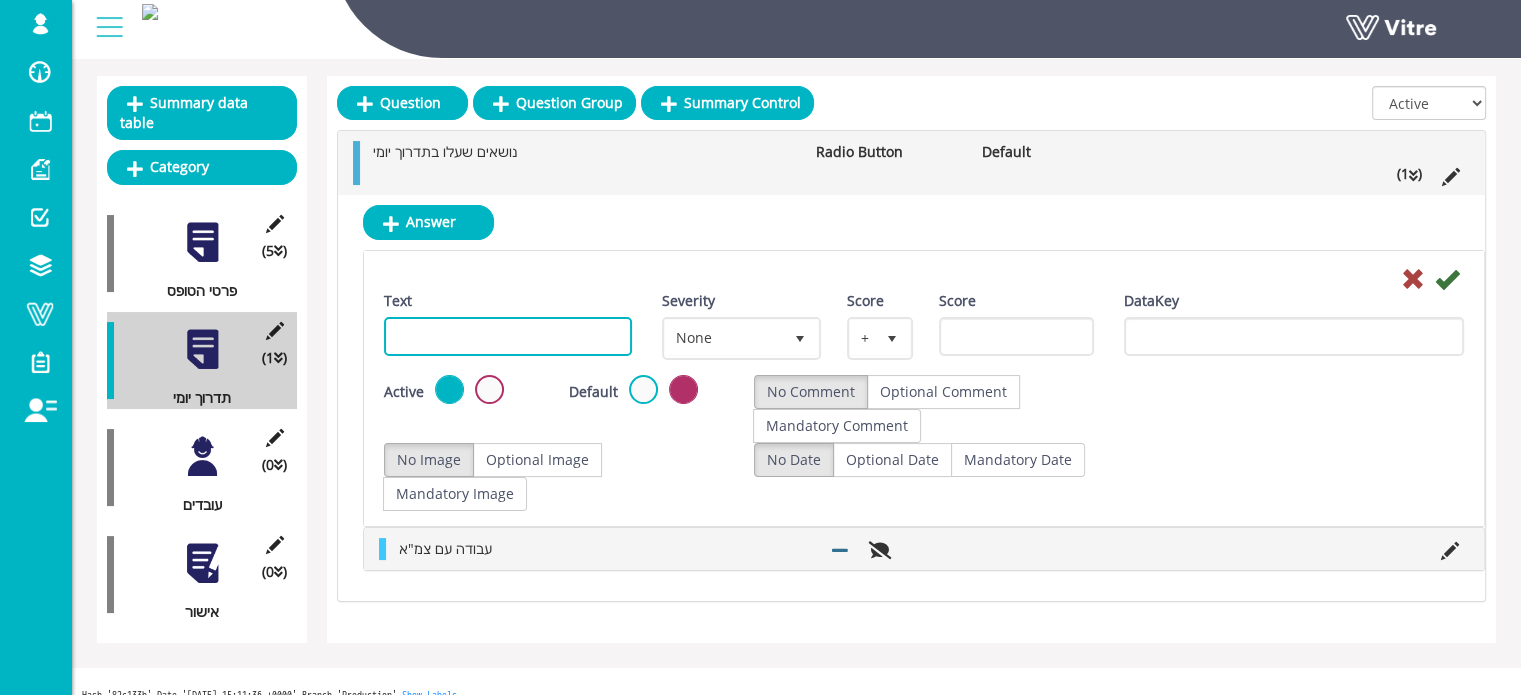 click on "Text" at bounding box center [508, 336] 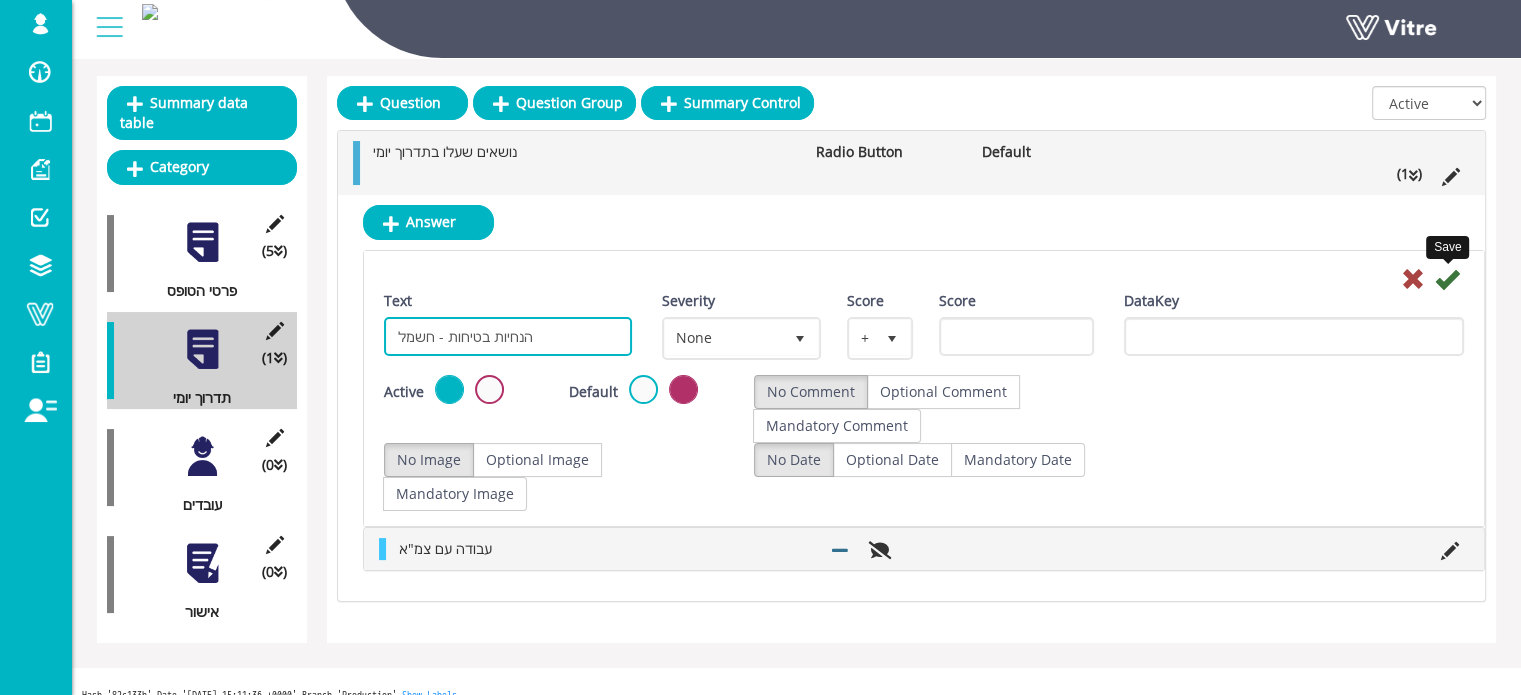 type on "הנחיות בטיחות - חשמל" 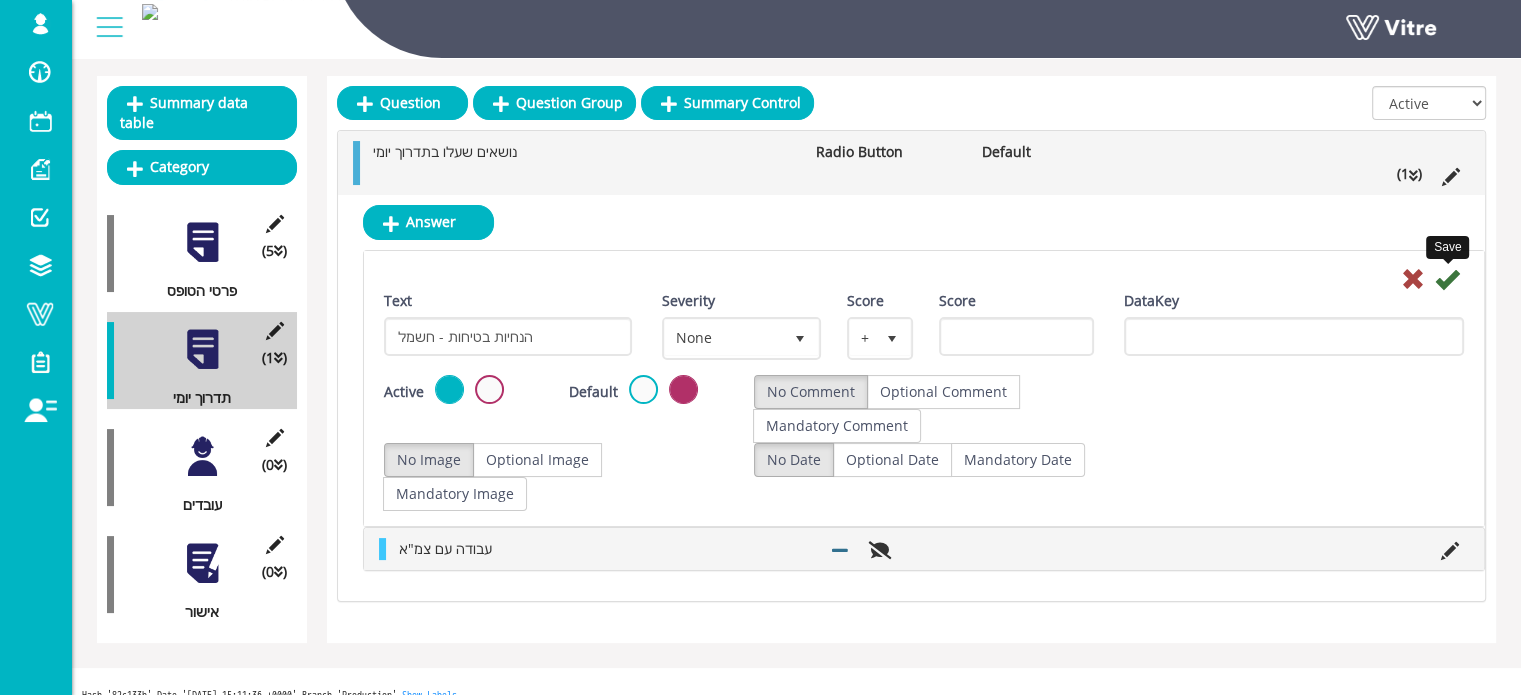 click at bounding box center (1447, 279) 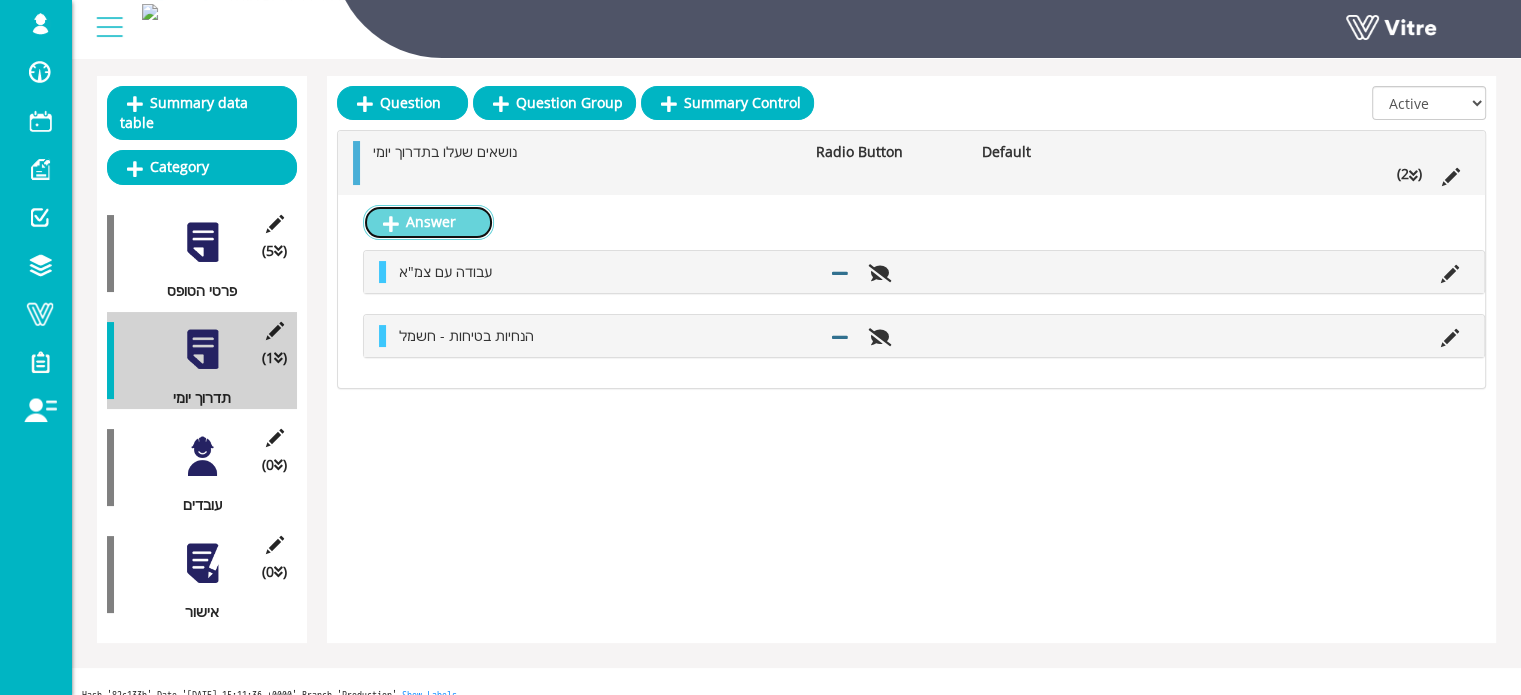 click on "Answer" at bounding box center [428, 222] 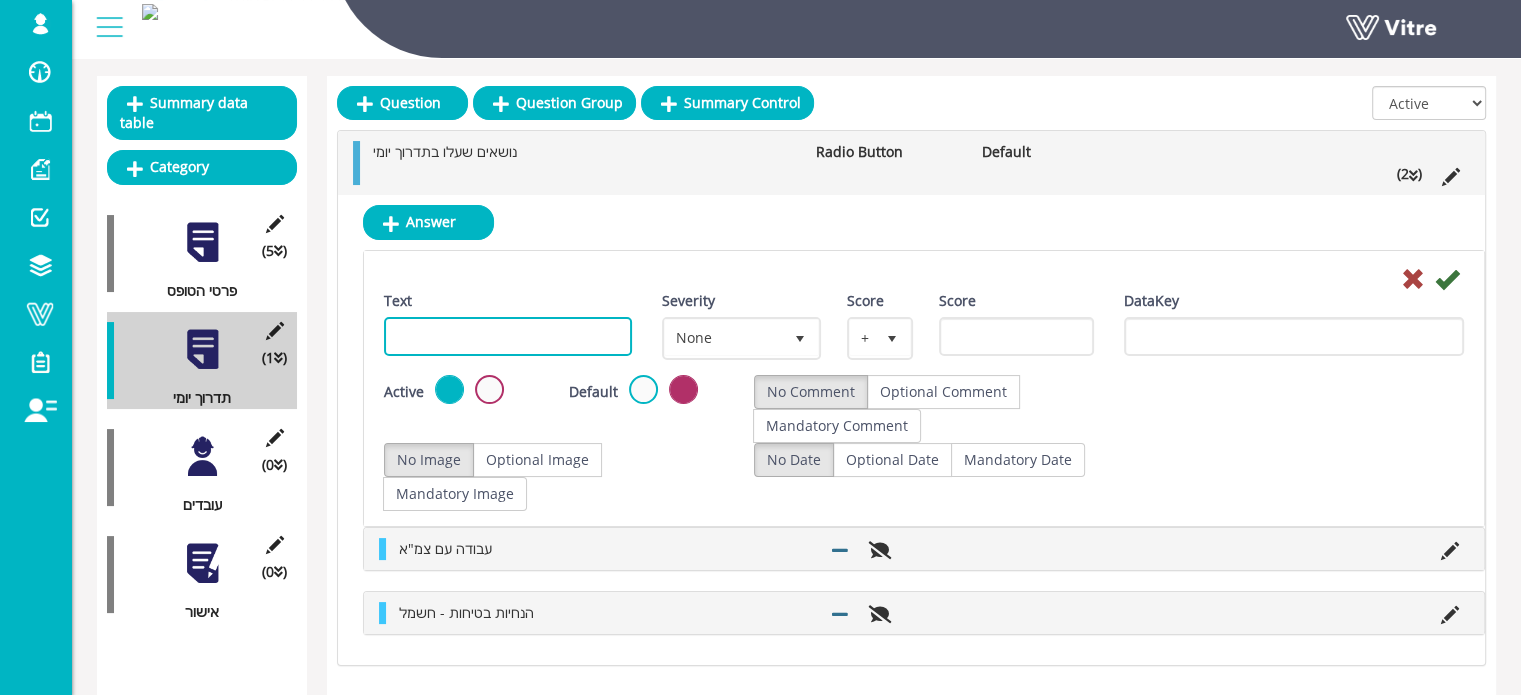 click on "Text" at bounding box center (508, 336) 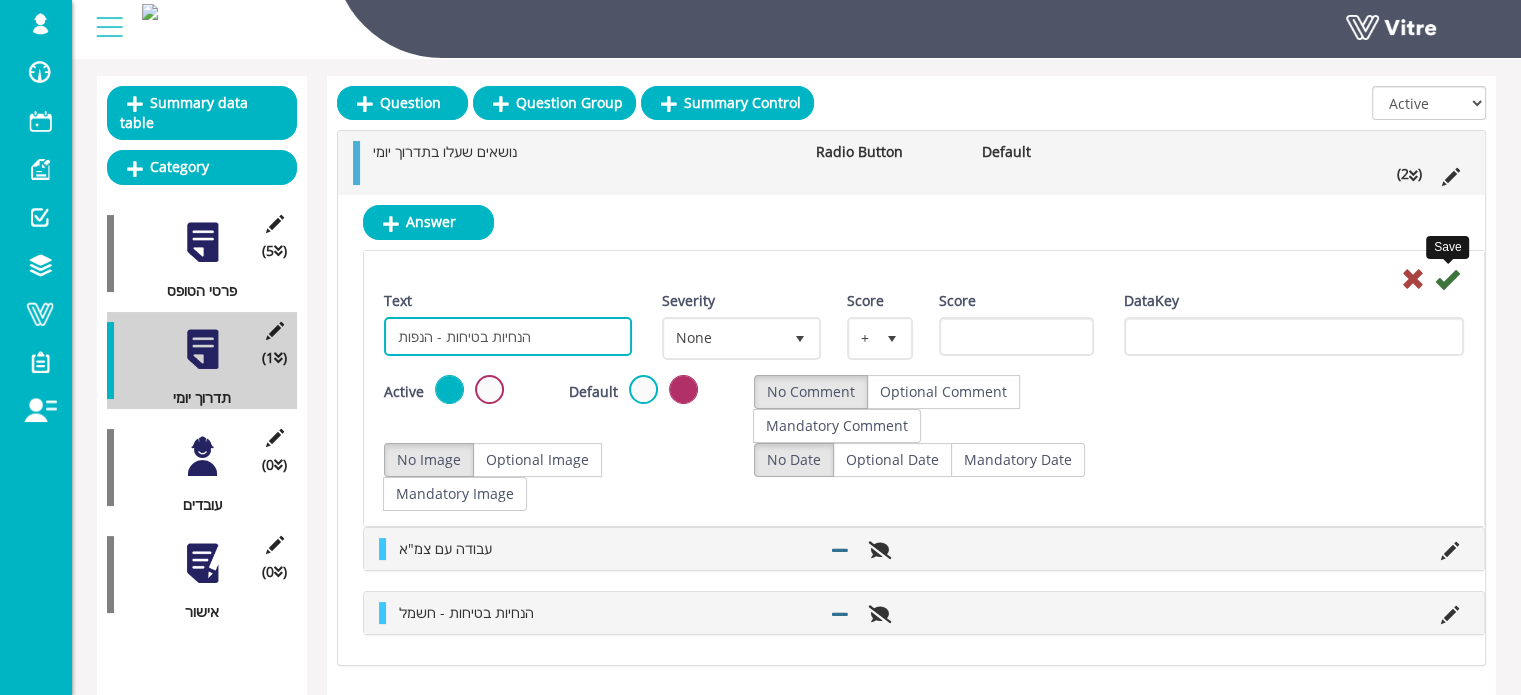 type on "הנחיות בטיחות - הנפות" 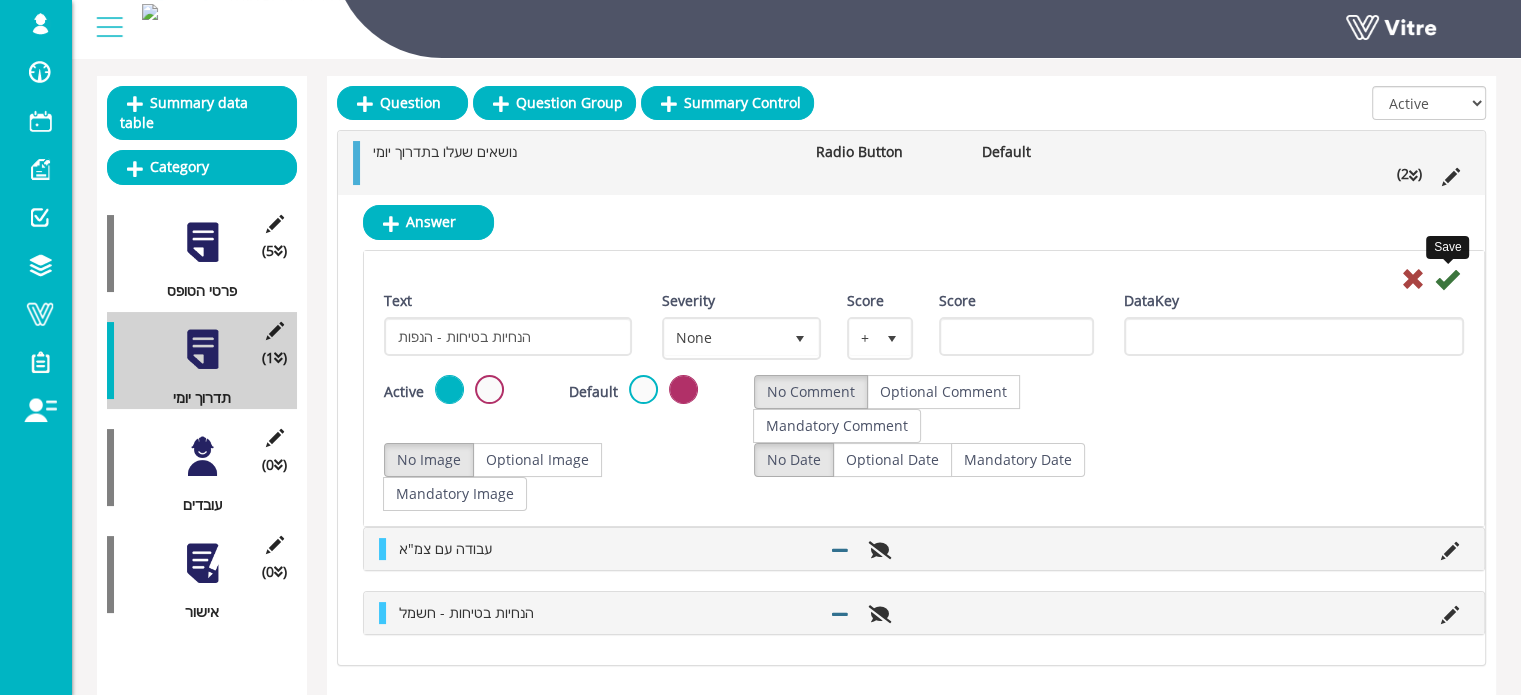 click at bounding box center (1447, 279) 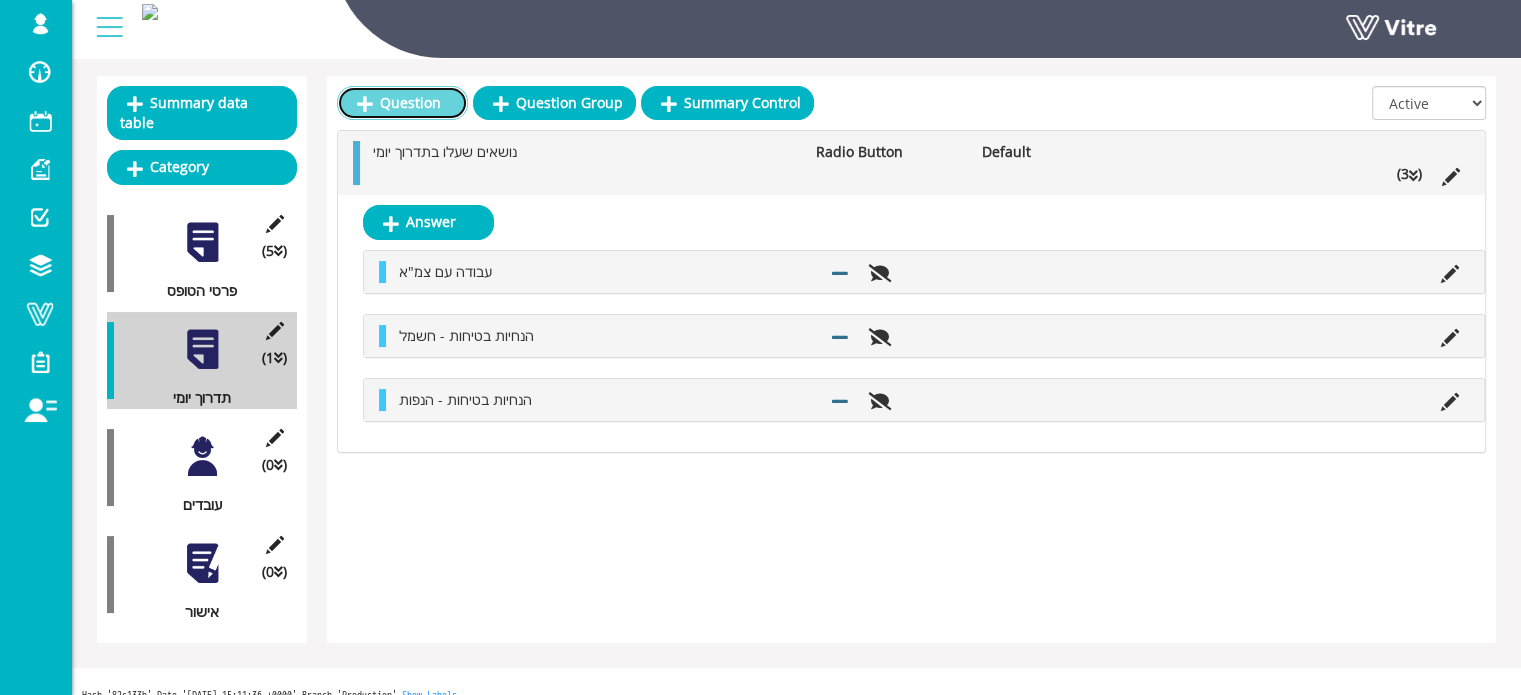 click on "Question" at bounding box center (402, 103) 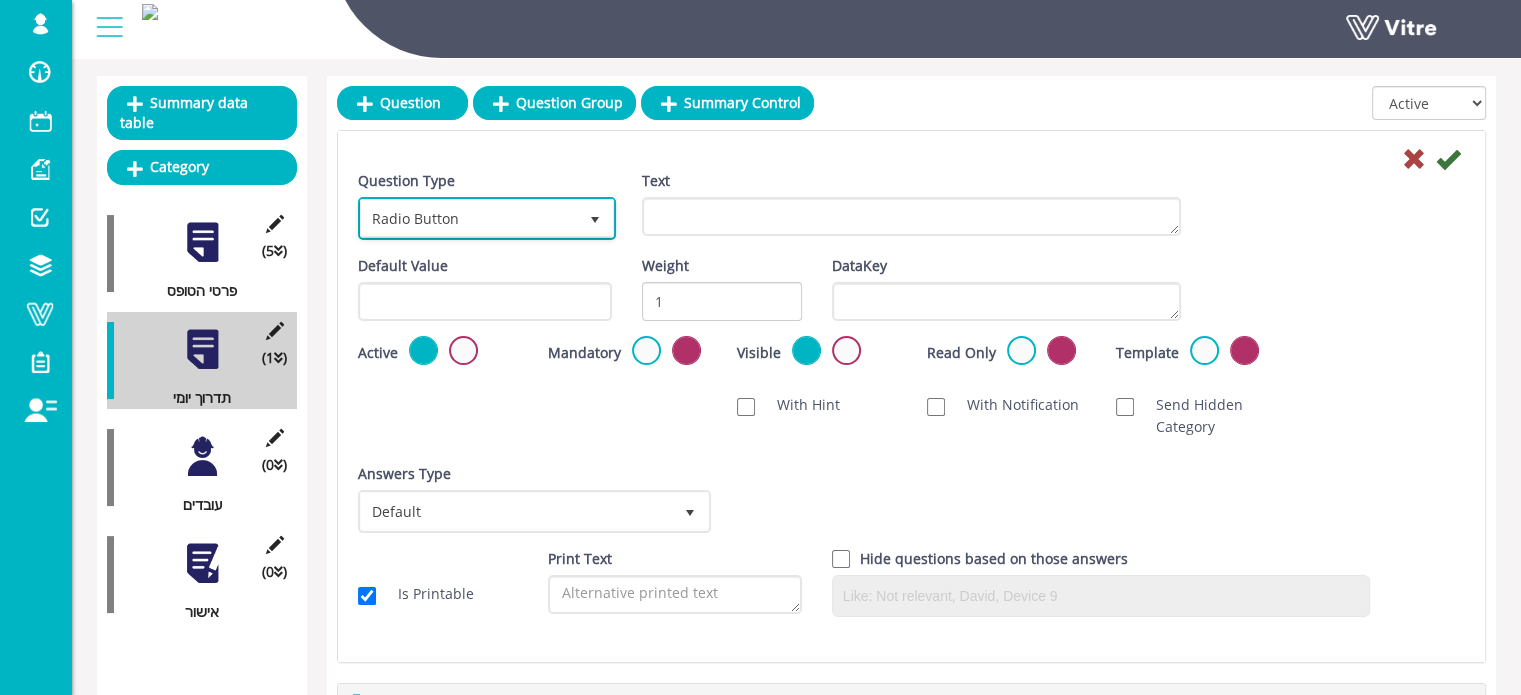 click on "Radio Button" at bounding box center (469, 218) 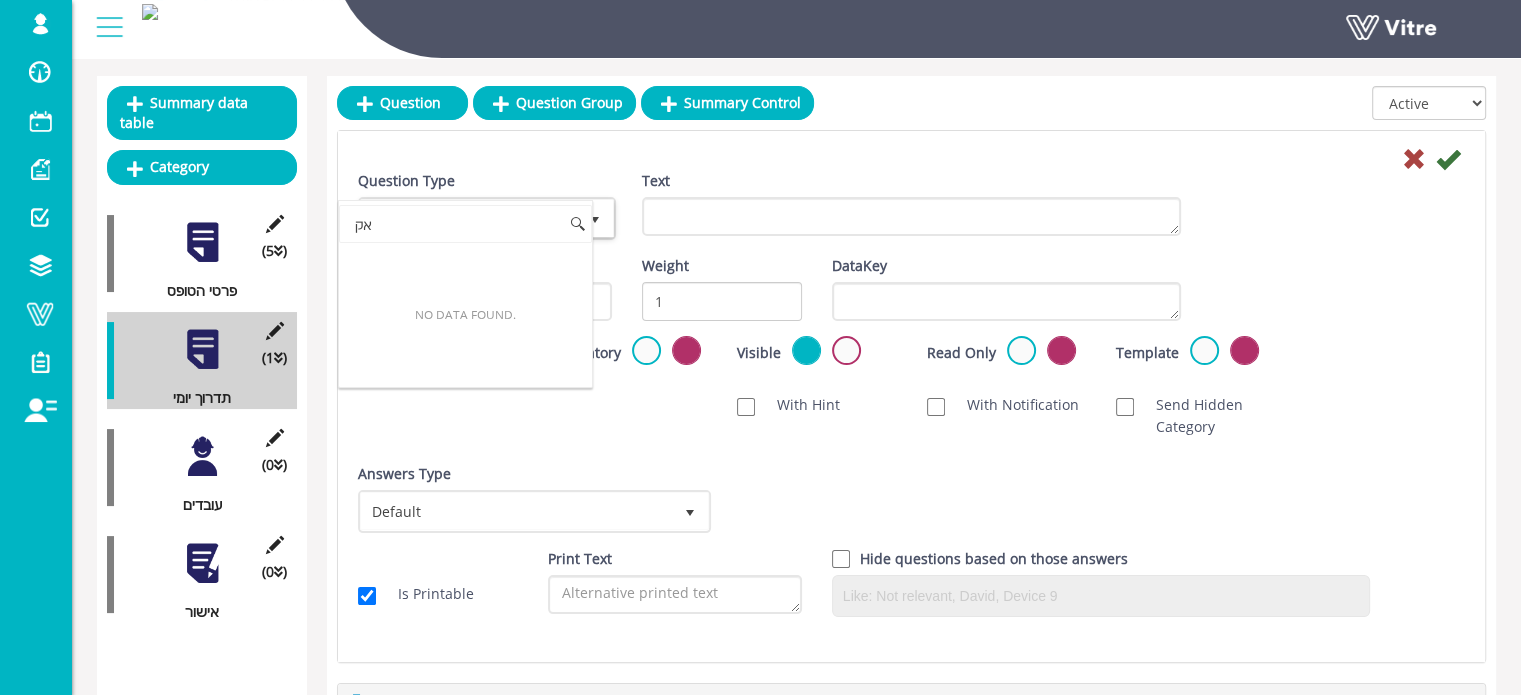 type on "א" 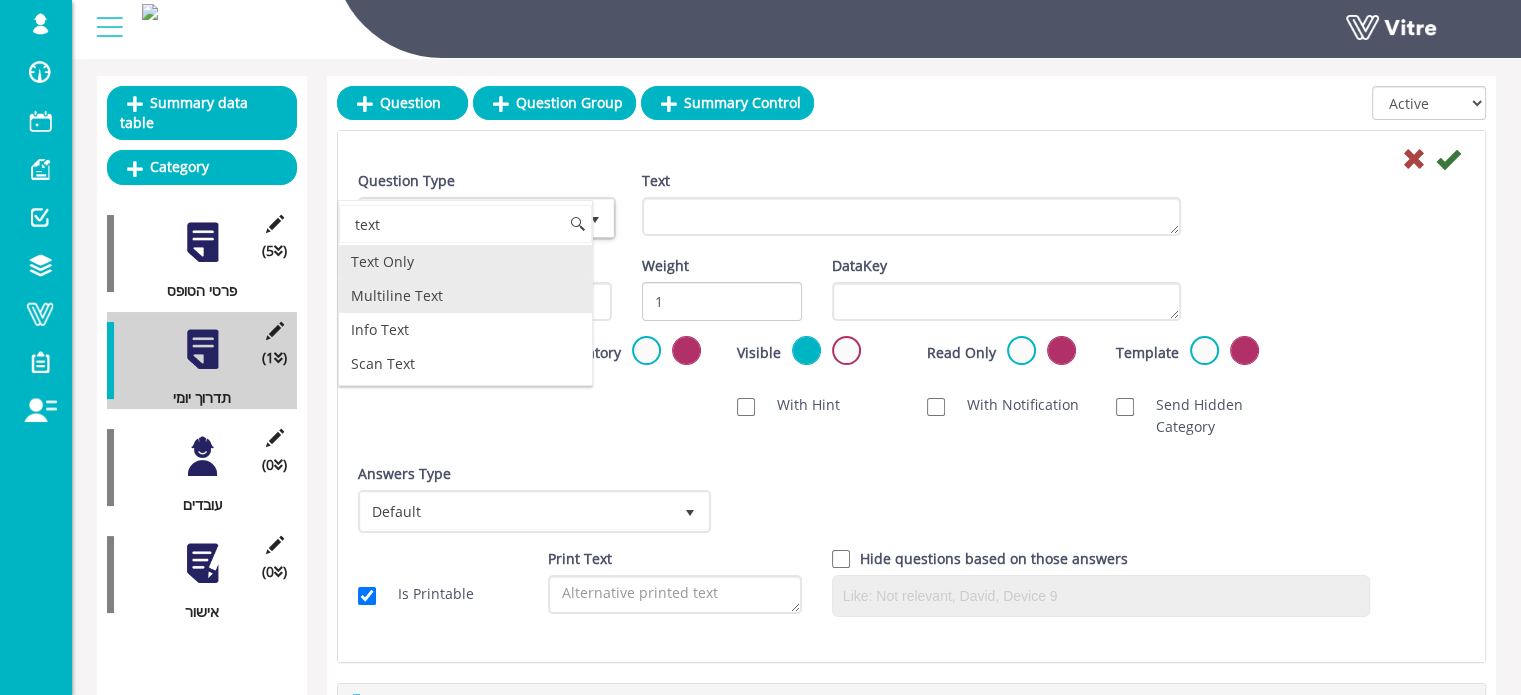 click on "Multiline Text" at bounding box center [465, 296] 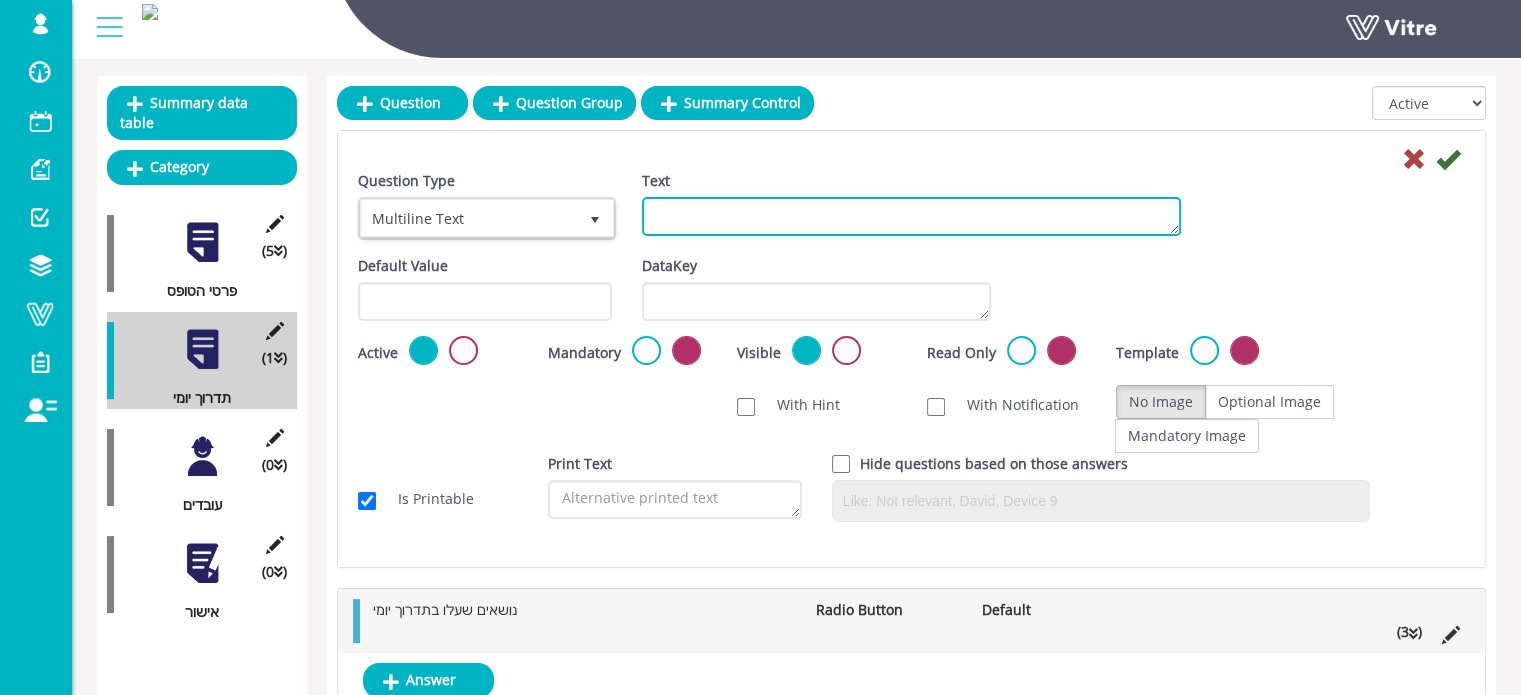 click on "Text" at bounding box center [911, 216] 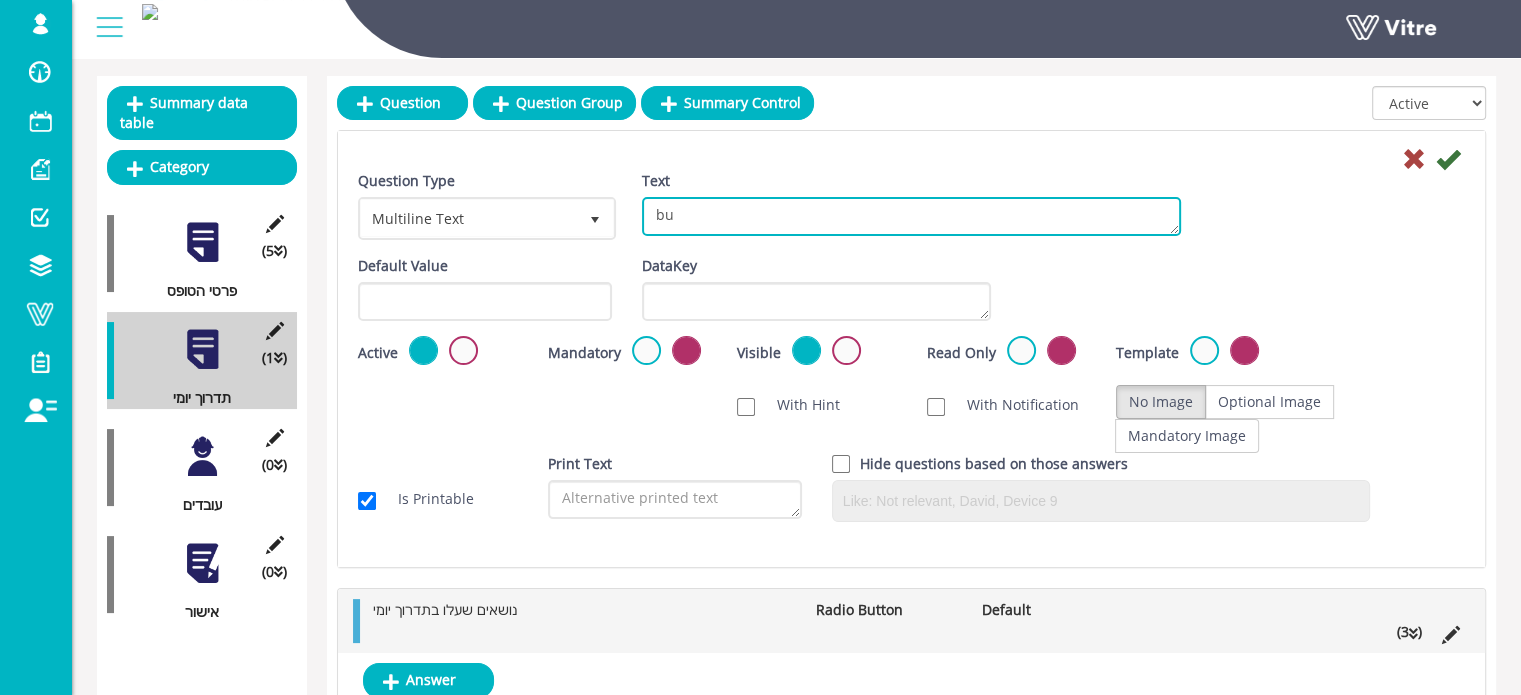 type on "b" 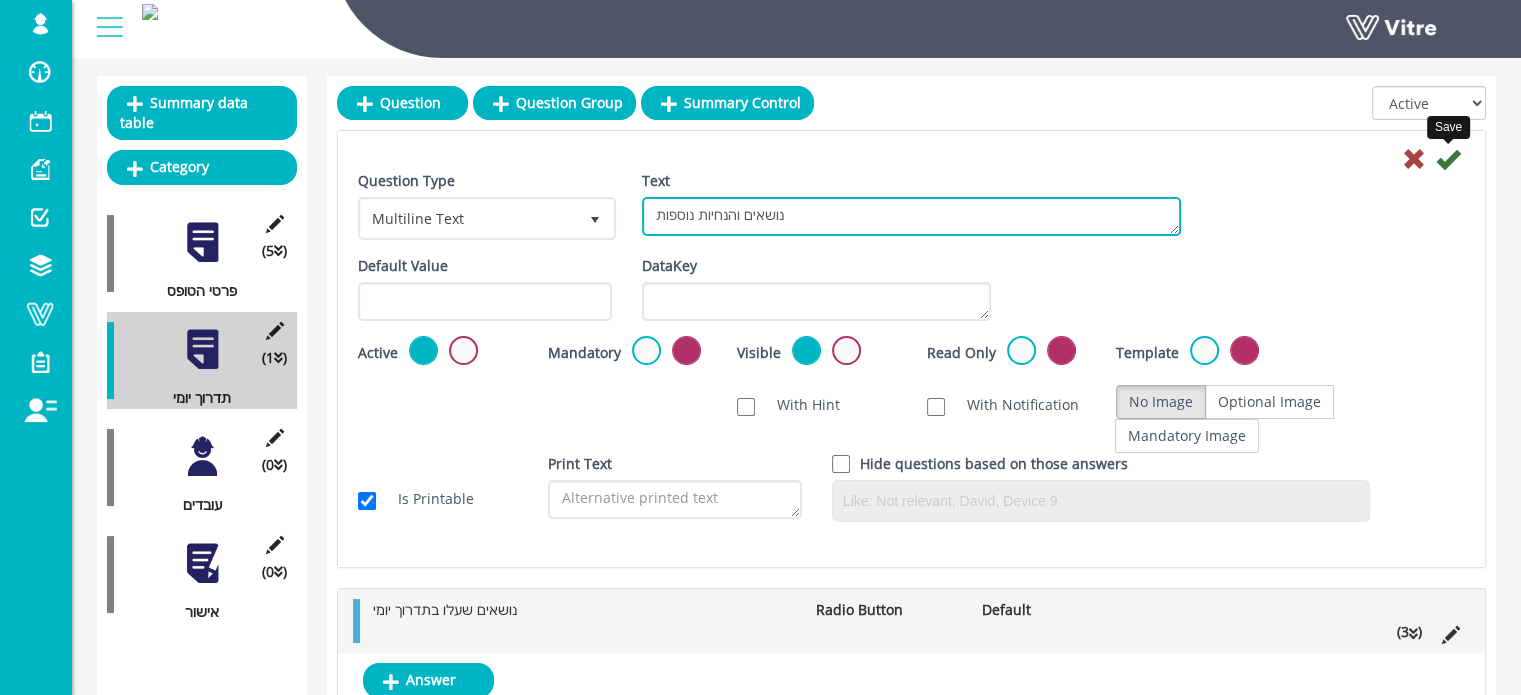 type on "נושאים והנחיות נוספות" 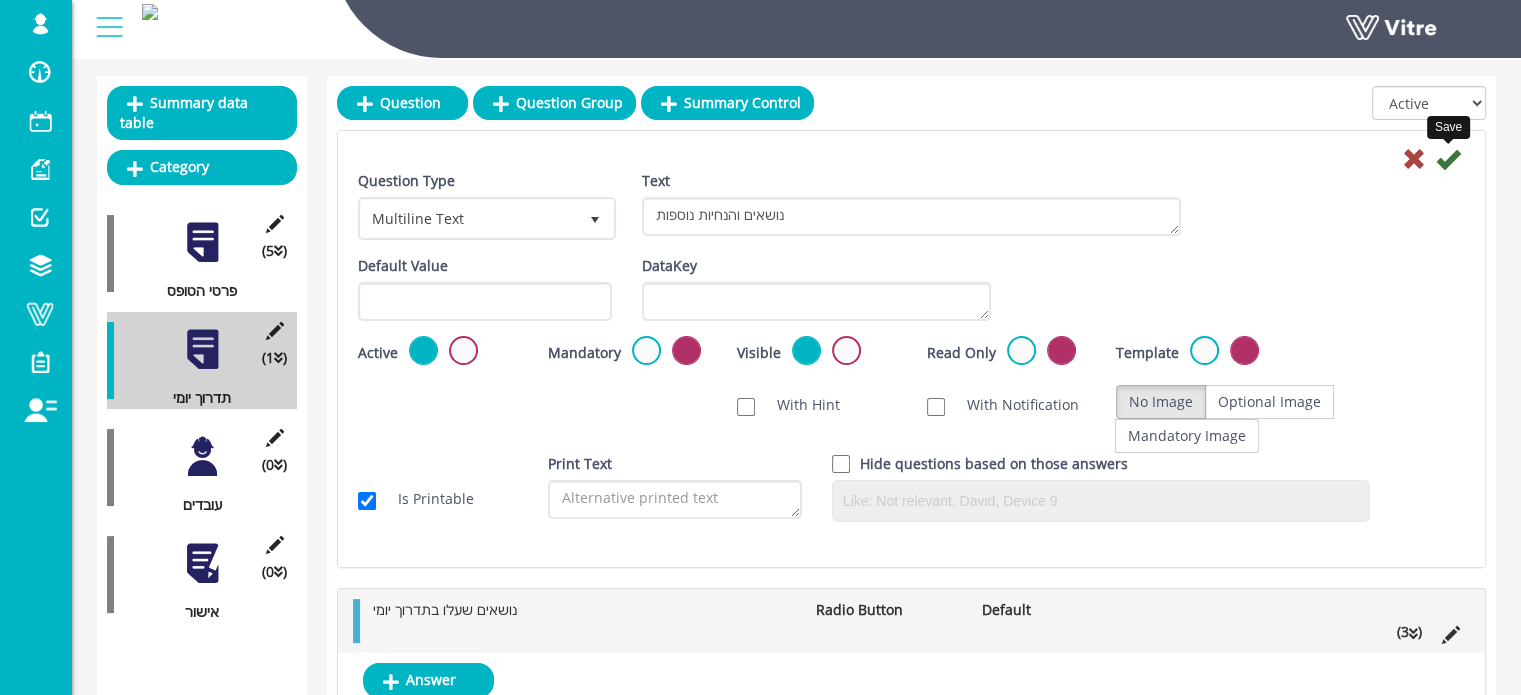 click at bounding box center [1448, 159] 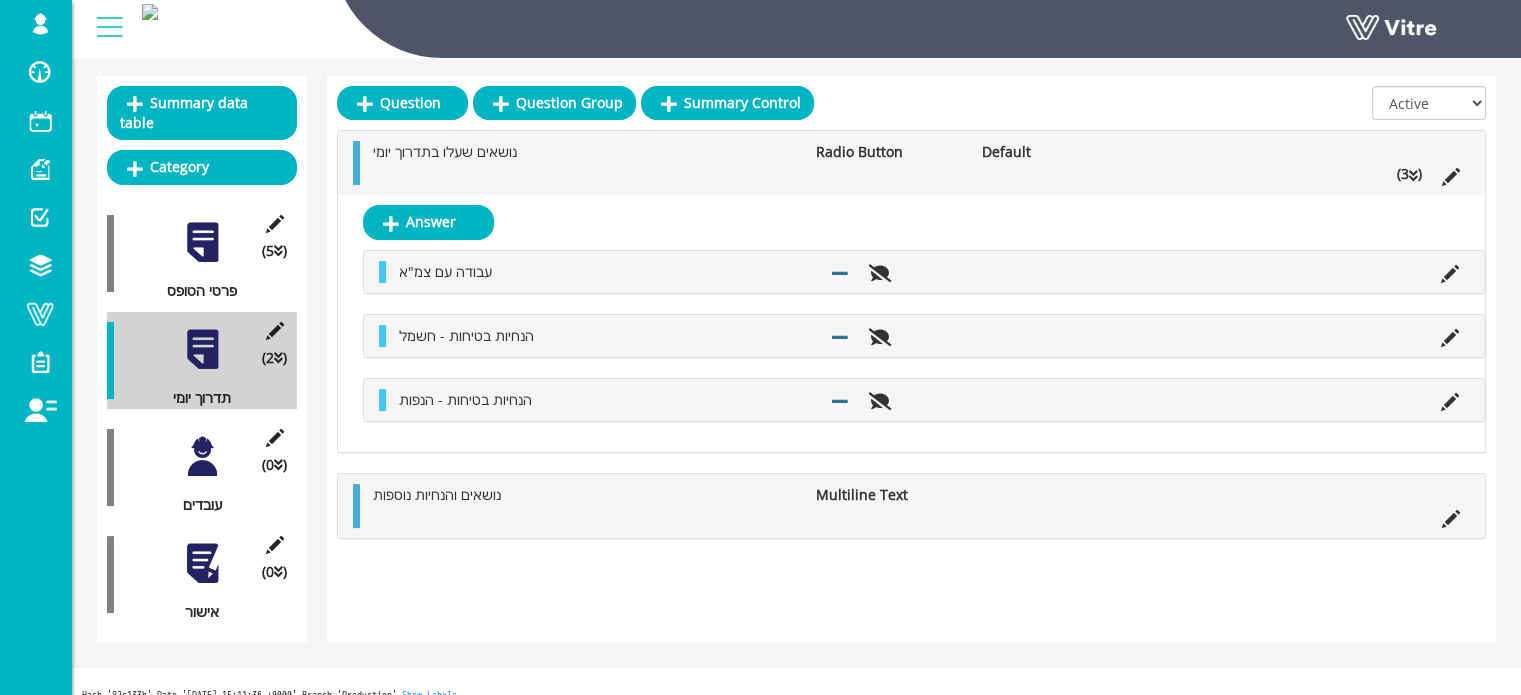 click on "נושאים שעלו בתדרוך יומי" at bounding box center [584, 152] 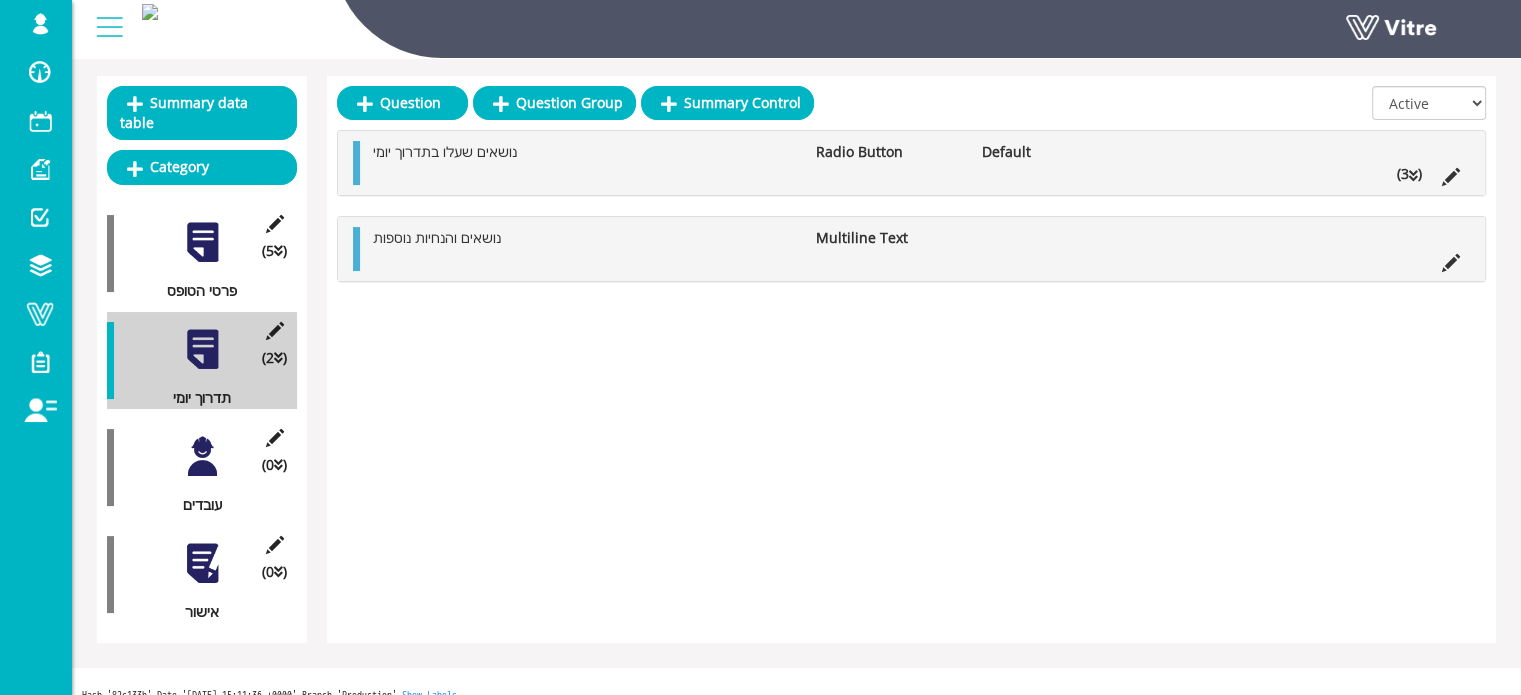 click at bounding box center [202, 456] 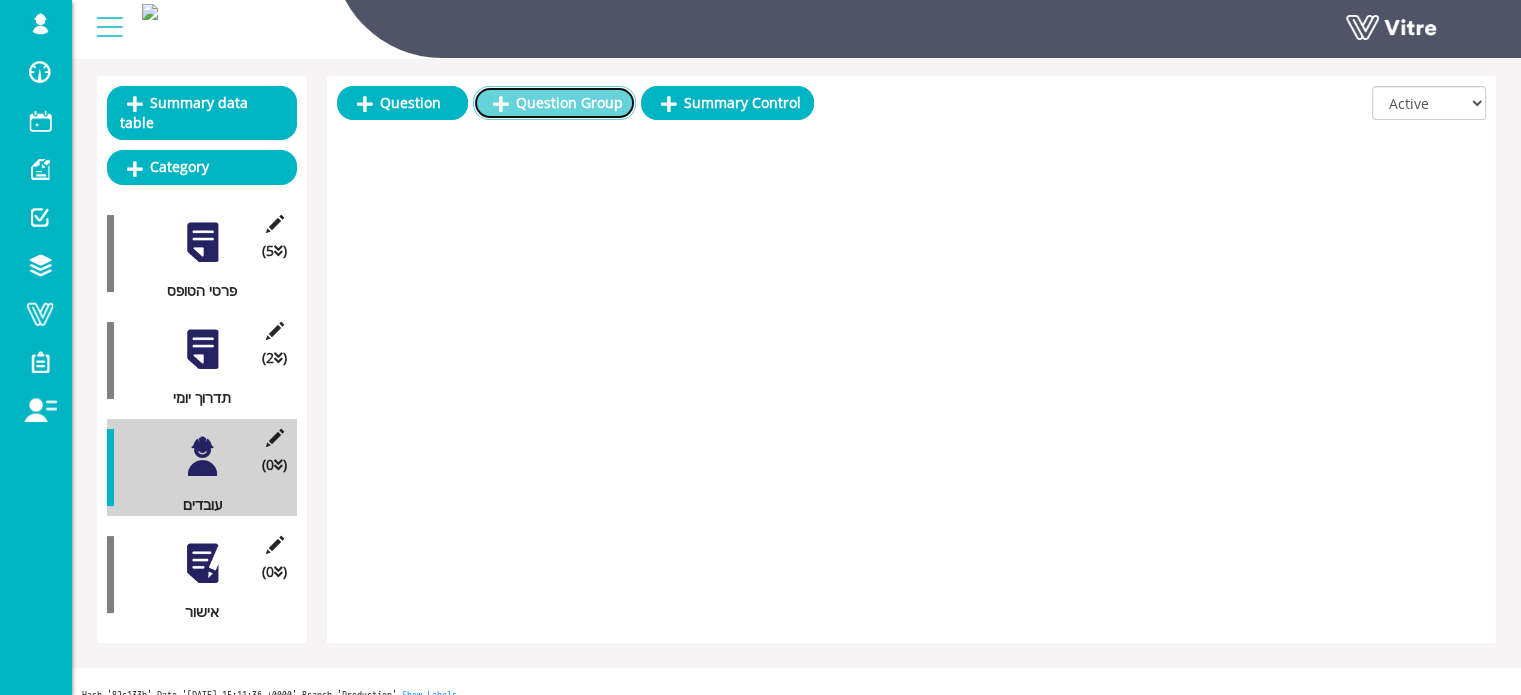 click on "Question Group" at bounding box center (554, 103) 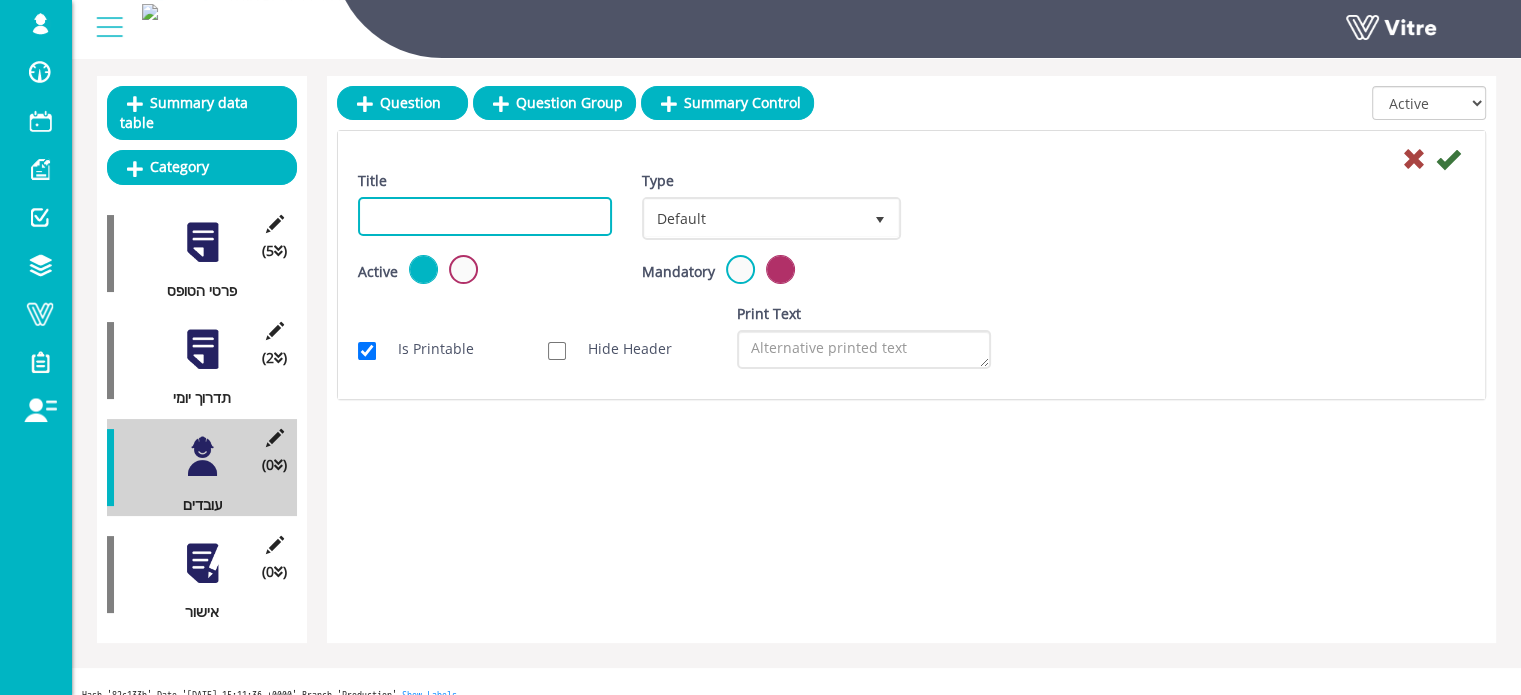click on "Title" at bounding box center [485, 216] 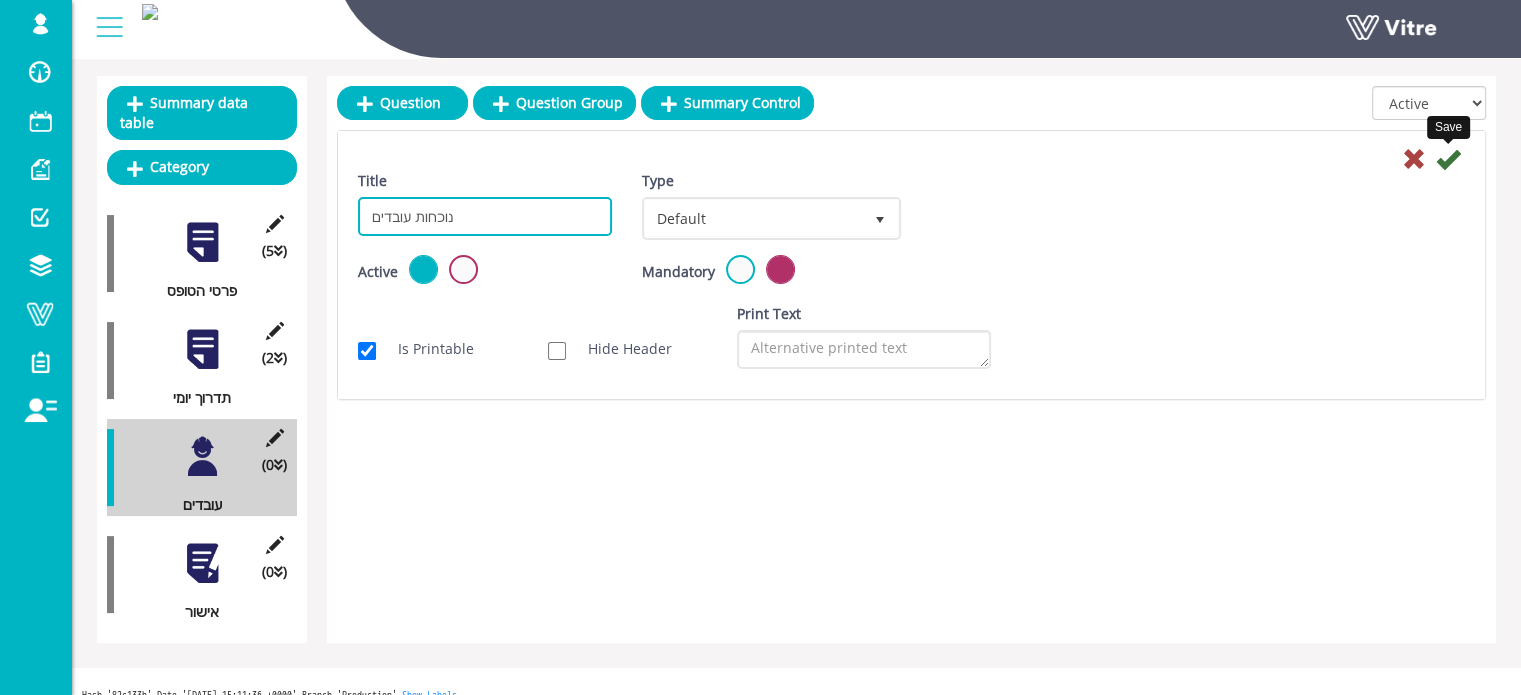 type on "נוכחות עובדים" 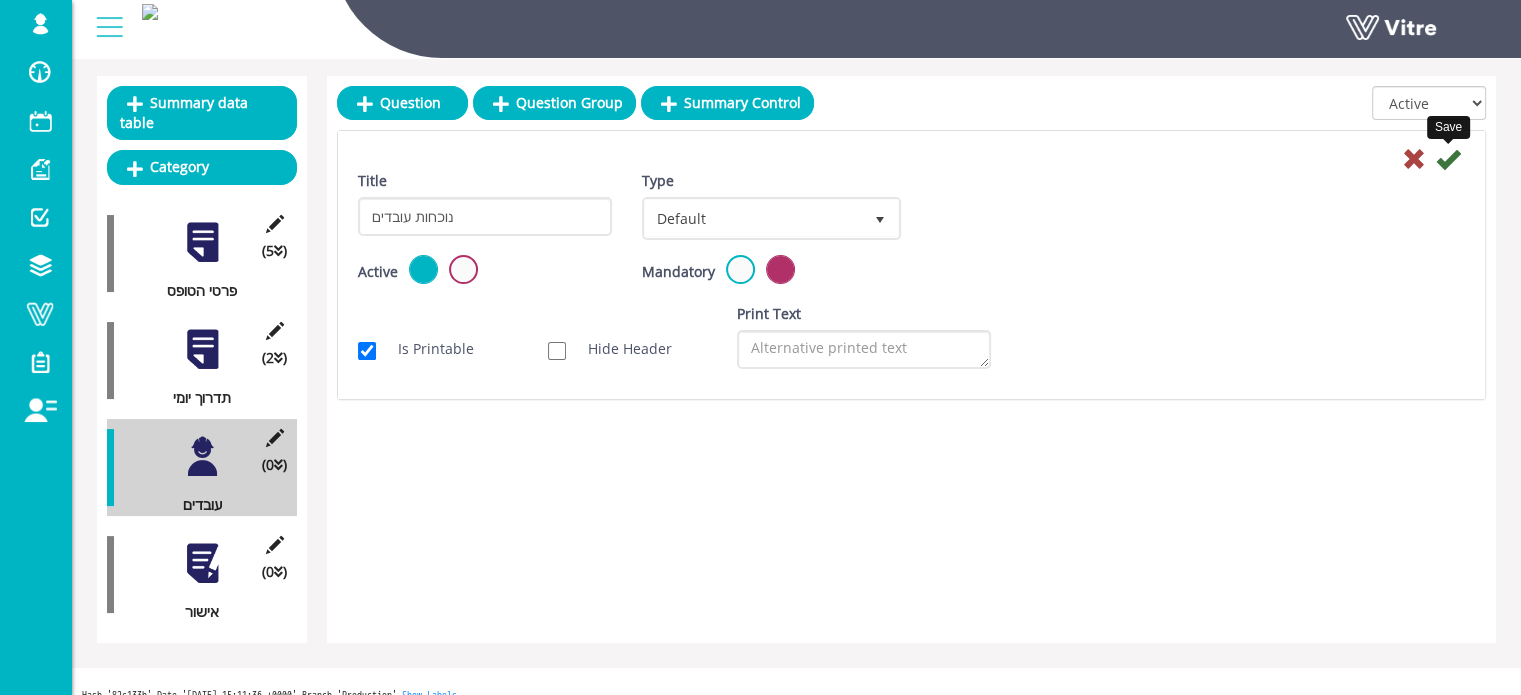 click at bounding box center [1448, 159] 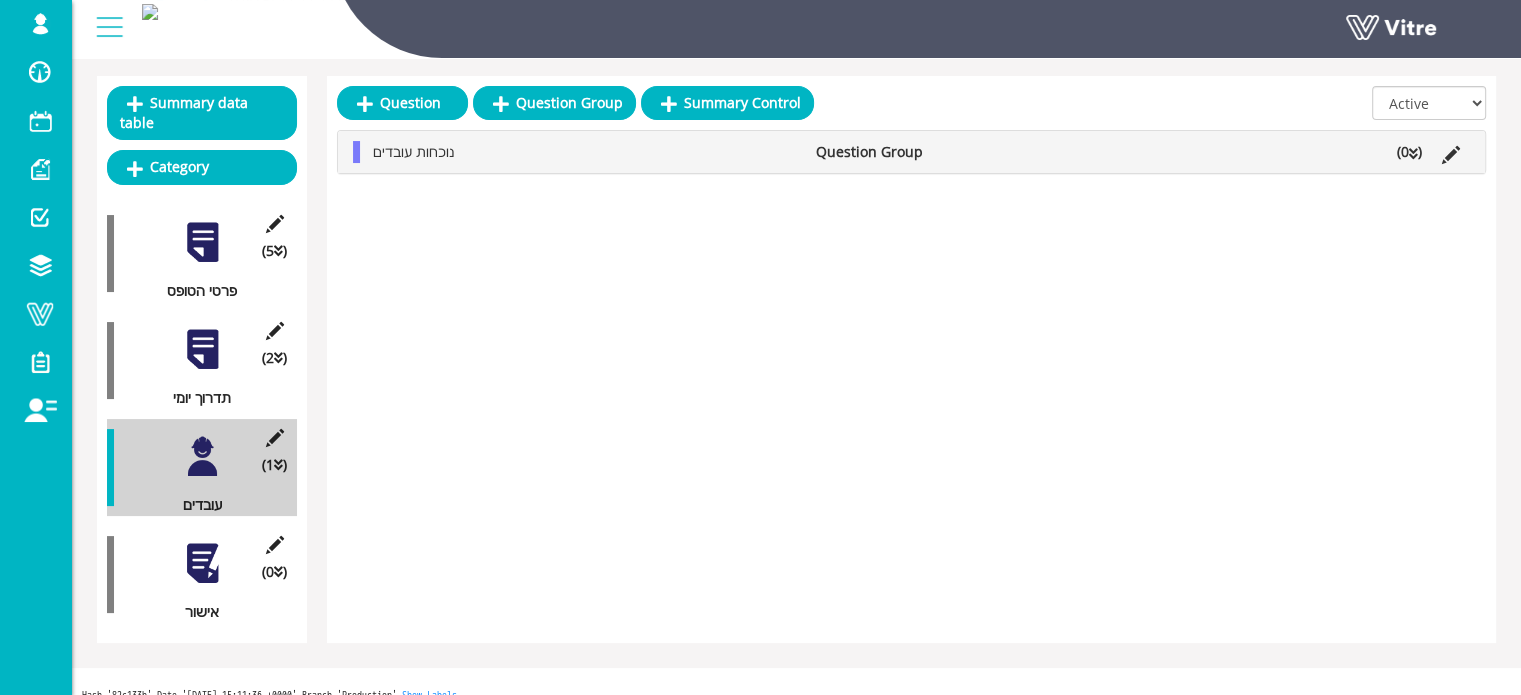 click on "נוכחות עובדים" at bounding box center (584, 152) 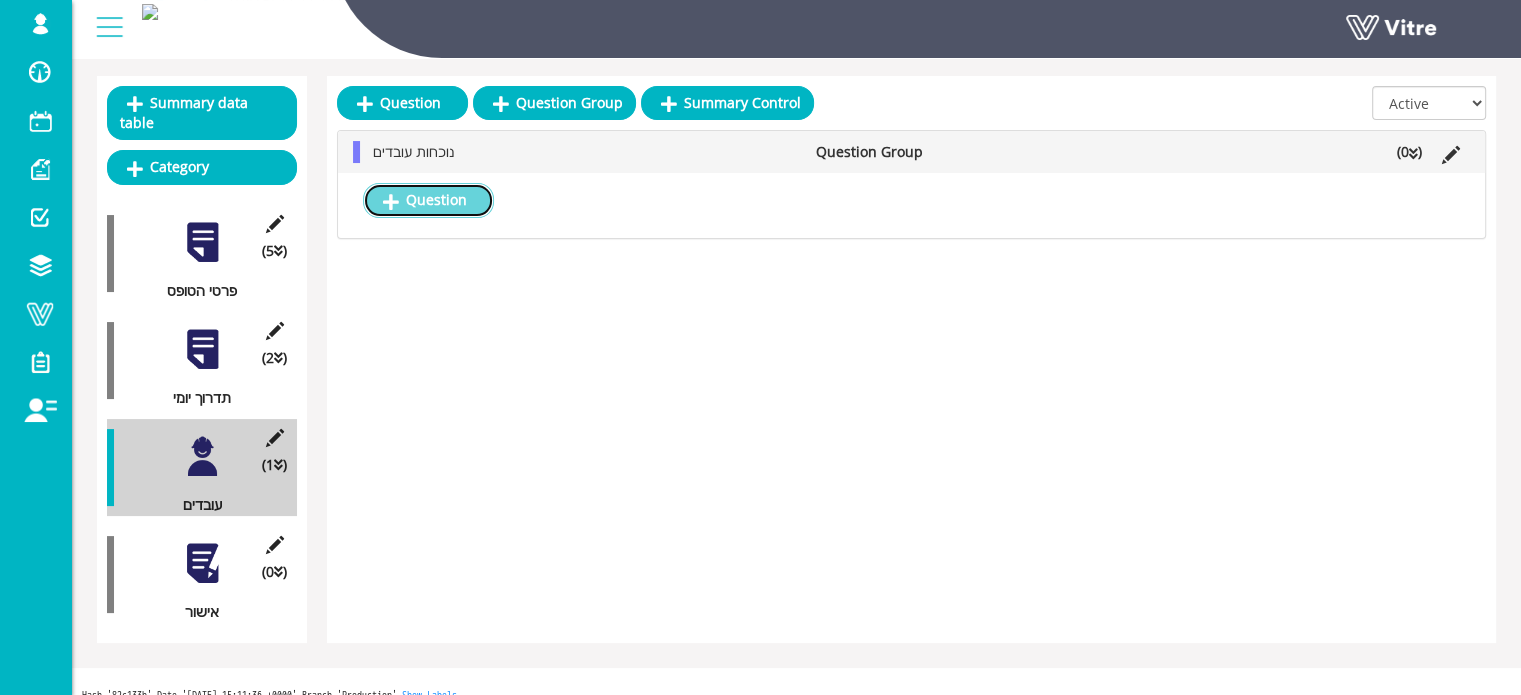 click on "Question" at bounding box center (428, 200) 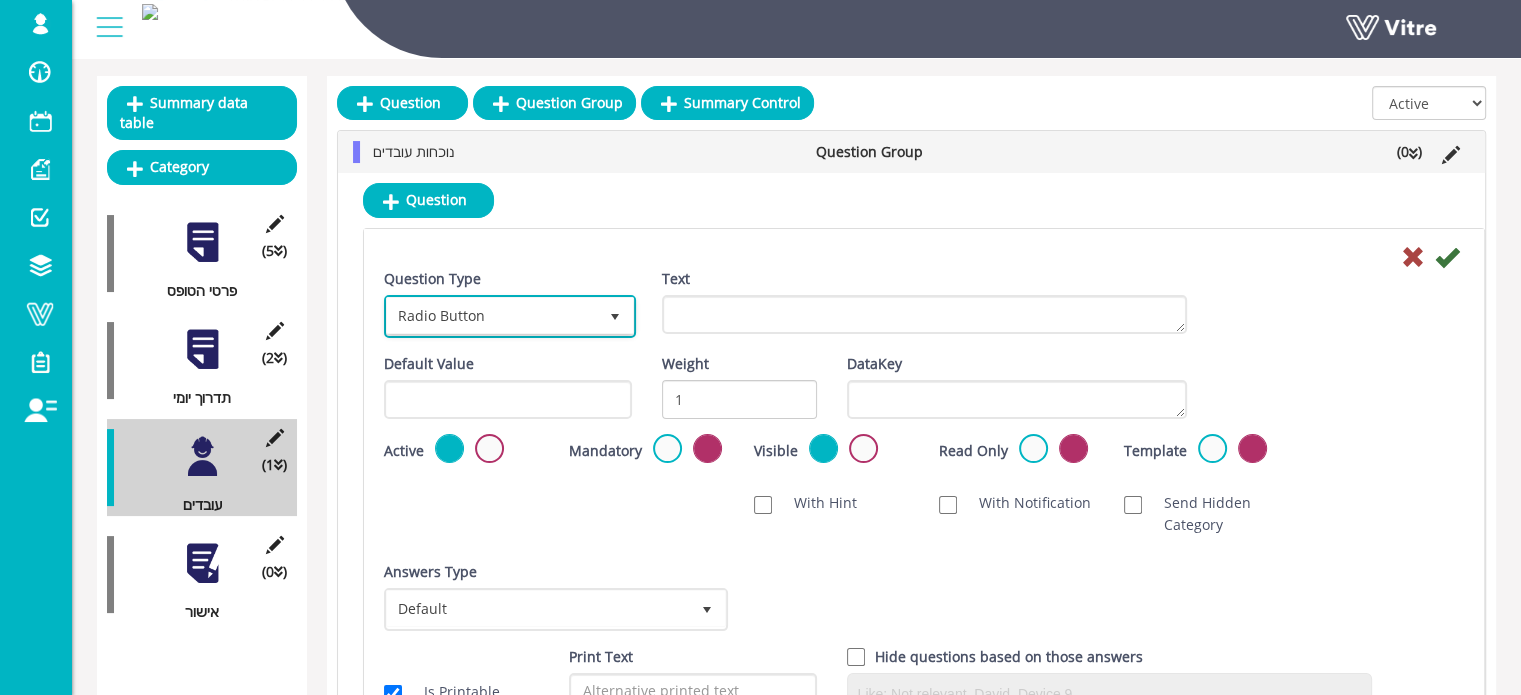 click on "Radio Button" at bounding box center [492, 316] 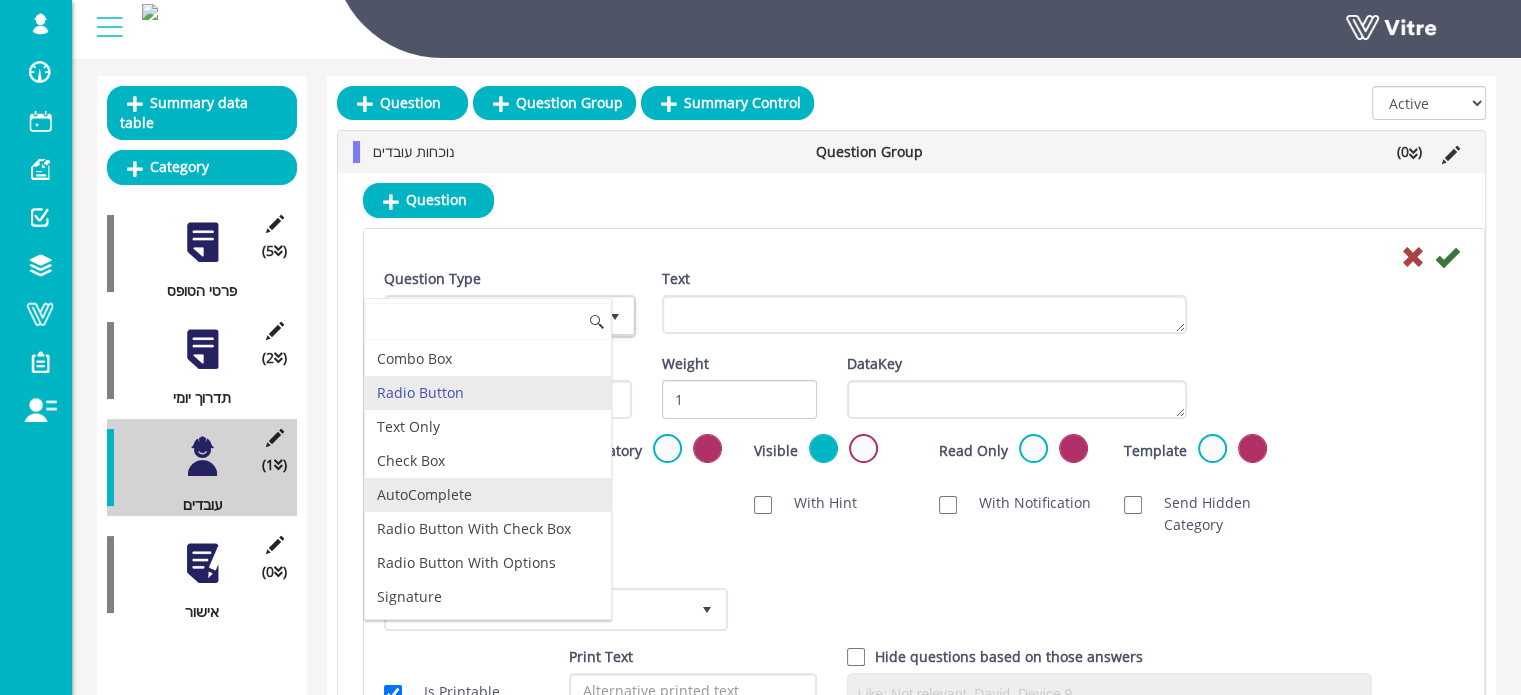click on "AutoComplete" at bounding box center [488, 495] 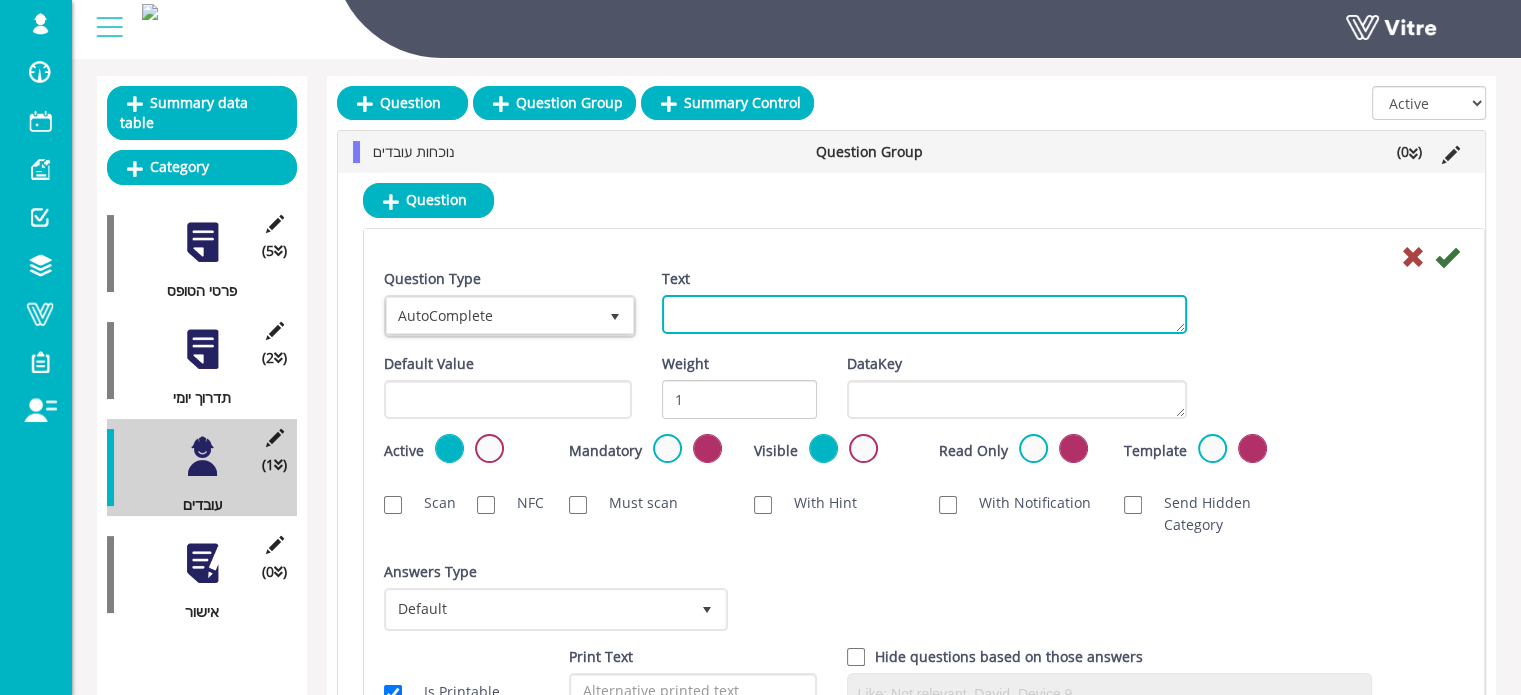 click on "Text" at bounding box center (924, 314) 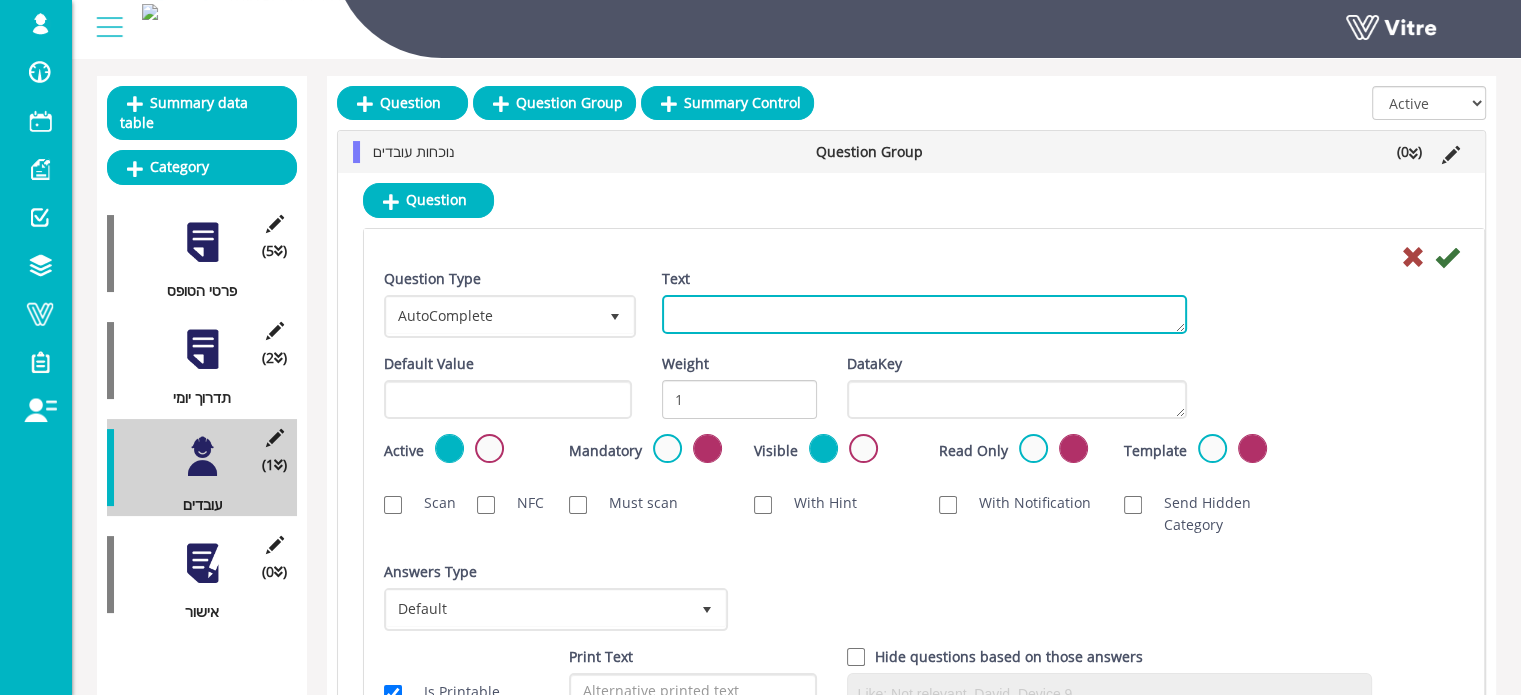 type on "פ" 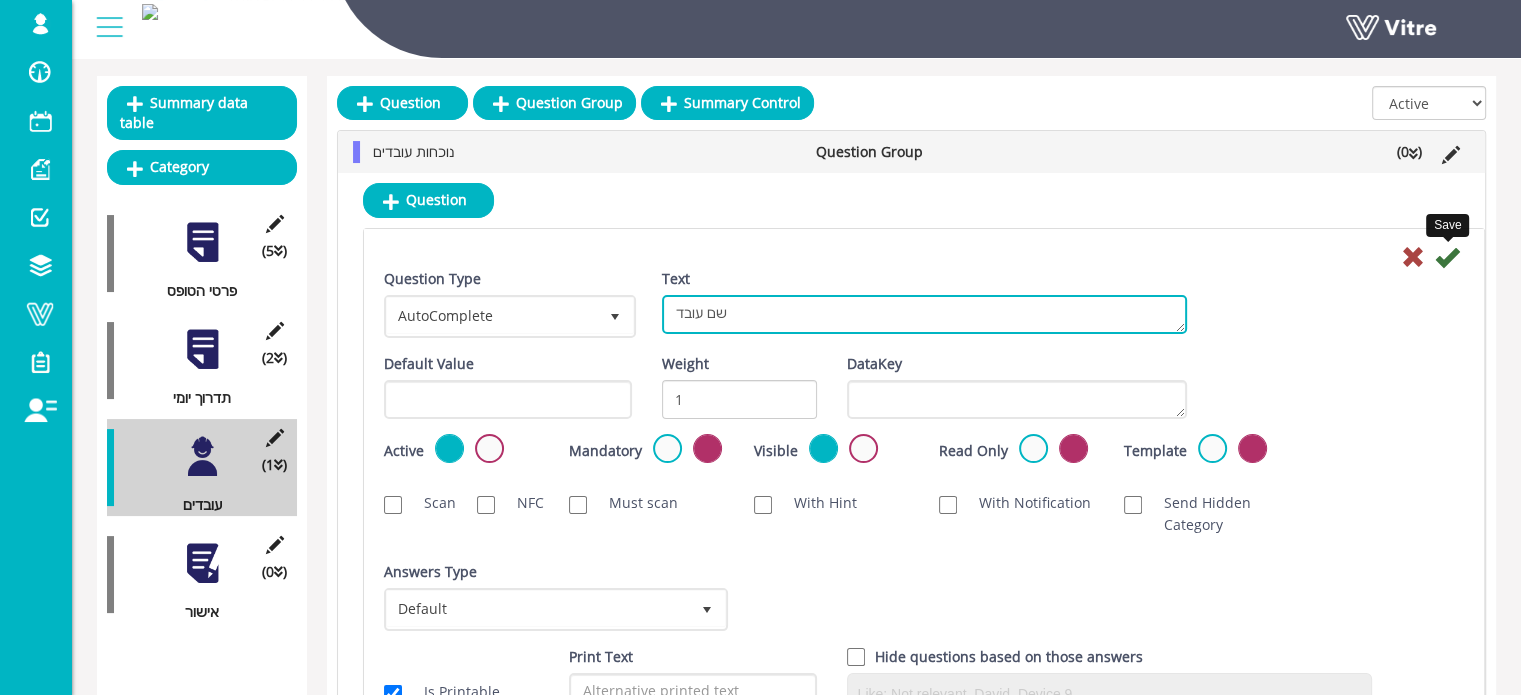 type on "שם עובד" 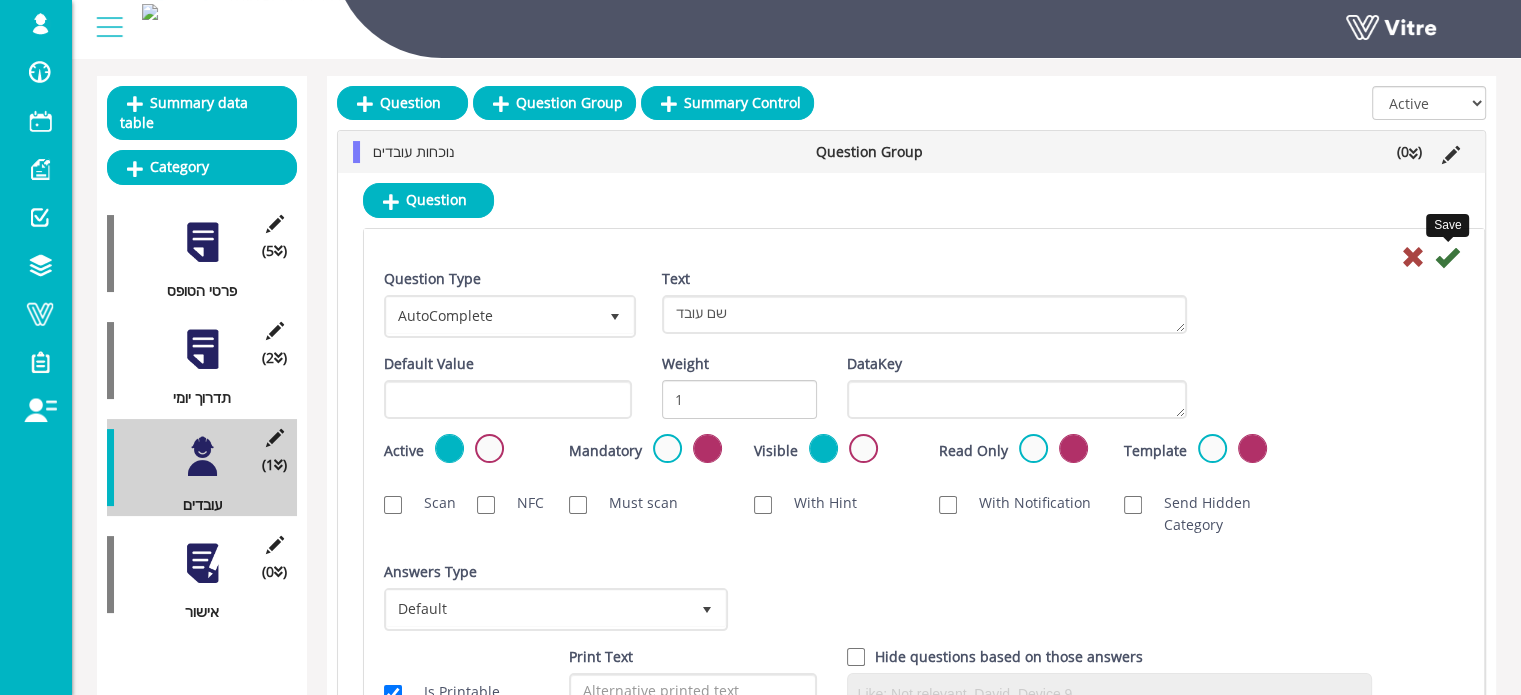 click at bounding box center (1447, 257) 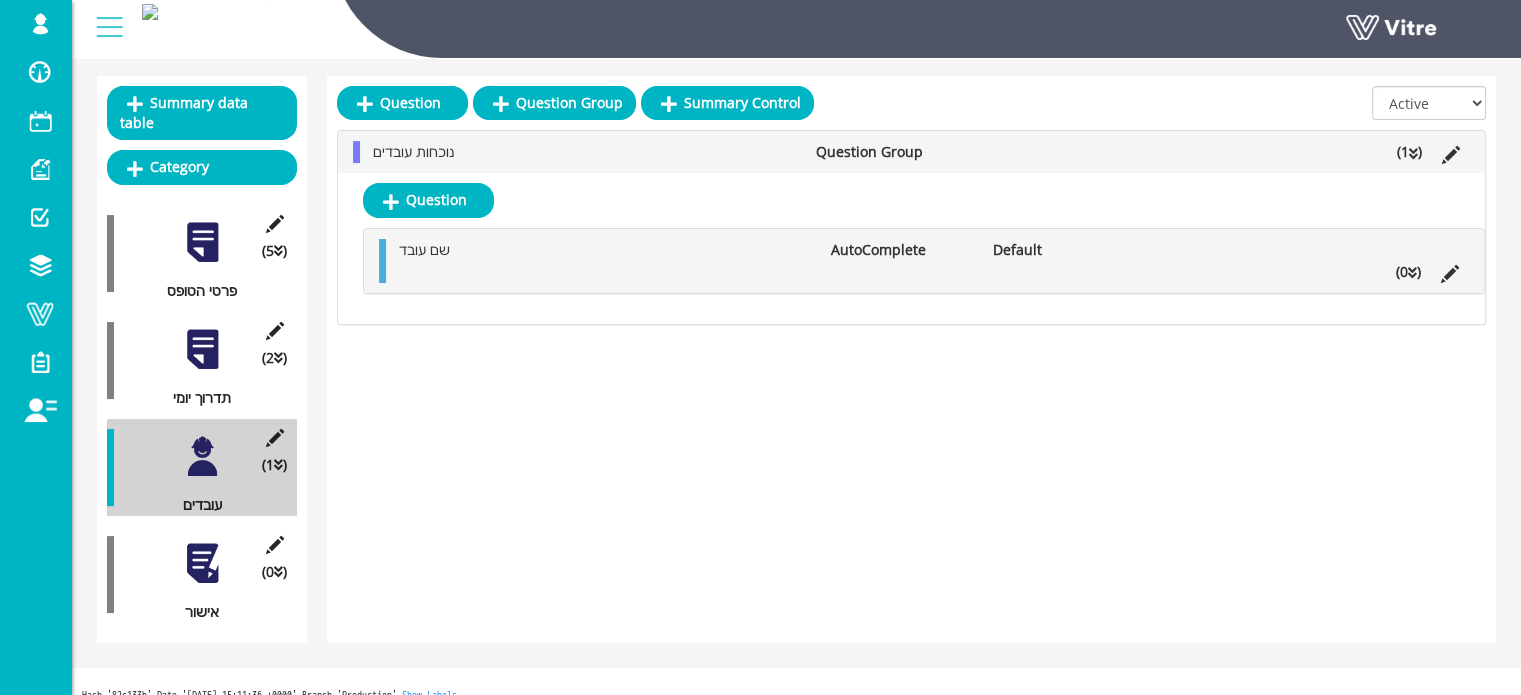 click at bounding box center [1412, 273] 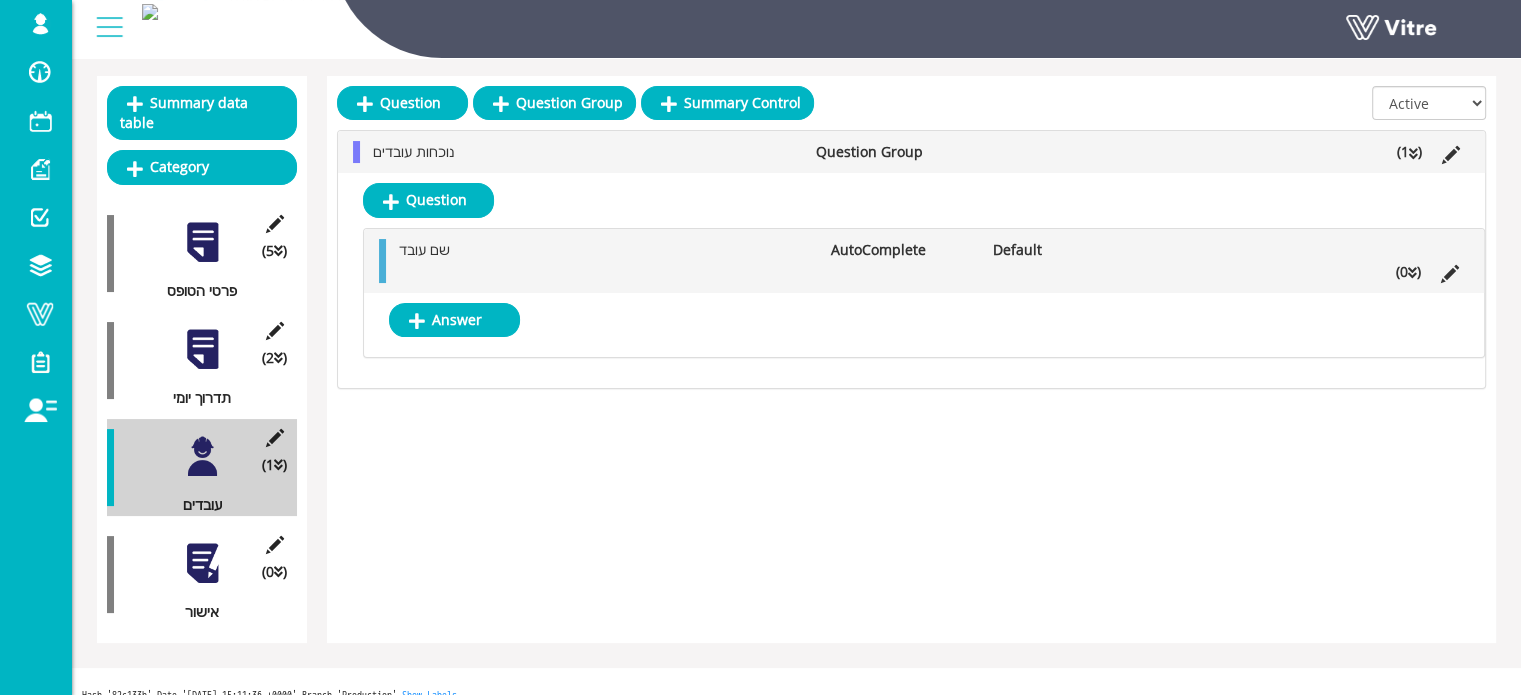 click at bounding box center (1412, 273) 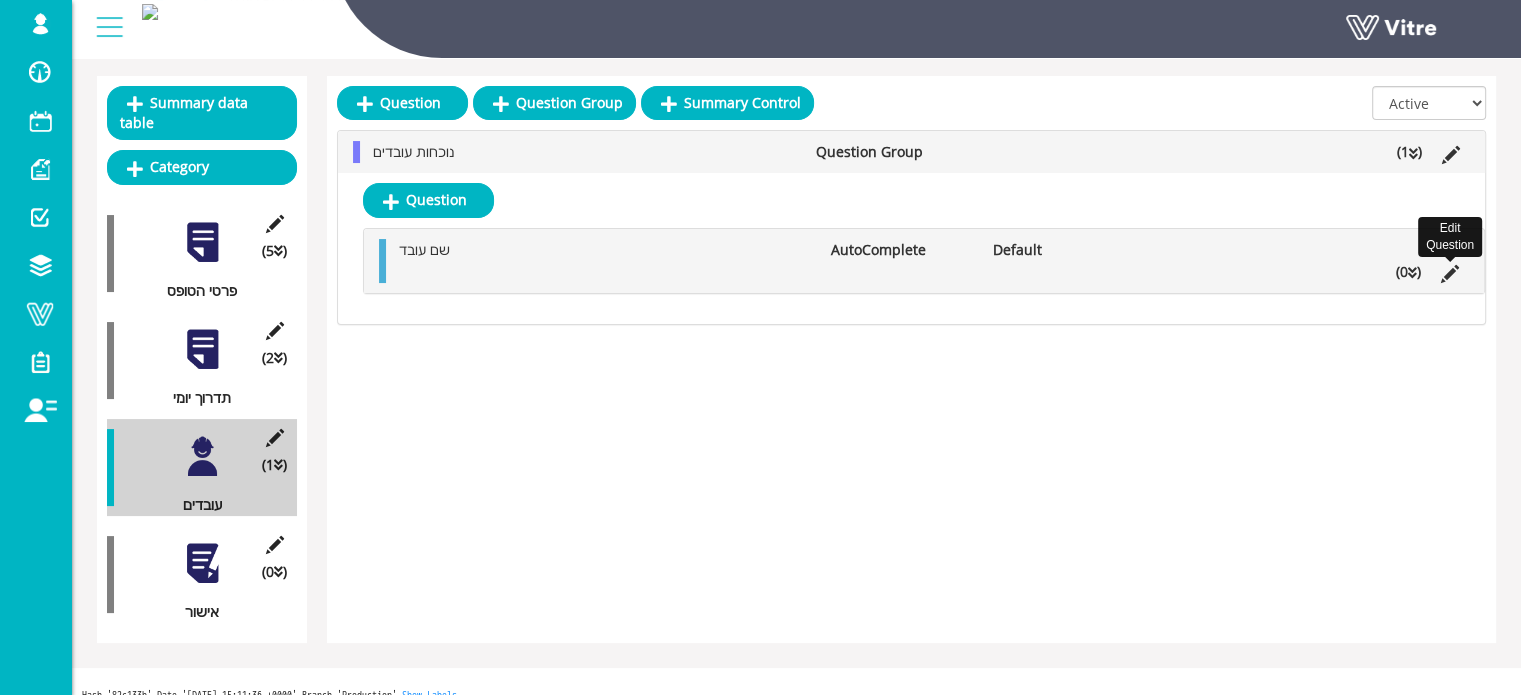 click at bounding box center (1450, 274) 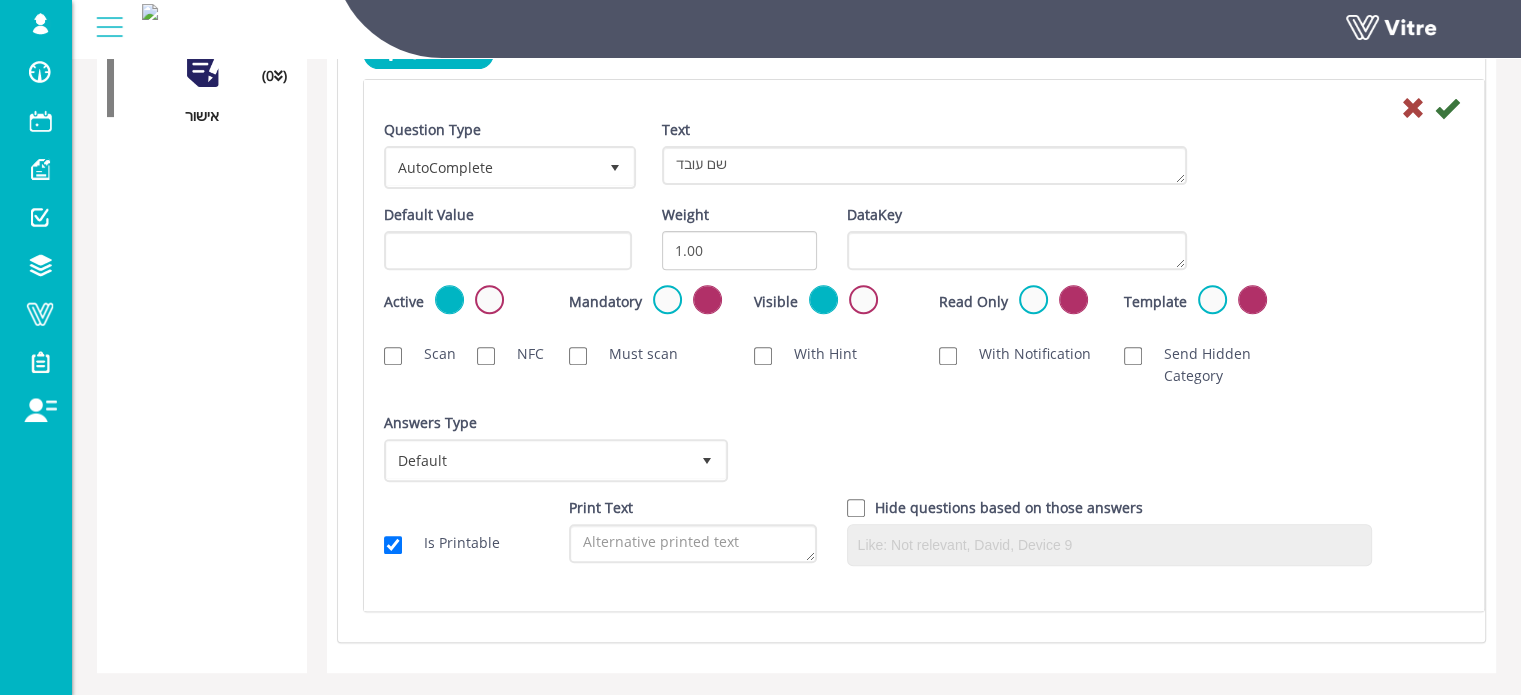 scroll, scrollTop: 748, scrollLeft: 0, axis: vertical 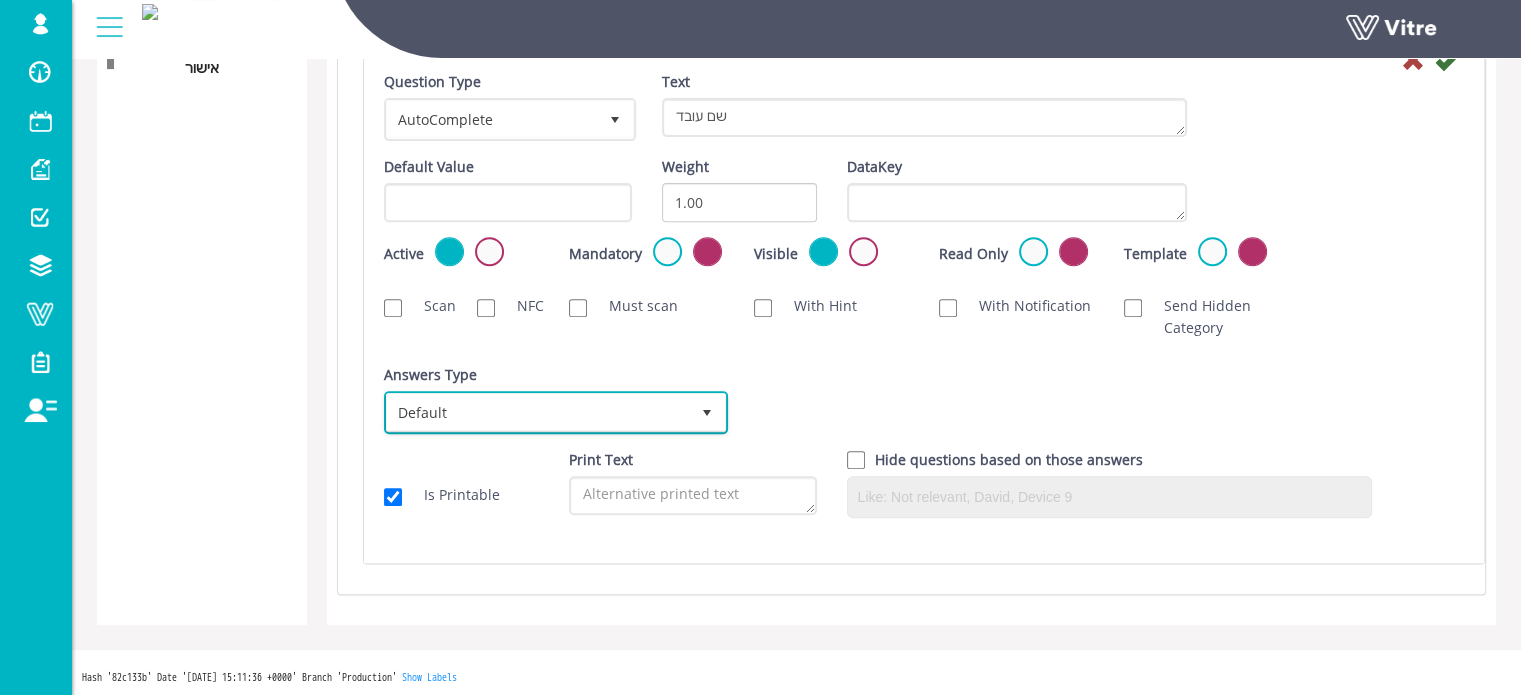 click on "Default" at bounding box center (538, 412) 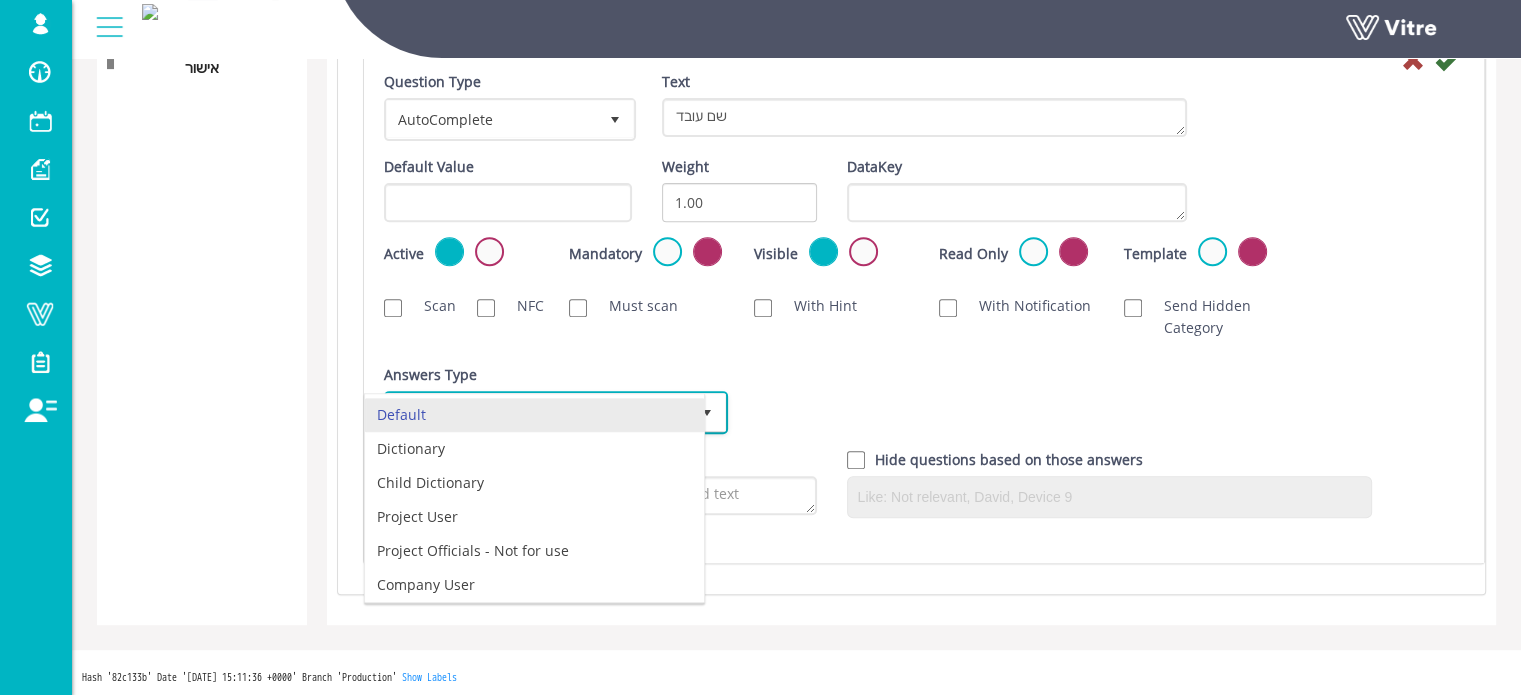 scroll, scrollTop: 35, scrollLeft: 0, axis: vertical 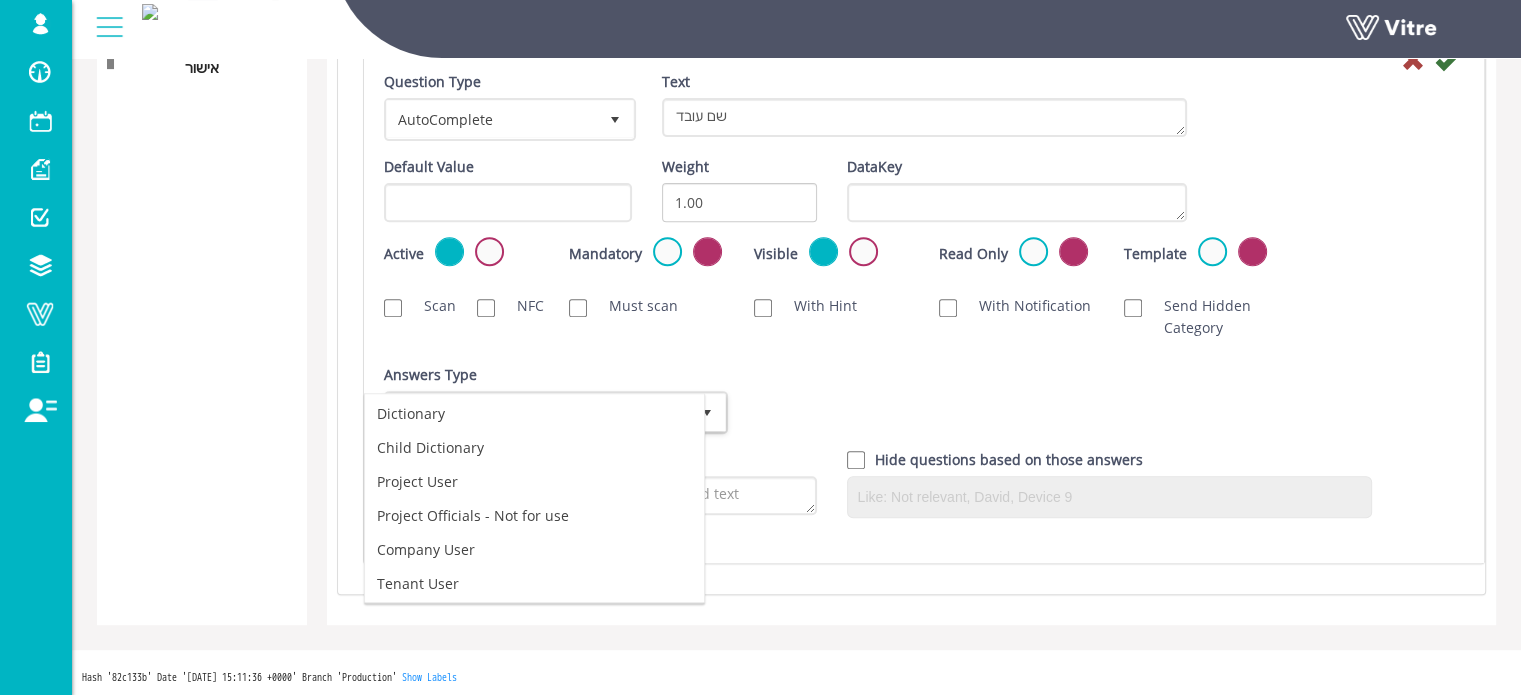 click on "Answers Type Default 0
Answers Type Default 0
Module Select
Form Context (limited to 1 per form)
Answers Type Image 33
Answers Type Default 0
Dictionary Select
Parent Question Select
Formula
Url
Field Name
Property Select" at bounding box center [924, 406] 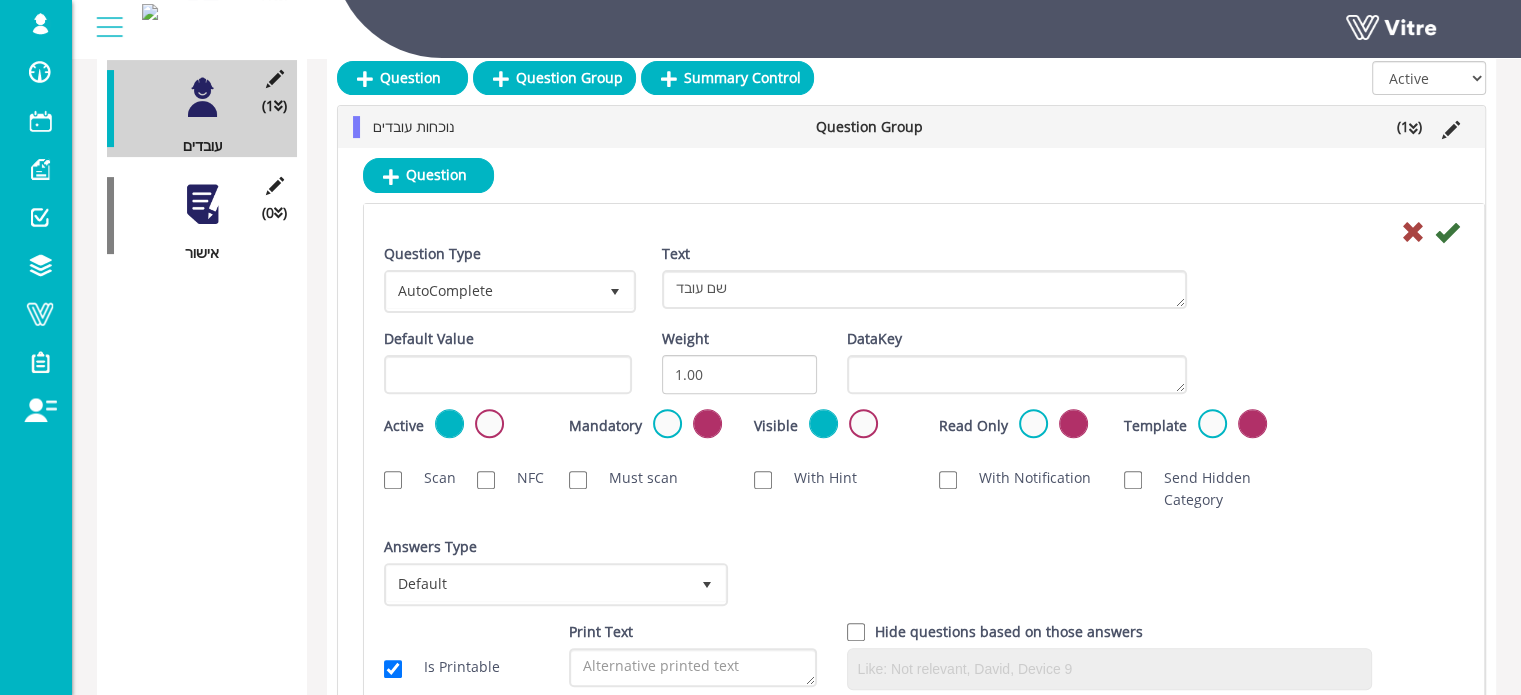 scroll, scrollTop: 548, scrollLeft: 0, axis: vertical 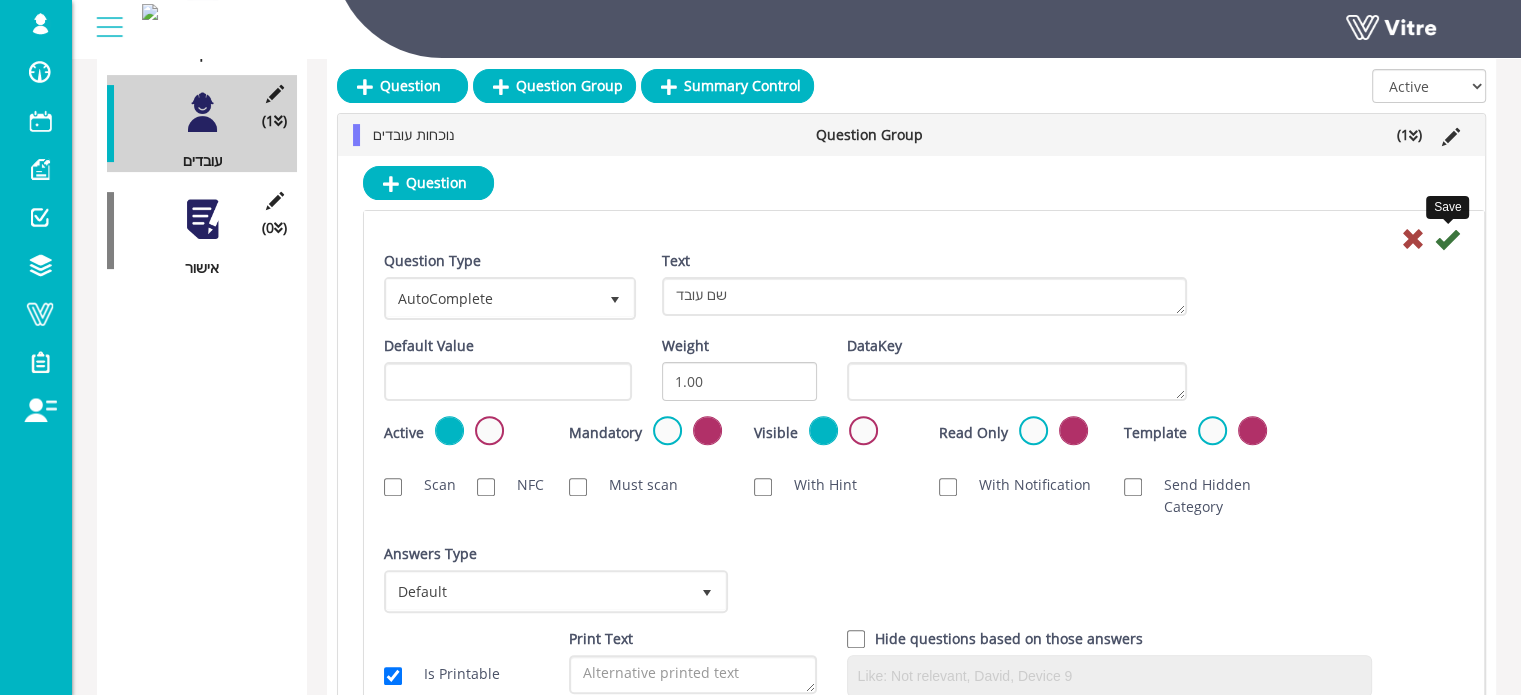 click at bounding box center [1447, 239] 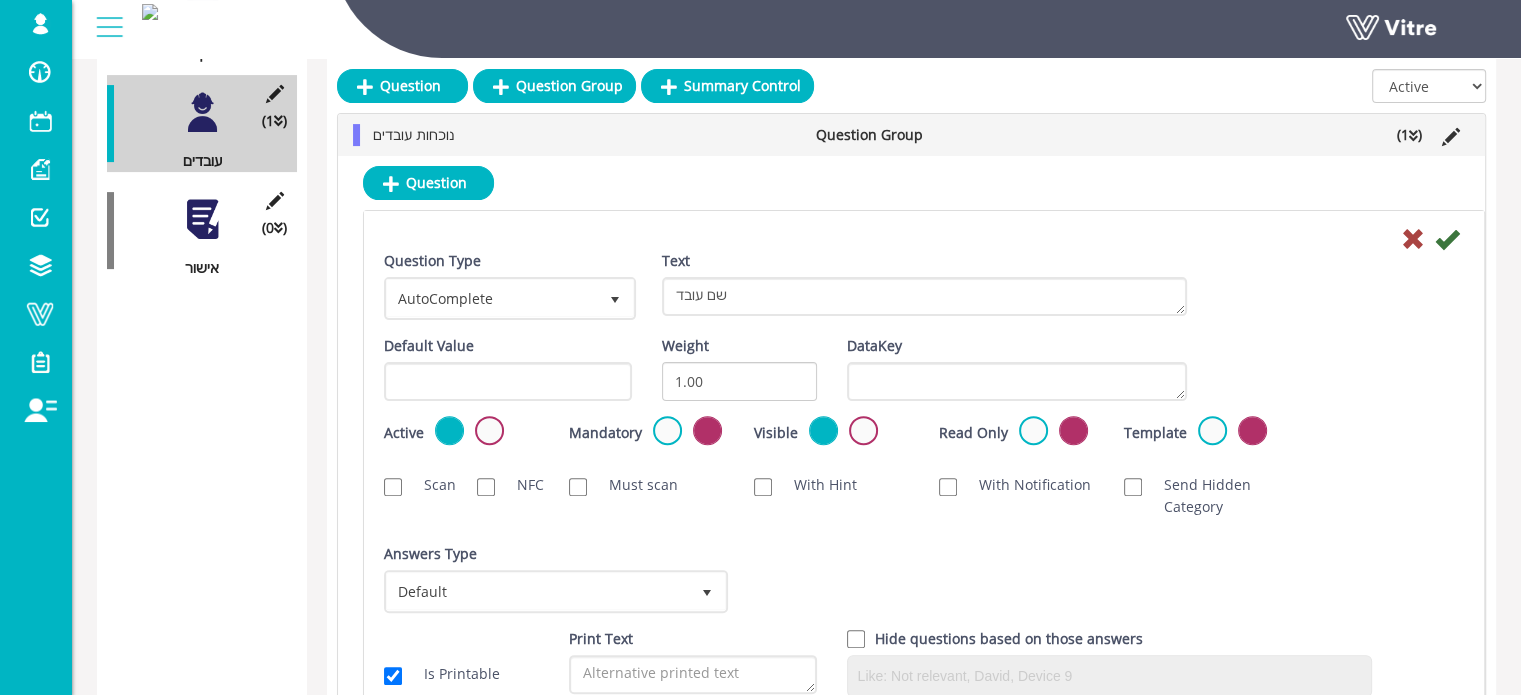 scroll, scrollTop: 204, scrollLeft: 0, axis: vertical 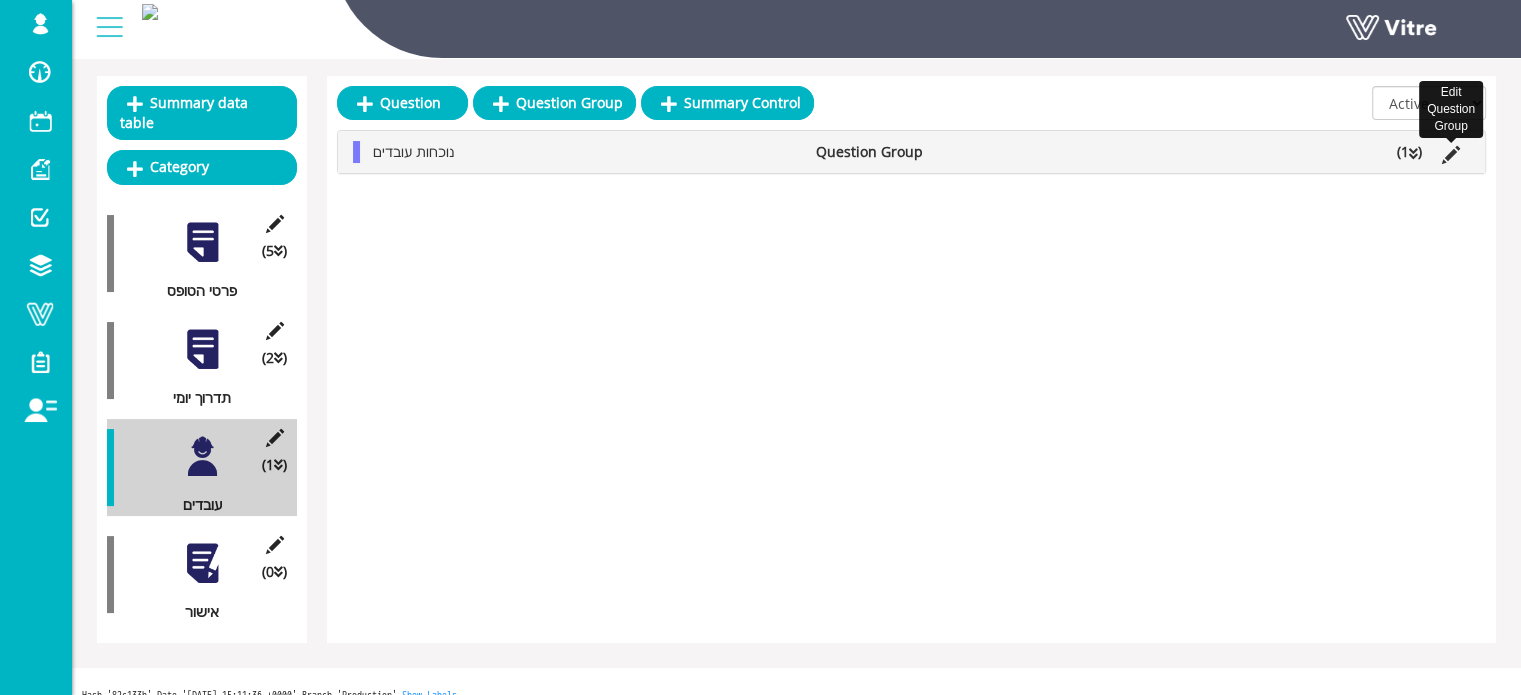 click at bounding box center (1451, 155) 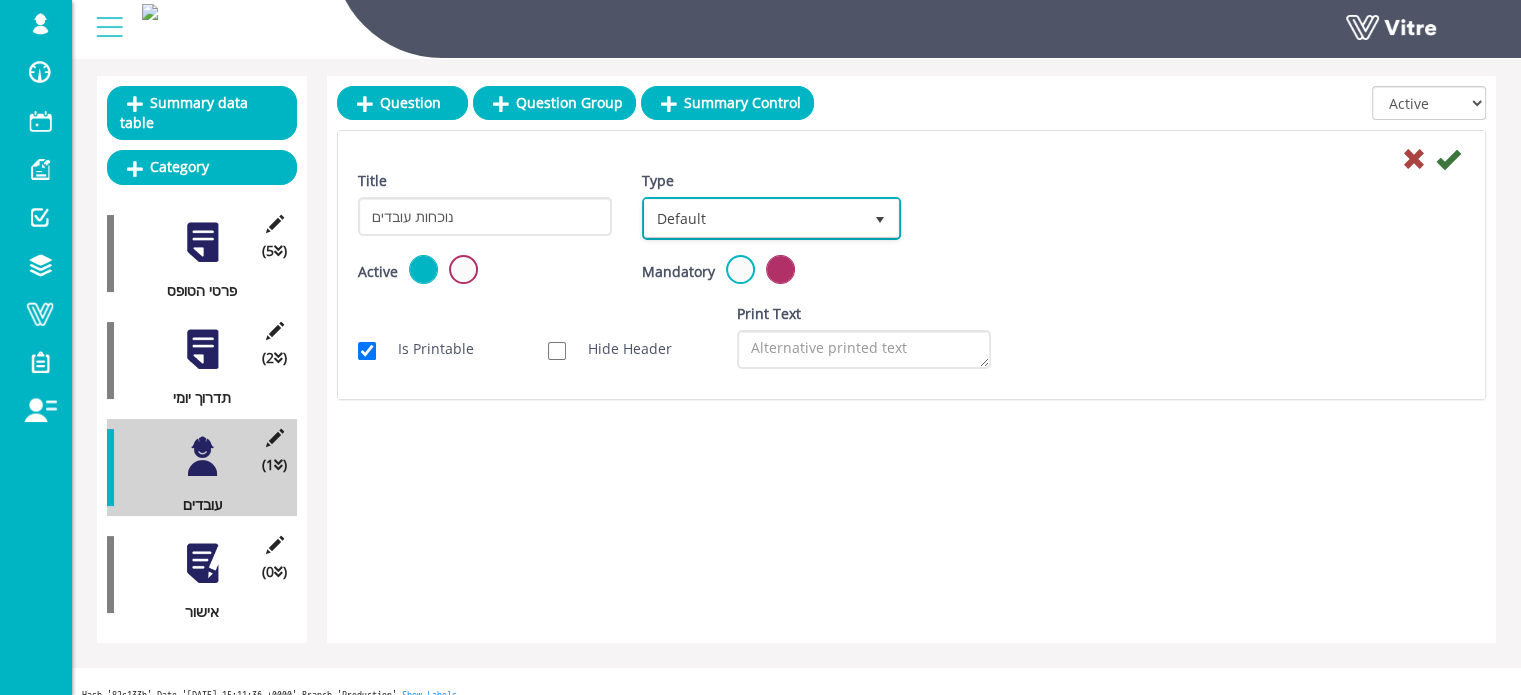 click on "Default" at bounding box center [753, 218] 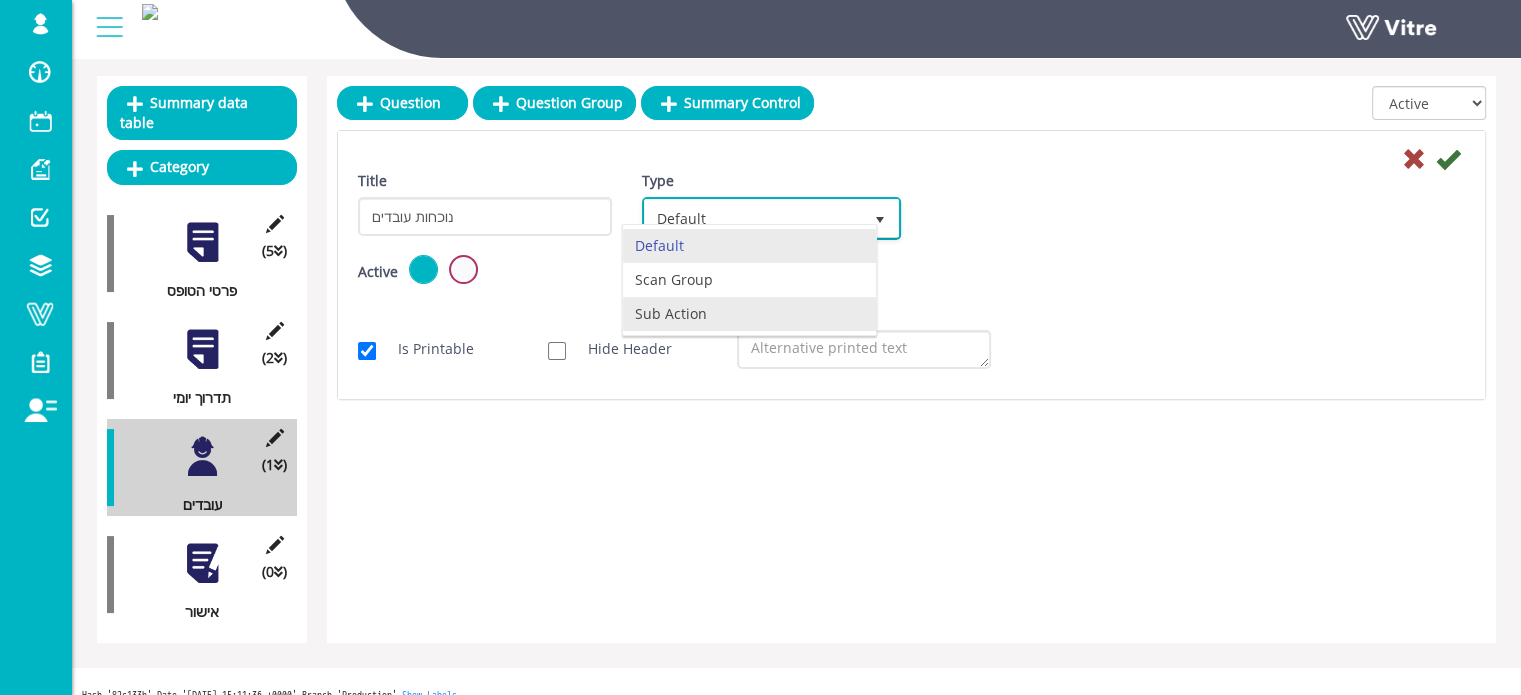 click on "Sub Action" at bounding box center (749, 314) 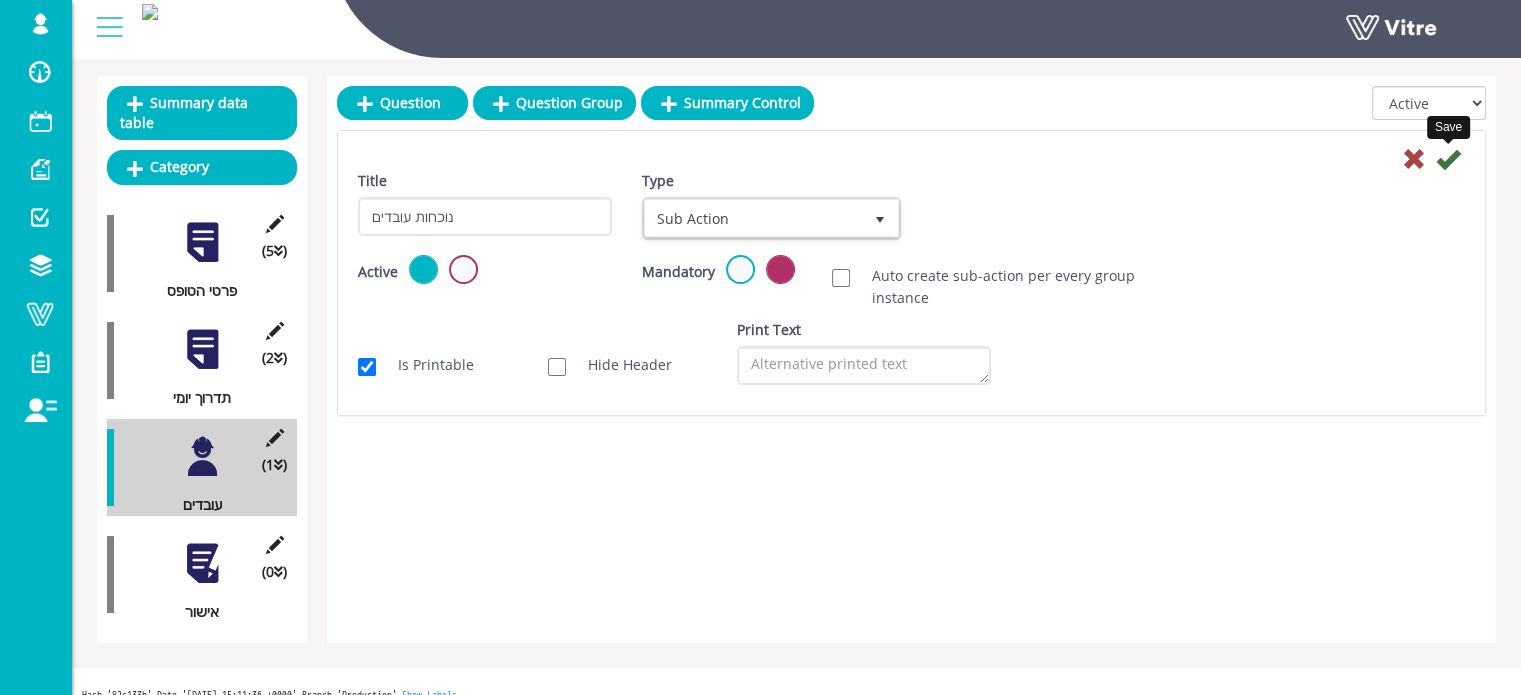 click at bounding box center (1448, 159) 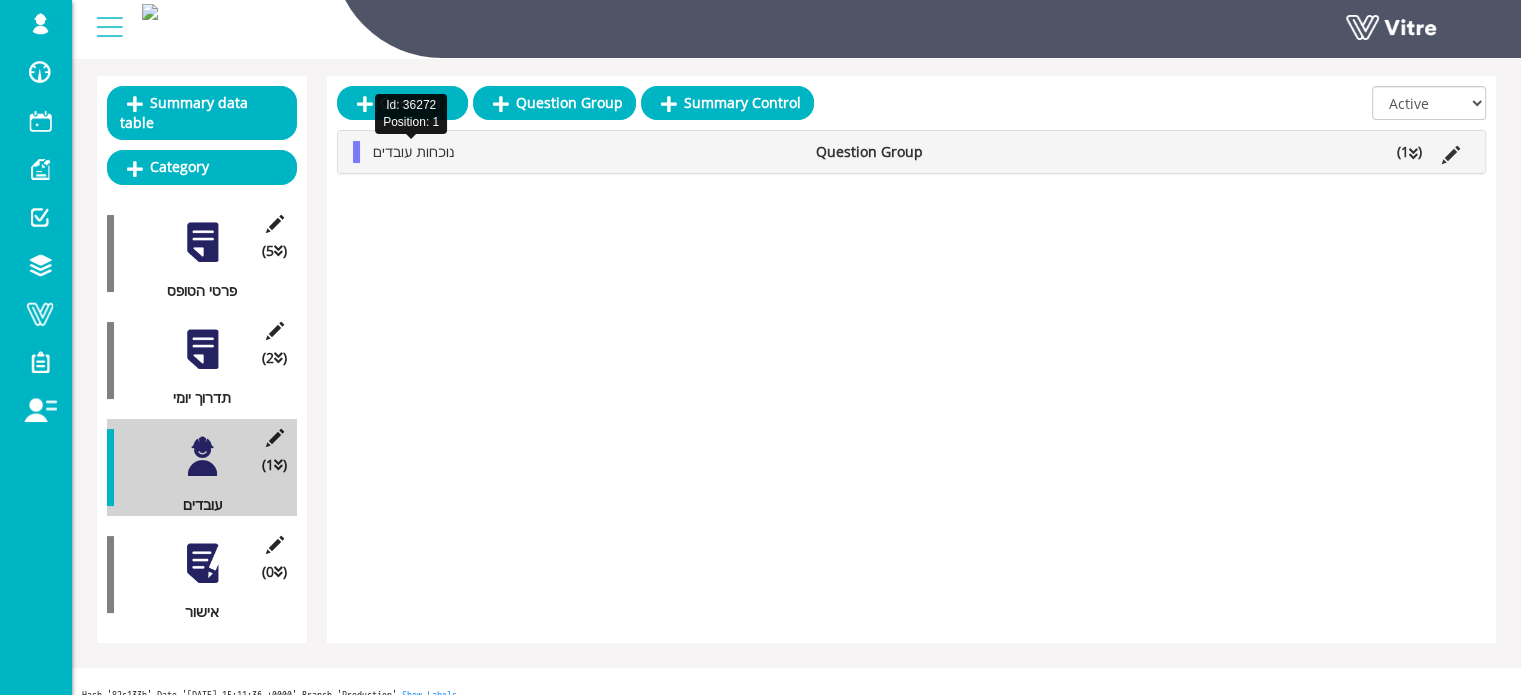 click on "נוכחות עובדים" at bounding box center (413, 151) 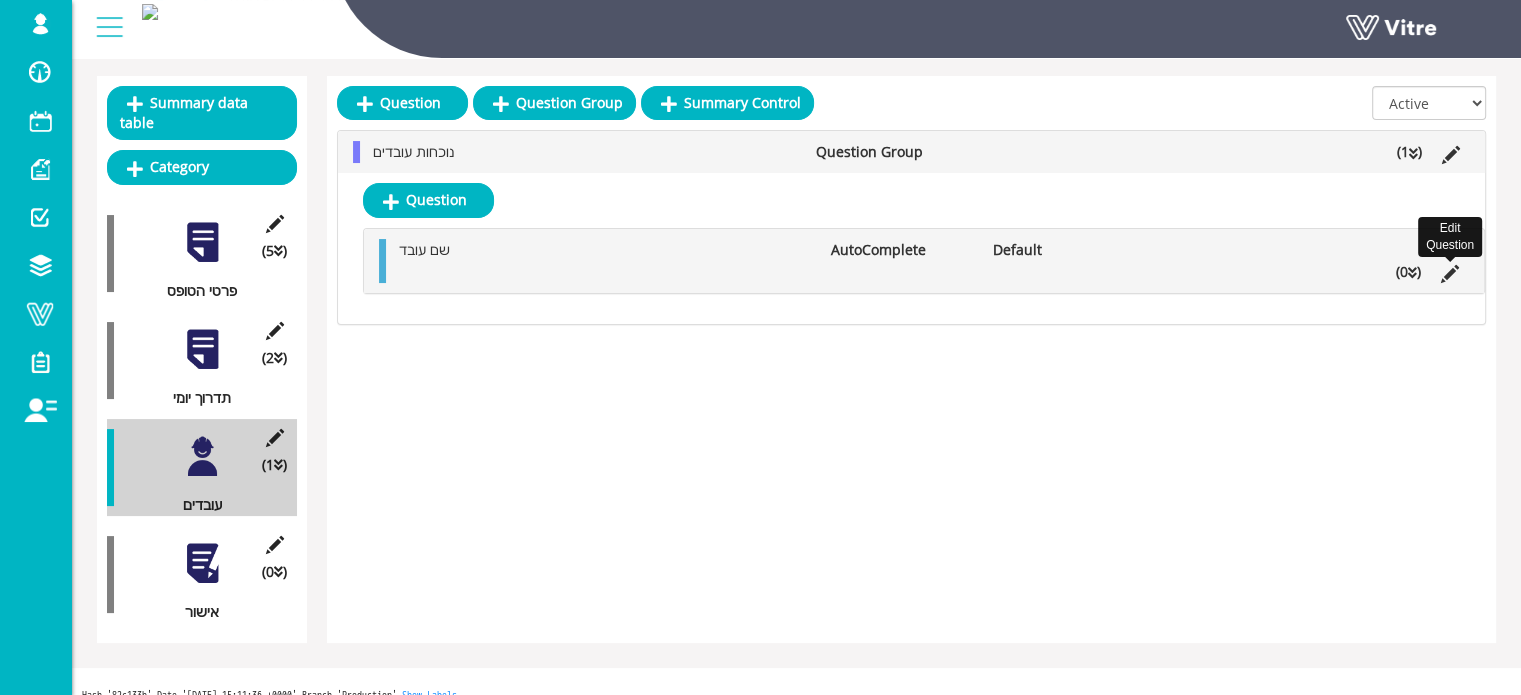 click at bounding box center (1450, 274) 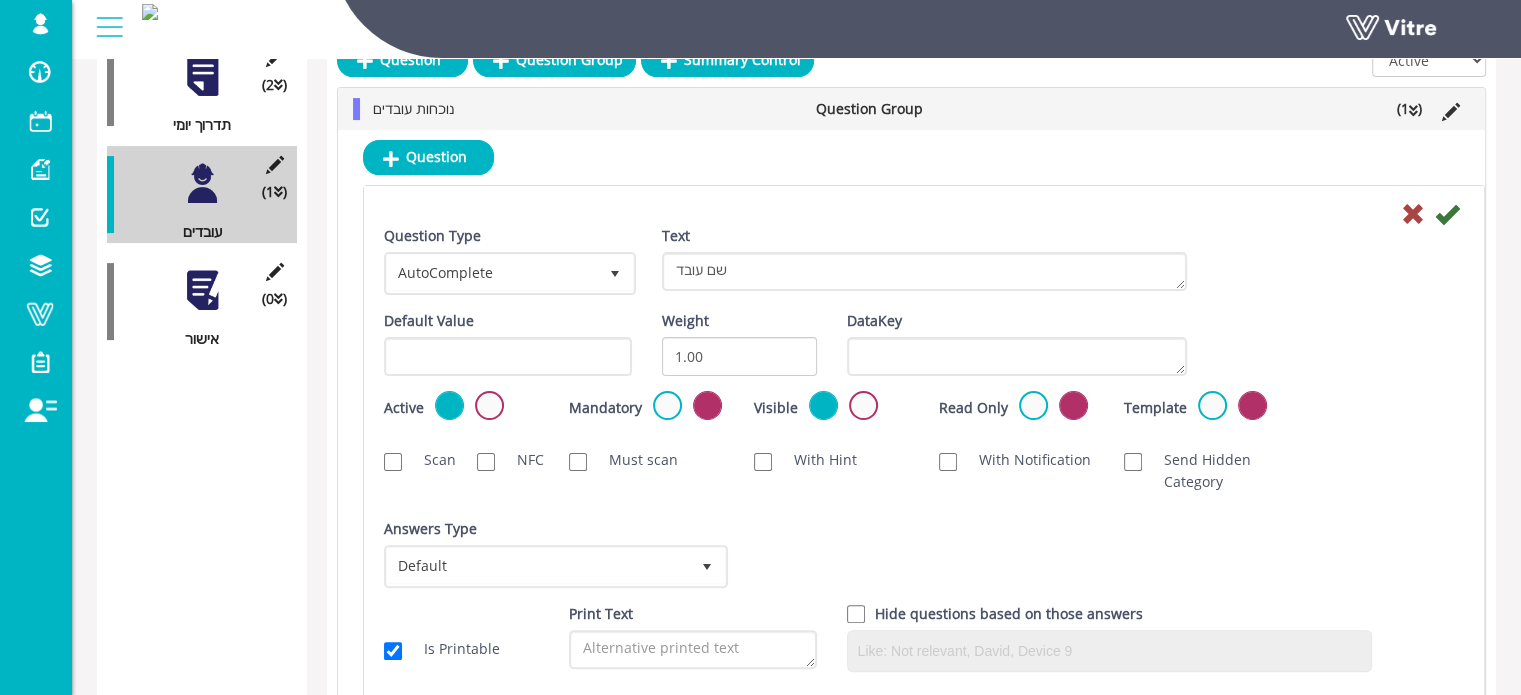 scroll, scrollTop: 500, scrollLeft: 0, axis: vertical 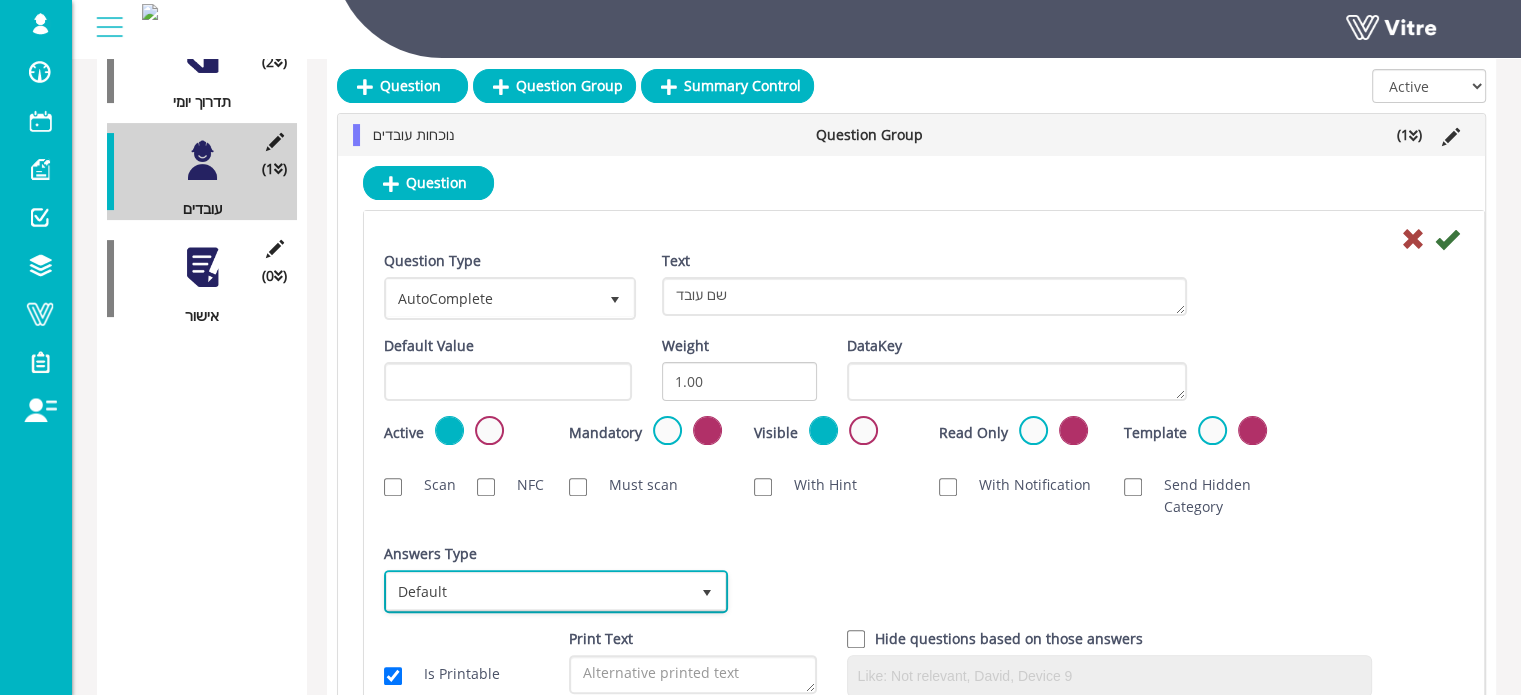 click on "Default" at bounding box center (538, 591) 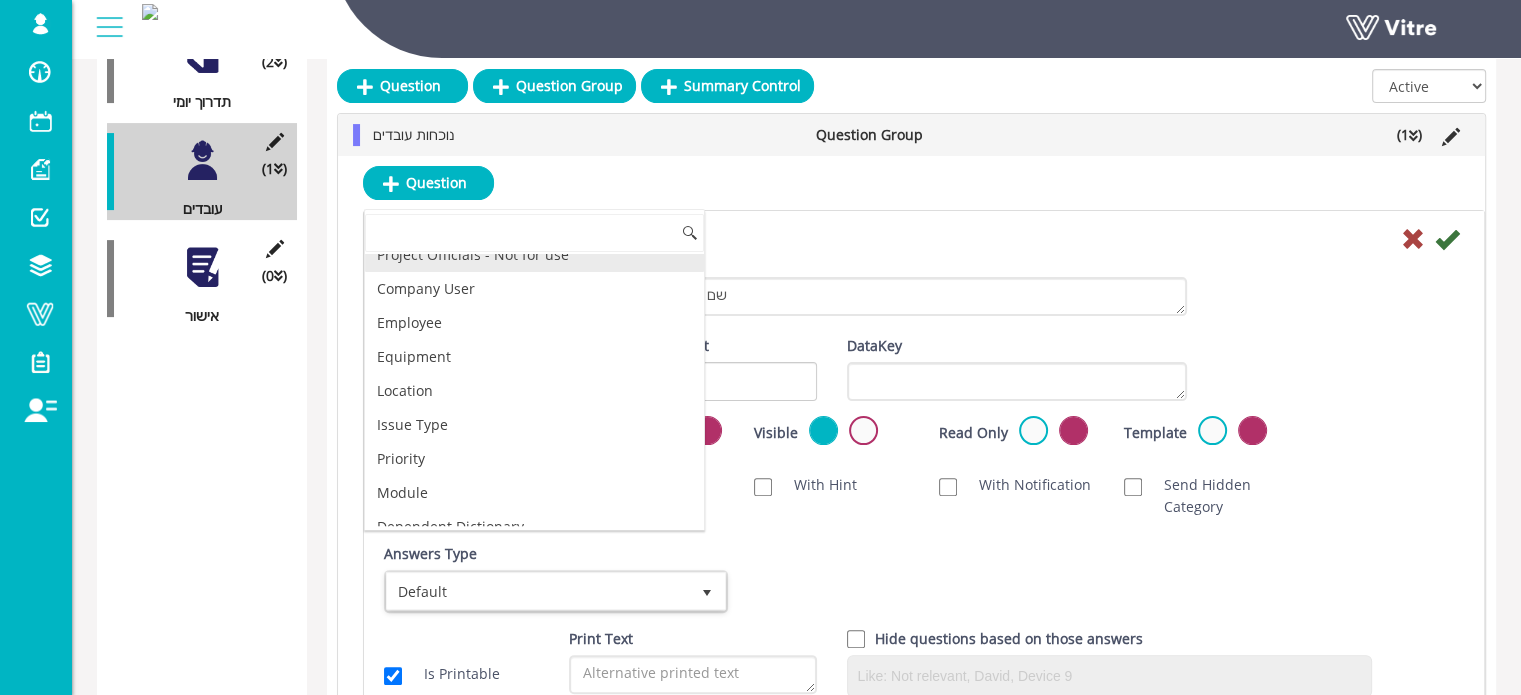 scroll, scrollTop: 200, scrollLeft: 0, axis: vertical 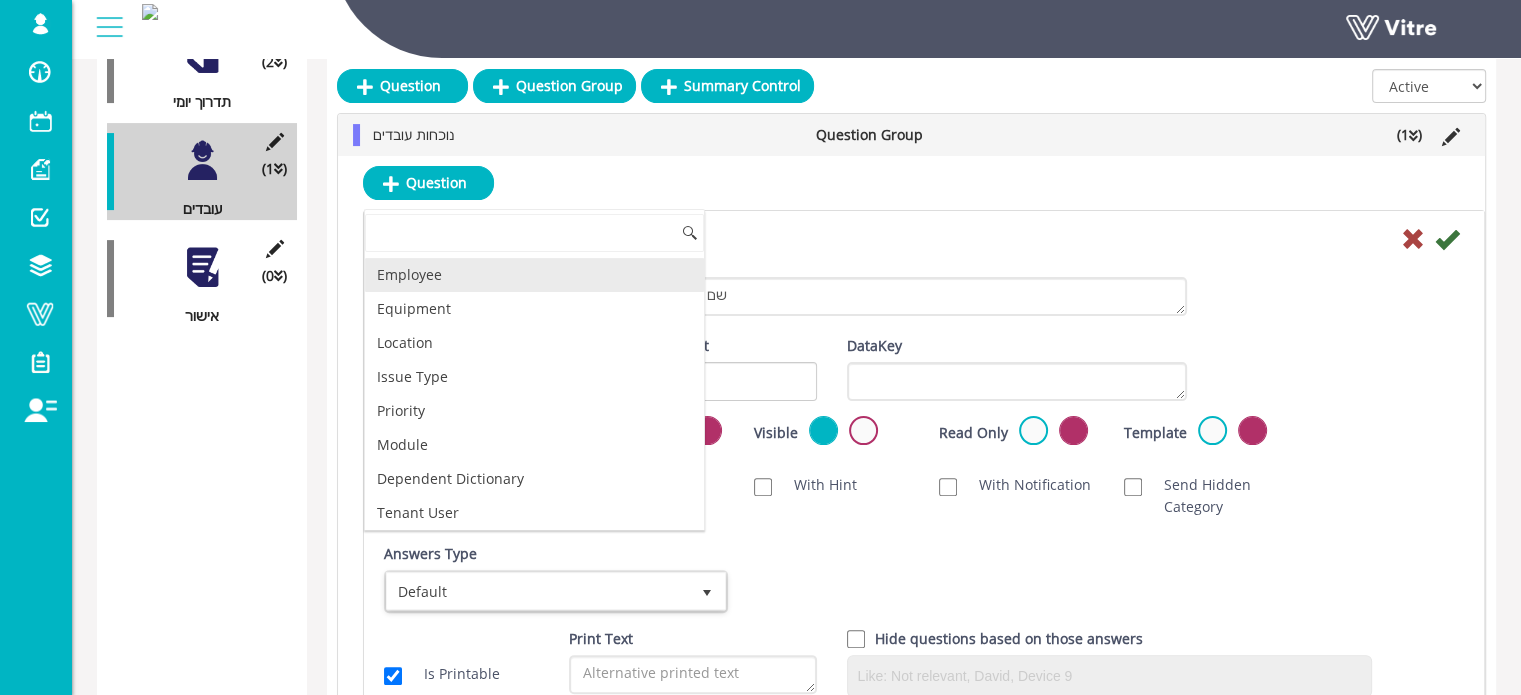 click on "Employee" at bounding box center (534, 275) 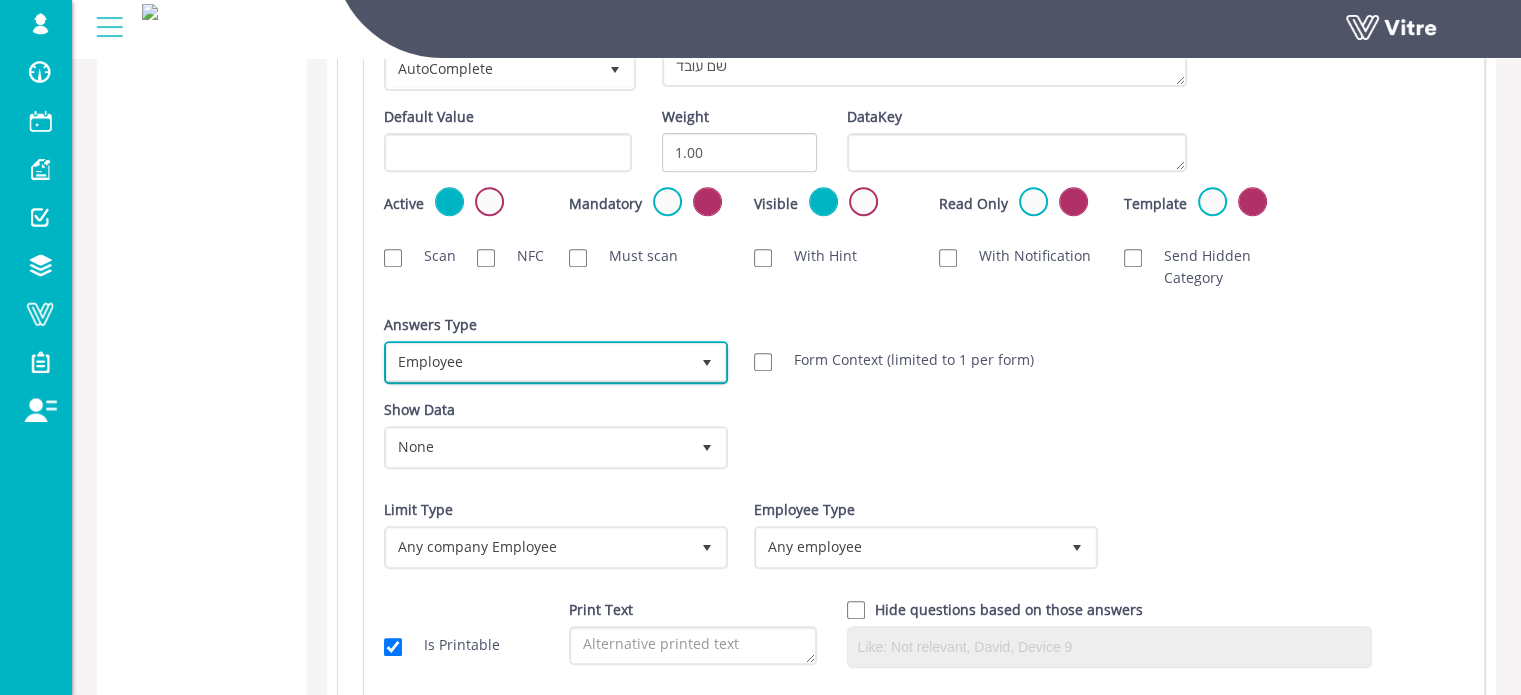 scroll, scrollTop: 800, scrollLeft: 0, axis: vertical 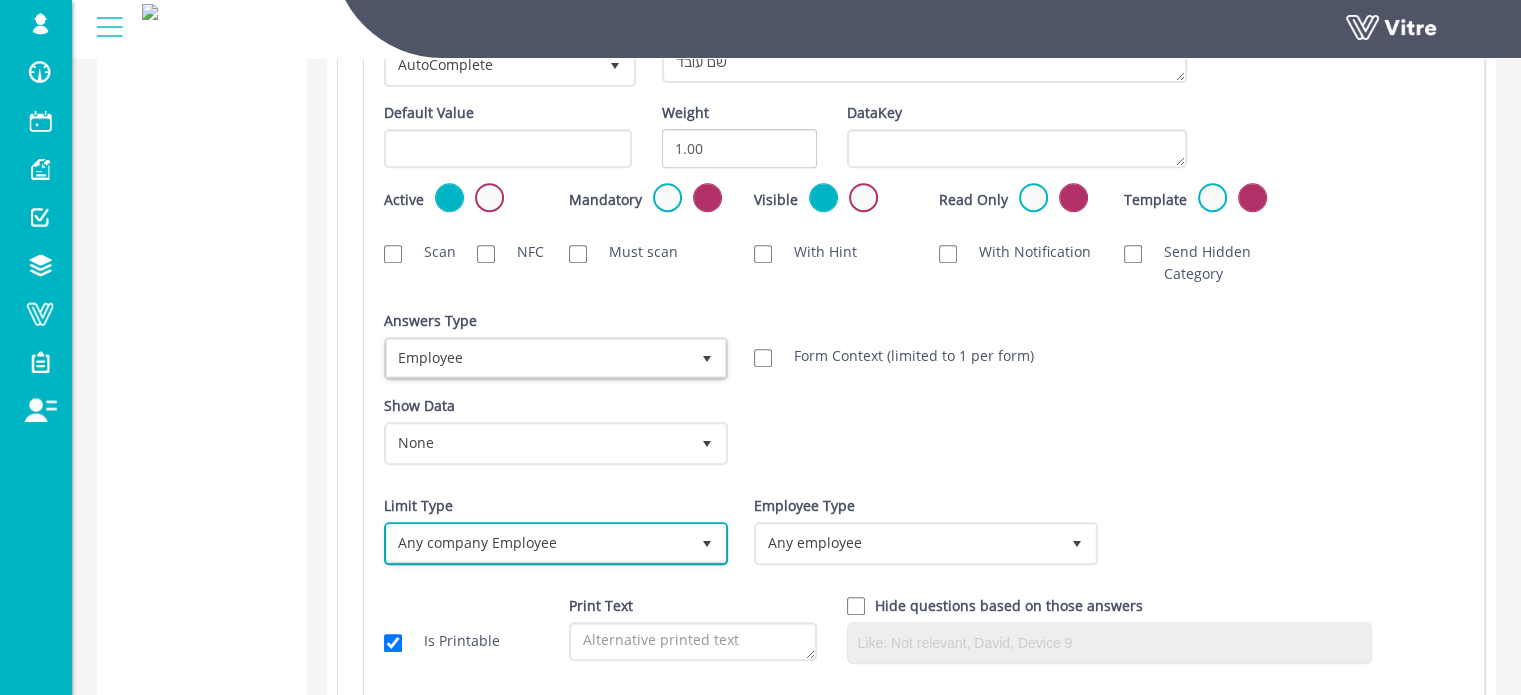 click at bounding box center (707, 543) 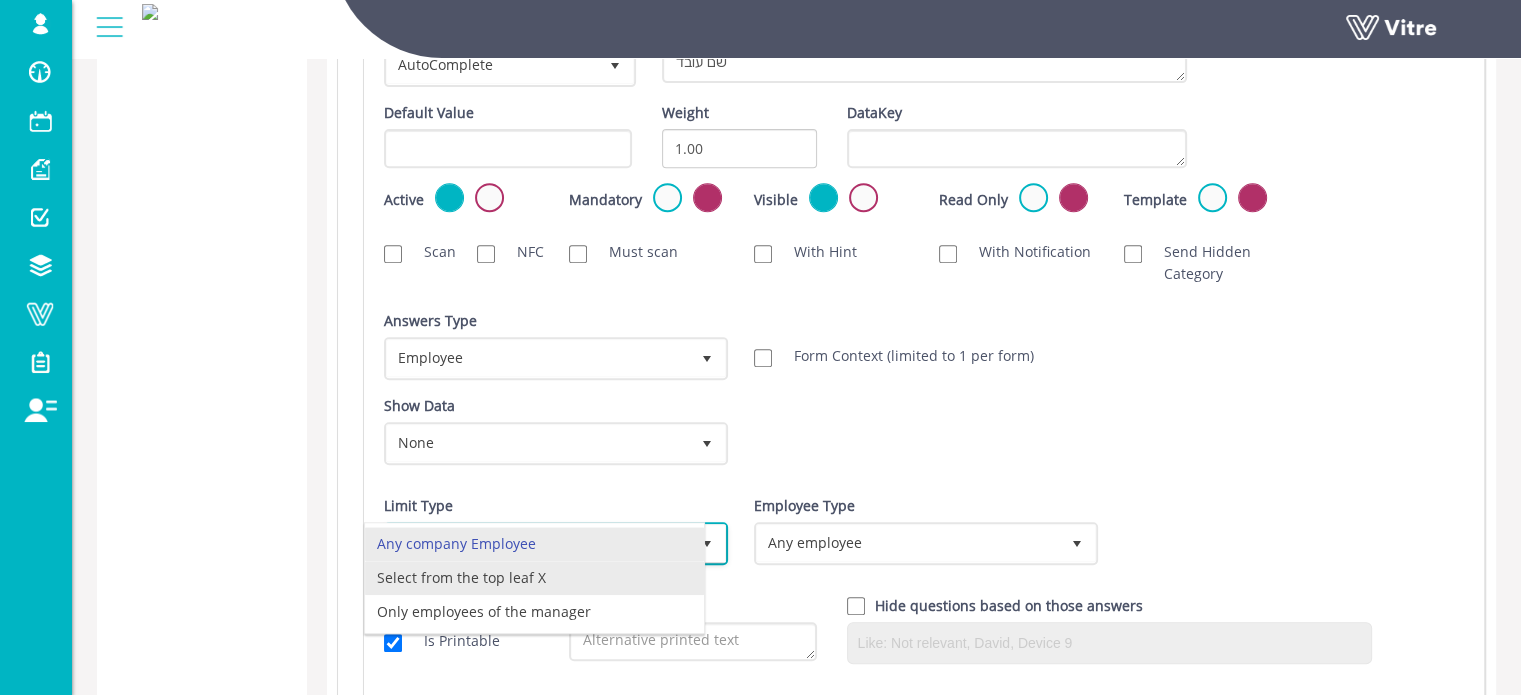 click on "Select from the top leaf X" at bounding box center (534, 578) 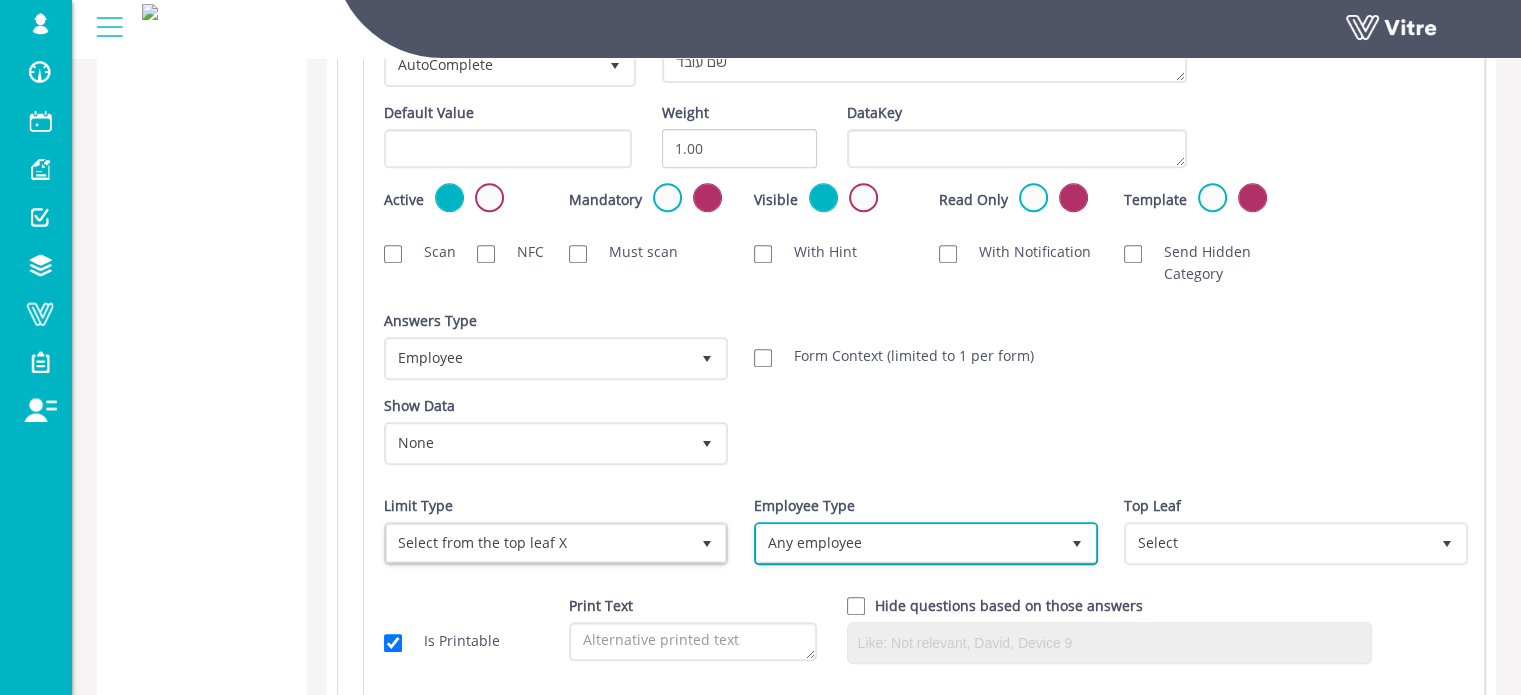 click on "Any employee" at bounding box center (908, 543) 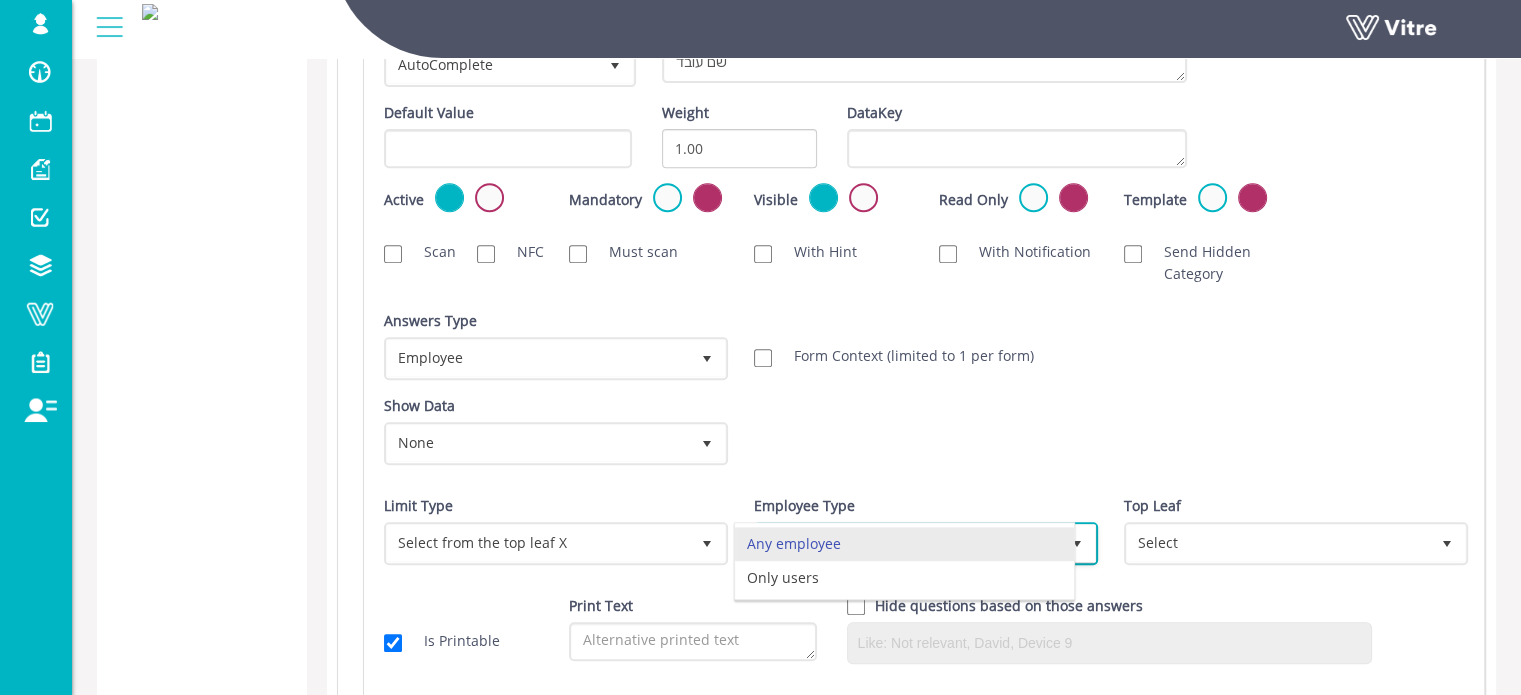 click on "Any employee" at bounding box center [904, 544] 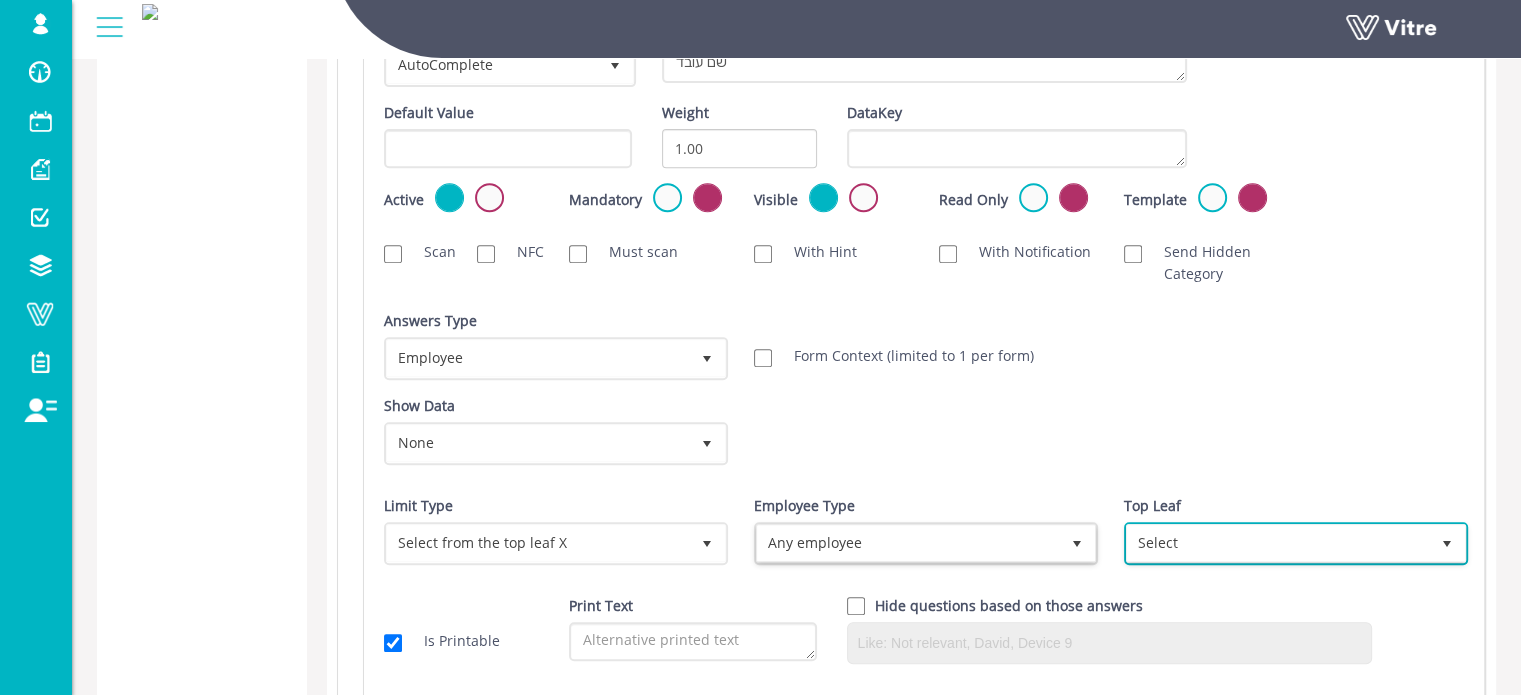 click on "Select" at bounding box center [1278, 543] 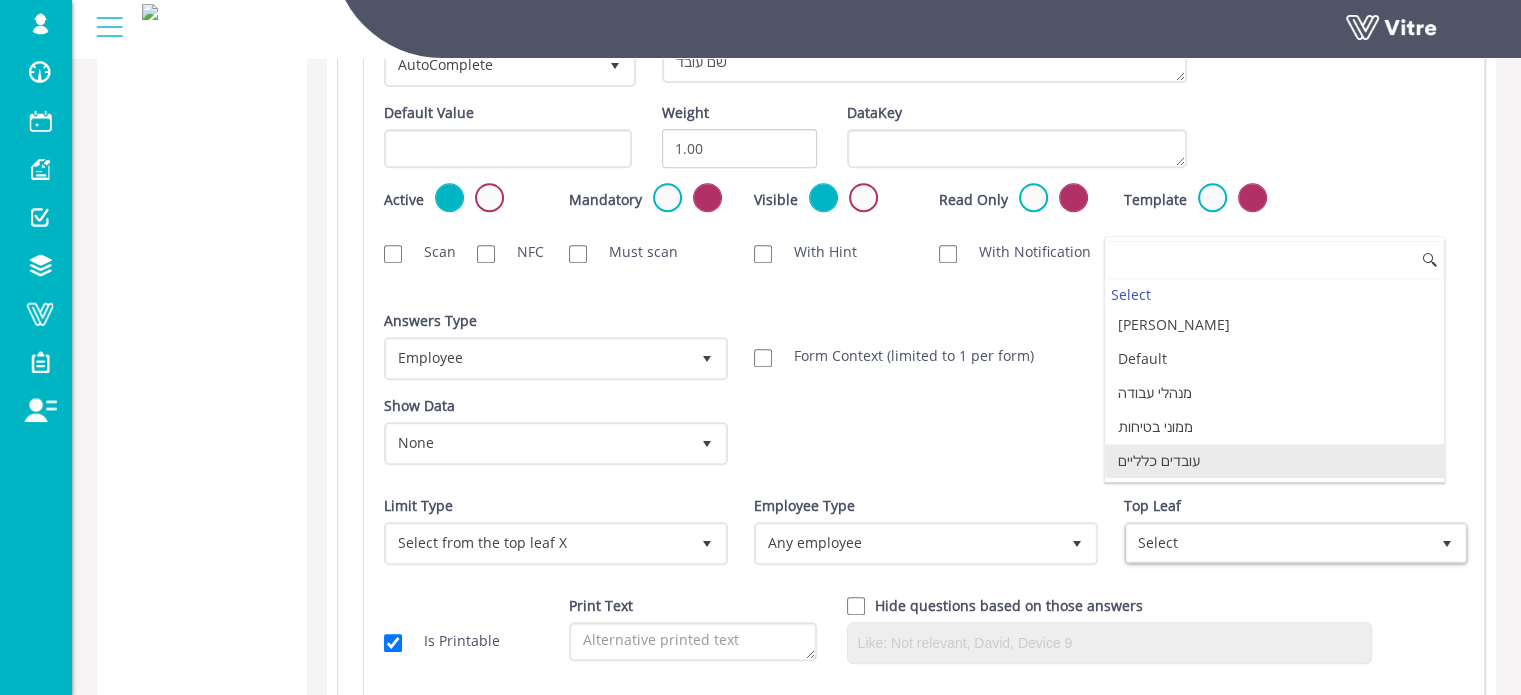 click on "עובדים כלליים" at bounding box center (1274, 461) 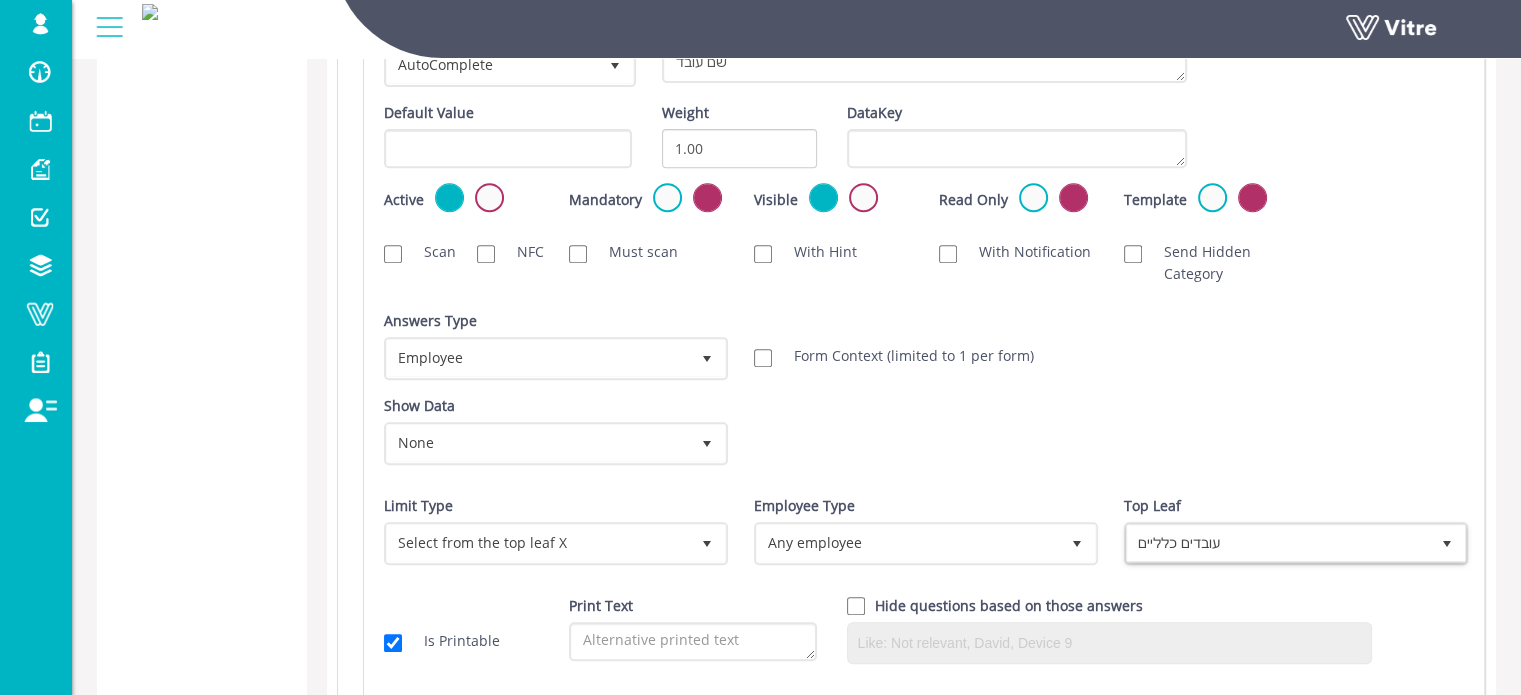 click on "Show Data None 0
Certificates עבודה בגובה בטיחות שנתית לעובד נאמן בטיחות באתר עבודה
Limit to Valid Only" at bounding box center [924, 437] 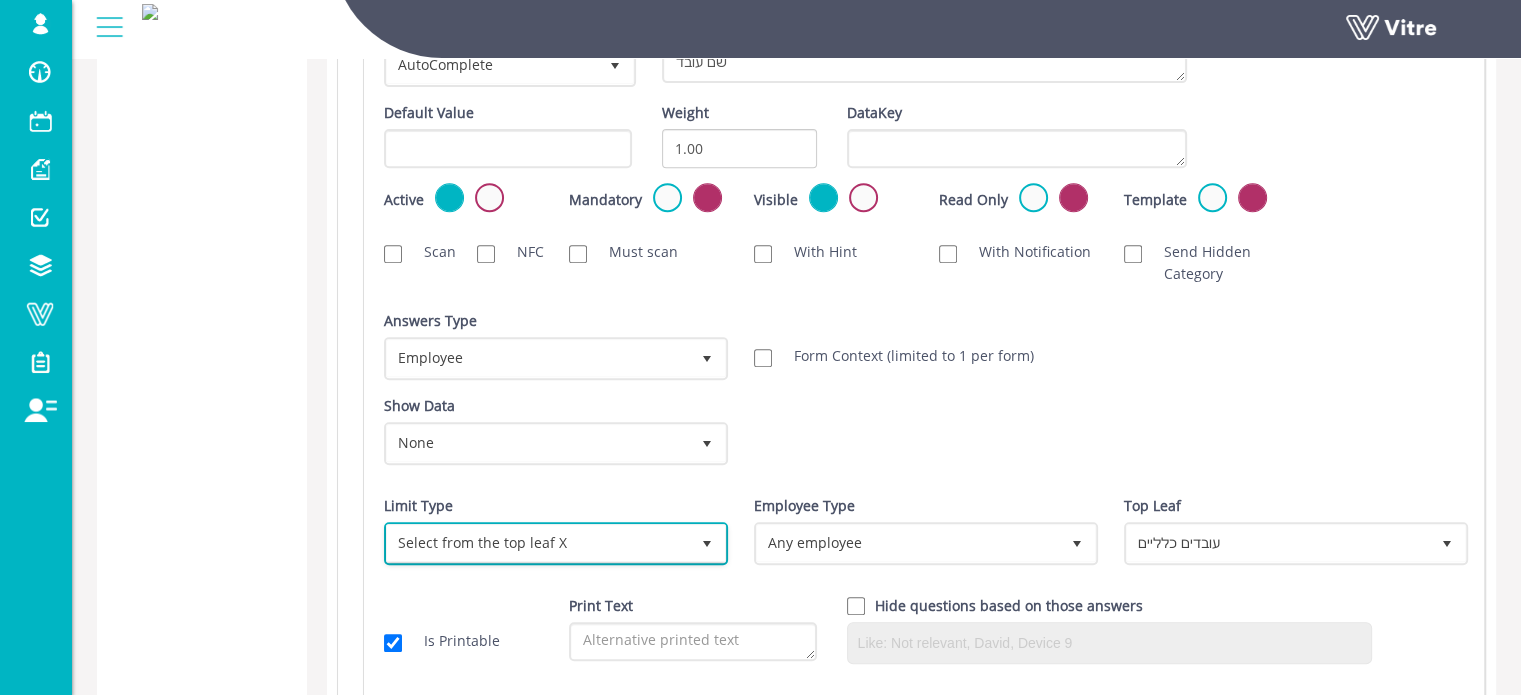 click at bounding box center [707, 544] 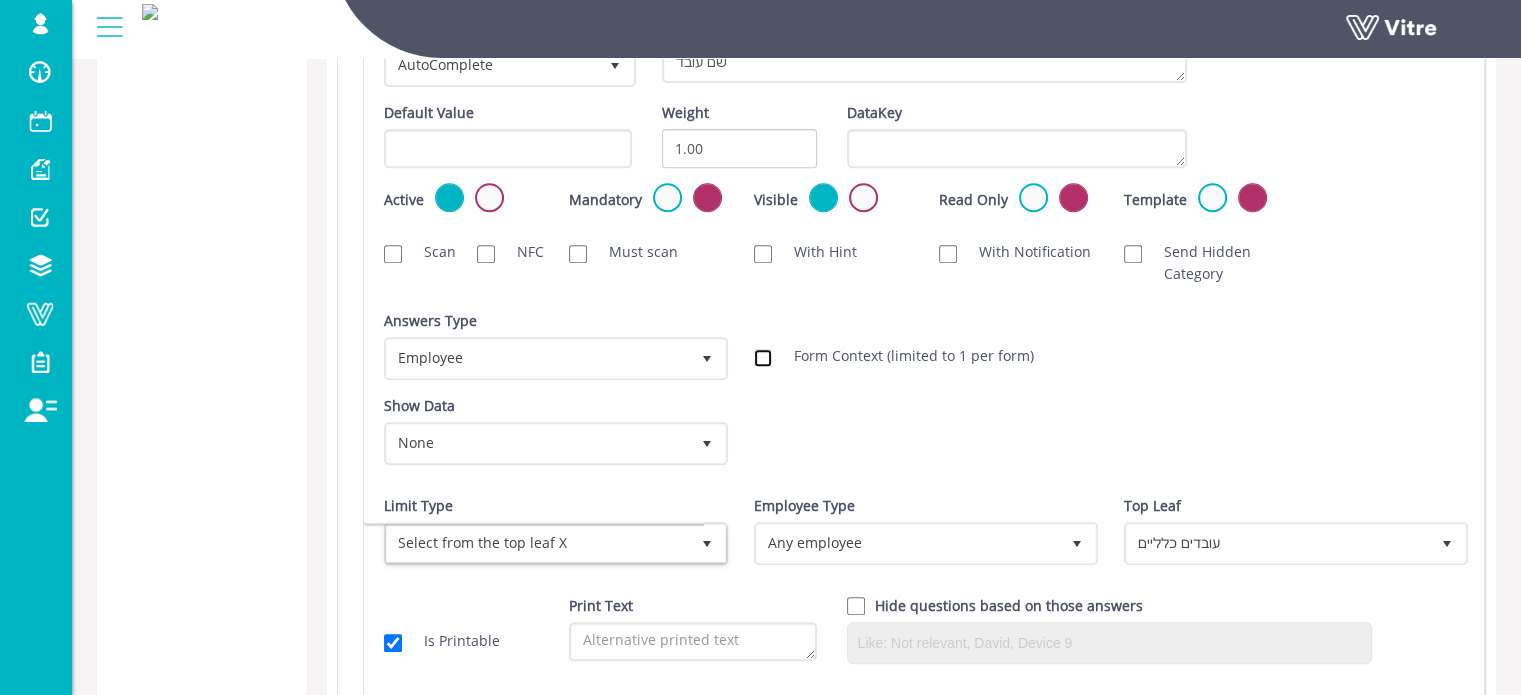 click on "Form Context (limited to 1 per form)" at bounding box center (763, 358) 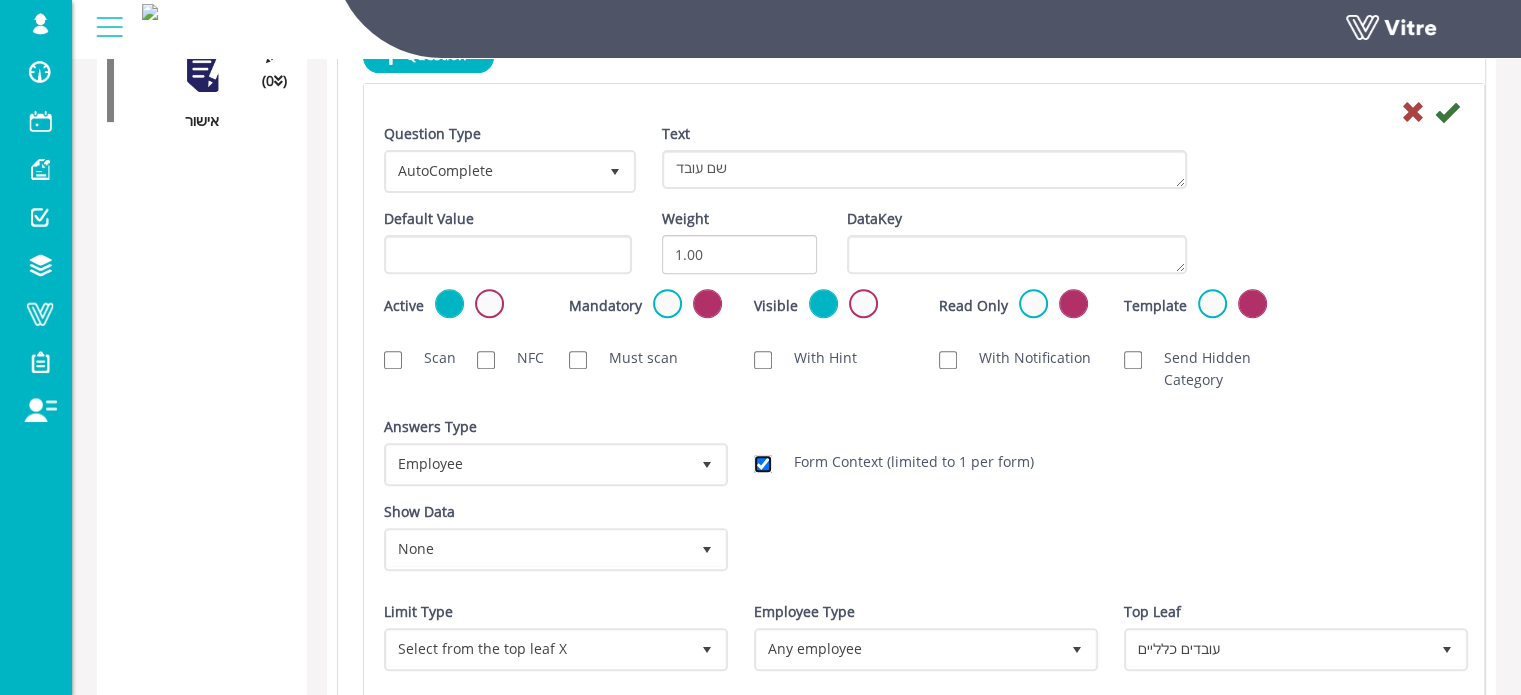 scroll, scrollTop: 800, scrollLeft: 0, axis: vertical 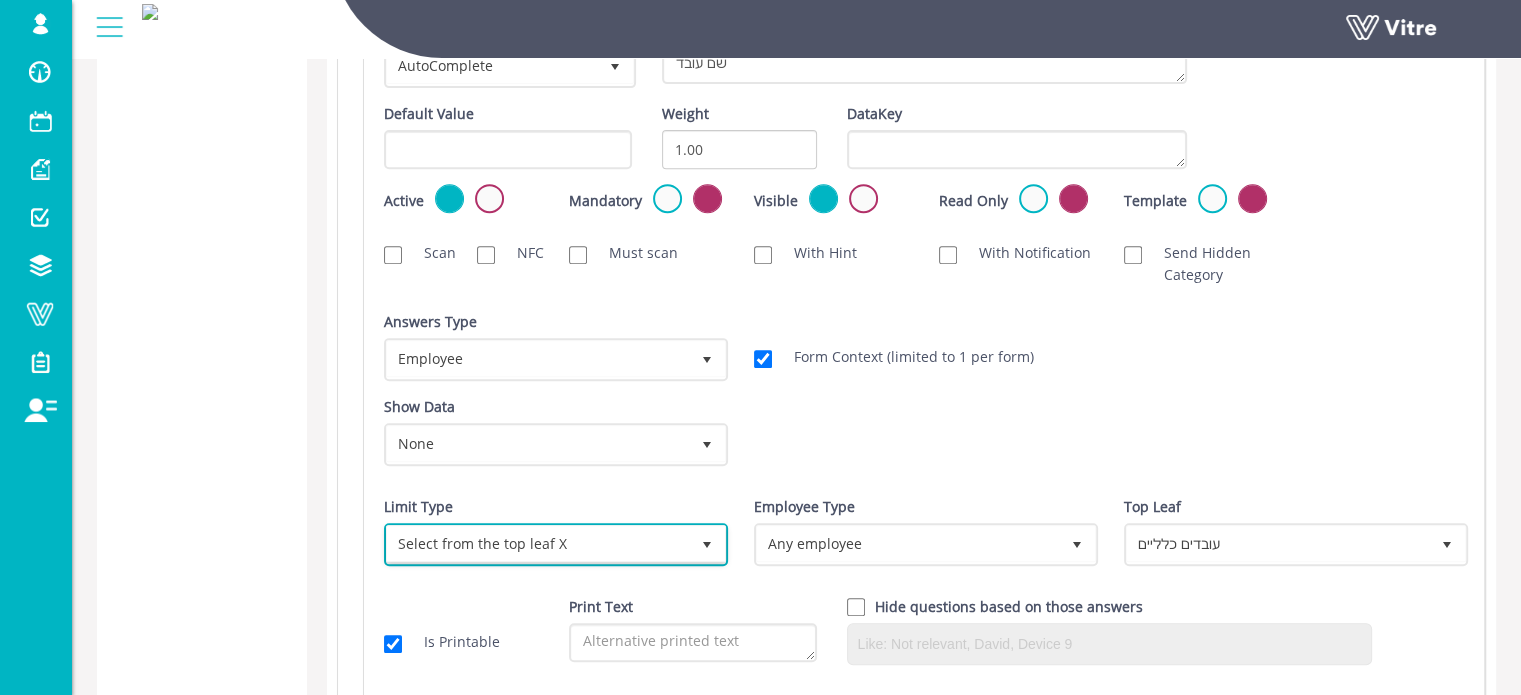 click at bounding box center (707, 545) 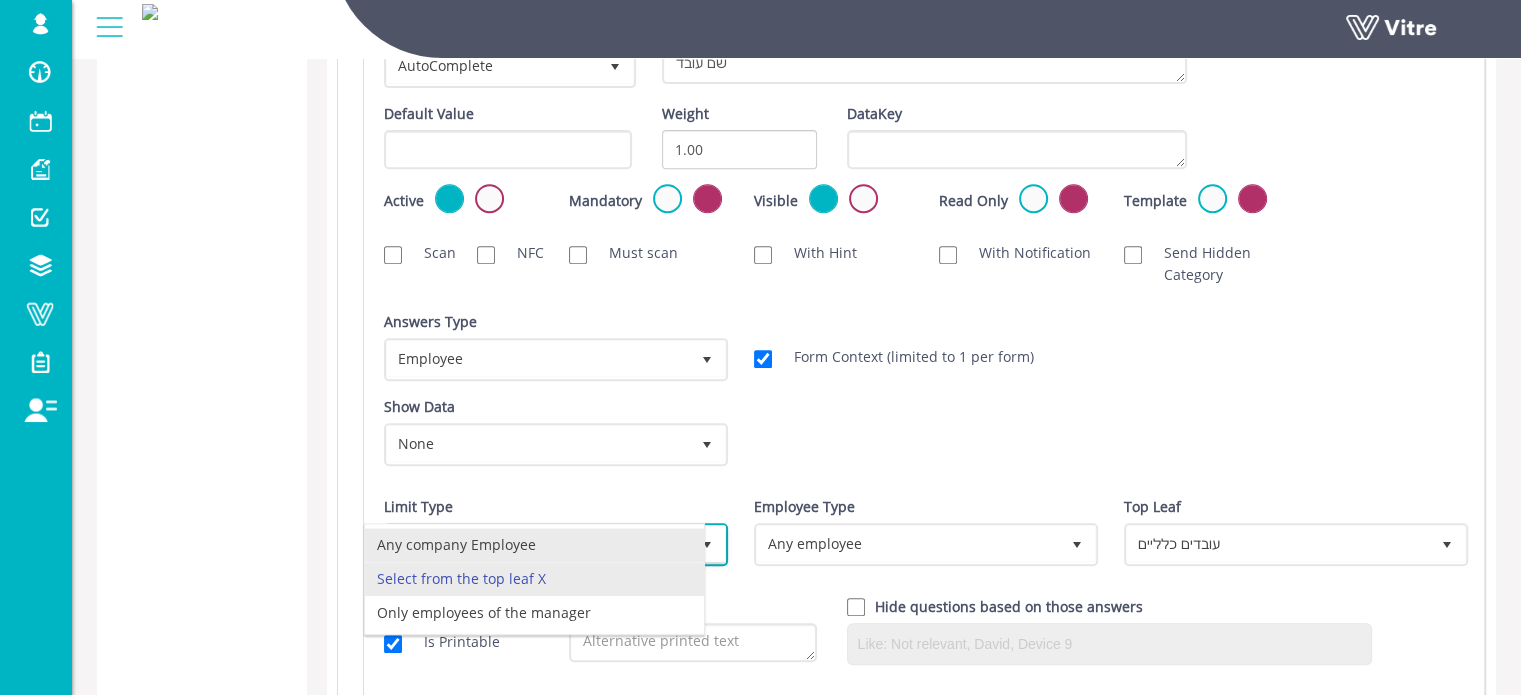 click on "Any company Employee" at bounding box center (534, 545) 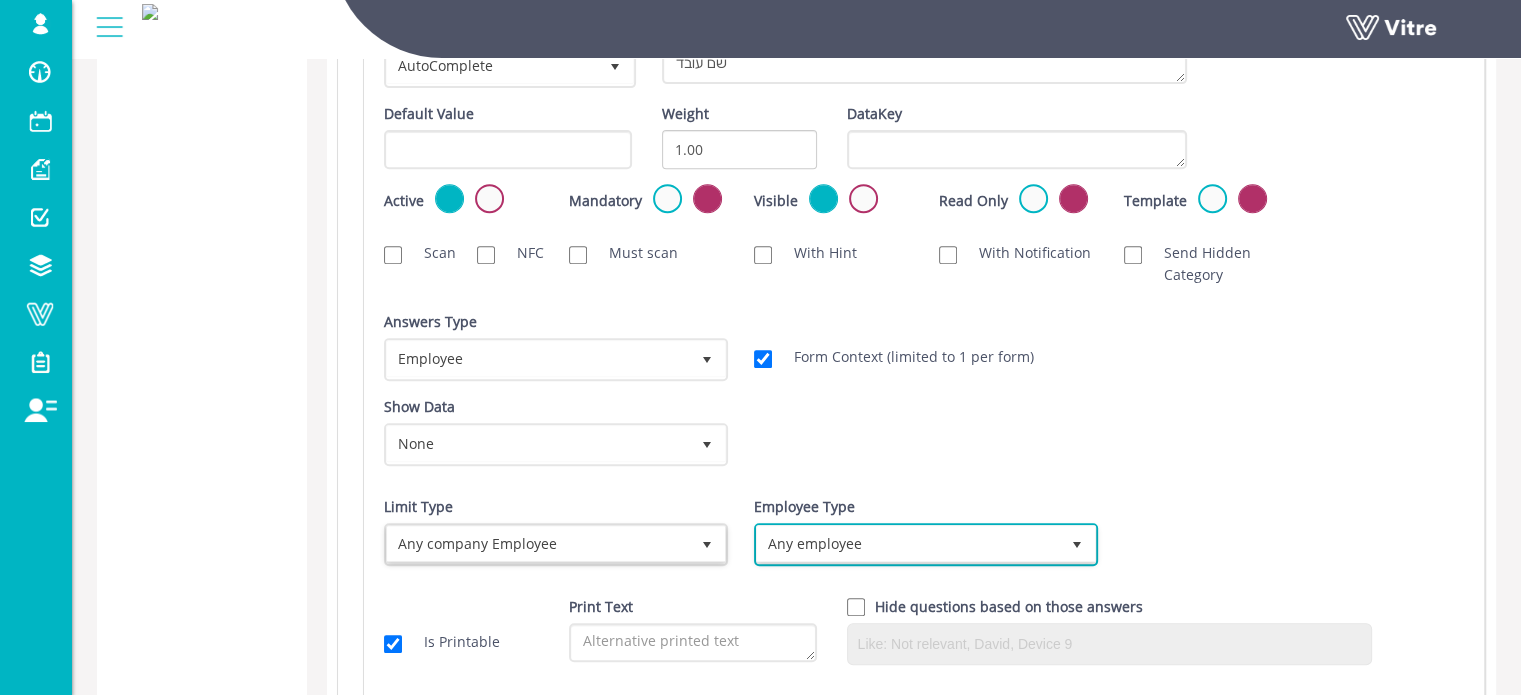 click on "Any employee" at bounding box center (908, 544) 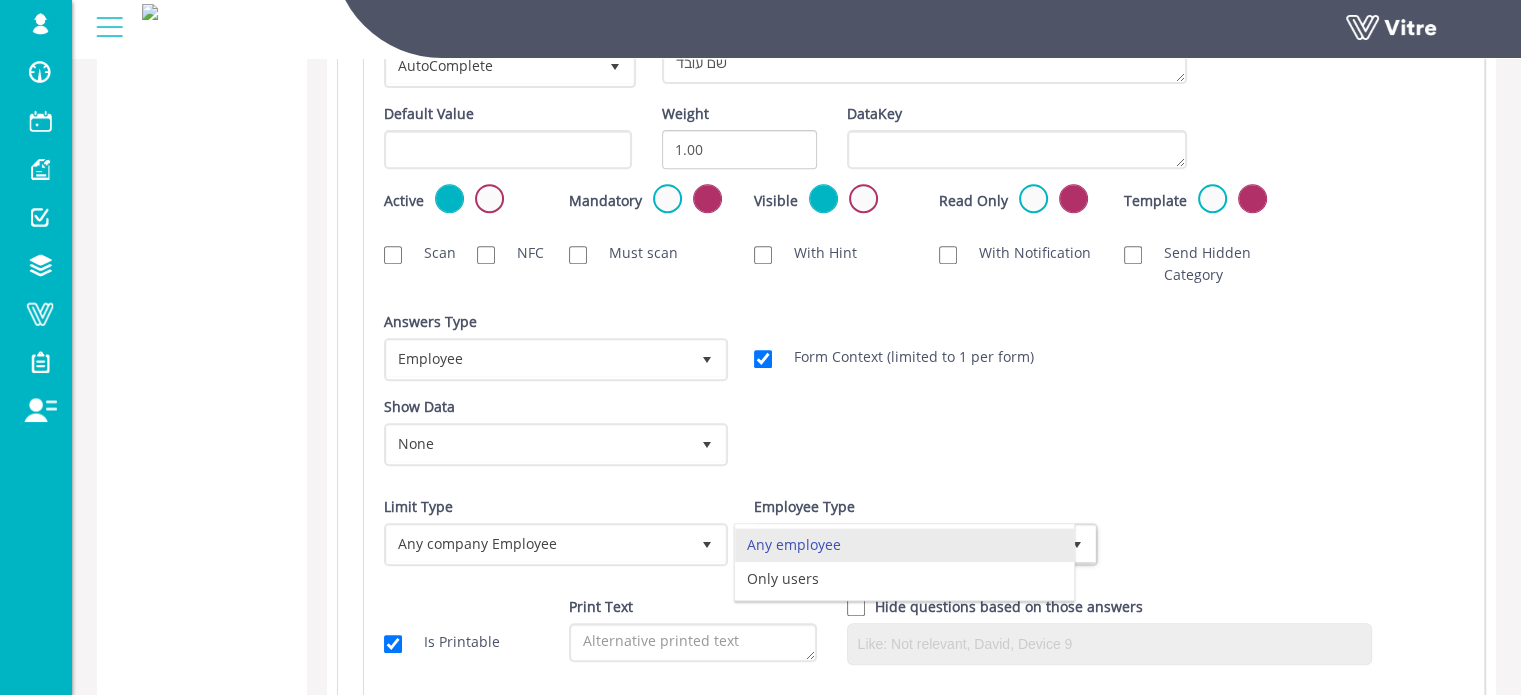click on "Limit Type Any company Employee 0" at bounding box center (554, 531) 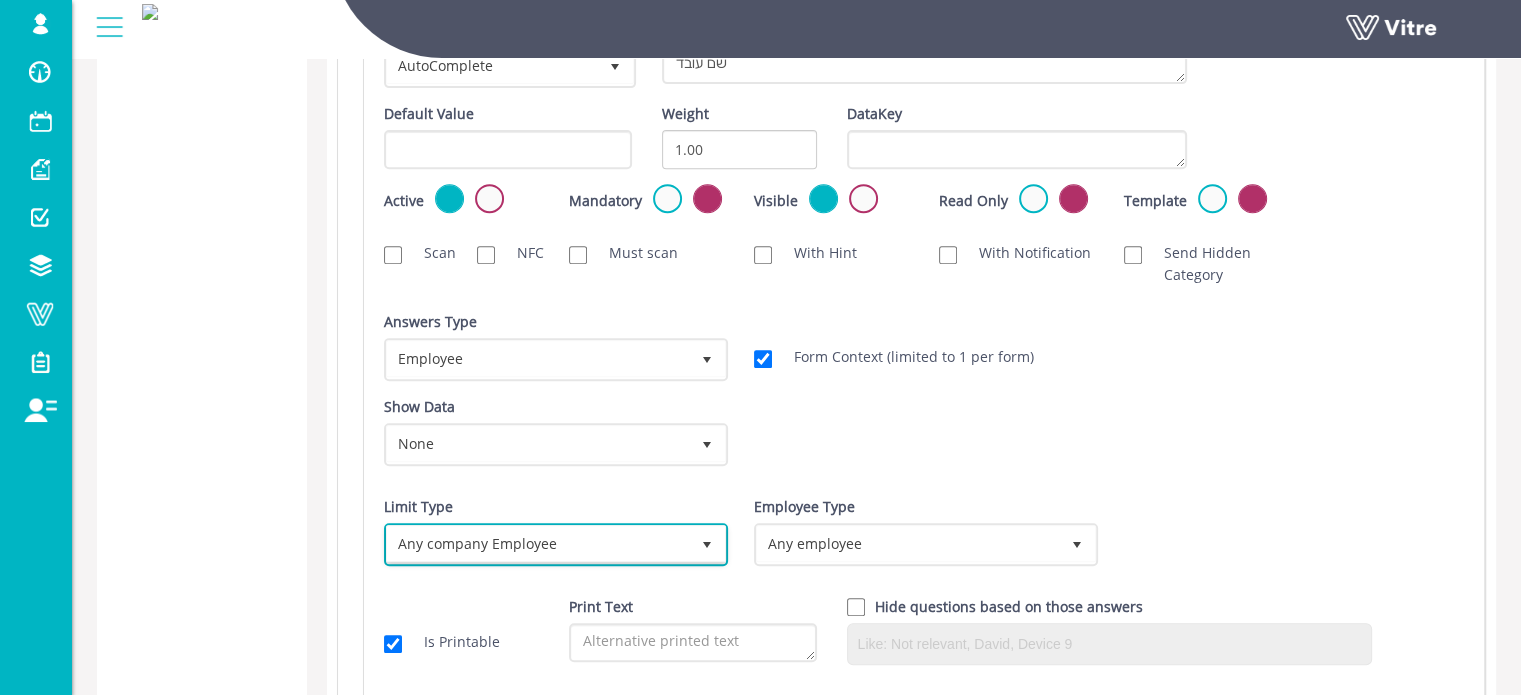 click on "Any company Employee" at bounding box center [538, 544] 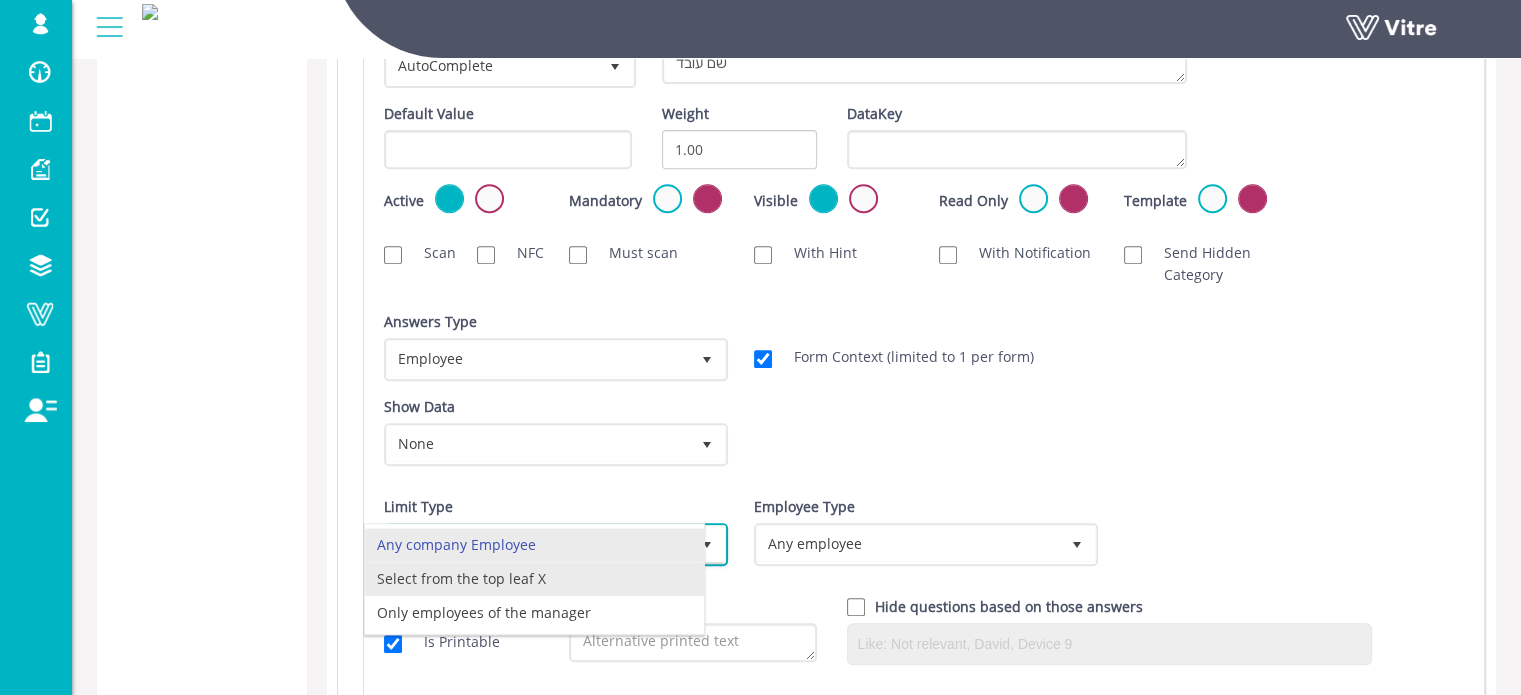 click on "Select from the top leaf X" at bounding box center (534, 579) 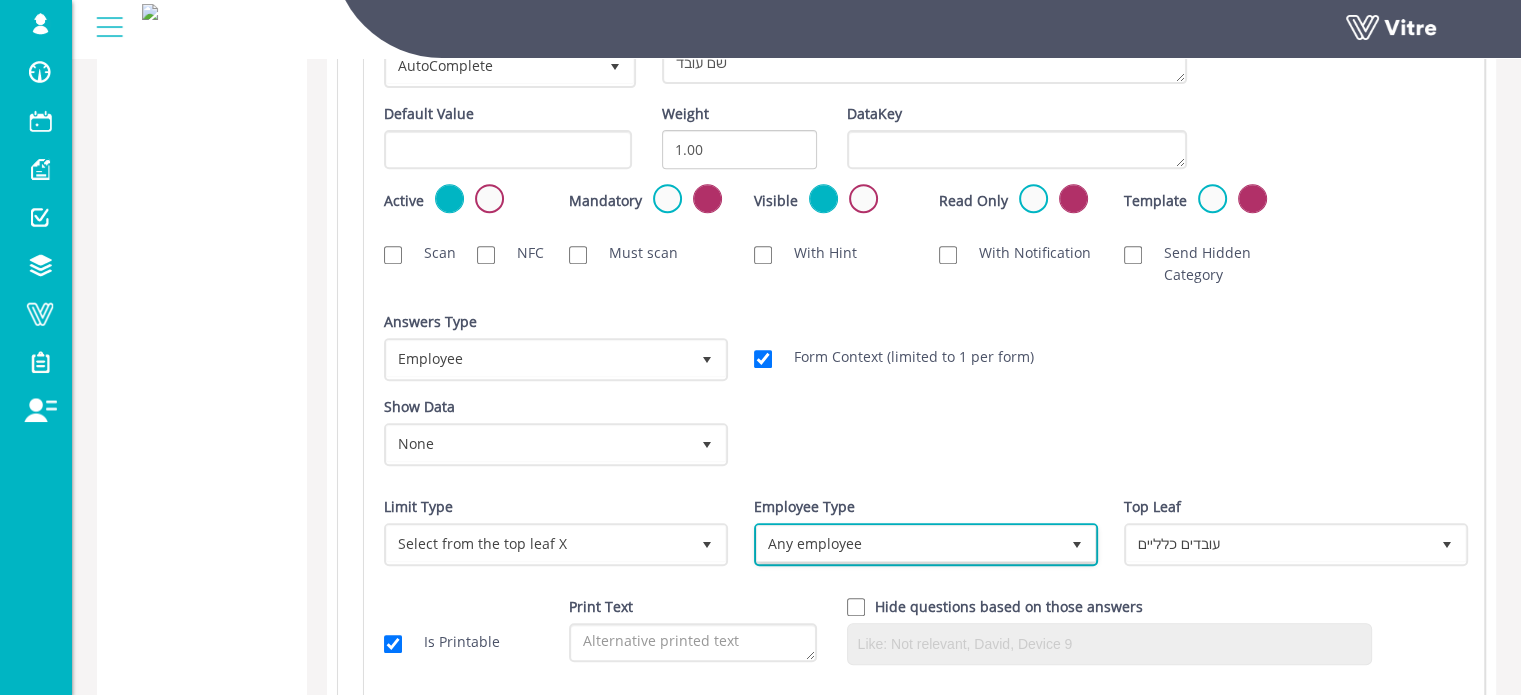 click on "Any employee" at bounding box center [908, 544] 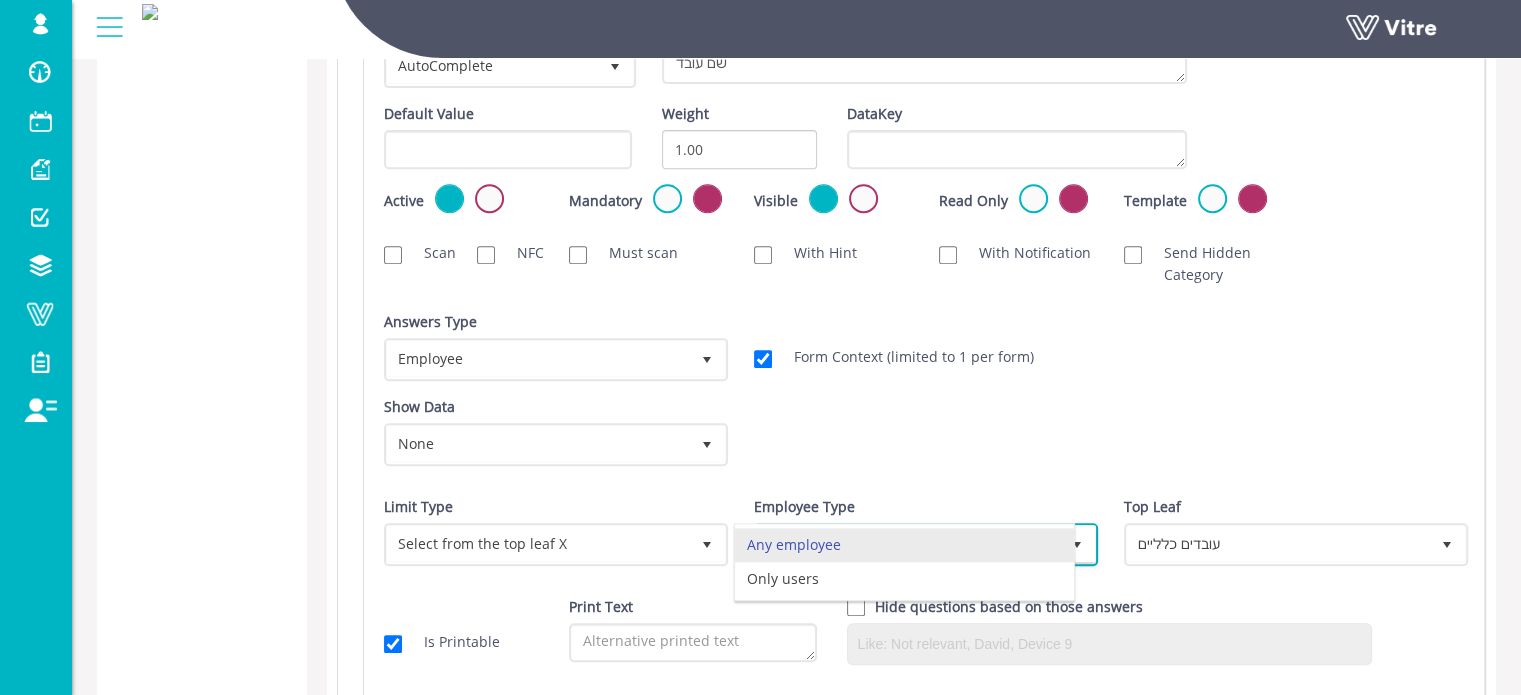 click on "Any employee" at bounding box center (904, 545) 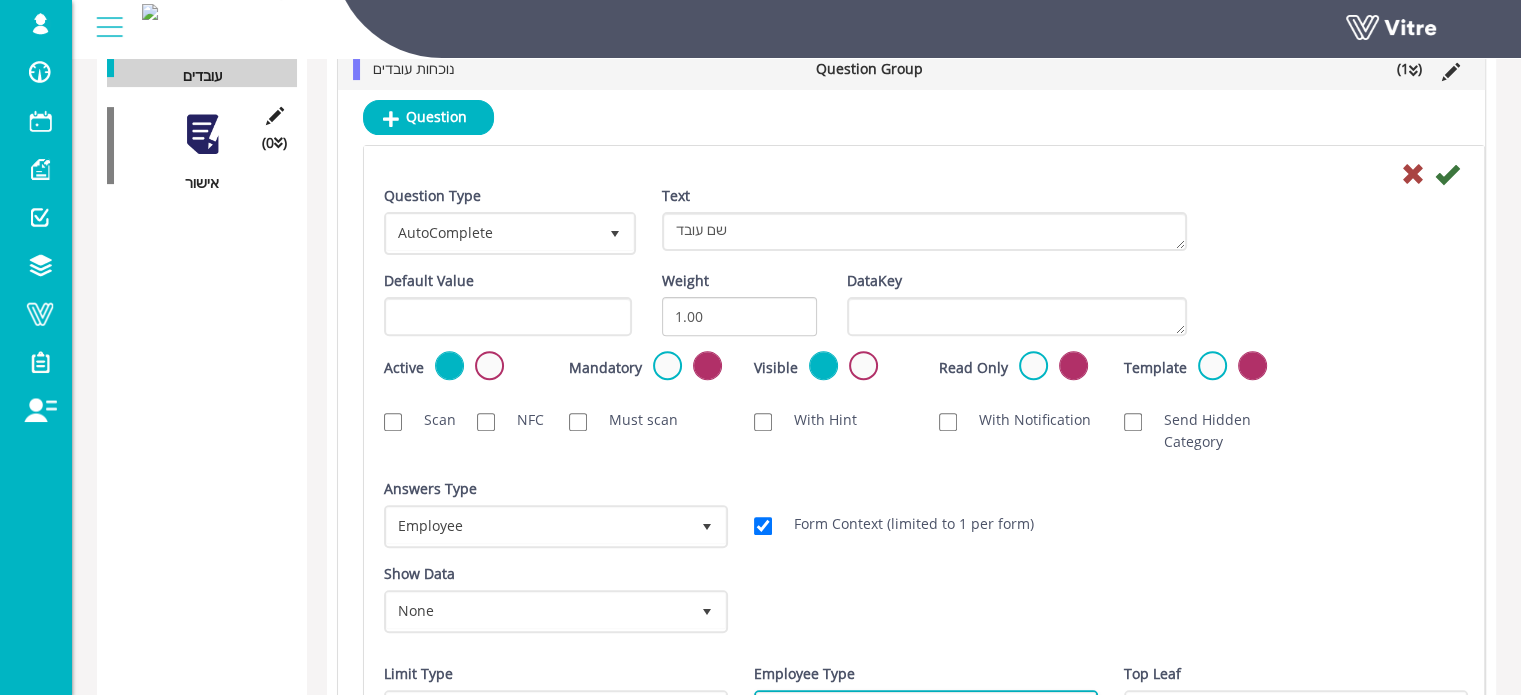 scroll, scrollTop: 600, scrollLeft: 0, axis: vertical 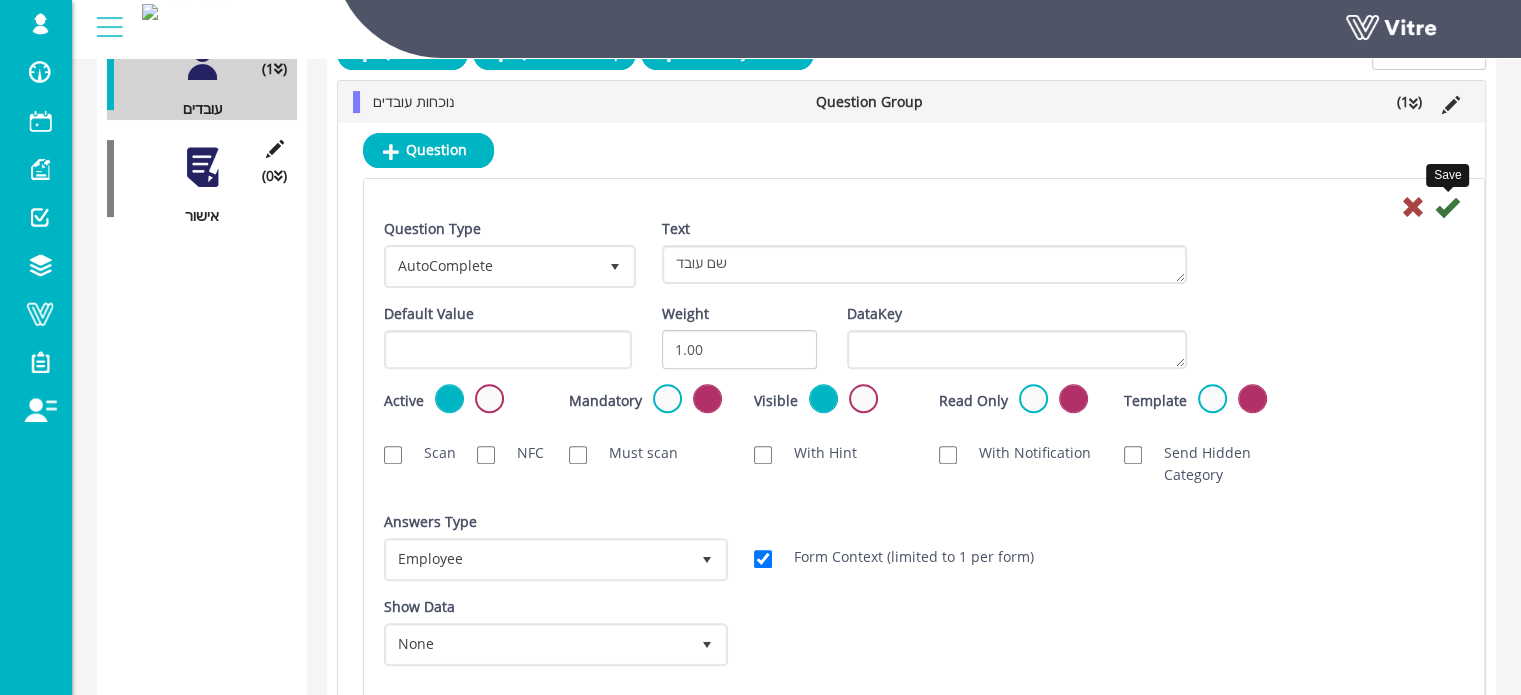 click at bounding box center (1447, 207) 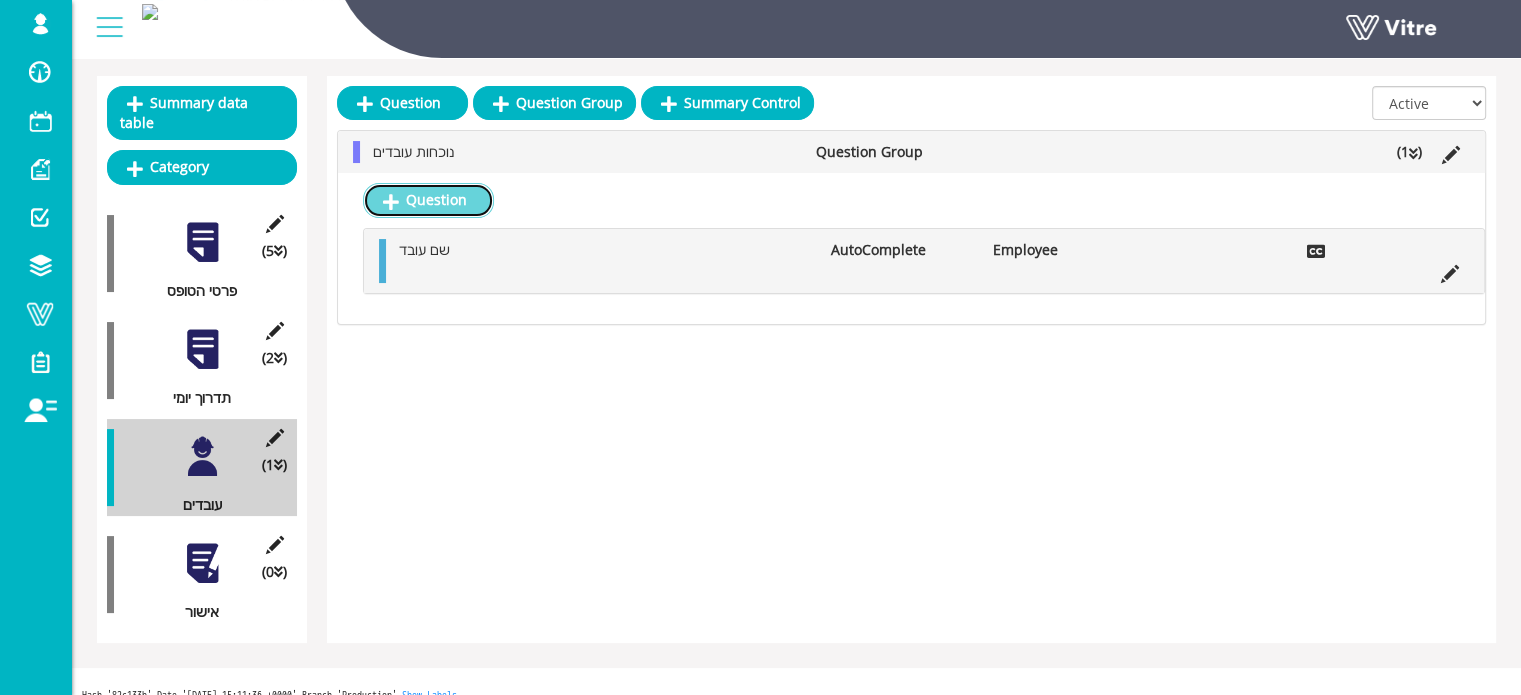 click on "Question" at bounding box center [428, 200] 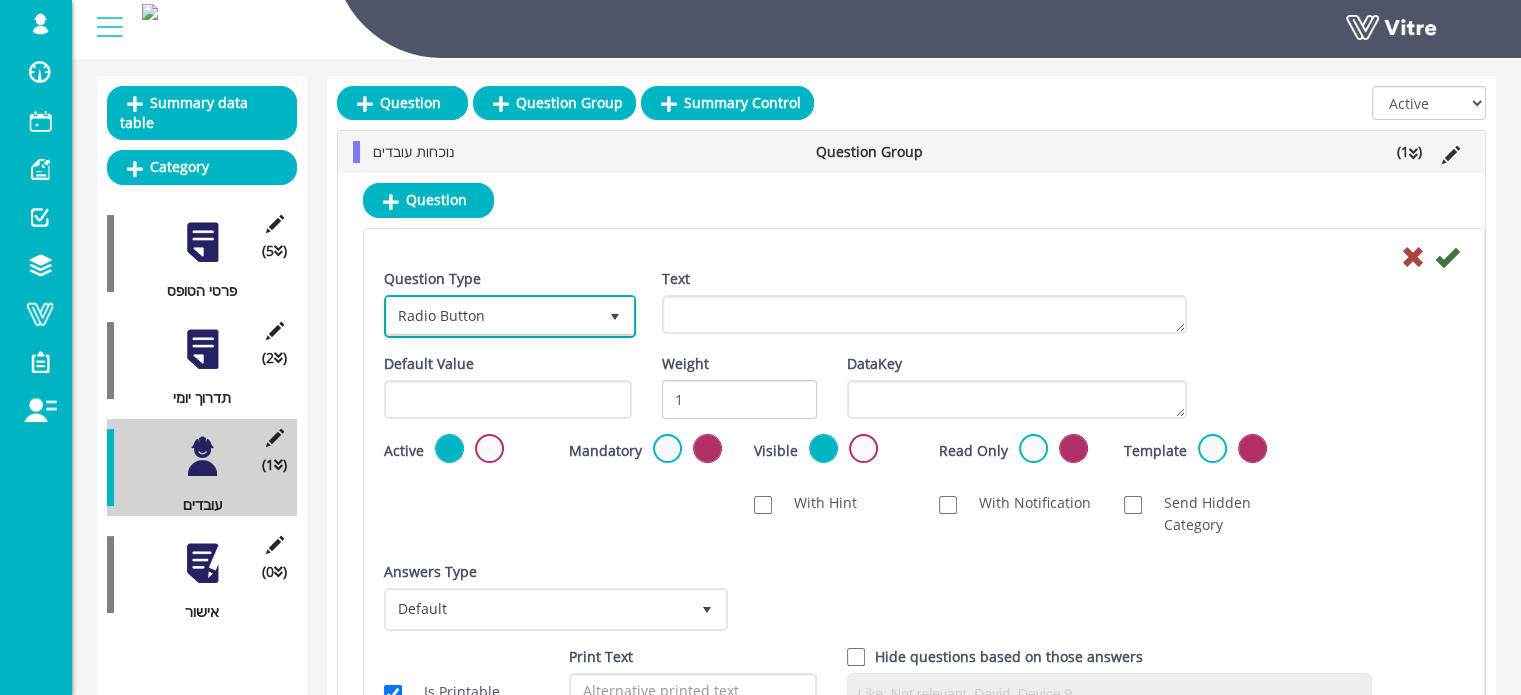 click on "Radio Button" at bounding box center (492, 316) 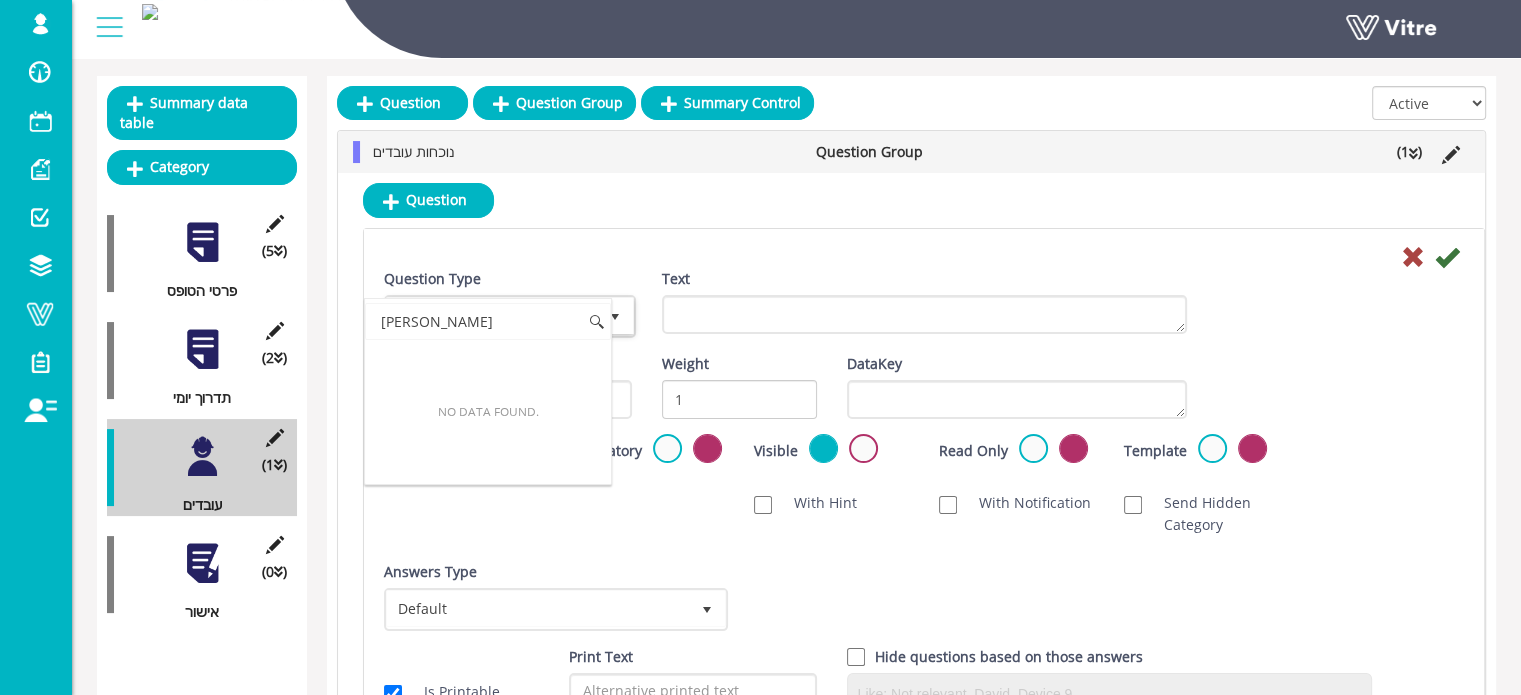 type on "ג" 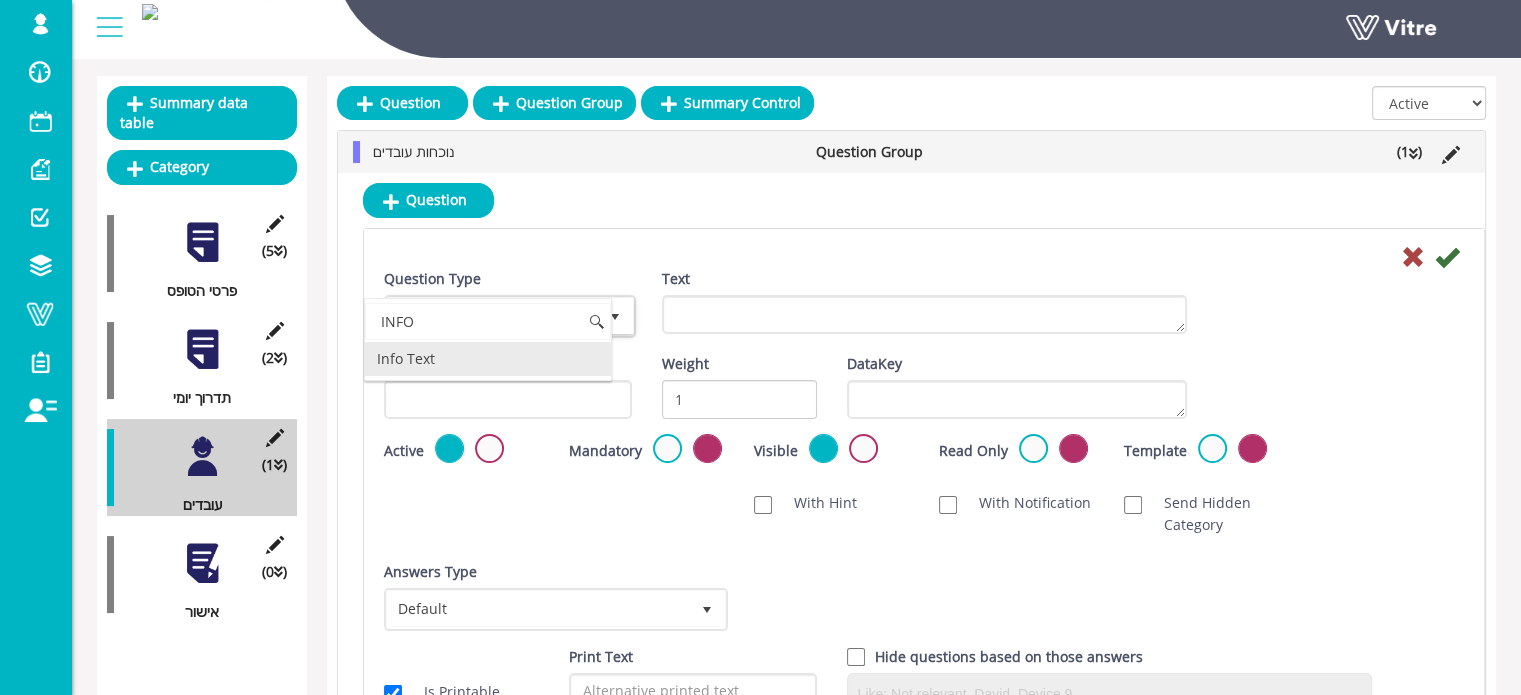 click on "Info Text" at bounding box center (488, 359) 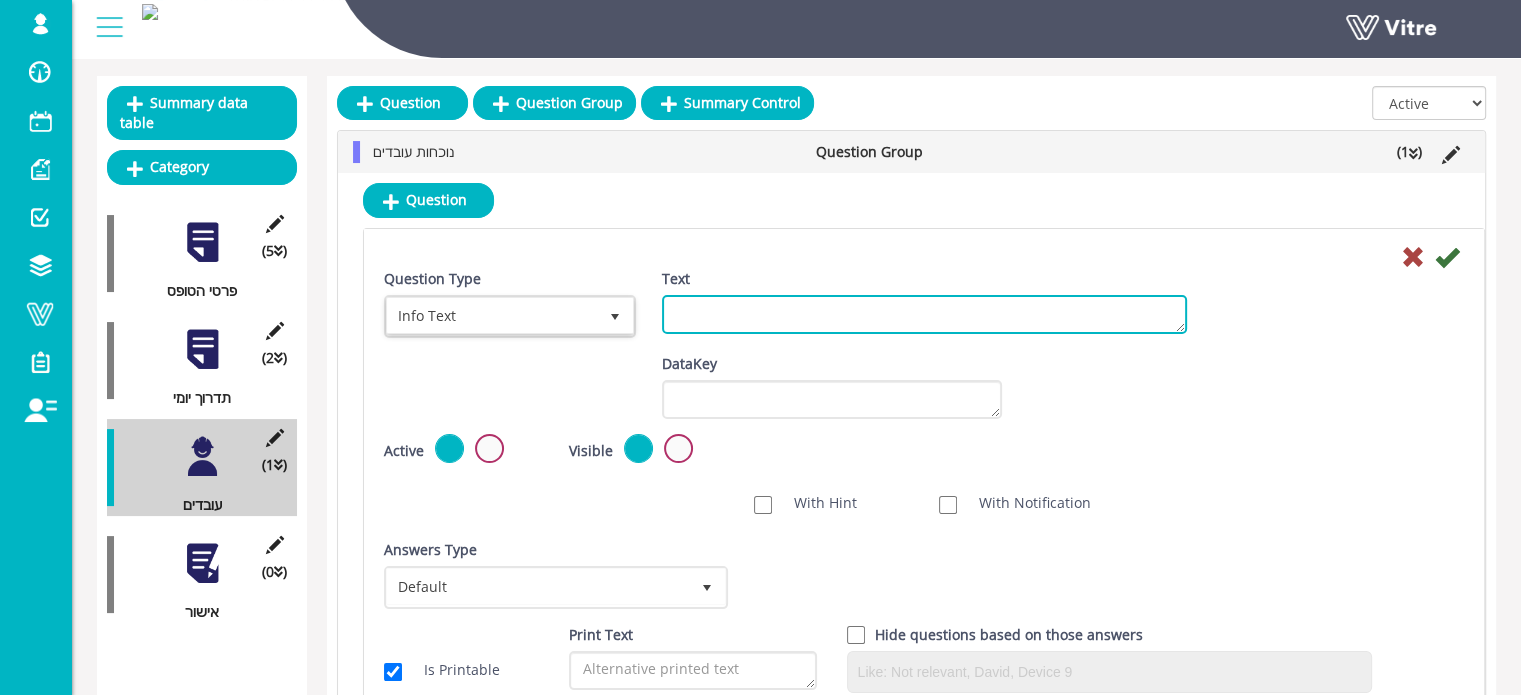 click on "Text" at bounding box center (924, 314) 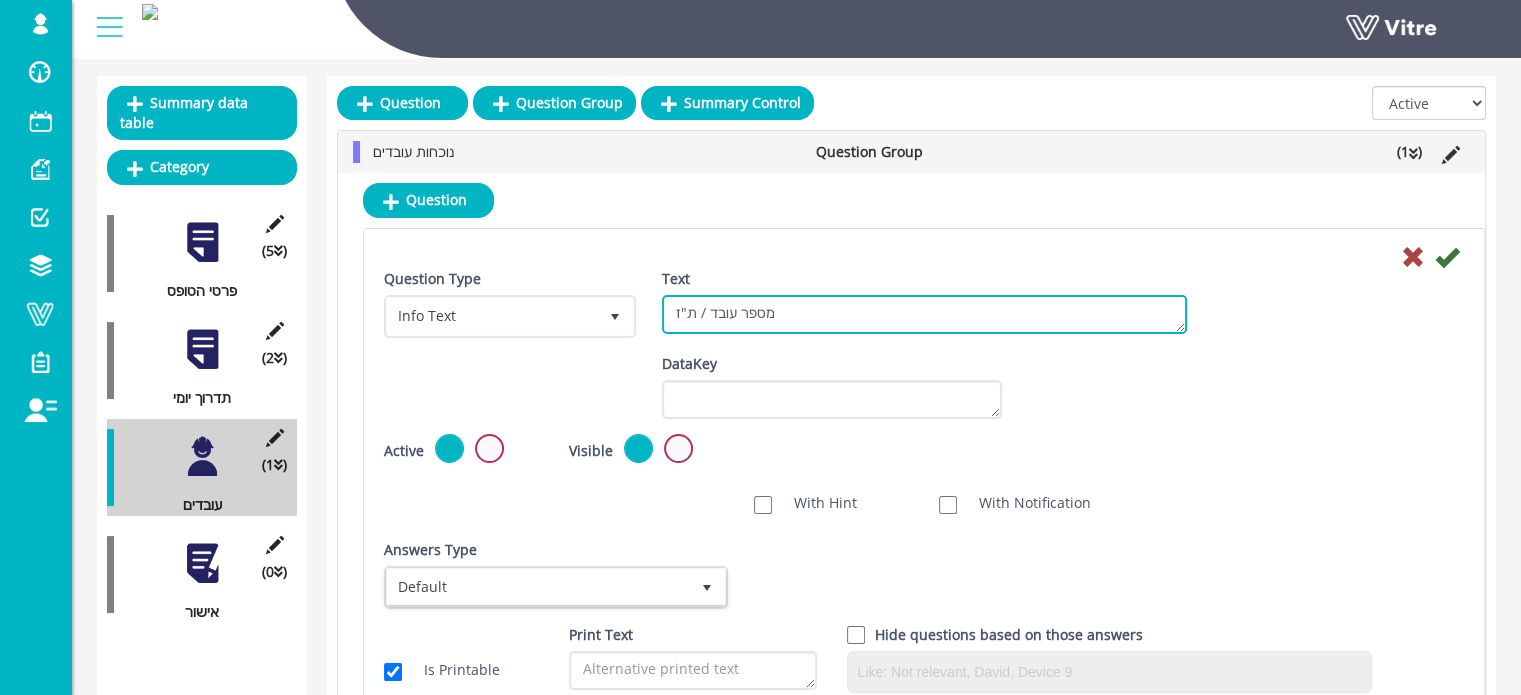 type on "מספר עובד / ת"ז" 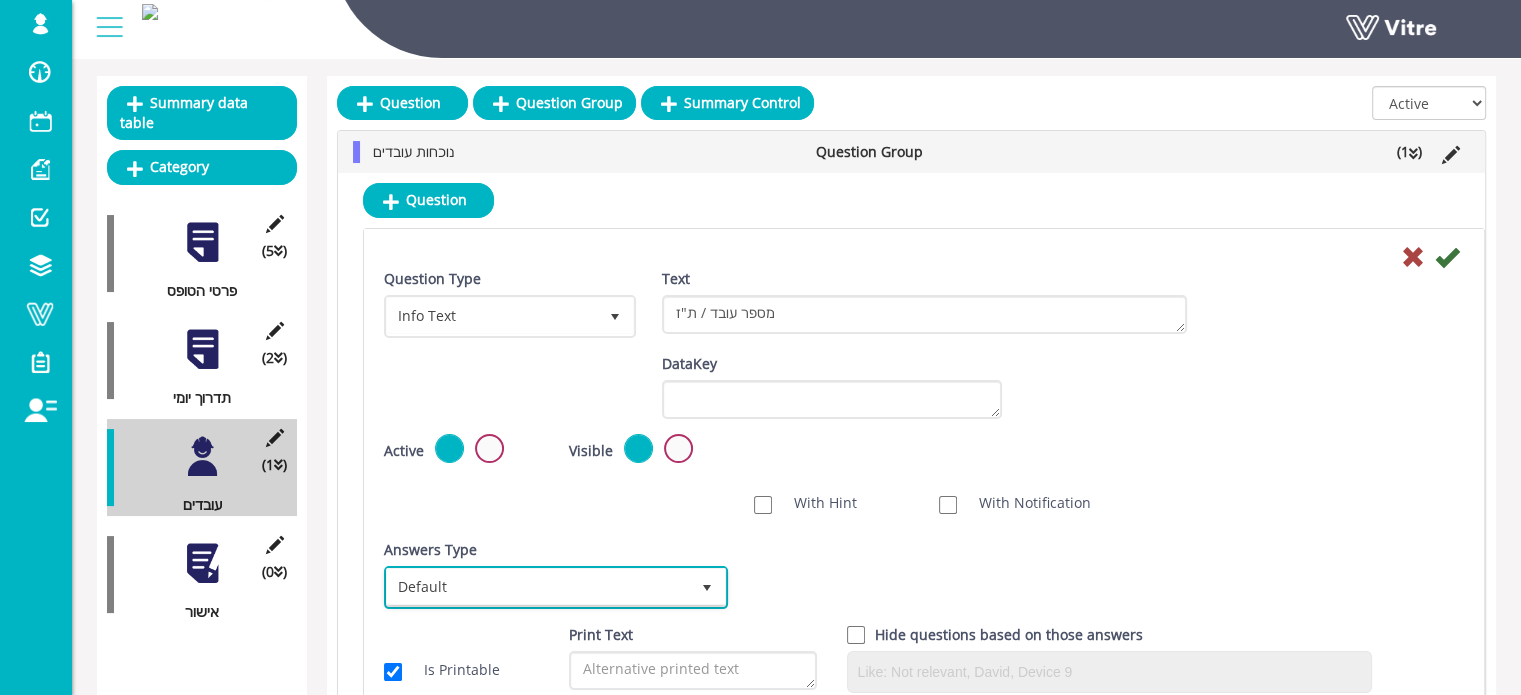 click at bounding box center (707, 587) 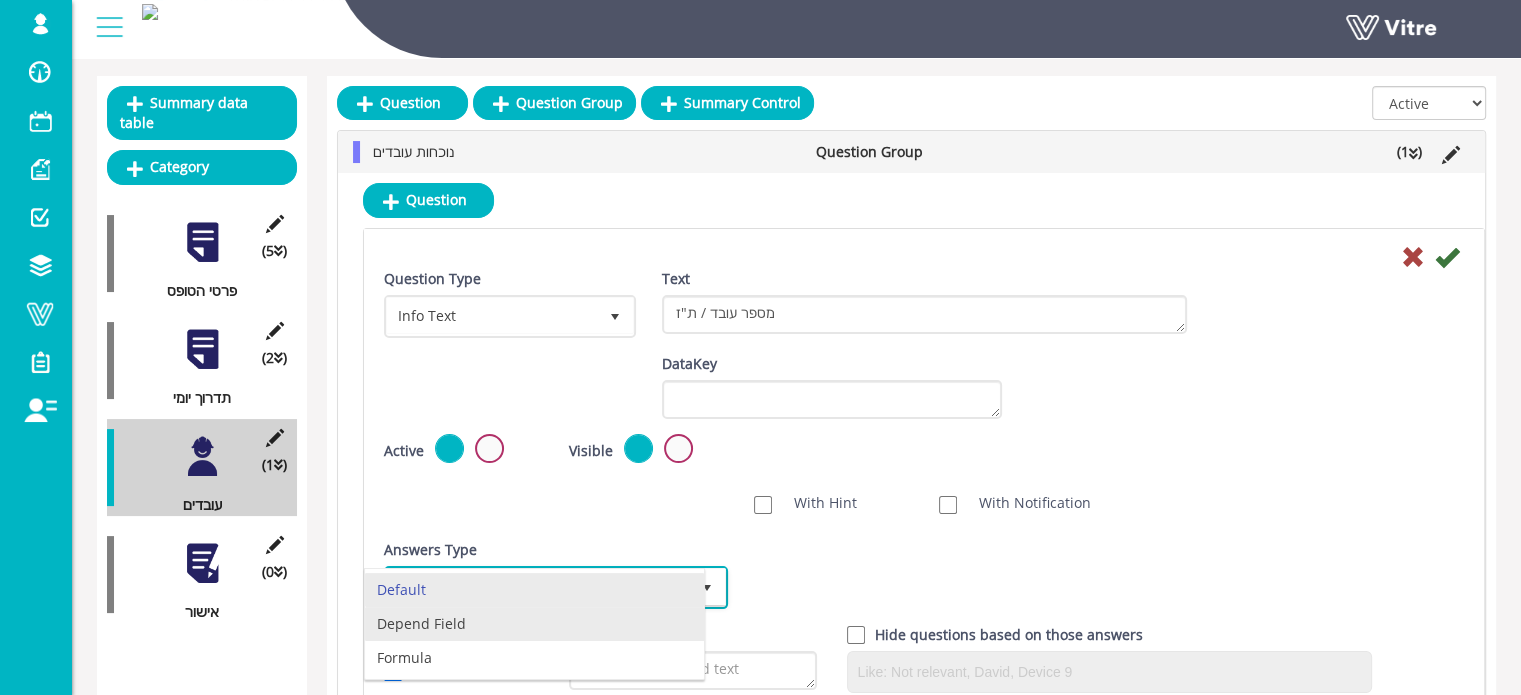 click on "Depend Field" at bounding box center (534, 624) 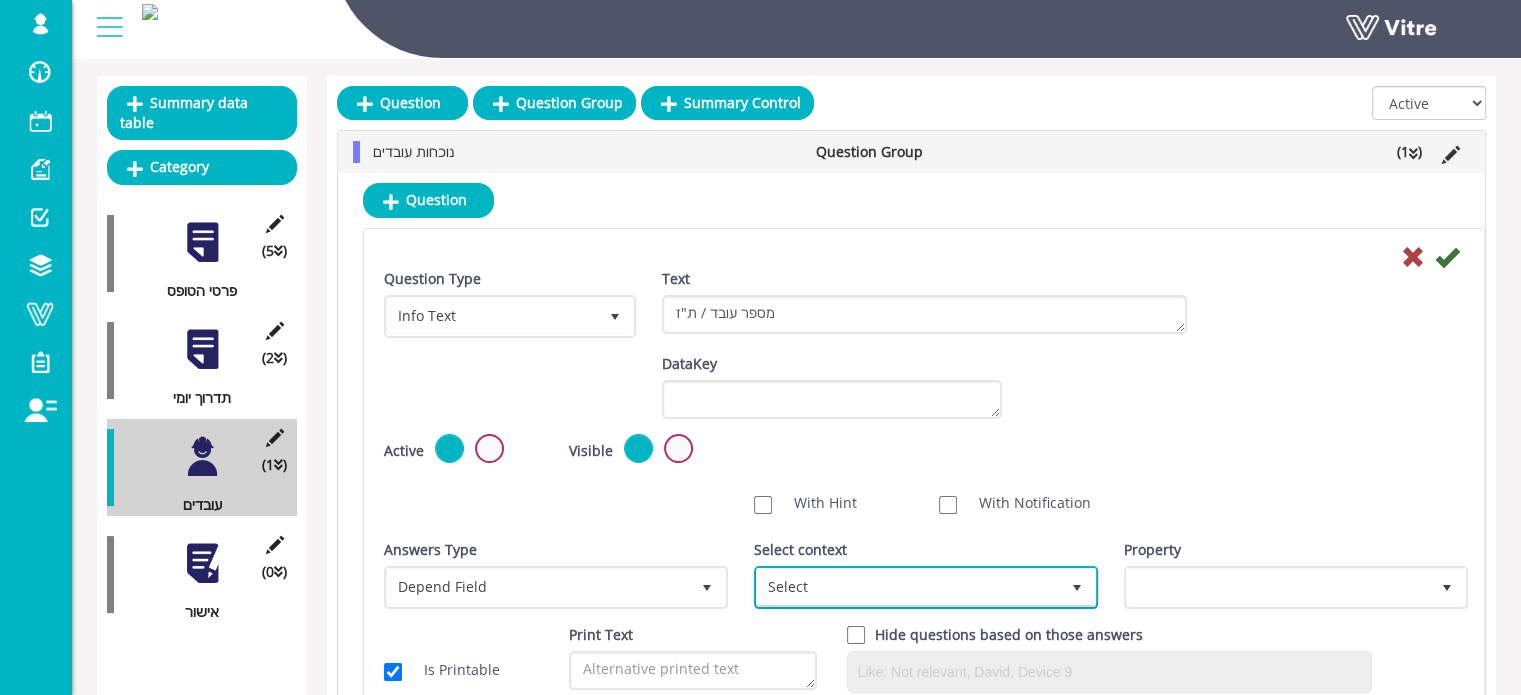 click on "Select" at bounding box center (908, 587) 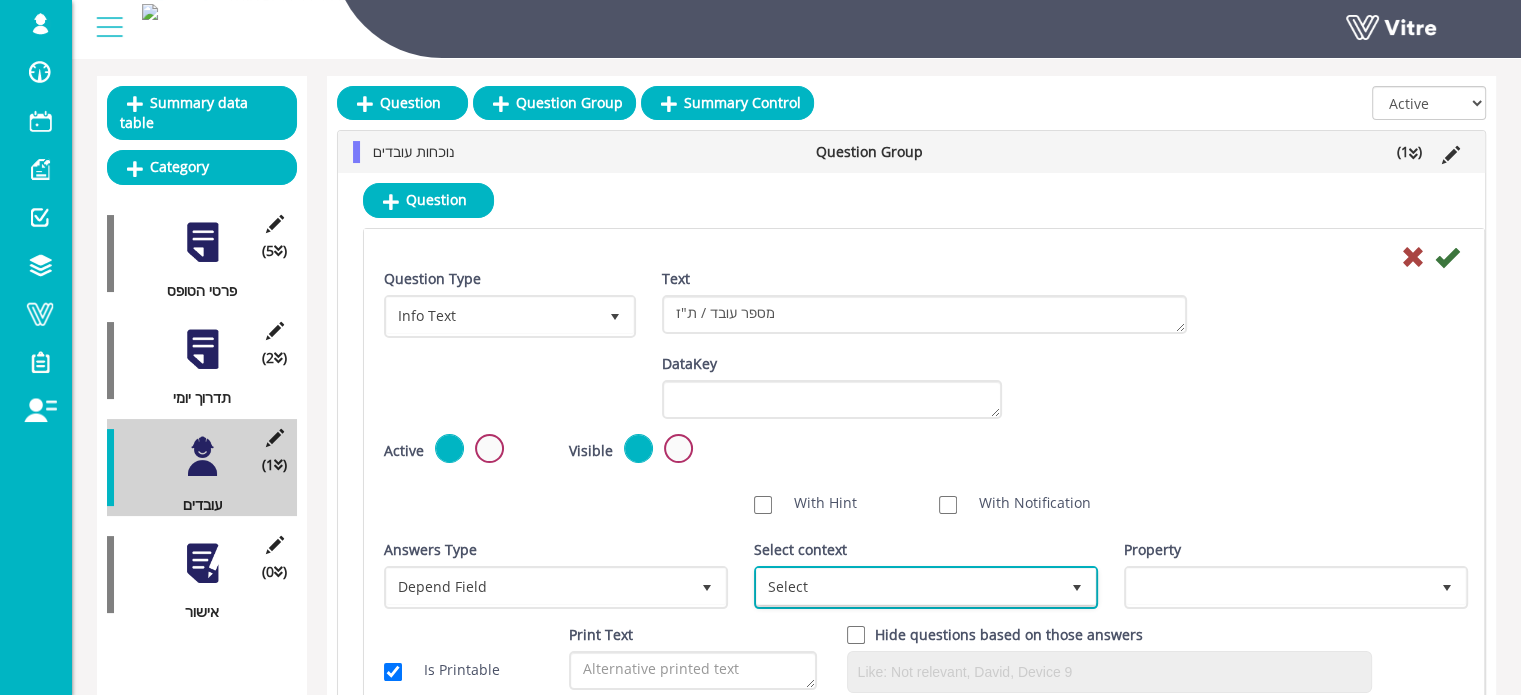 click on "Select" at bounding box center [908, 587] 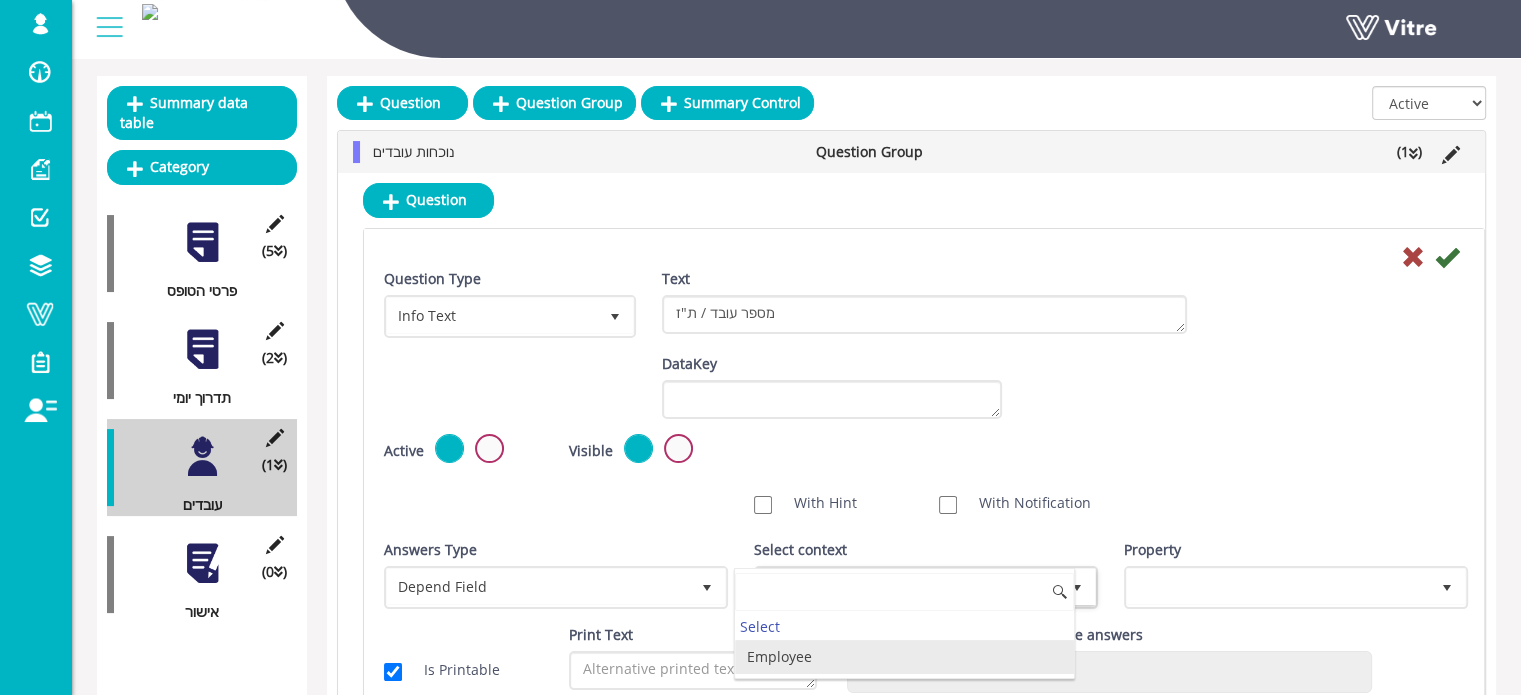 click on "Employee" at bounding box center [904, 657] 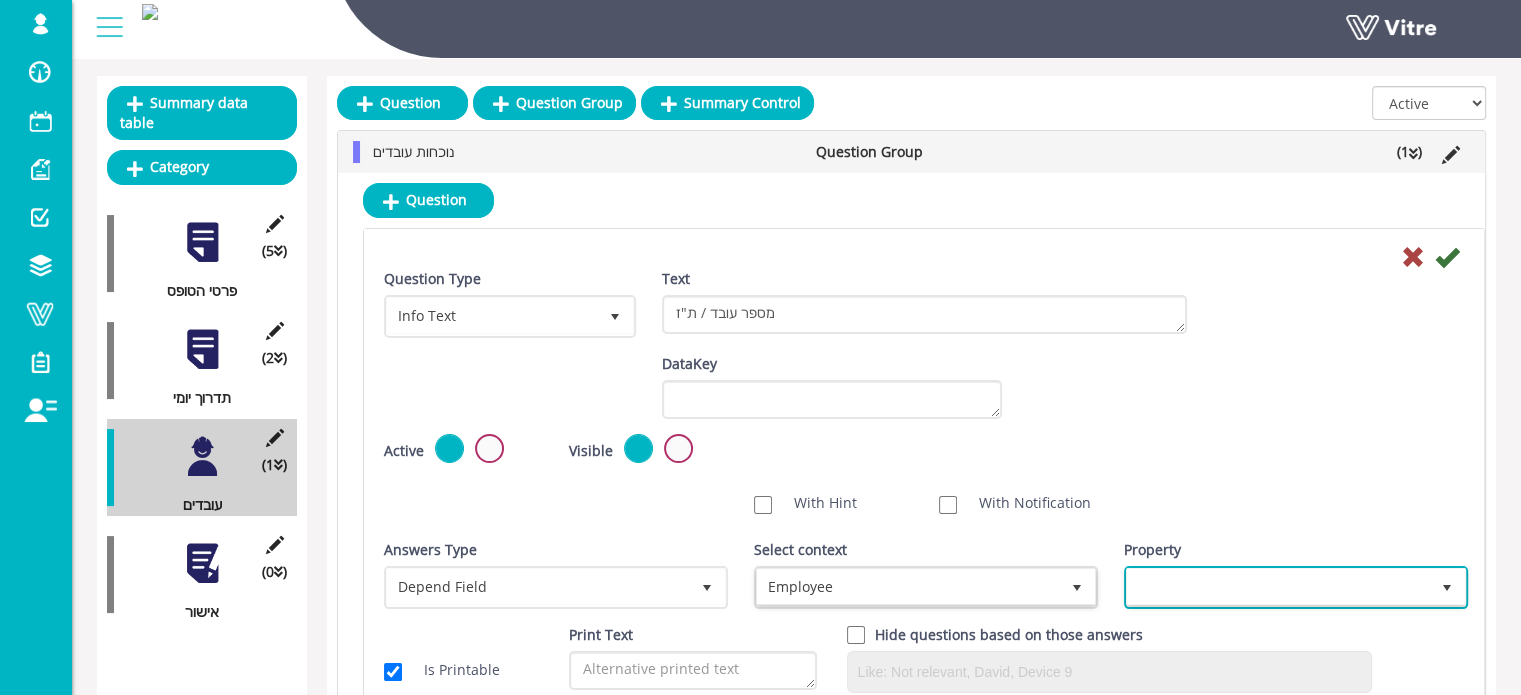 click at bounding box center [1278, 587] 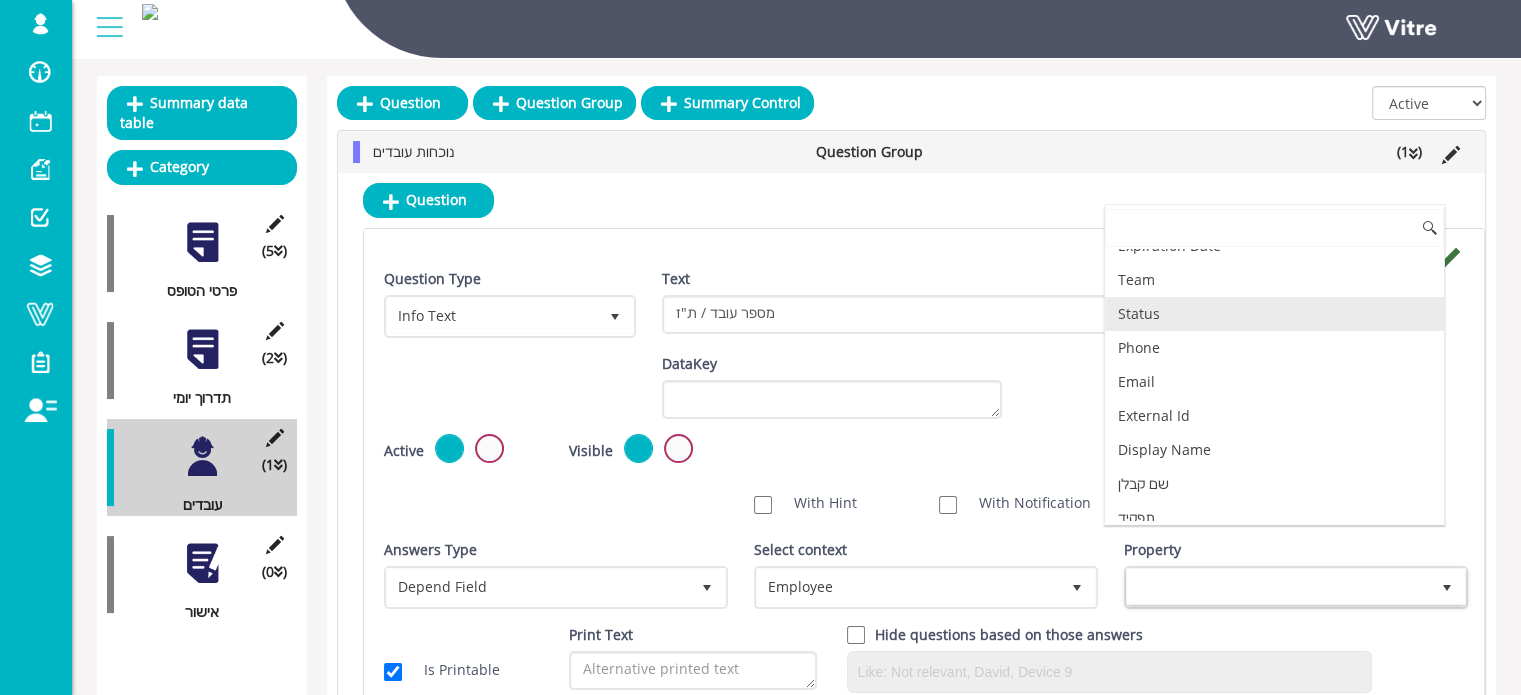 scroll, scrollTop: 131, scrollLeft: 0, axis: vertical 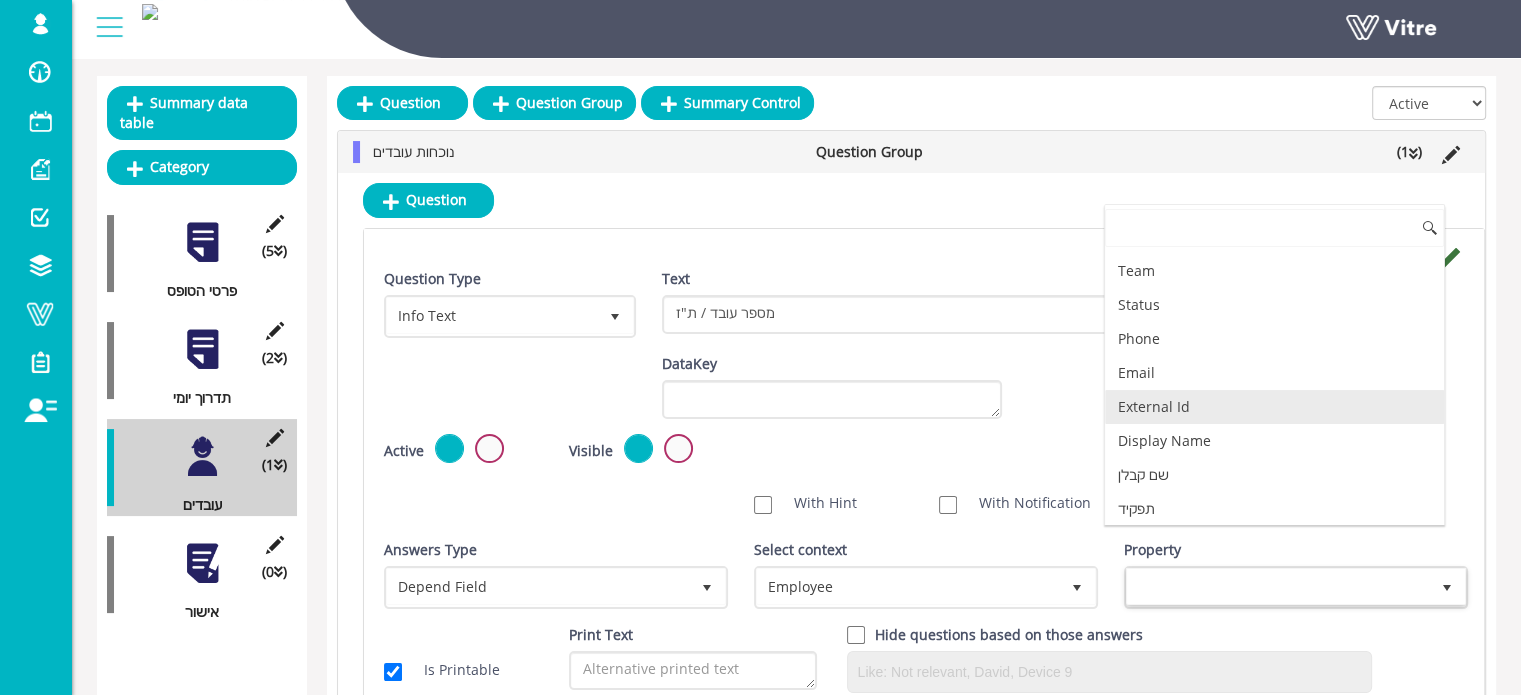click on "External Id" at bounding box center [1274, 407] 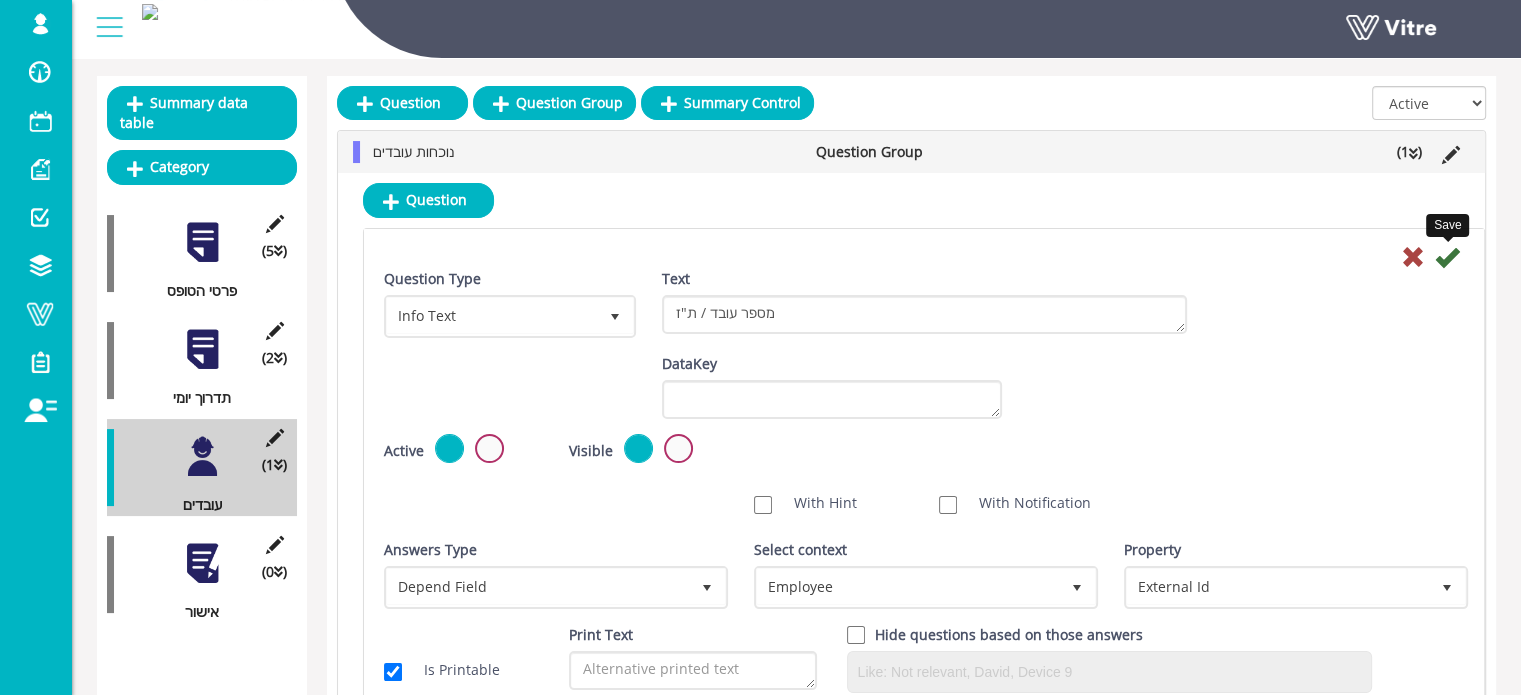 click at bounding box center (1447, 257) 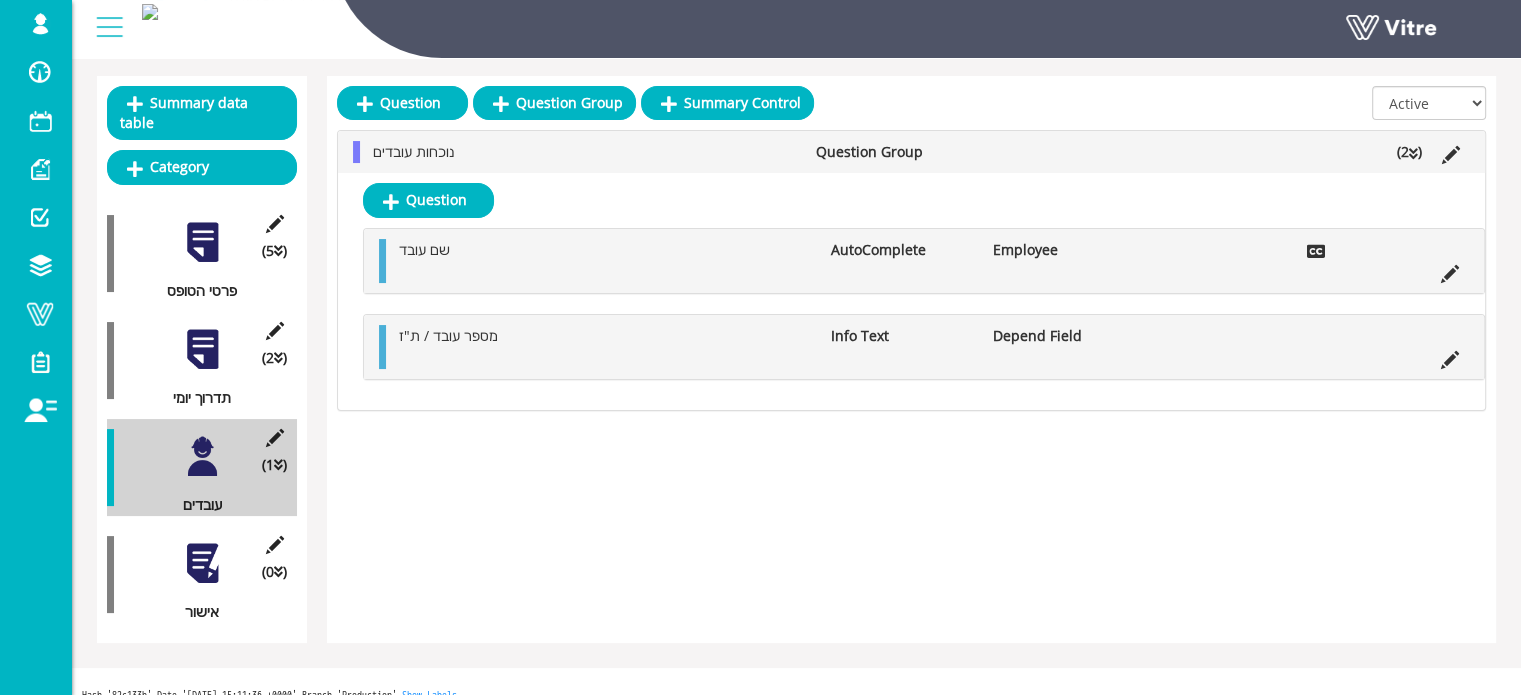click on "נוכחות עובדים" at bounding box center (584, 152) 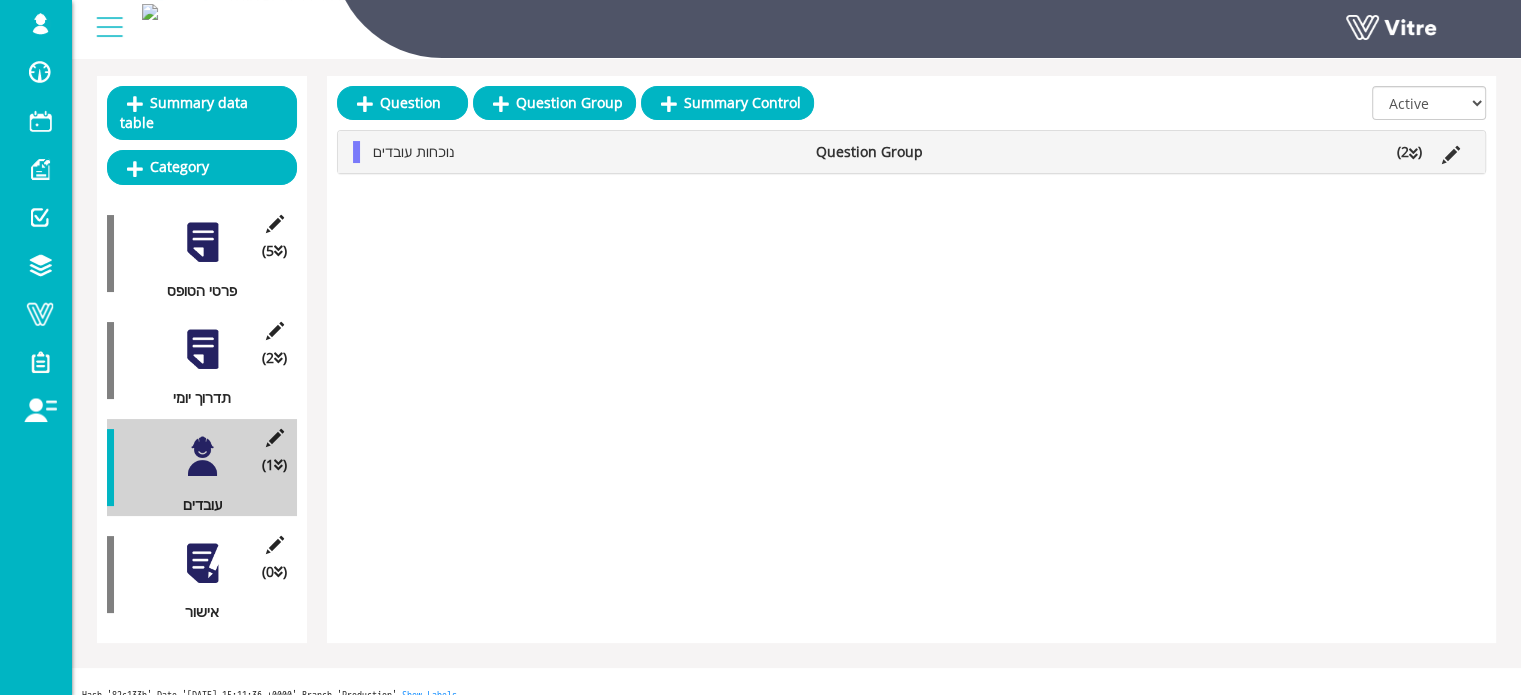 click on "נוכחות עובדים" at bounding box center (584, 152) 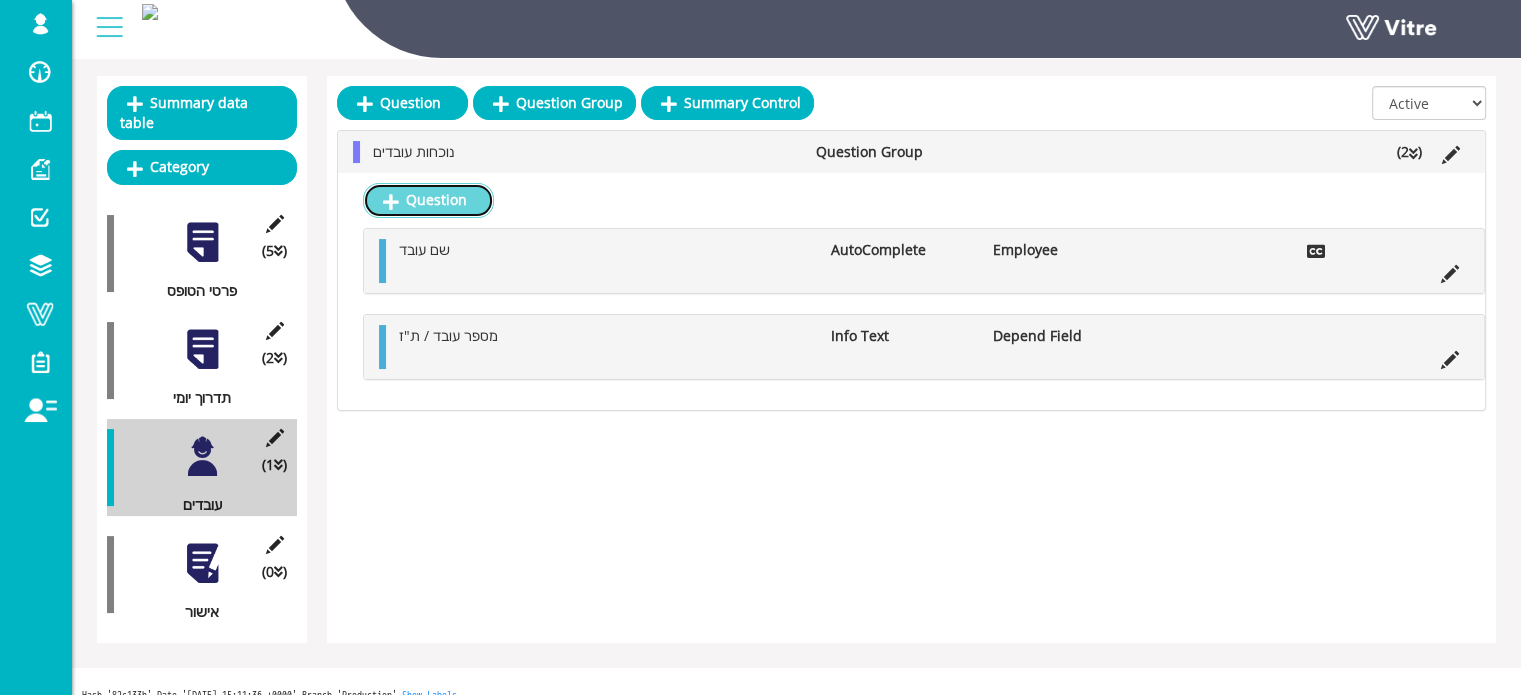 click on "Question" at bounding box center [428, 200] 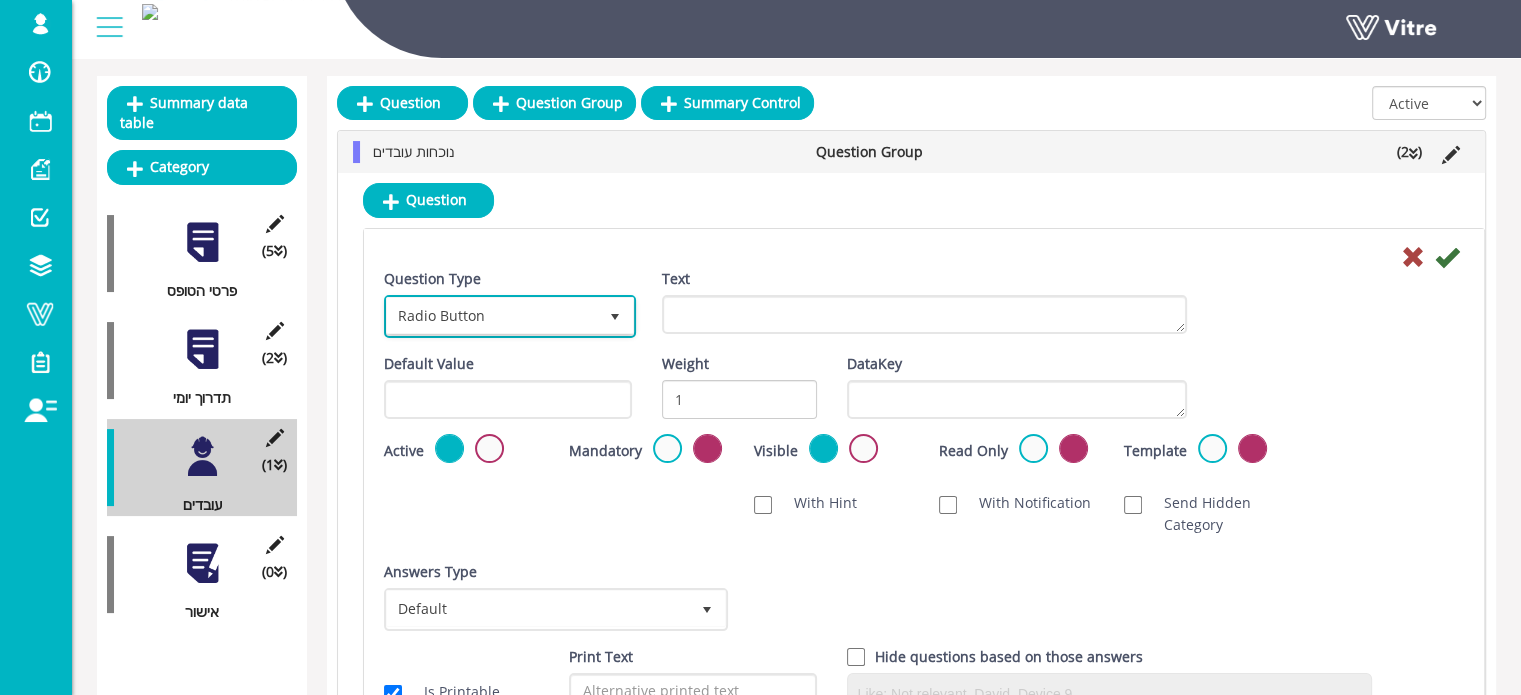 click at bounding box center (615, 317) 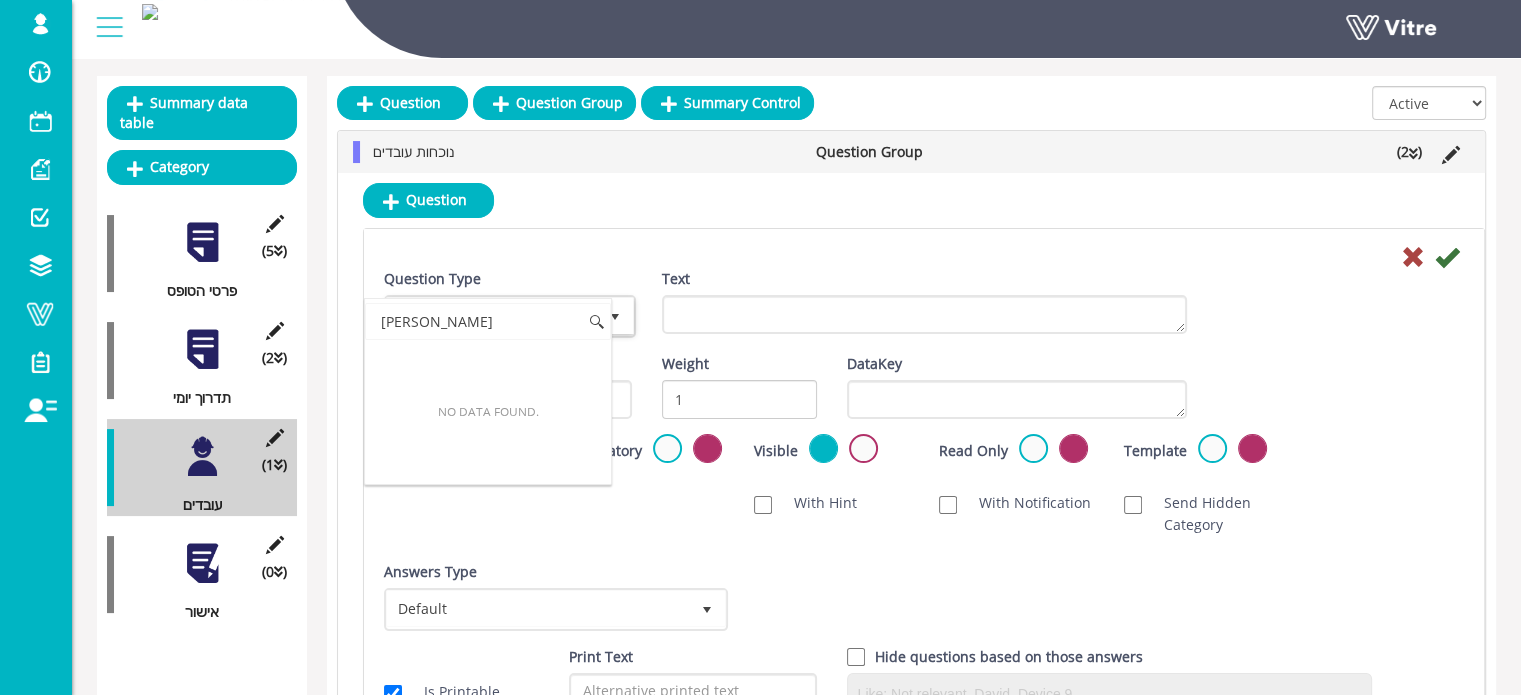 type on "ד" 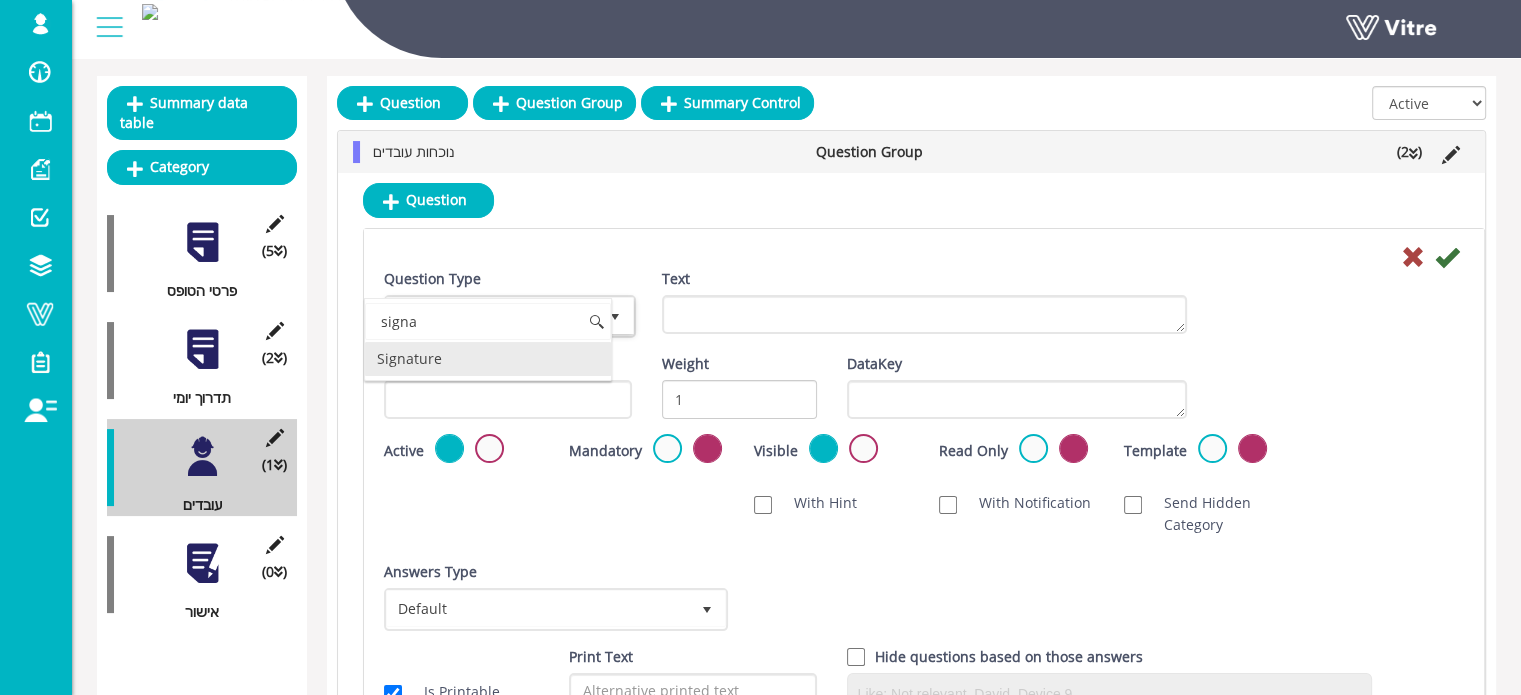 click on "Signature" at bounding box center [488, 359] 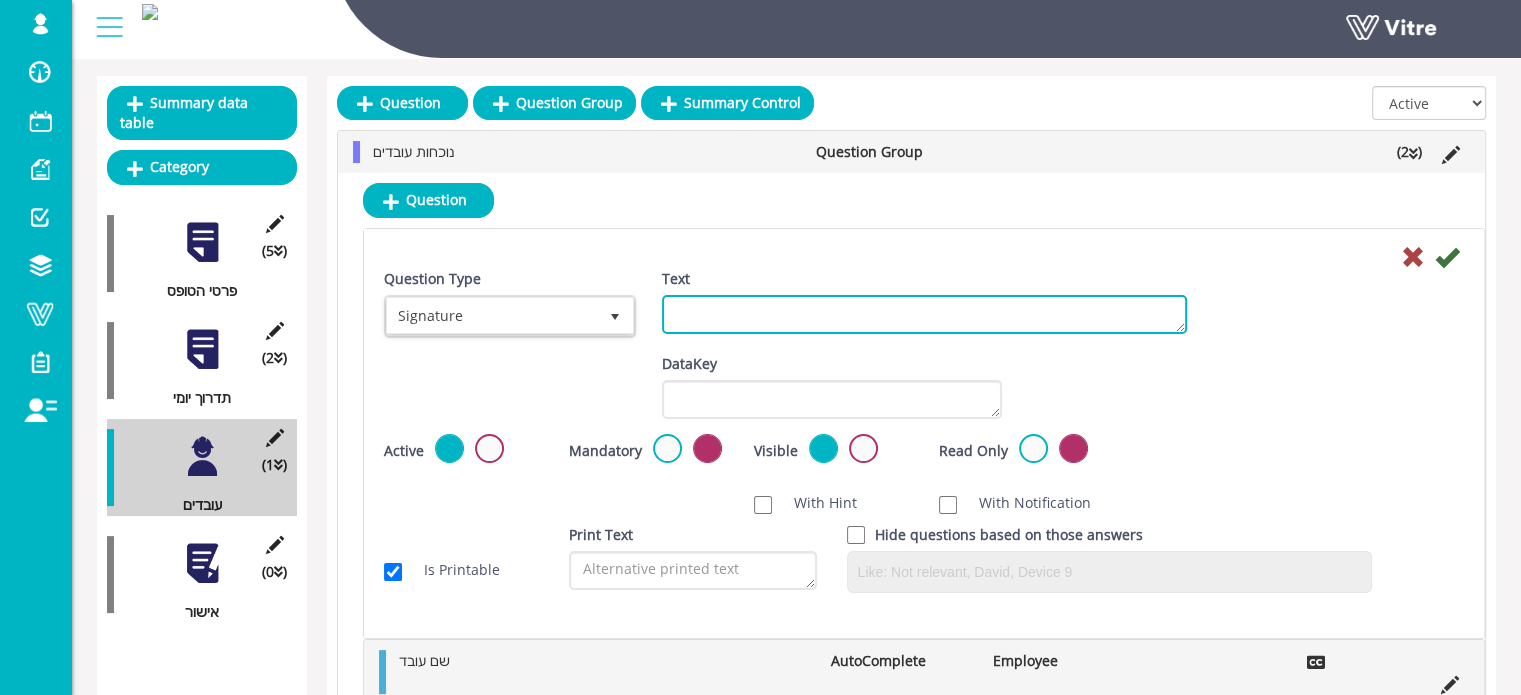 click on "Text" at bounding box center (924, 314) 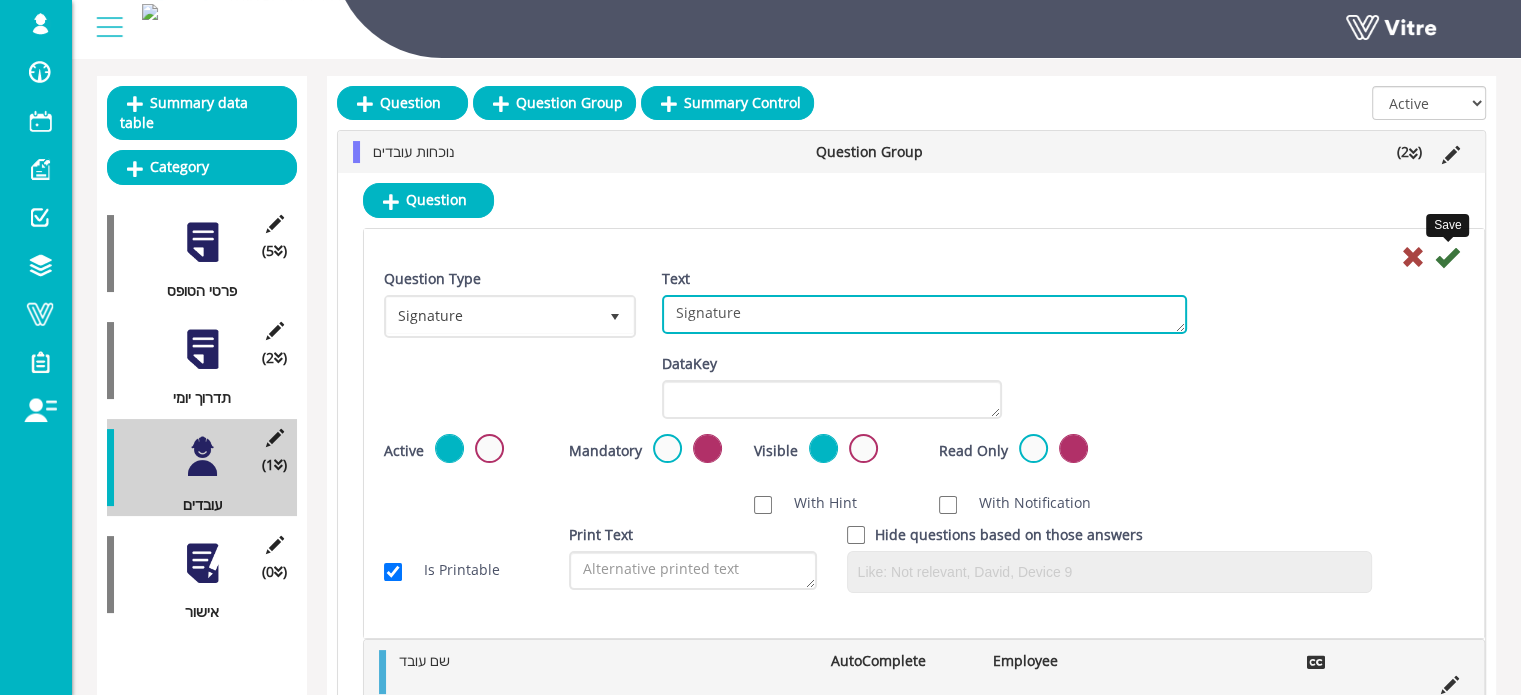 type on "Signature" 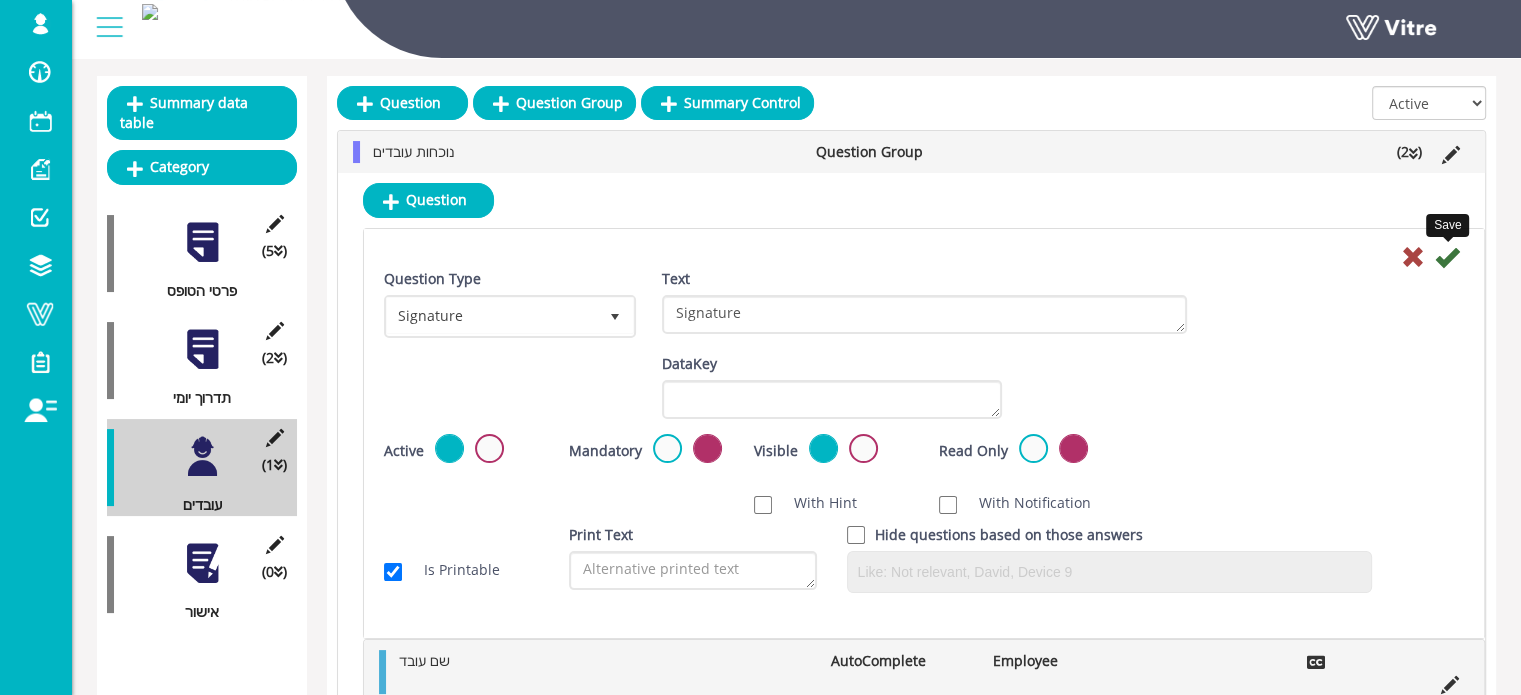 click at bounding box center (1447, 257) 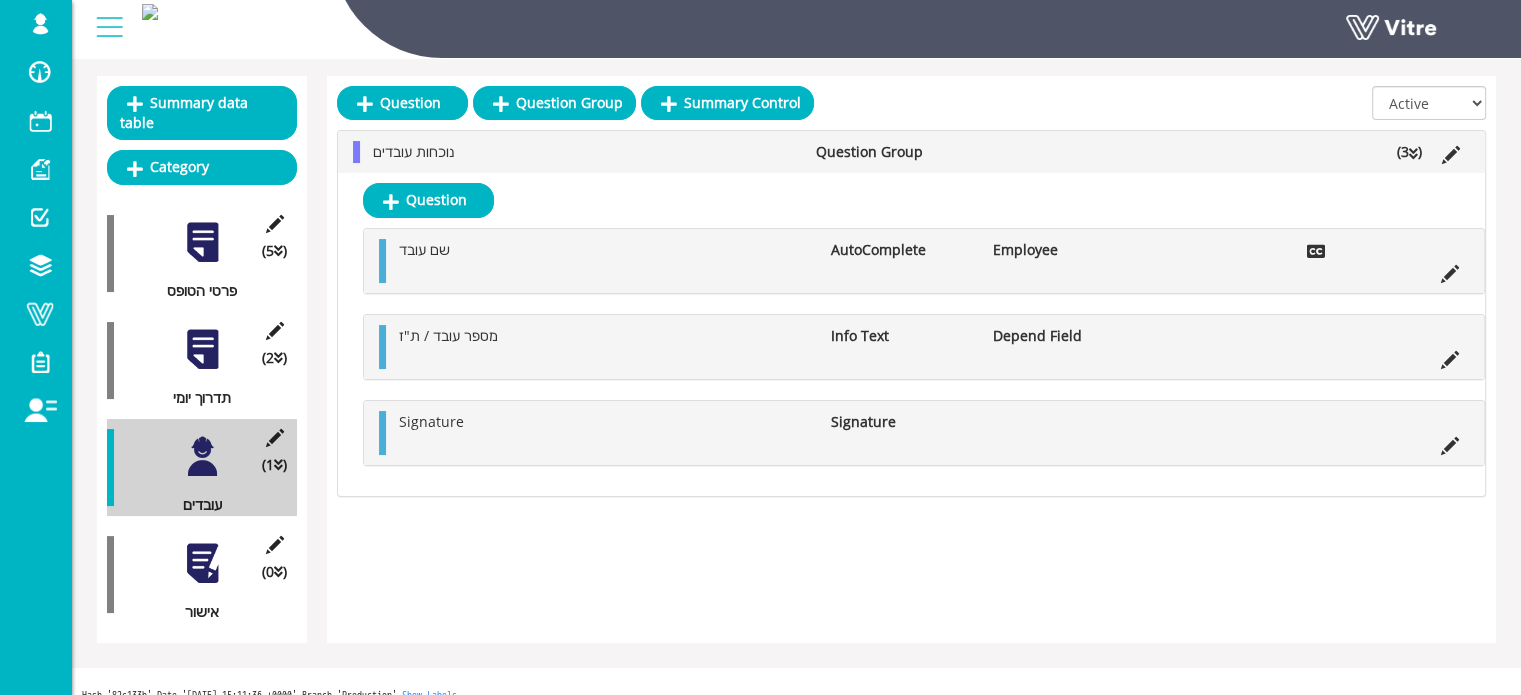 click on "נוכחות עובדים" at bounding box center [584, 152] 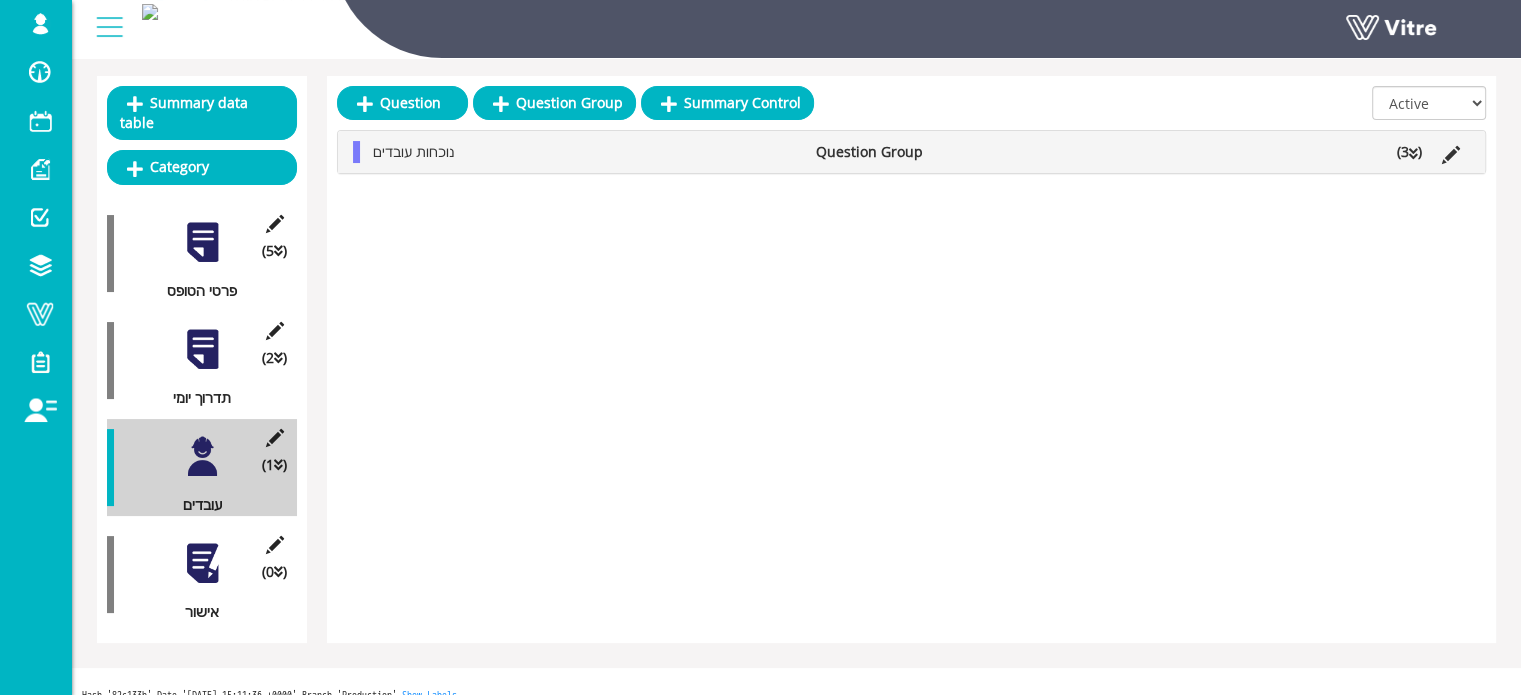 click at bounding box center (202, 563) 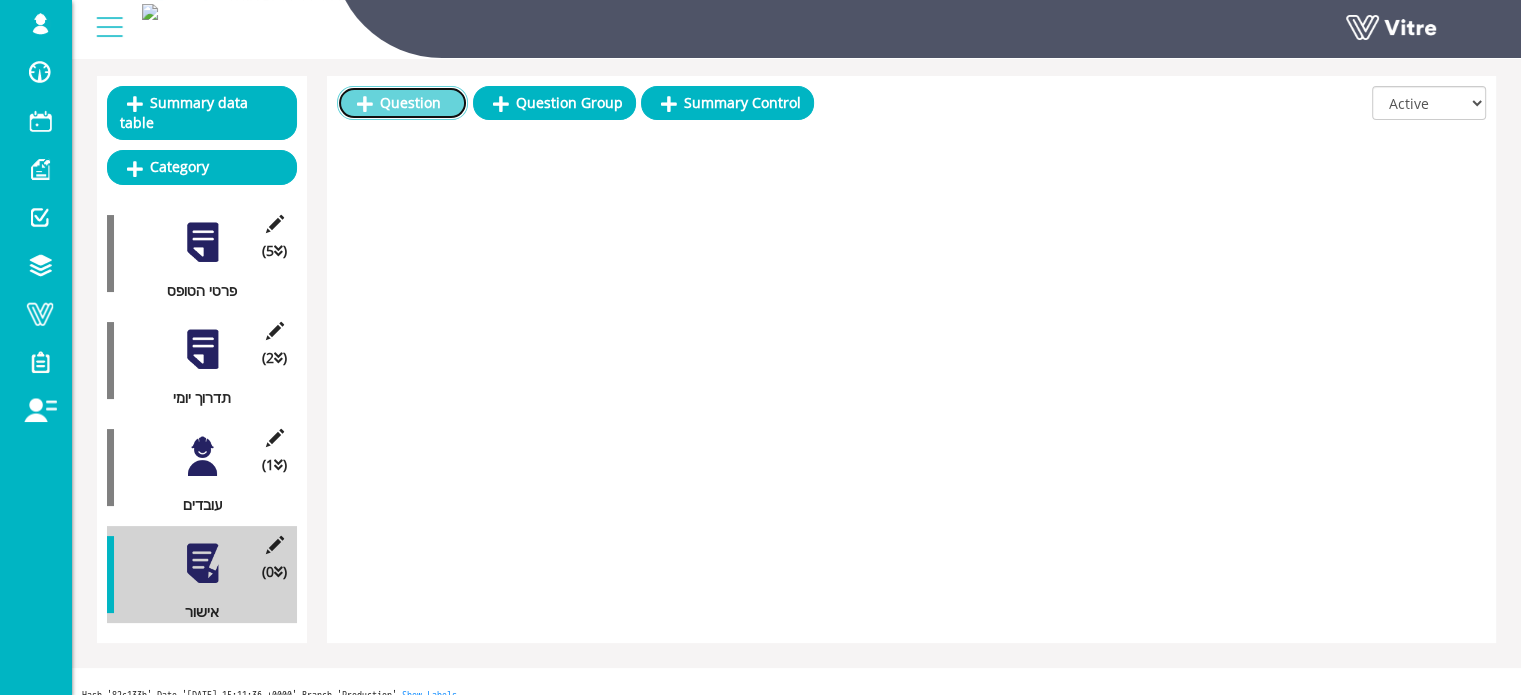 click on "Question" at bounding box center (402, 103) 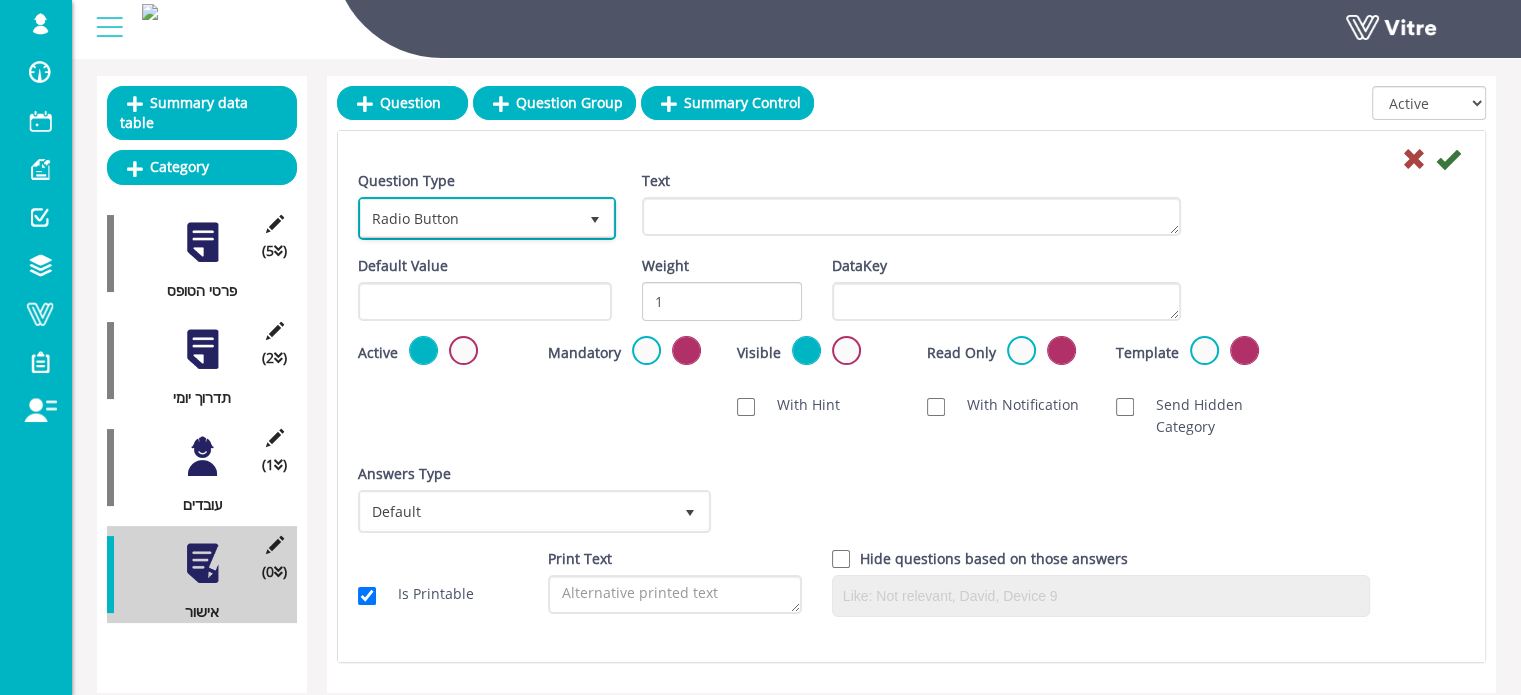 click on "Radio Button" at bounding box center [469, 218] 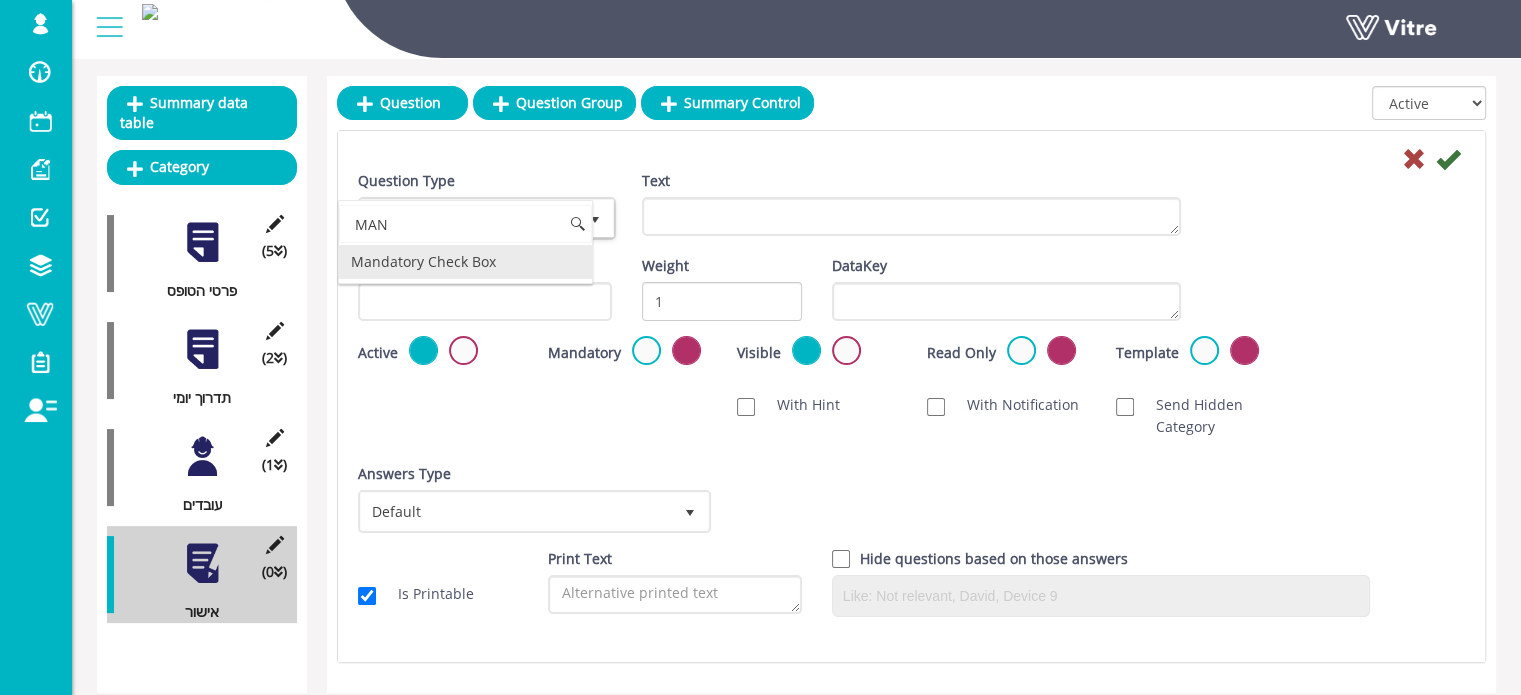 click on "Mandatory Check Box" at bounding box center (465, 262) 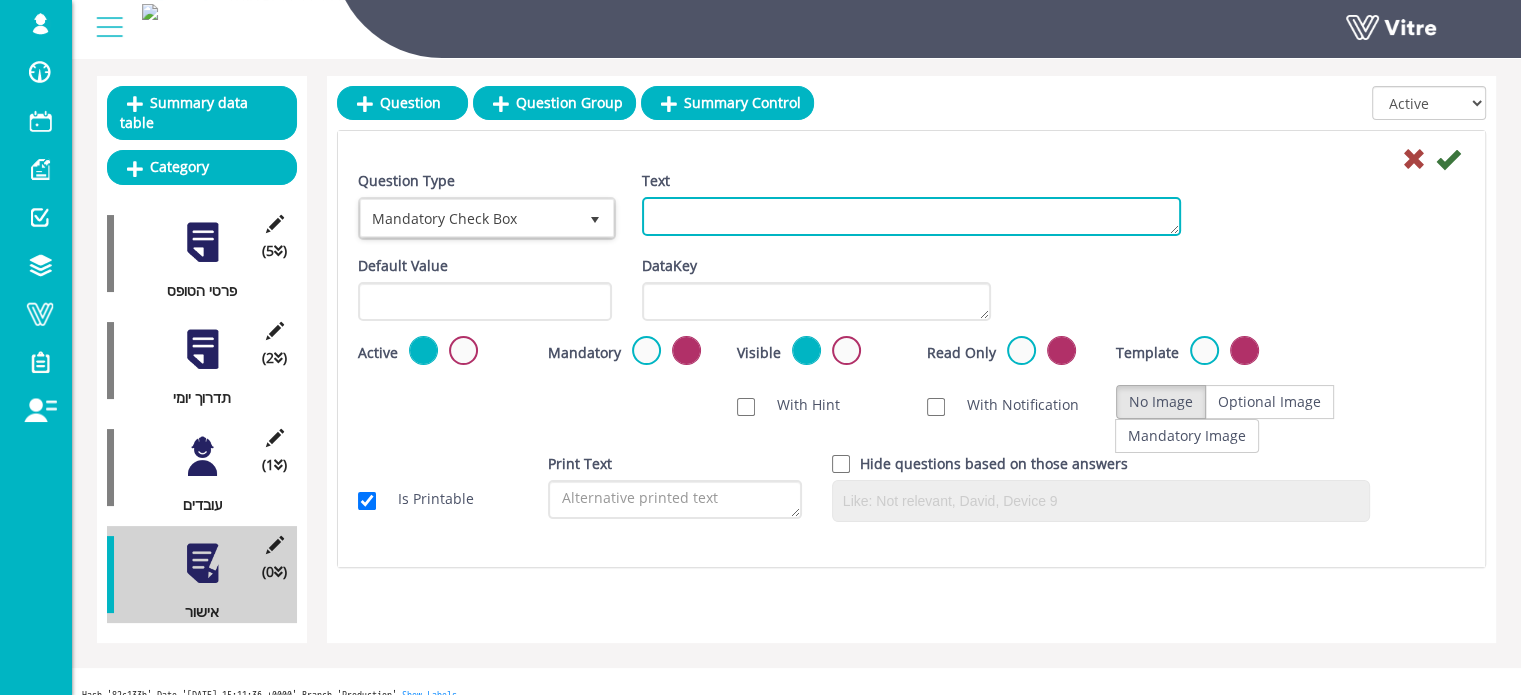 click on "Text" at bounding box center (911, 216) 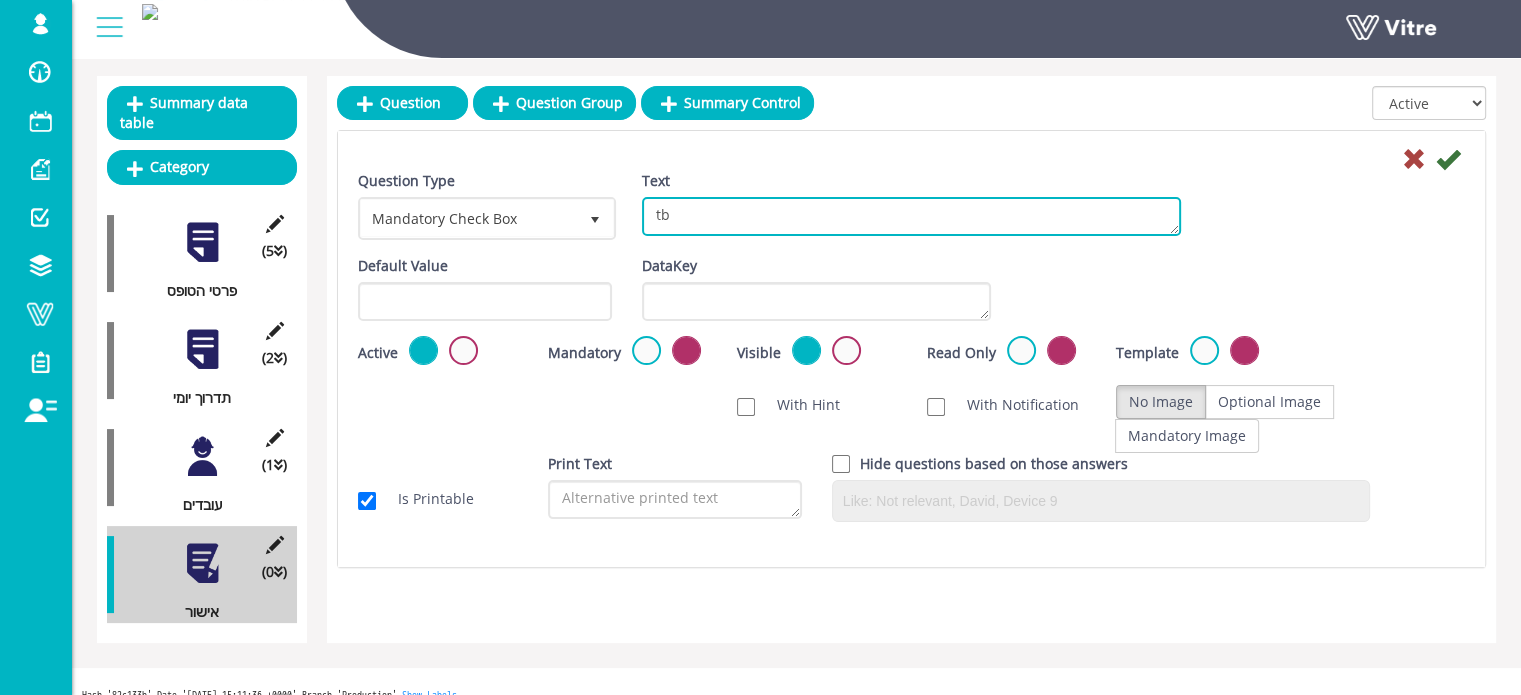 type on "t" 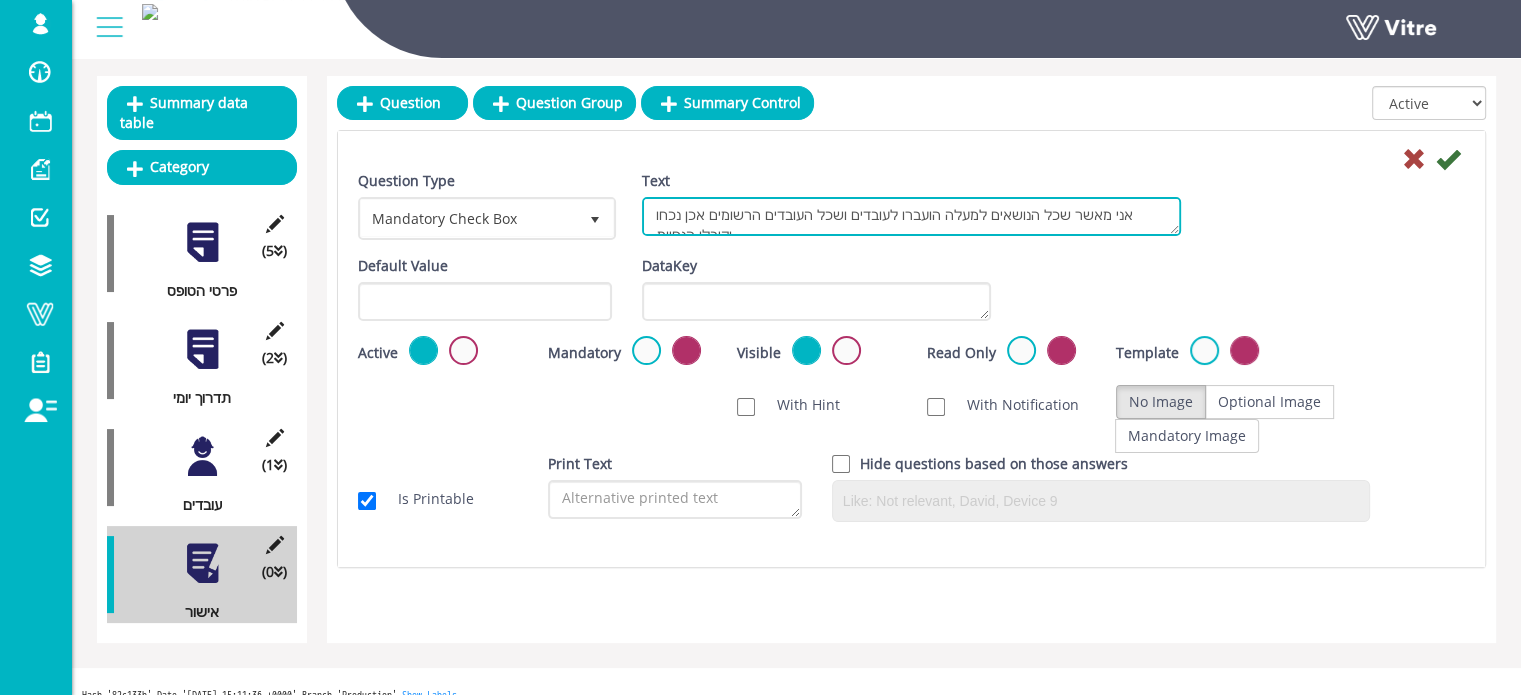 scroll, scrollTop: 9, scrollLeft: 0, axis: vertical 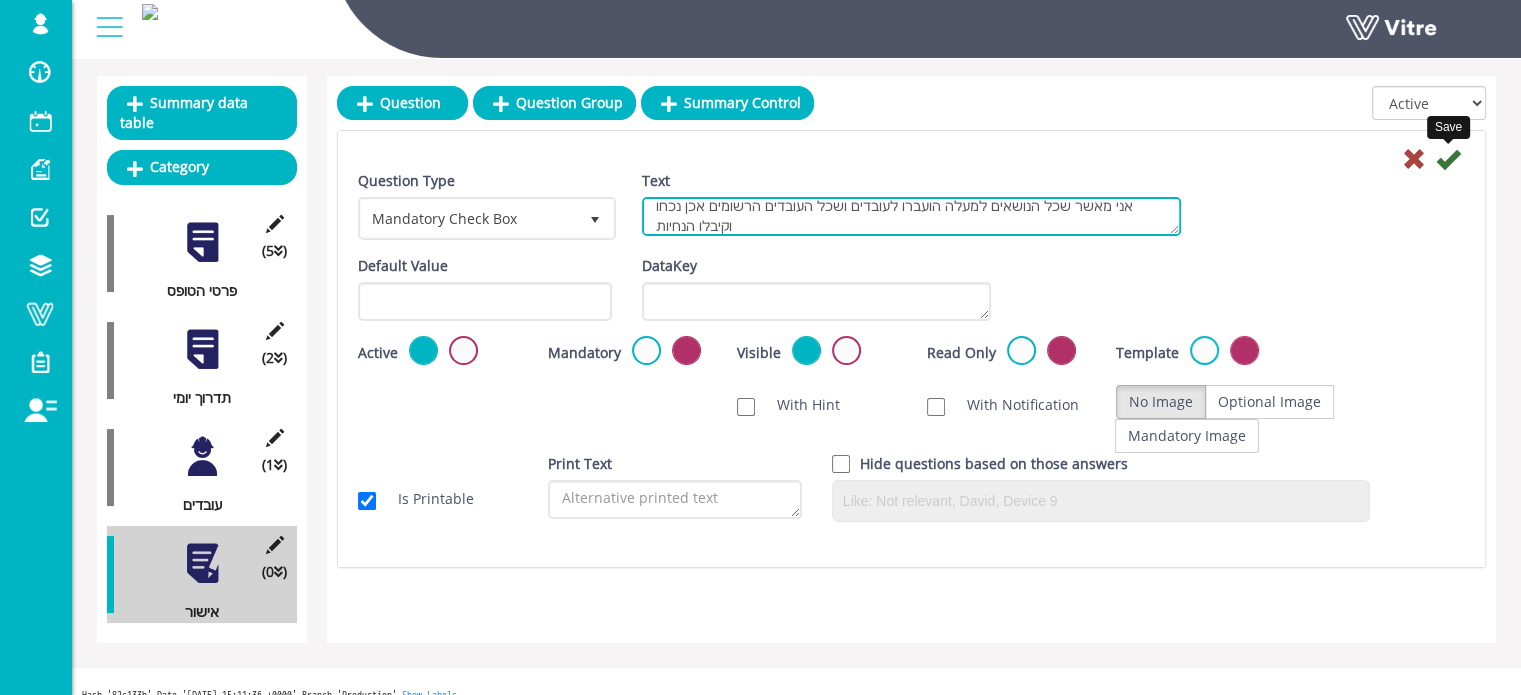 type on "אני מאשר שכל הנושאים למעלה הועברו לעובדים ושכל העובדים הרשומים אכן נכחו וקיבלו הנחיות" 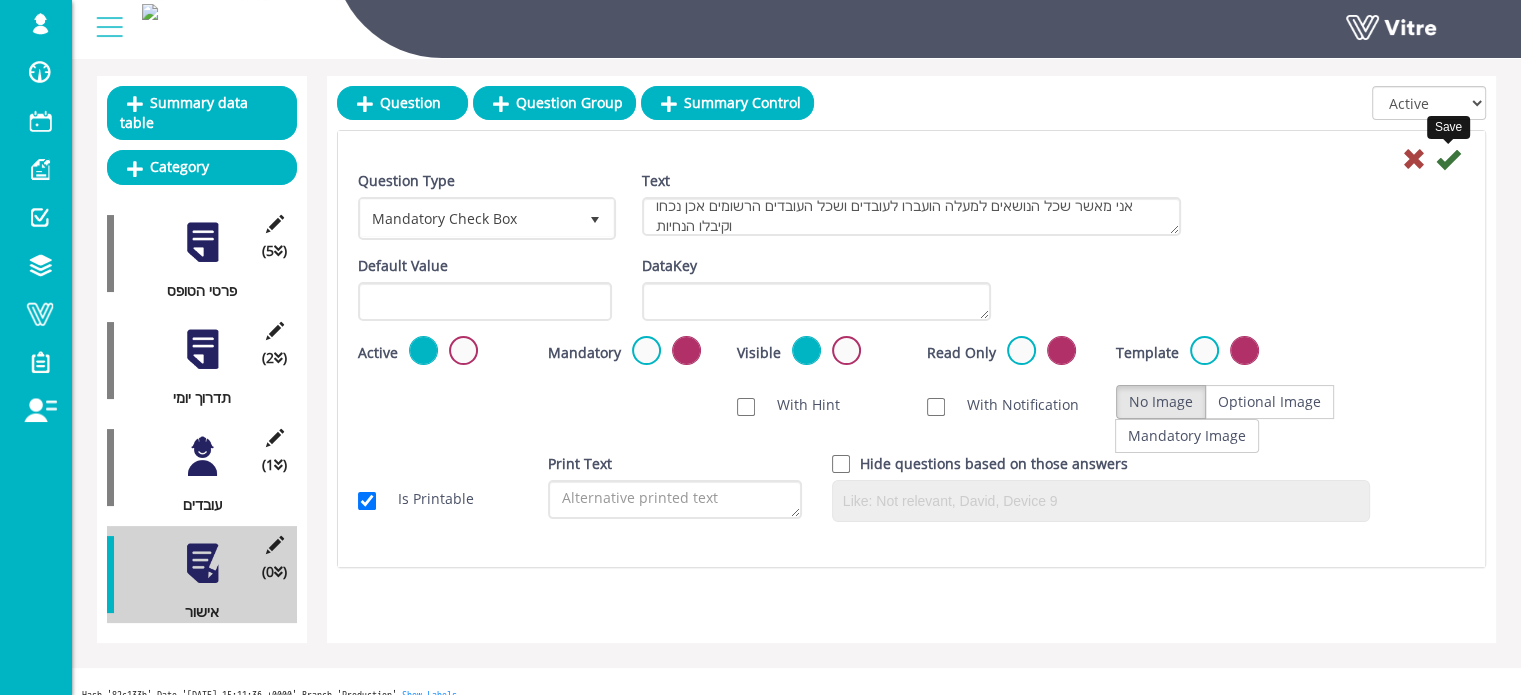 click at bounding box center [1448, 159] 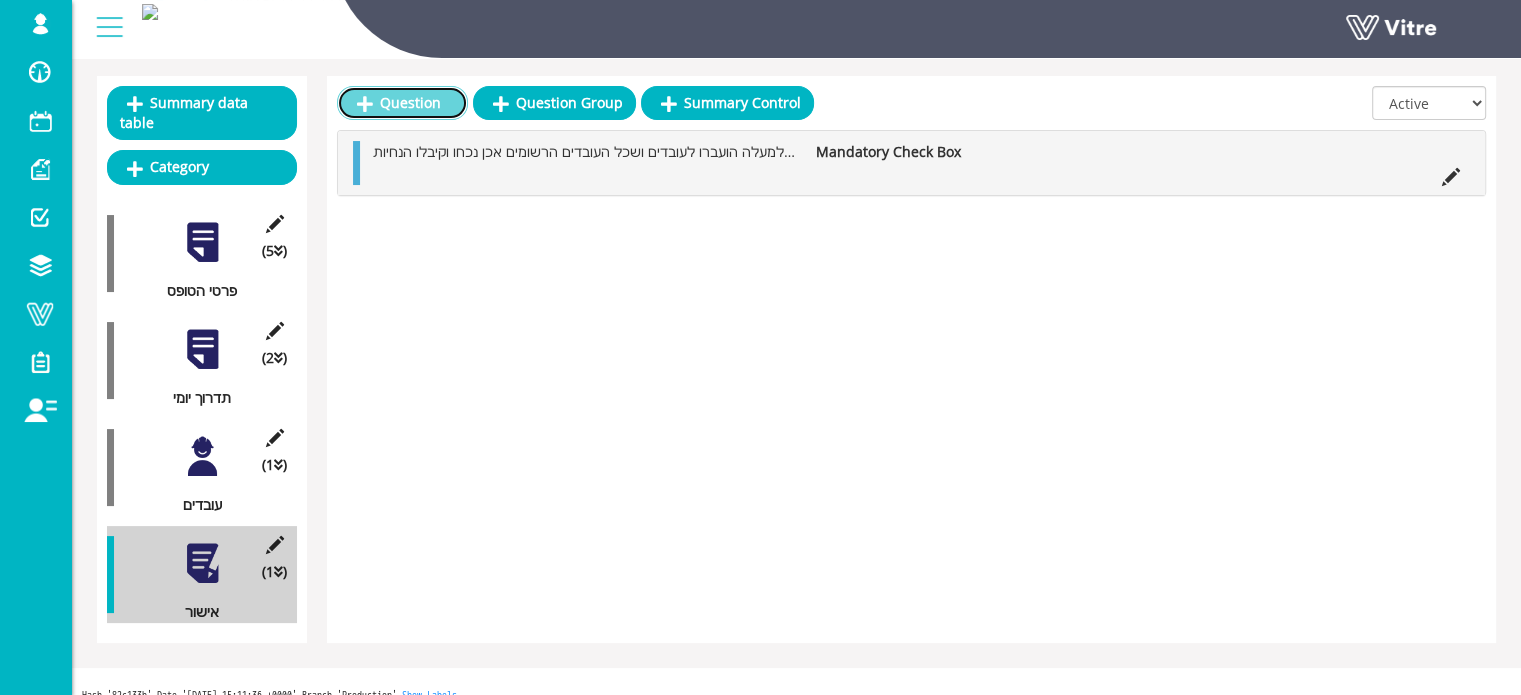 click on "Question" at bounding box center [402, 103] 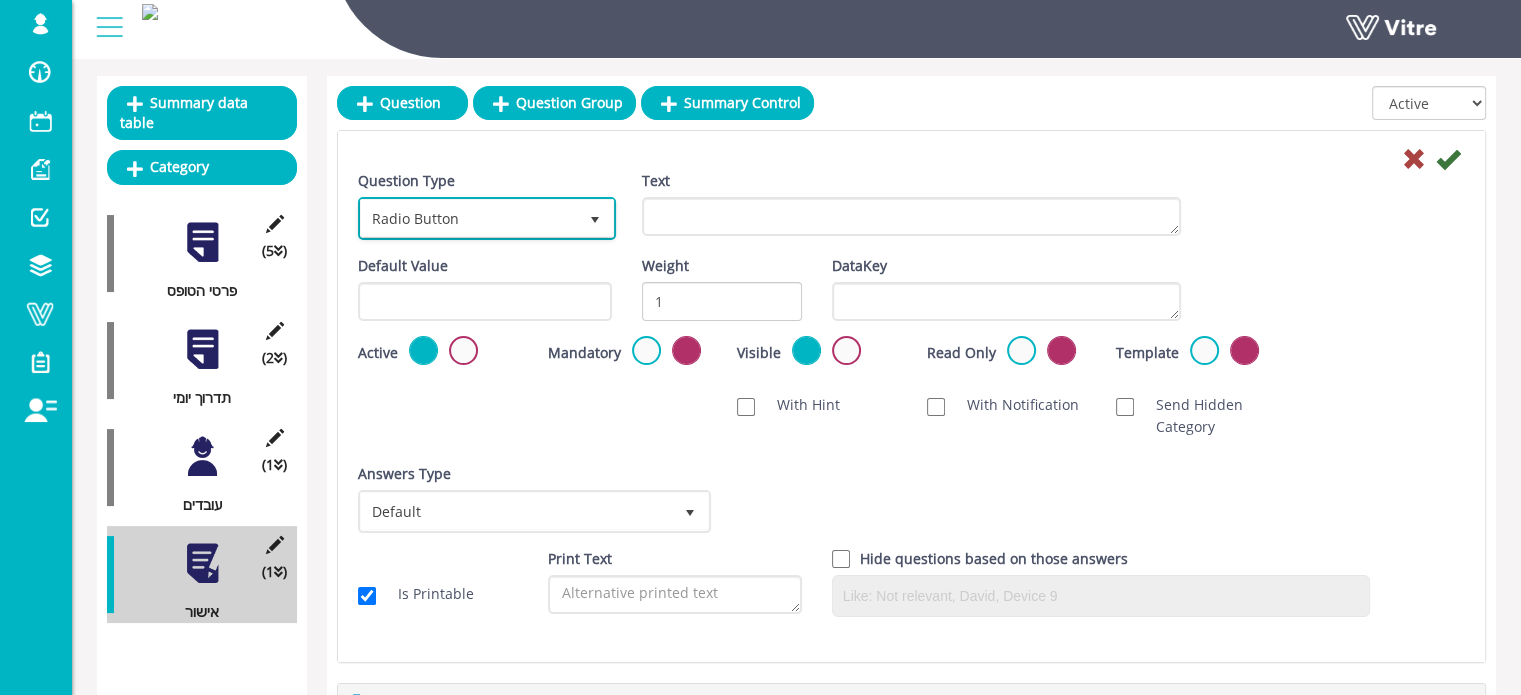 click on "Radio Button" at bounding box center (469, 218) 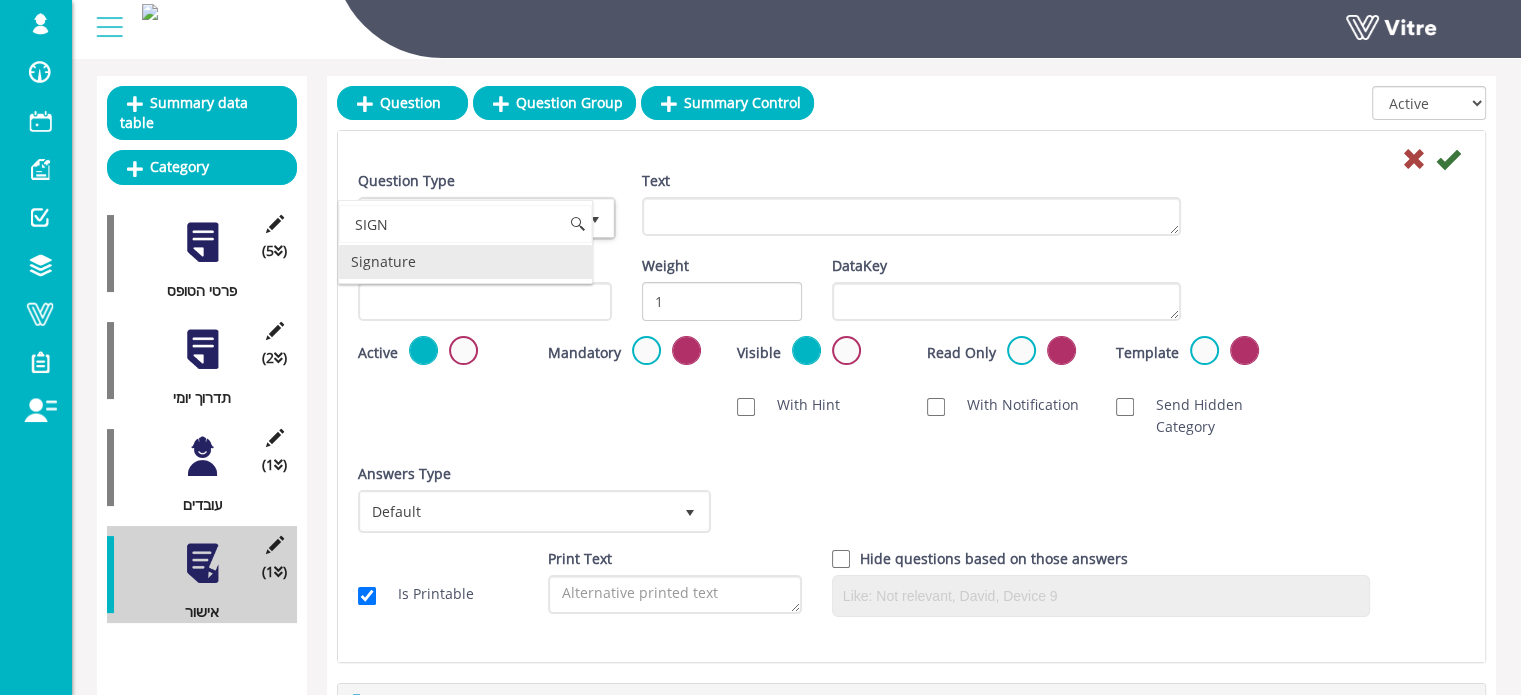 click on "Signature" at bounding box center (465, 262) 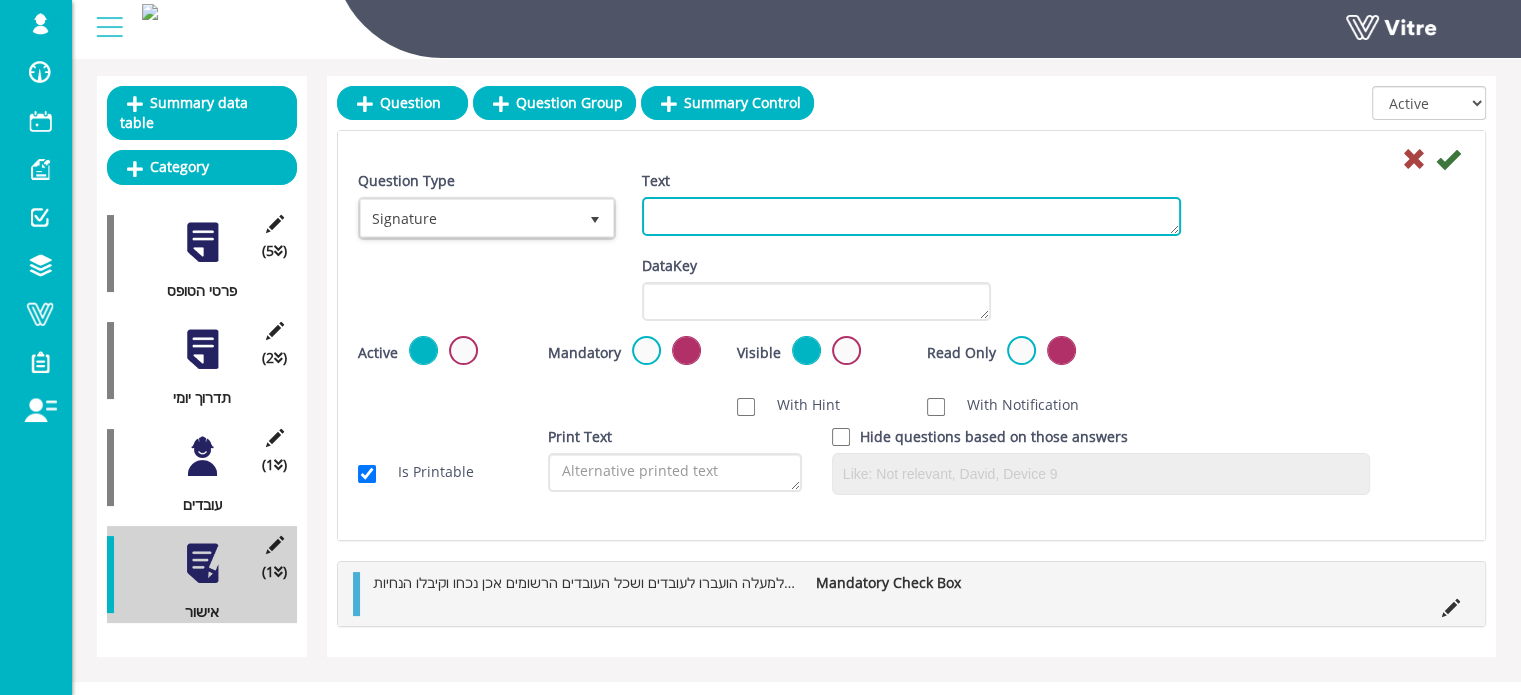 click on "Text" at bounding box center [911, 216] 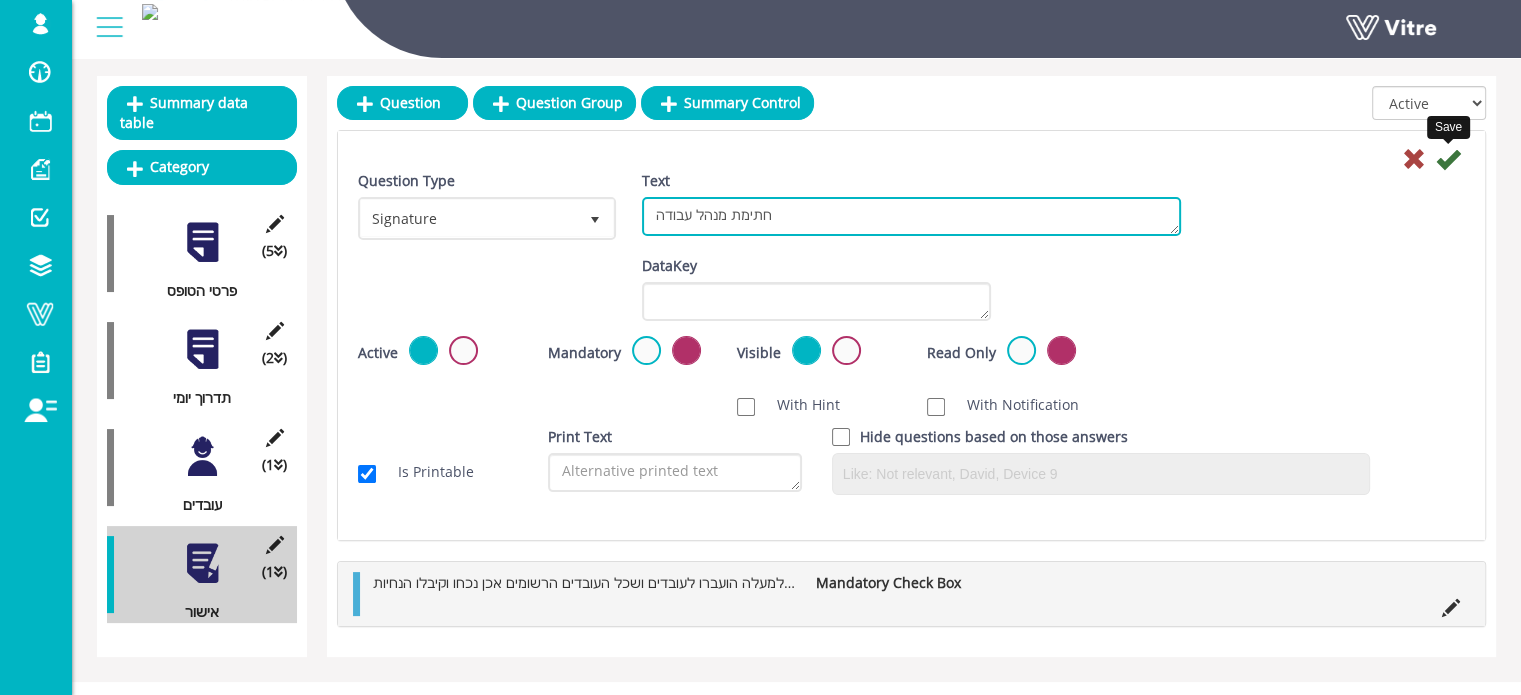 type on "חתימת מנהל עבודה" 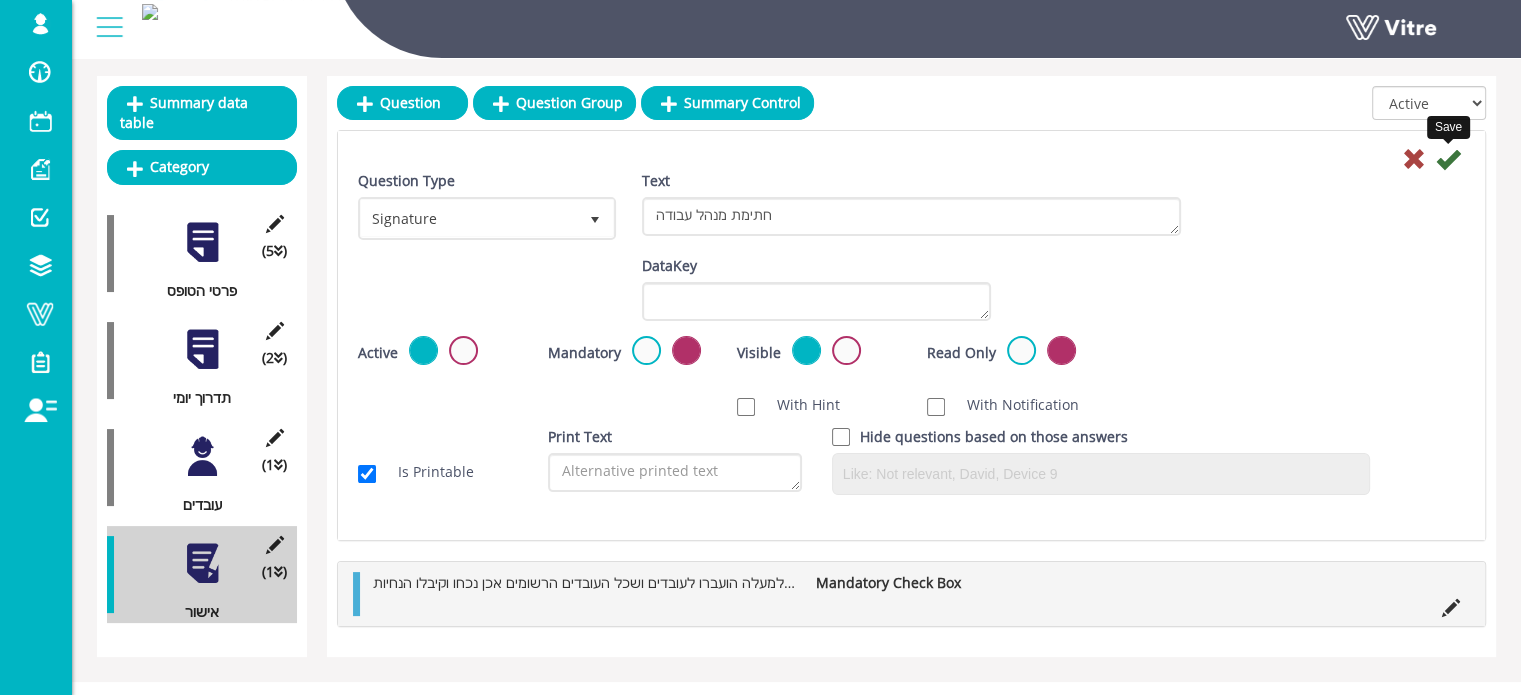 click at bounding box center (1448, 159) 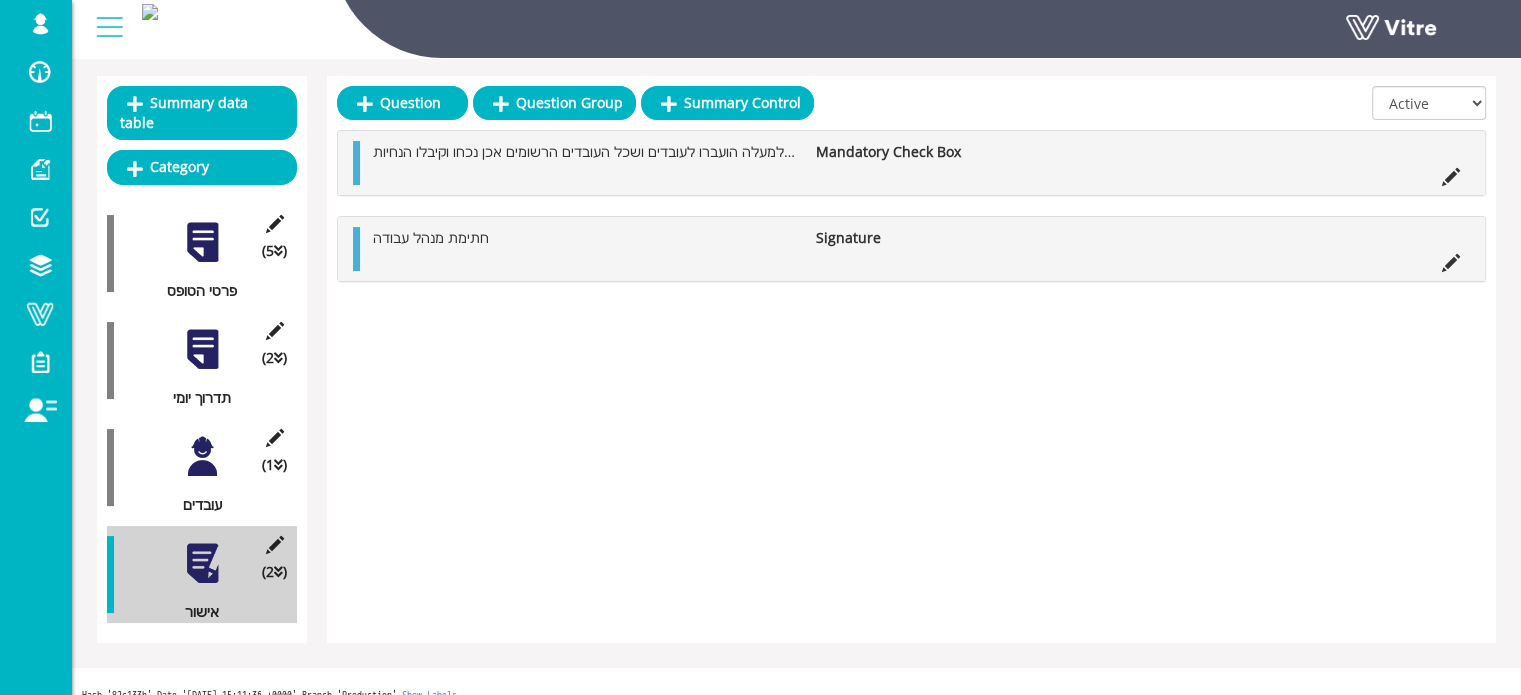 click at bounding box center (202, 349) 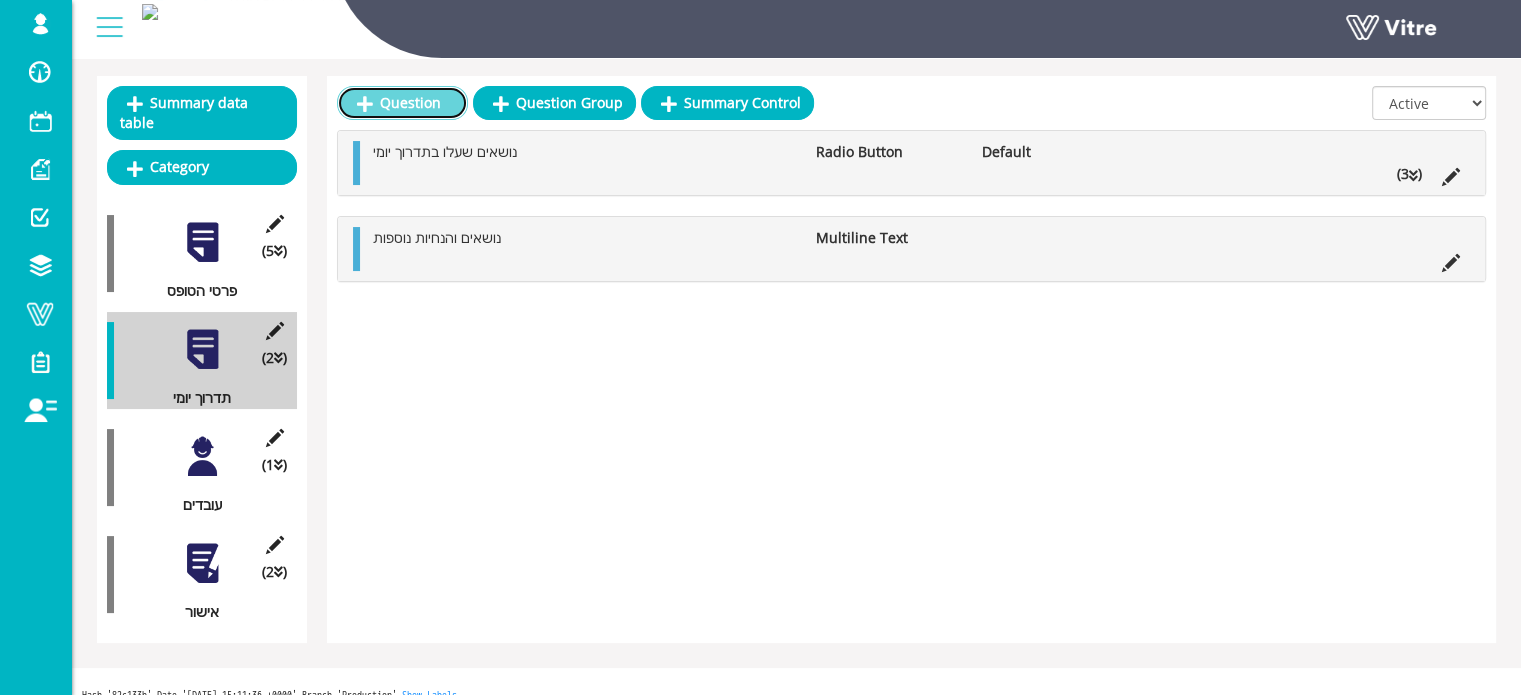 click on "Question" at bounding box center [402, 103] 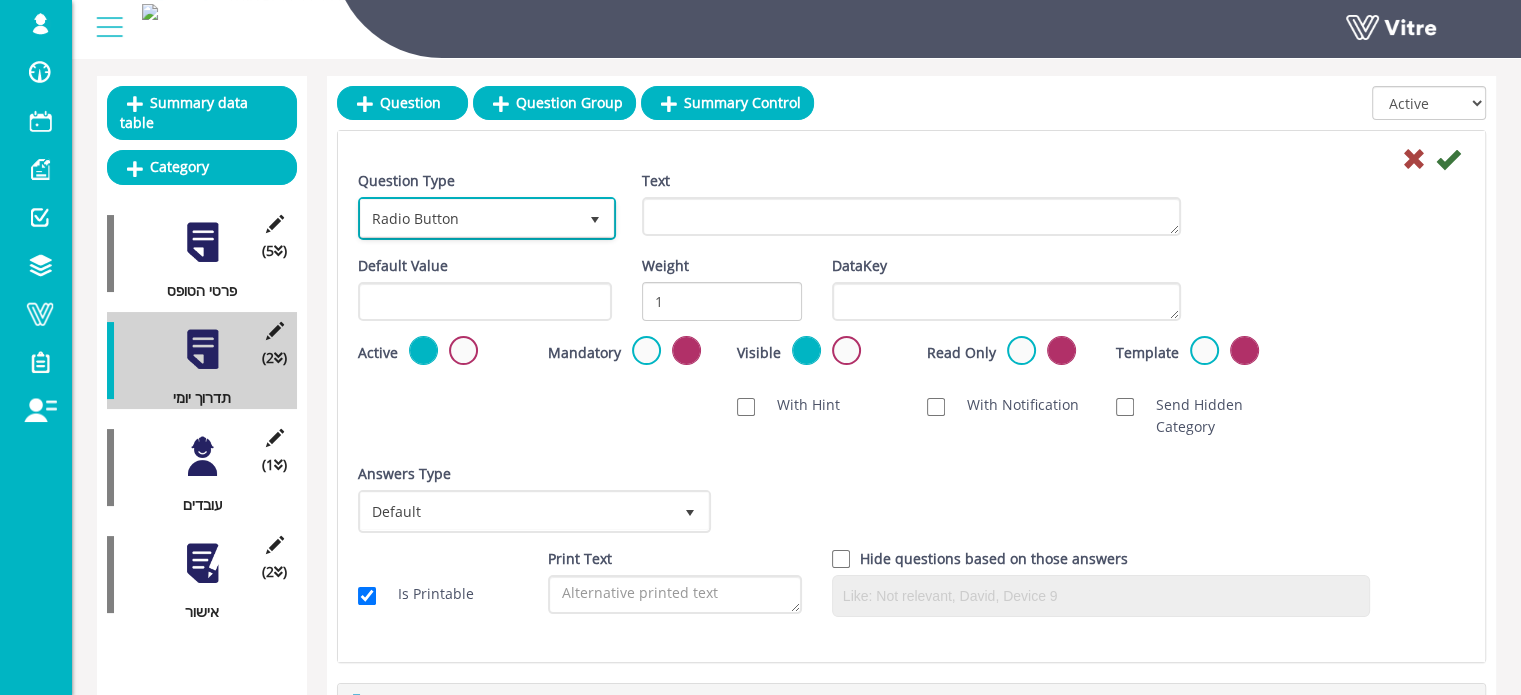 click on "Radio Button" at bounding box center [469, 218] 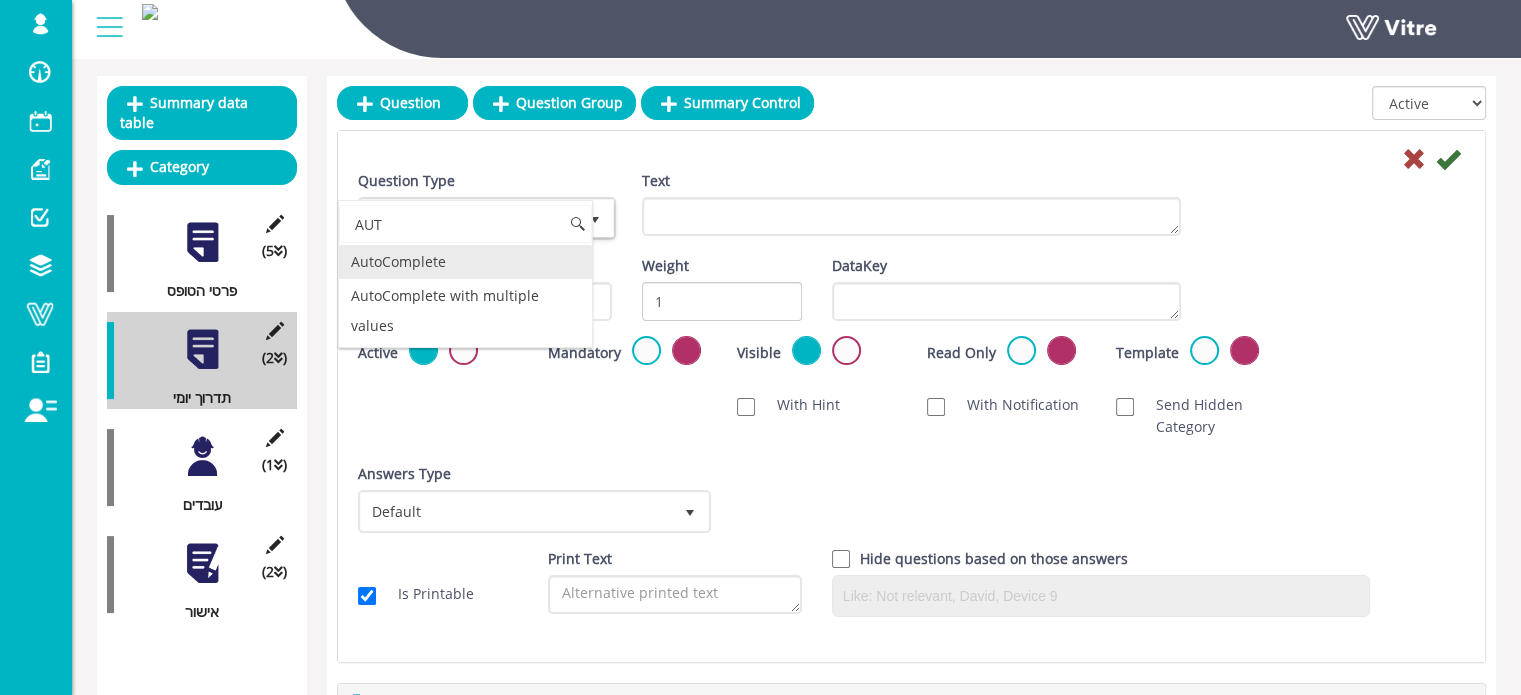 click on "AutoComplete" at bounding box center [465, 262] 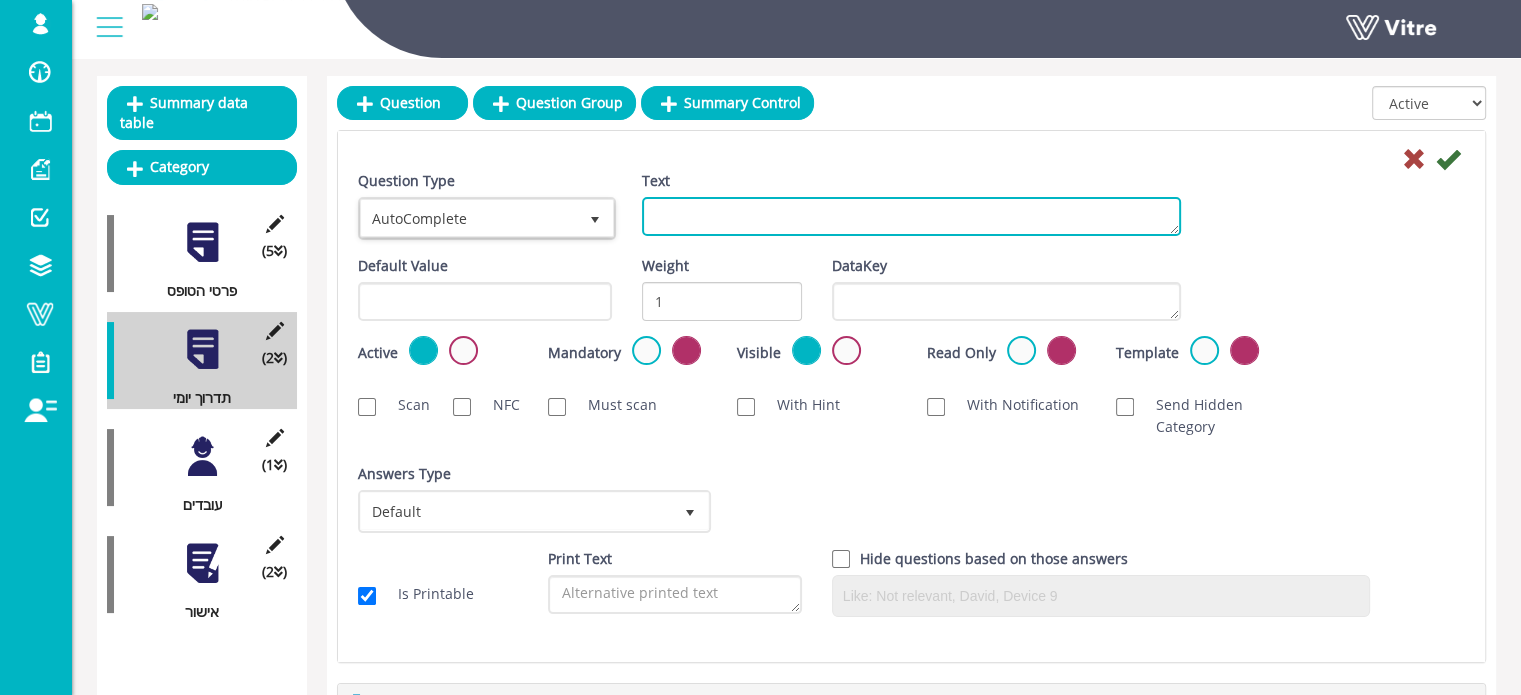 click on "Text" at bounding box center (911, 216) 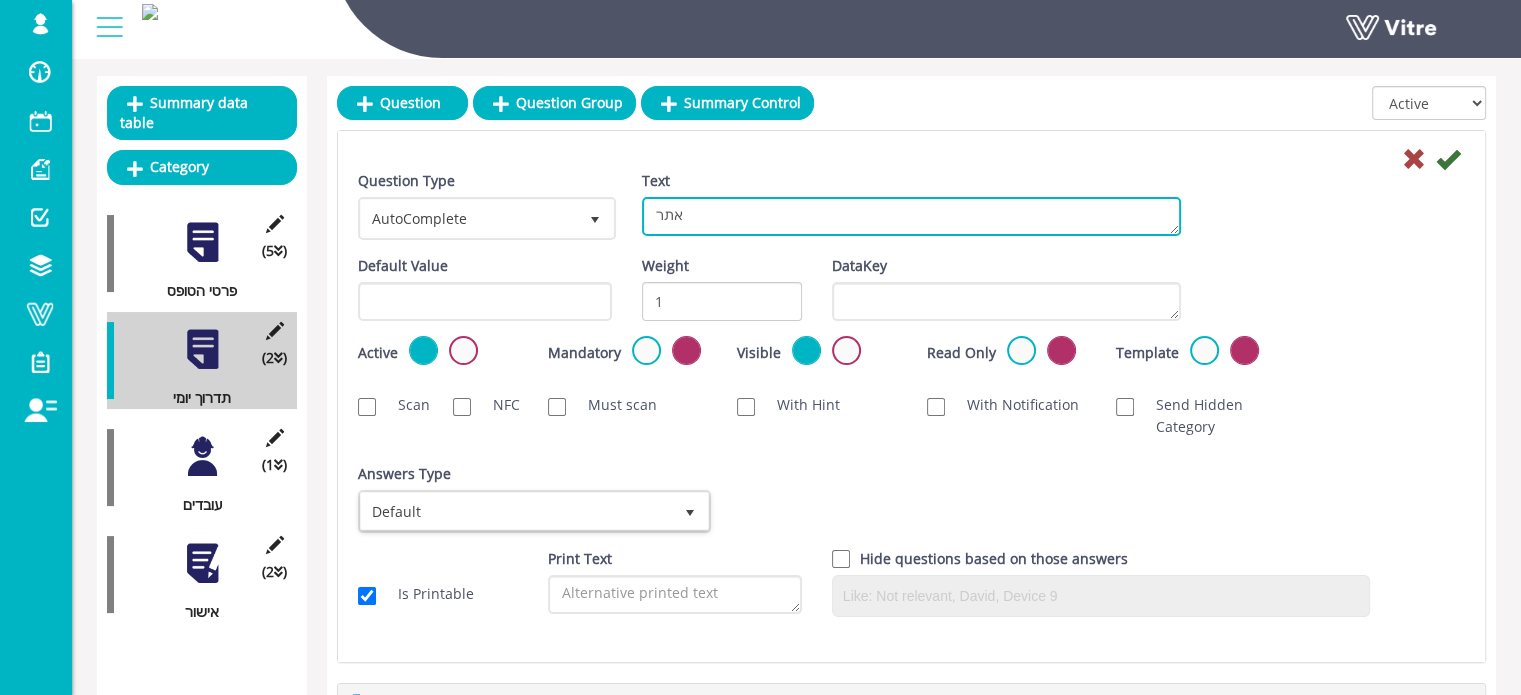 type on "אתר" 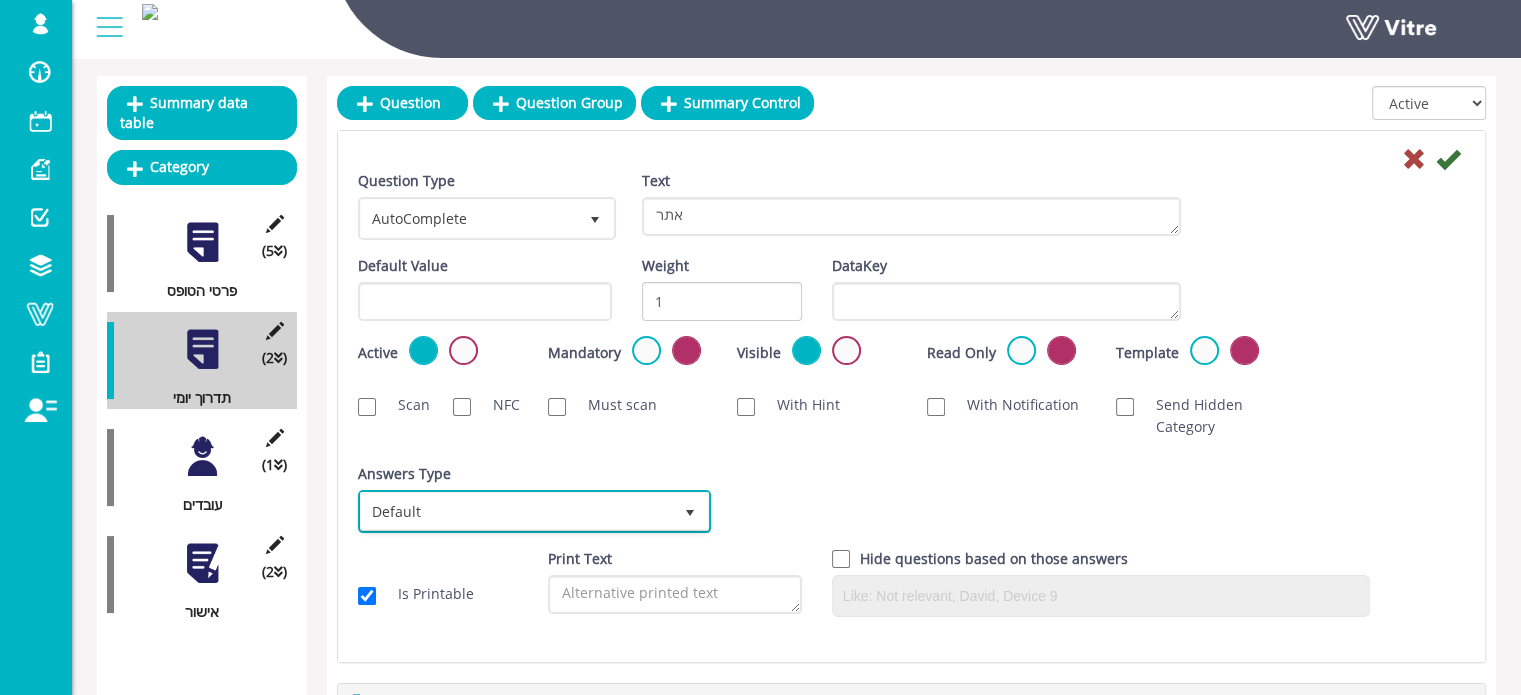 click on "Default" at bounding box center [516, 511] 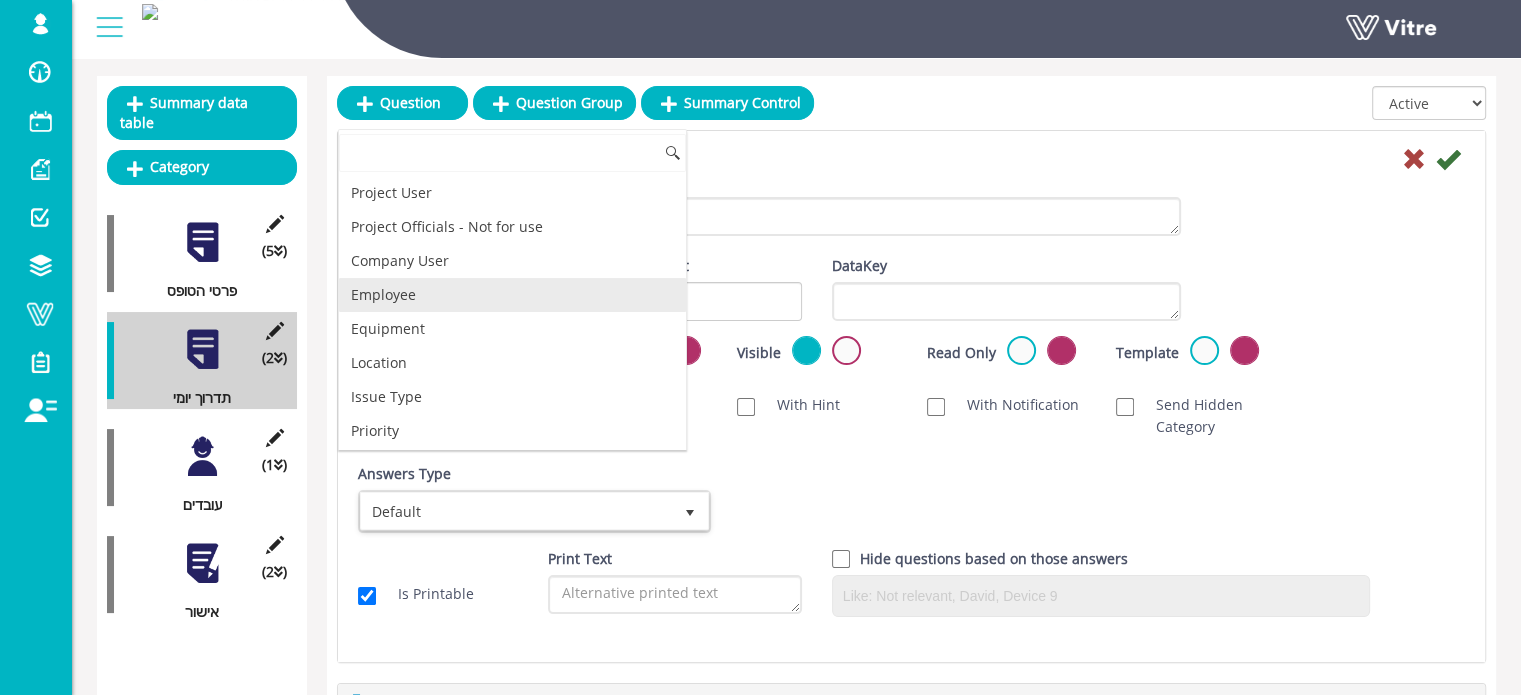 scroll, scrollTop: 200, scrollLeft: 0, axis: vertical 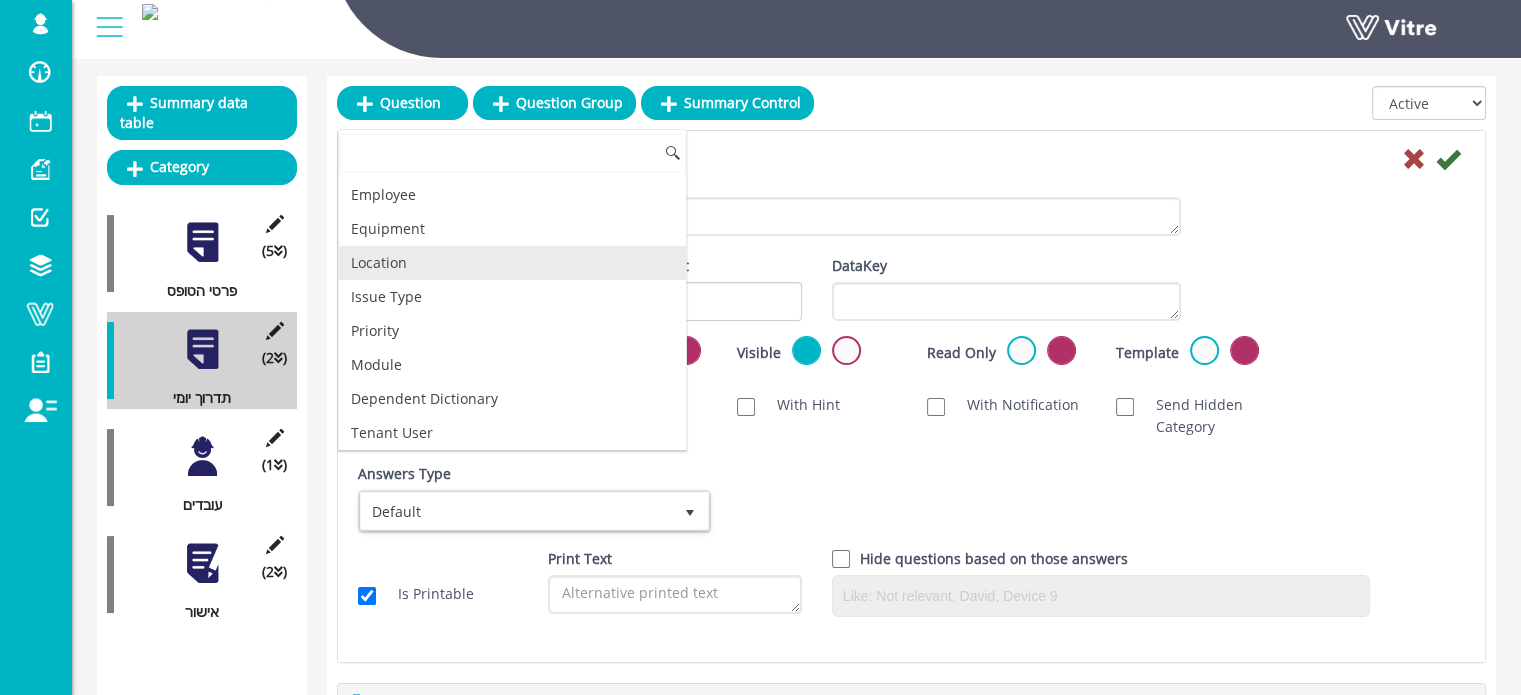 click on "Location" at bounding box center [512, 263] 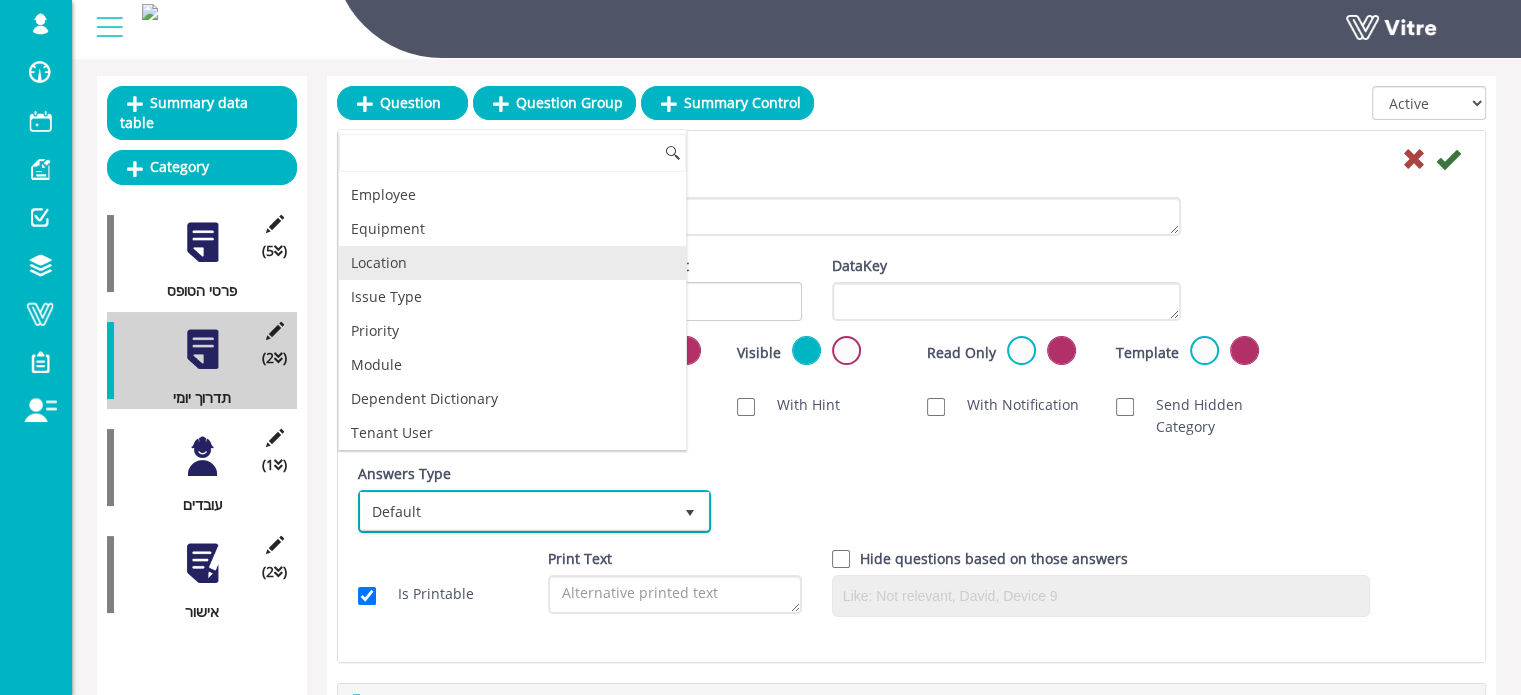 checkbox on "true" 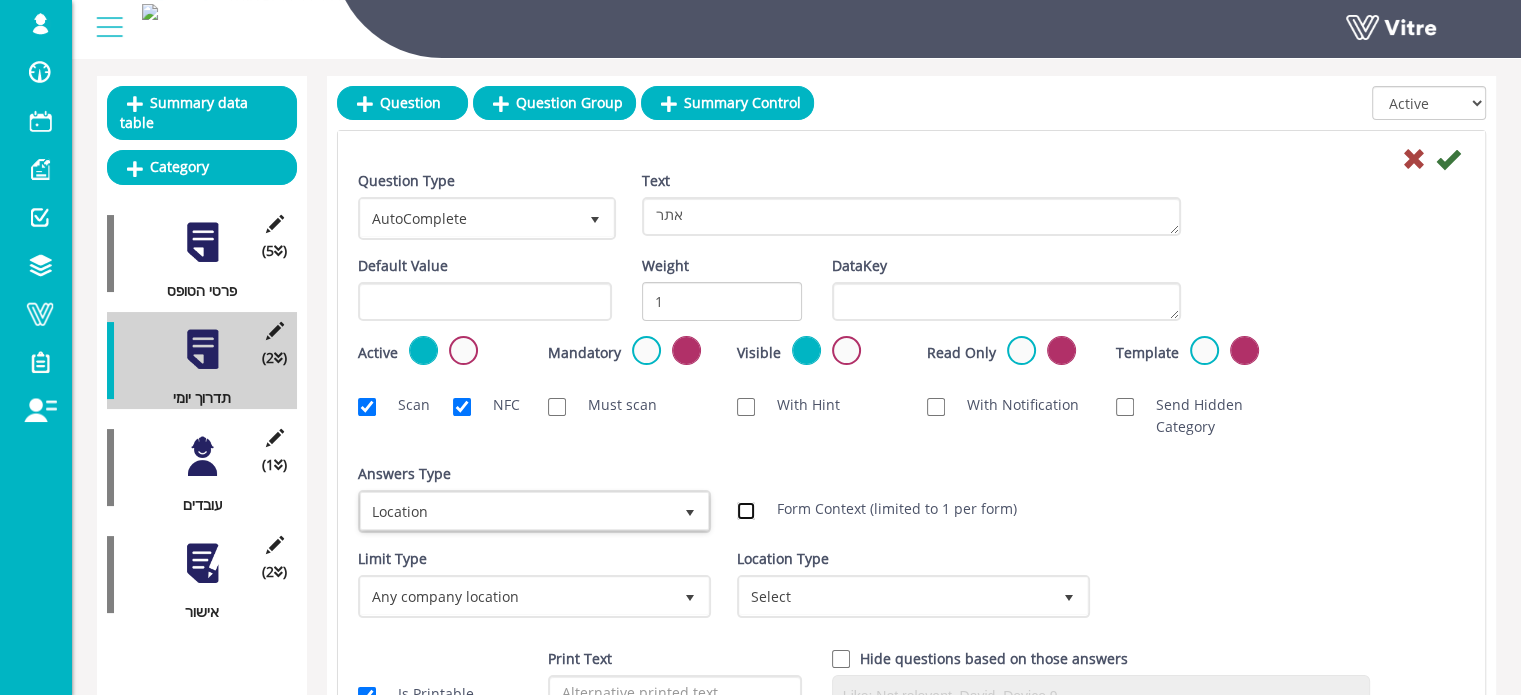 click on "Form Context (limited to 1 per form)" at bounding box center [746, 511] 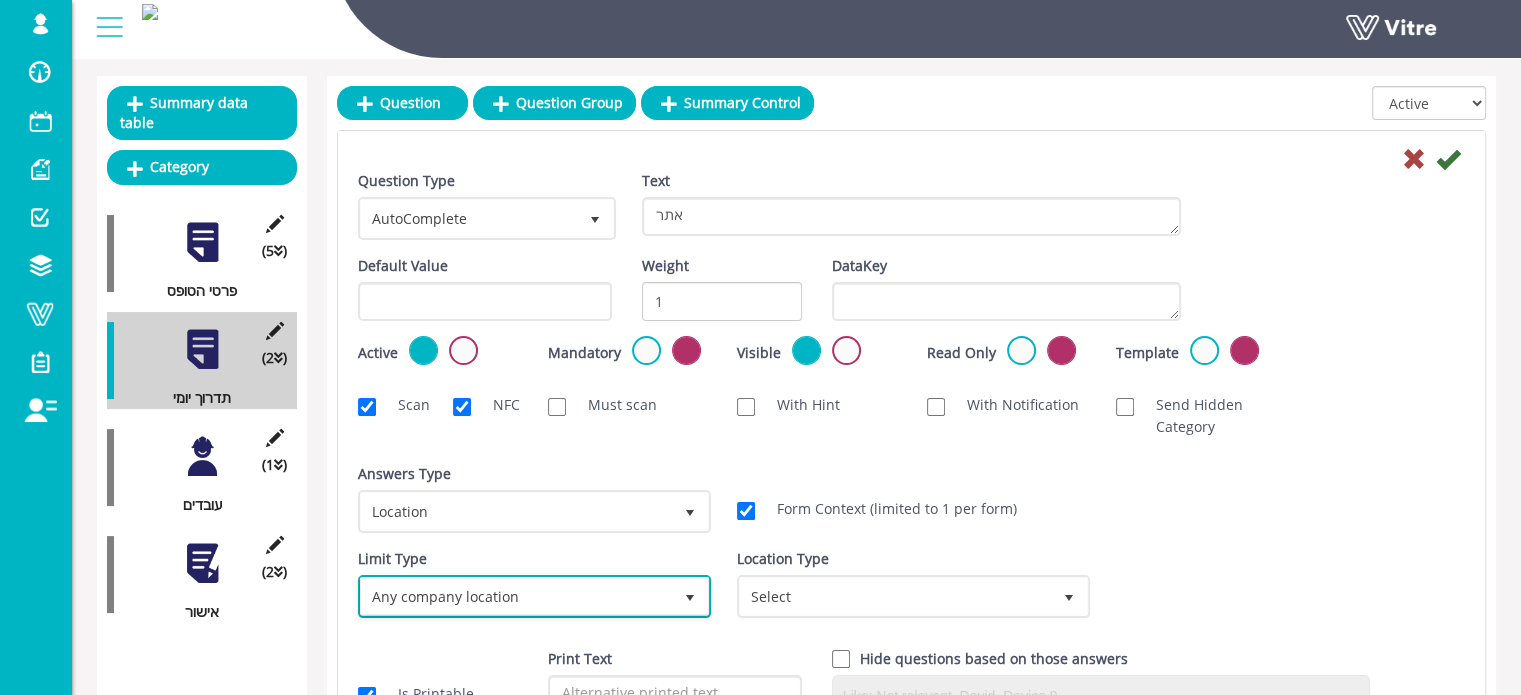 click at bounding box center [690, 598] 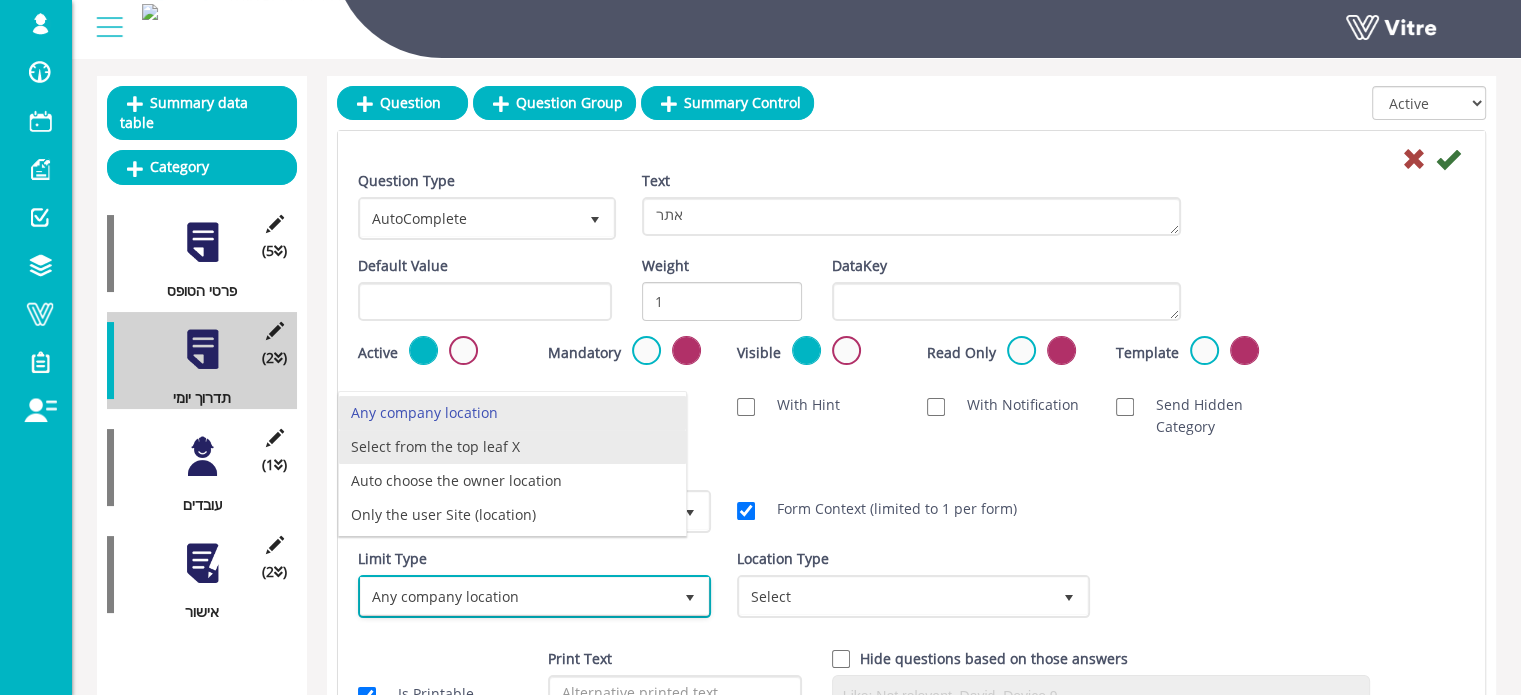 click on "Select from the top leaf X" at bounding box center [512, 447] 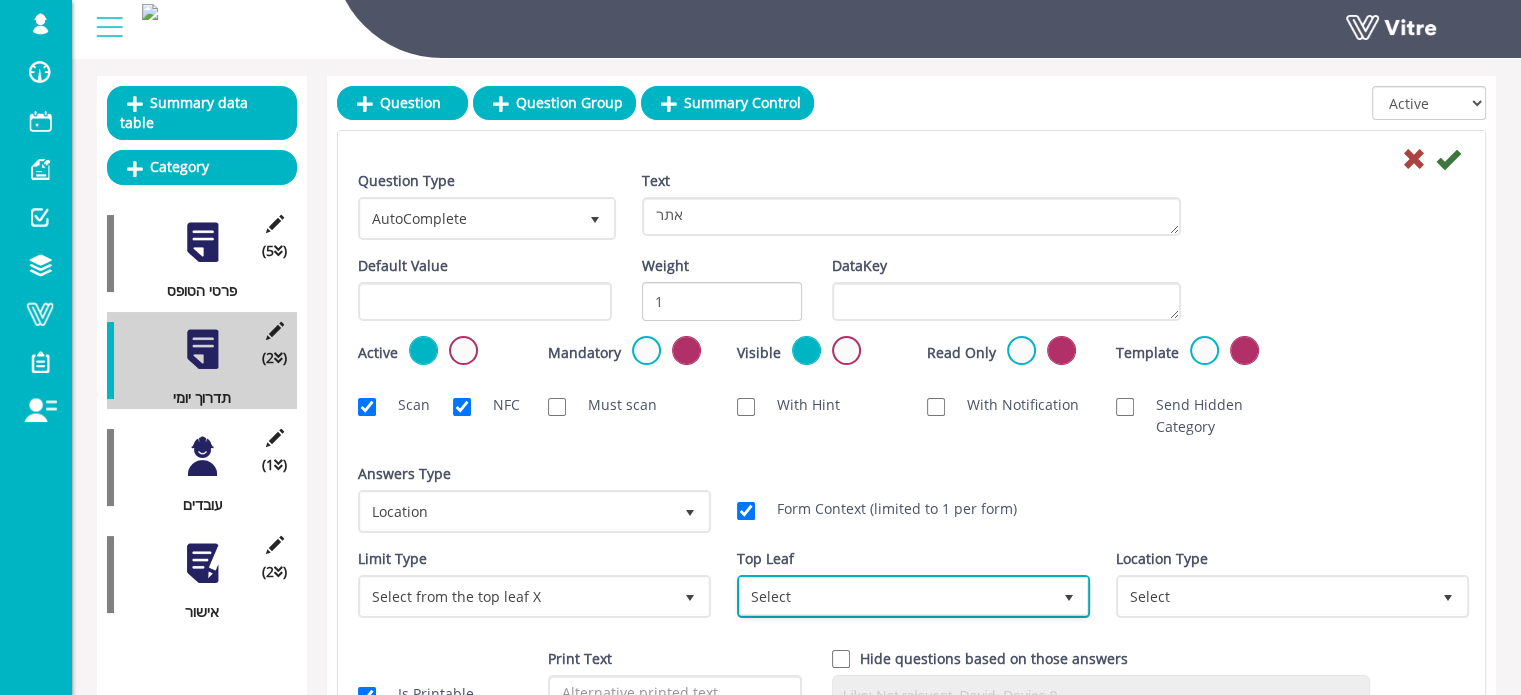 click on "Select" at bounding box center (895, 596) 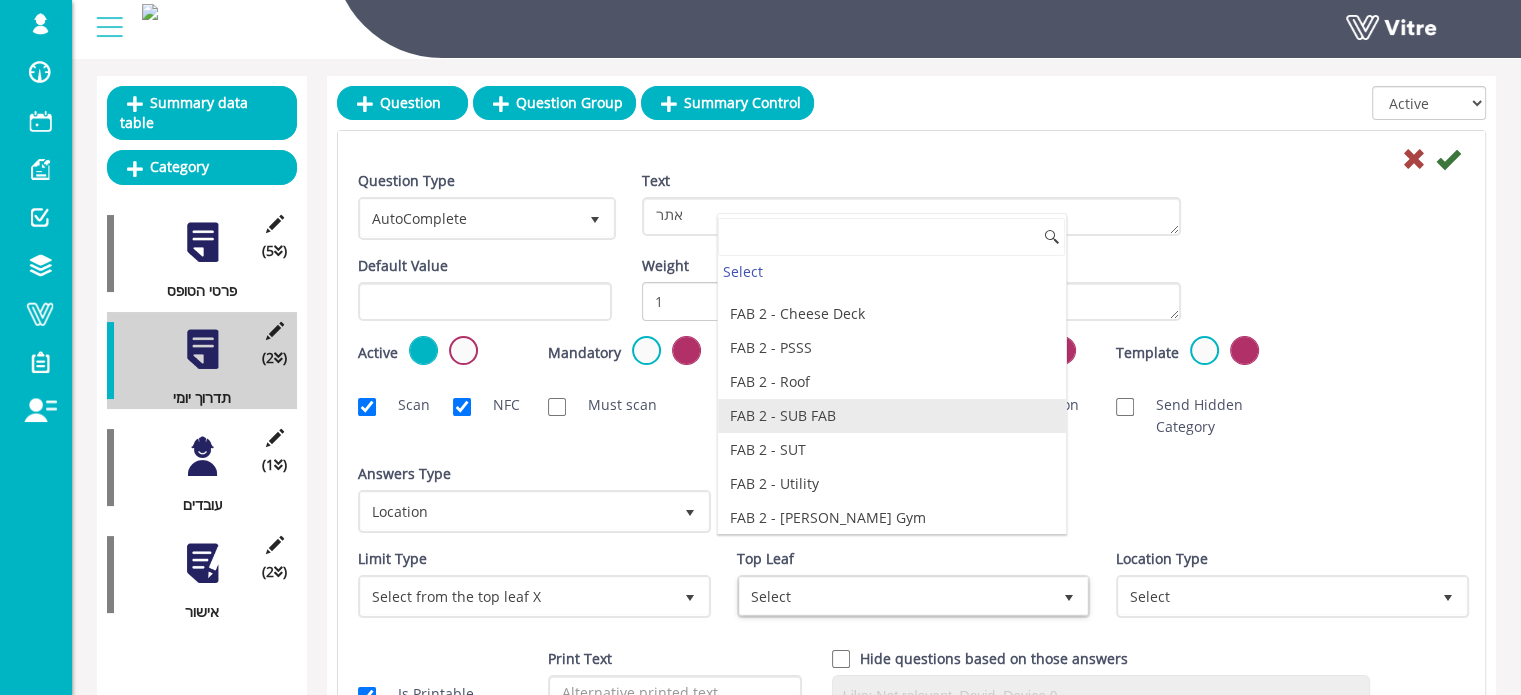 scroll, scrollTop: 762, scrollLeft: 0, axis: vertical 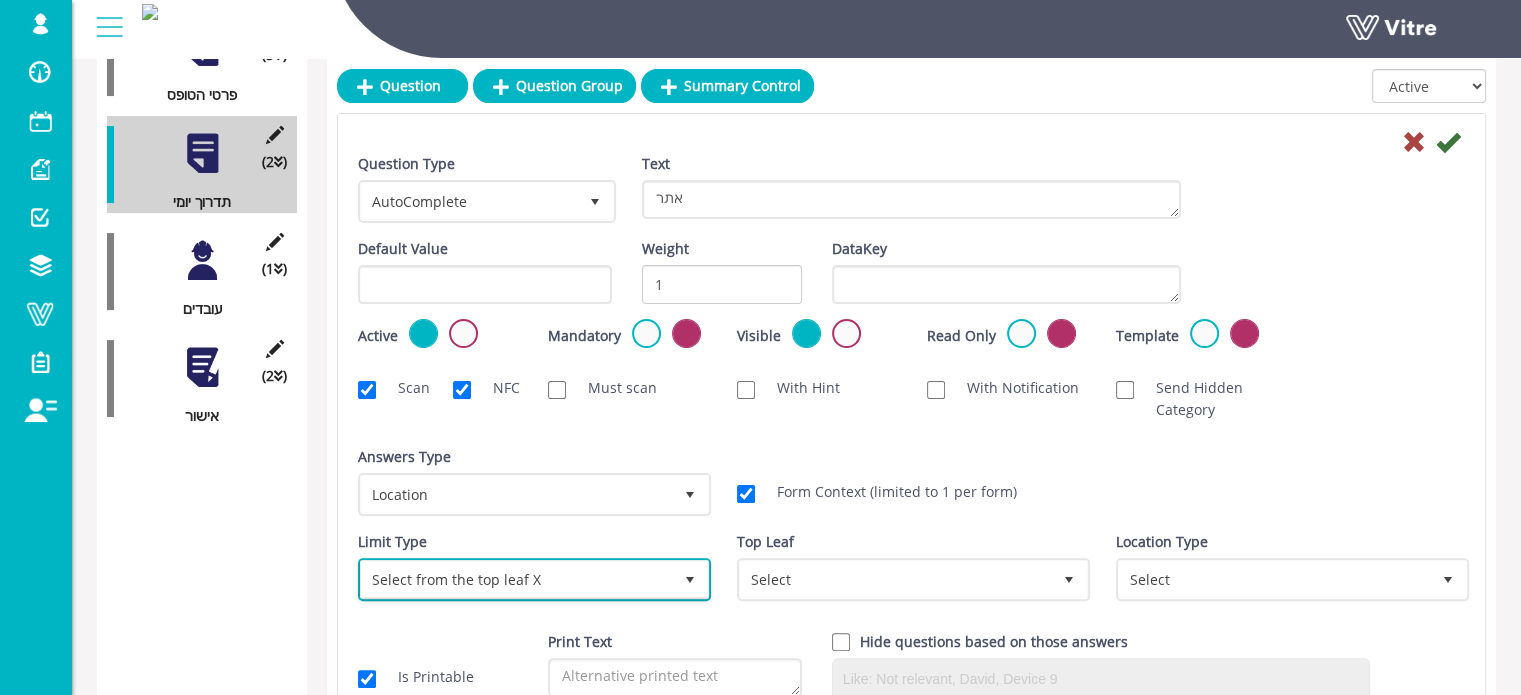click on "Select from the top leaf X" at bounding box center (516, 579) 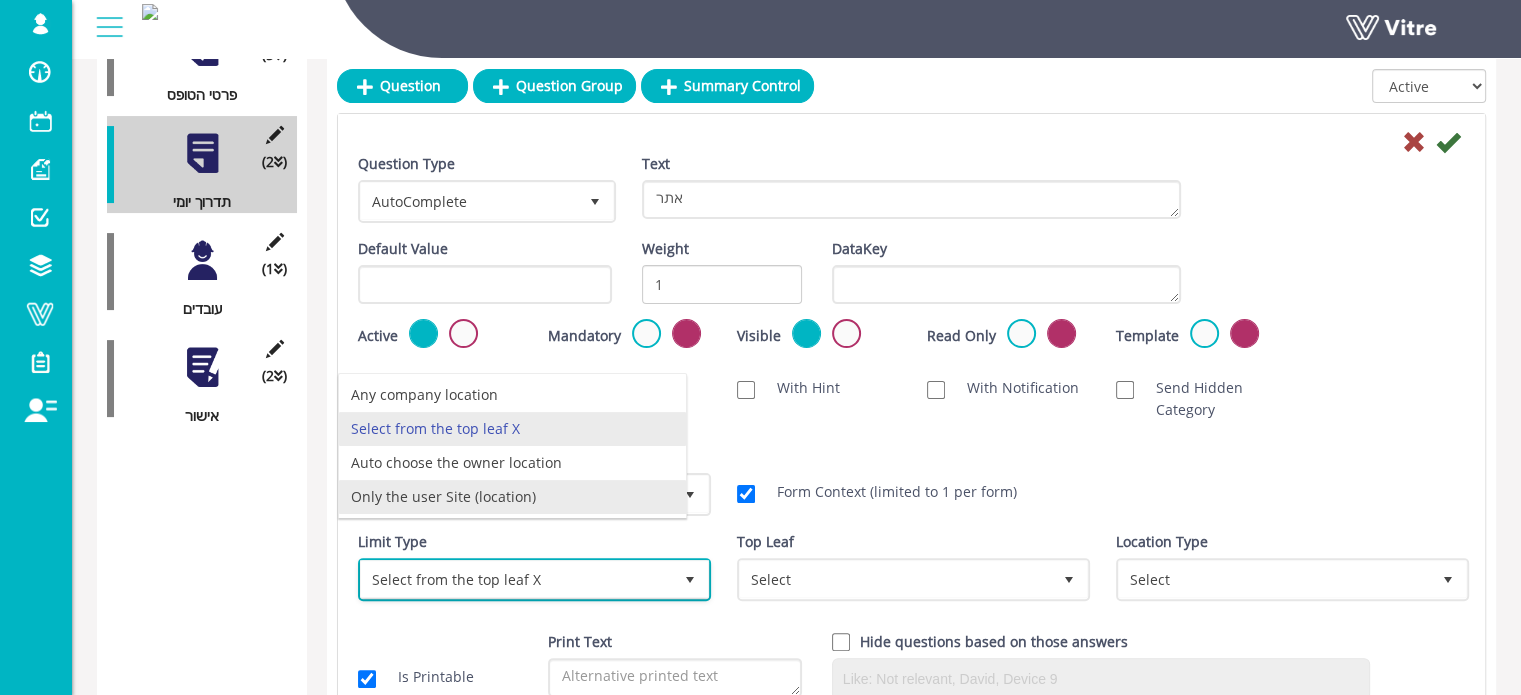 click on "Only the user Site (location)" at bounding box center [512, 497] 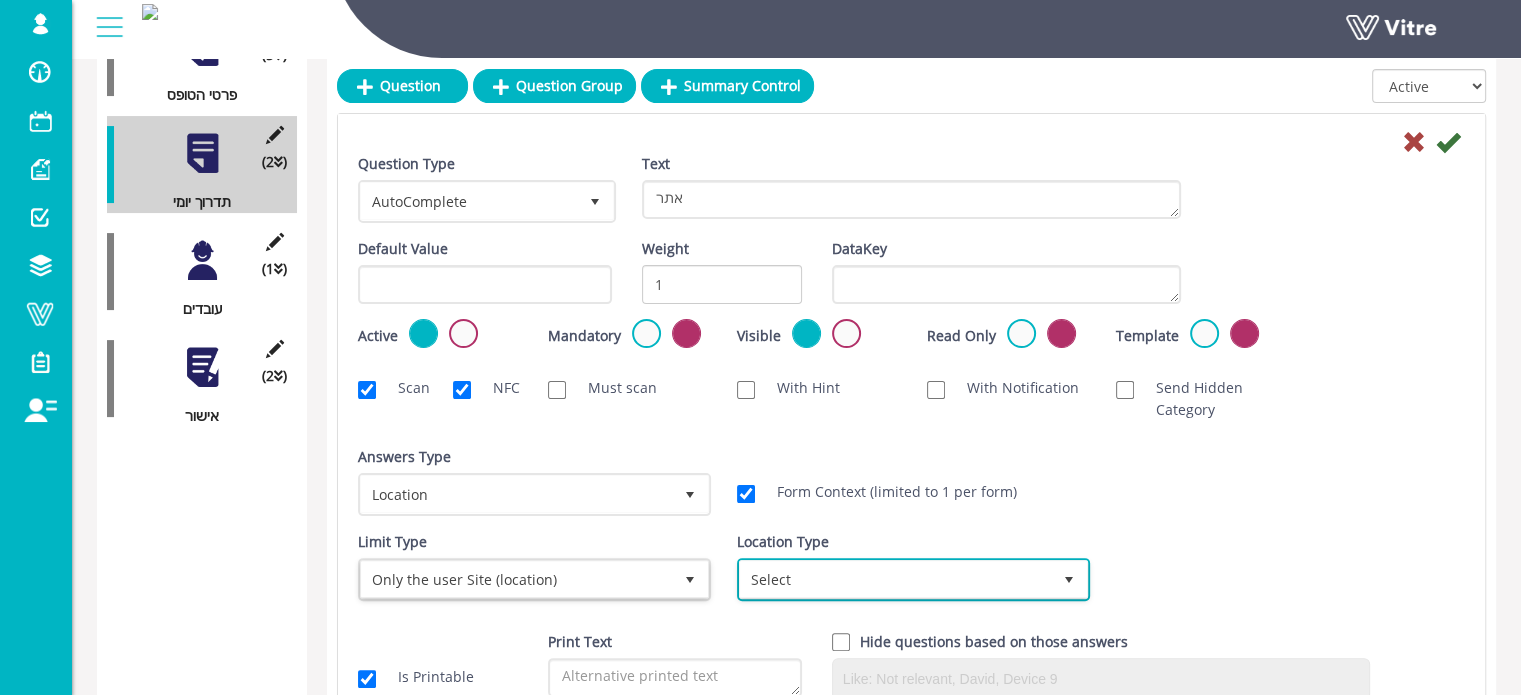click on "Select" at bounding box center [895, 579] 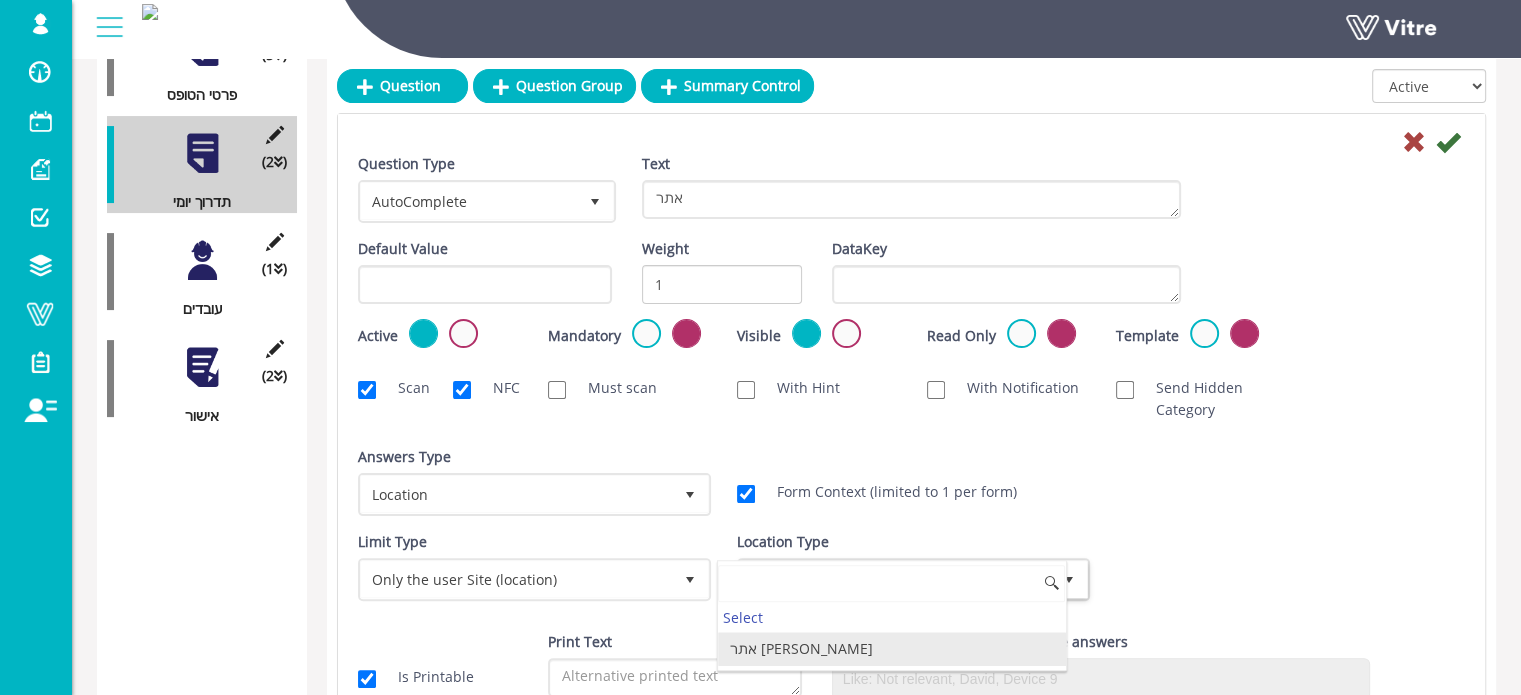 click on "אתר חמו" at bounding box center [891, 649] 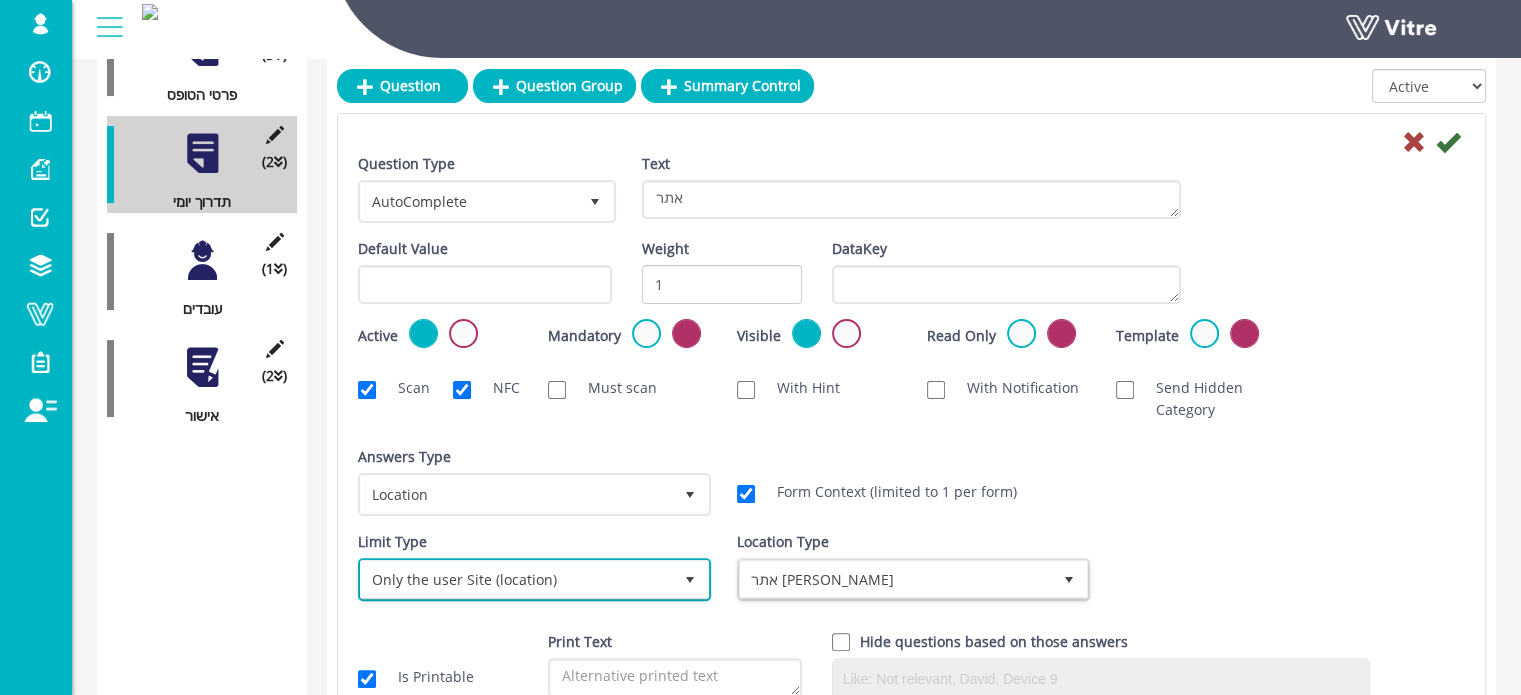 click on "Only the user Site (location)" at bounding box center [516, 579] 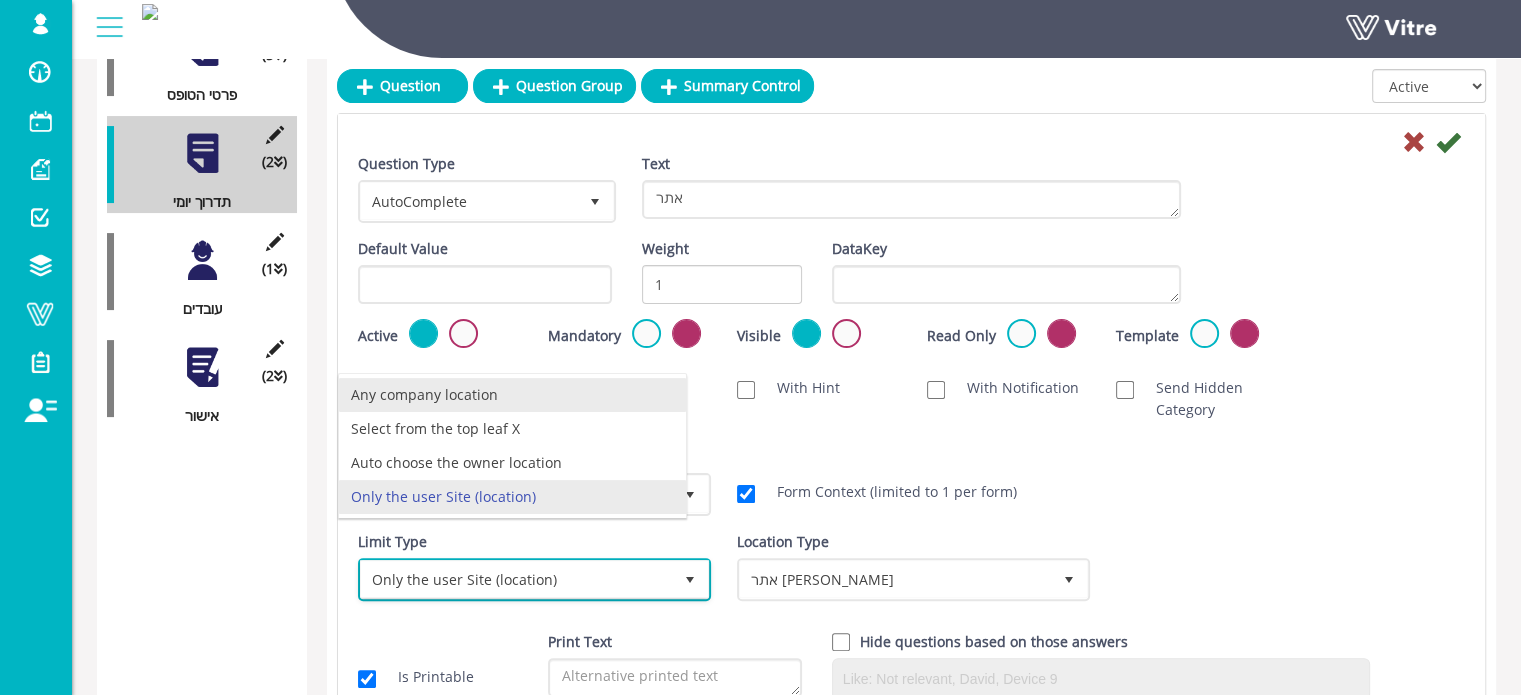click on "Any company location" at bounding box center (512, 395) 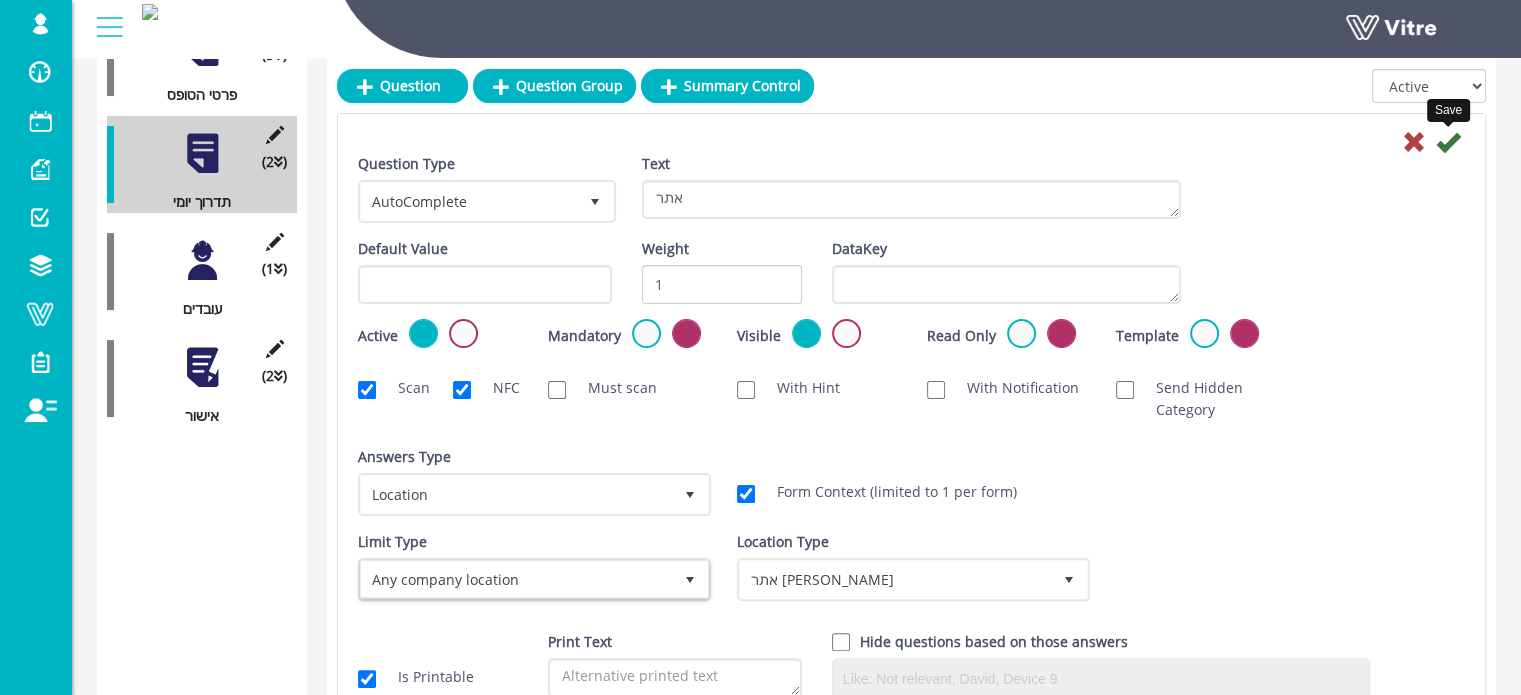 click at bounding box center [1448, 142] 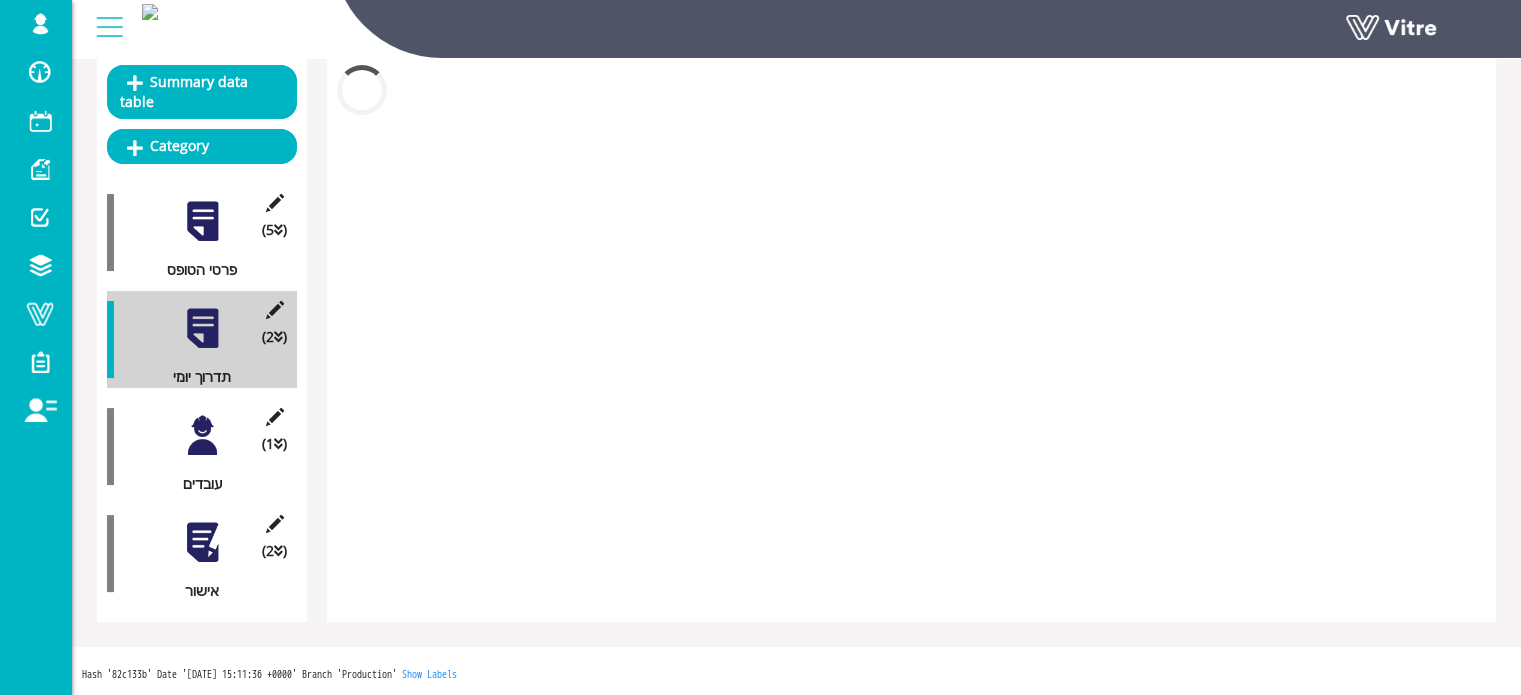 scroll, scrollTop: 204, scrollLeft: 0, axis: vertical 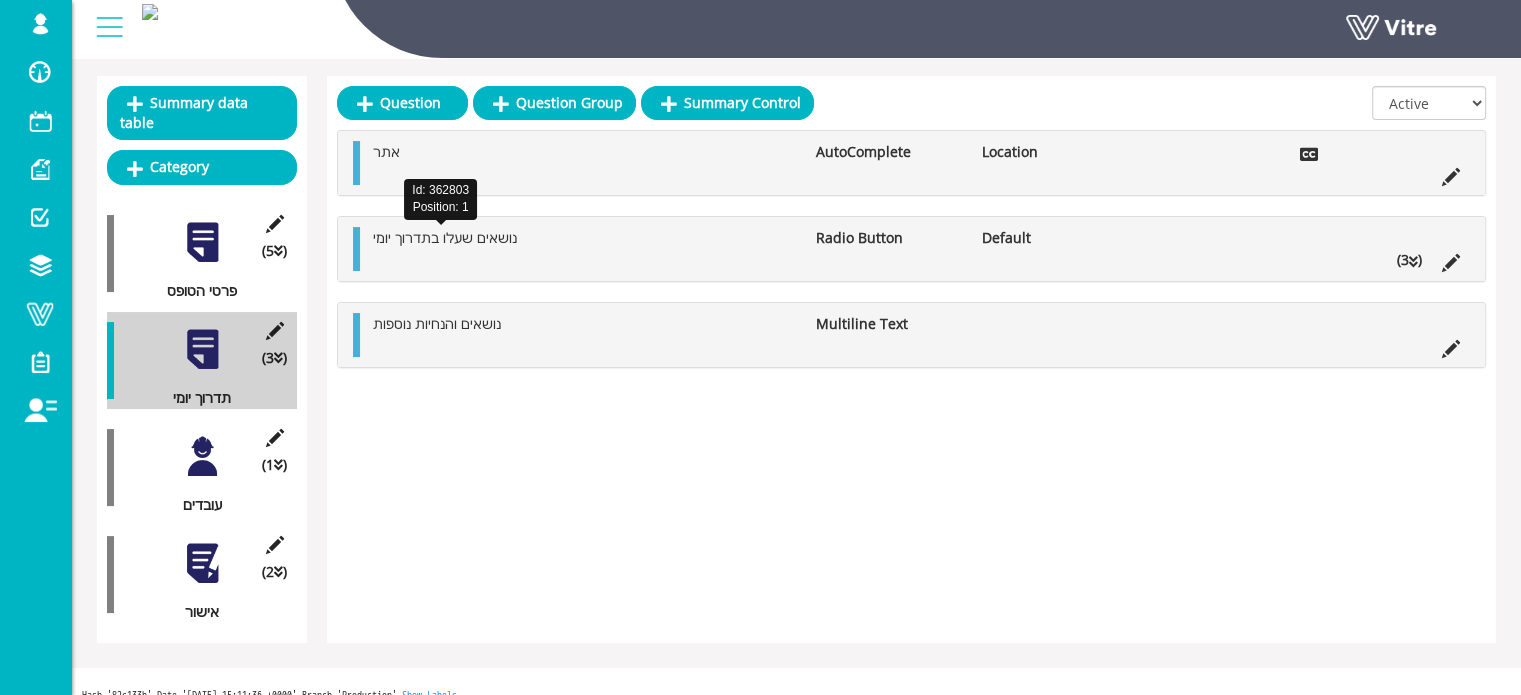 click on "נושאים שעלו בתדרוך יומי" at bounding box center [445, 237] 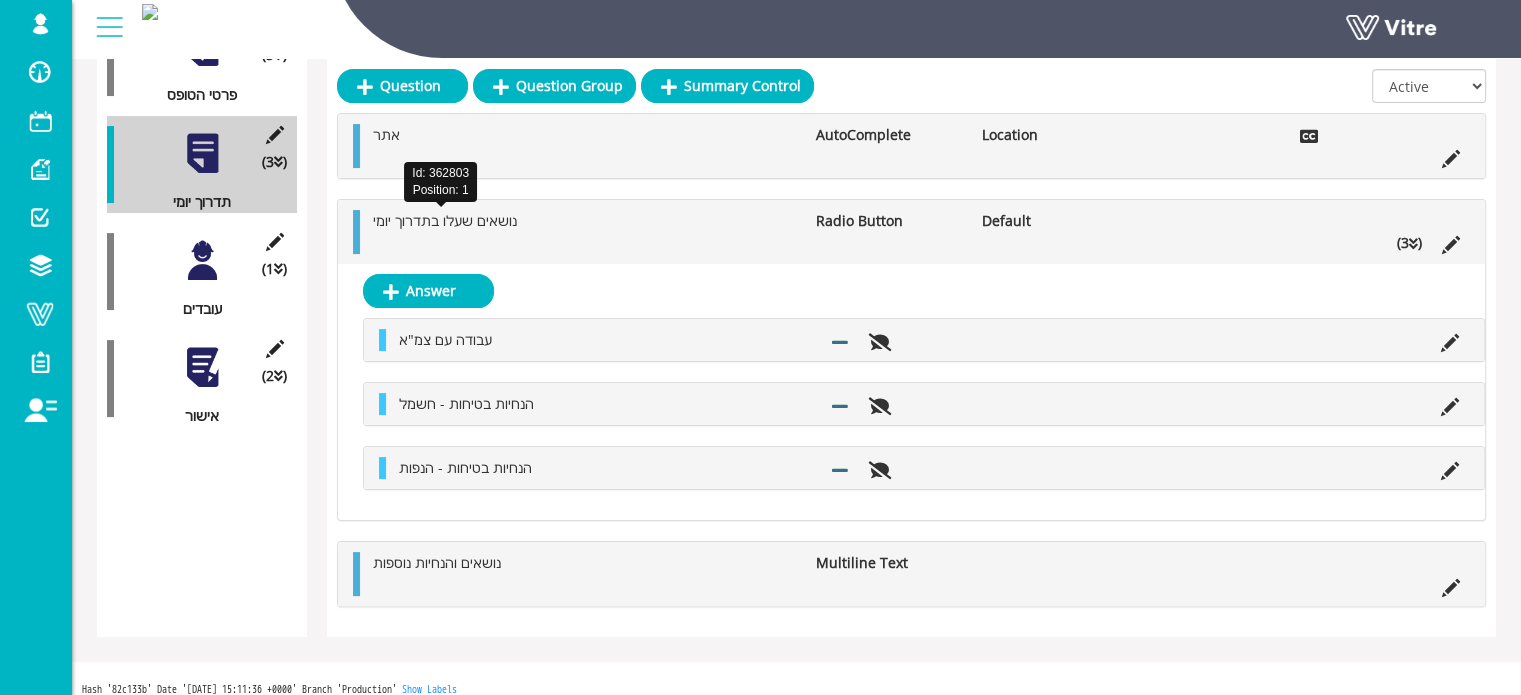 click on "נושאים שעלו בתדרוך יומי" at bounding box center [445, 220] 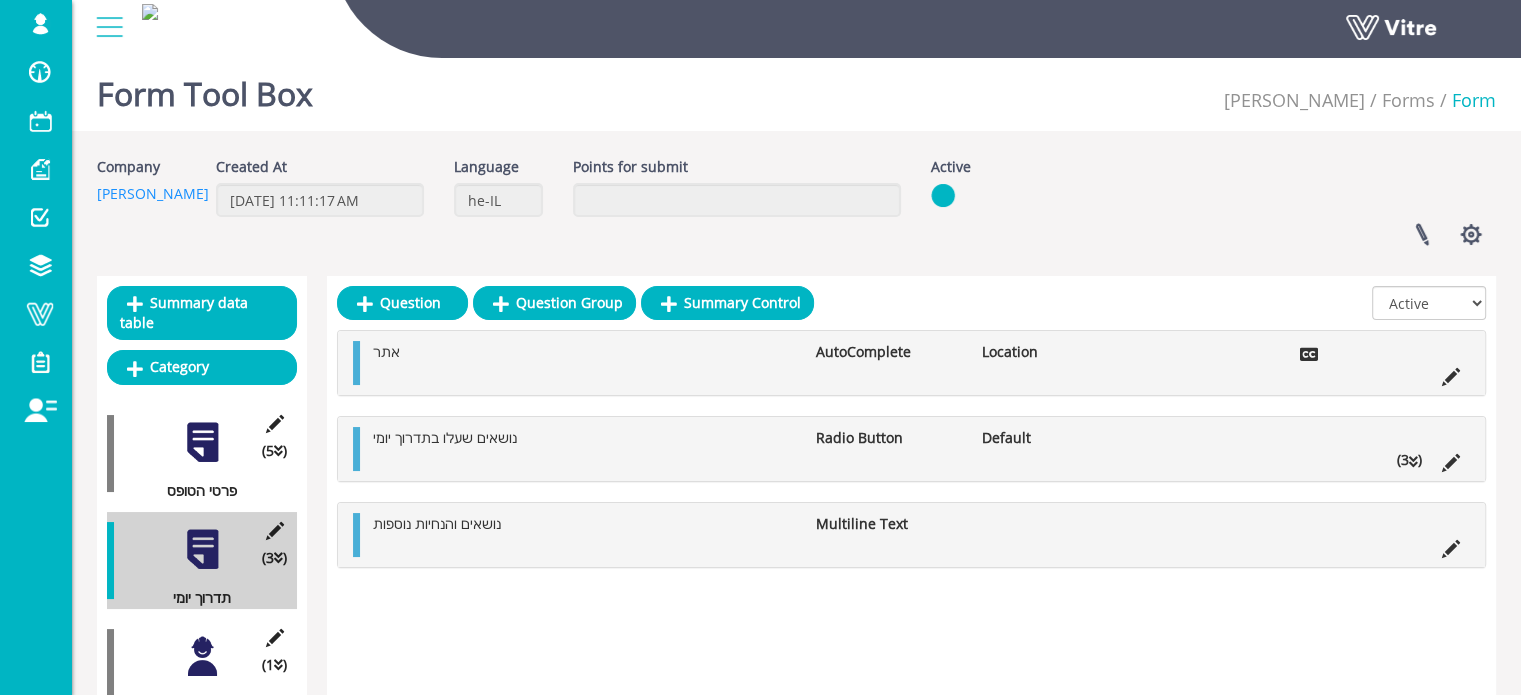 scroll, scrollTop: 0, scrollLeft: 0, axis: both 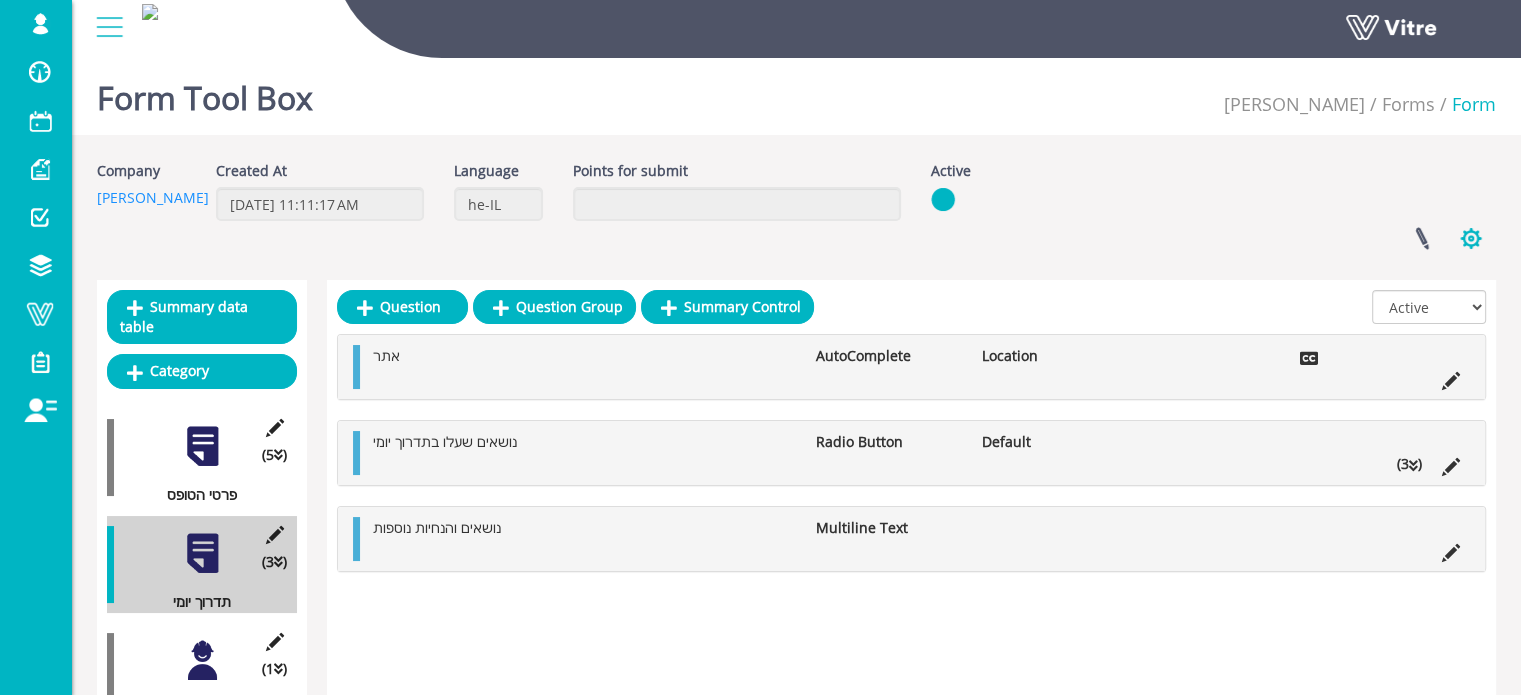 click at bounding box center [1471, 238] 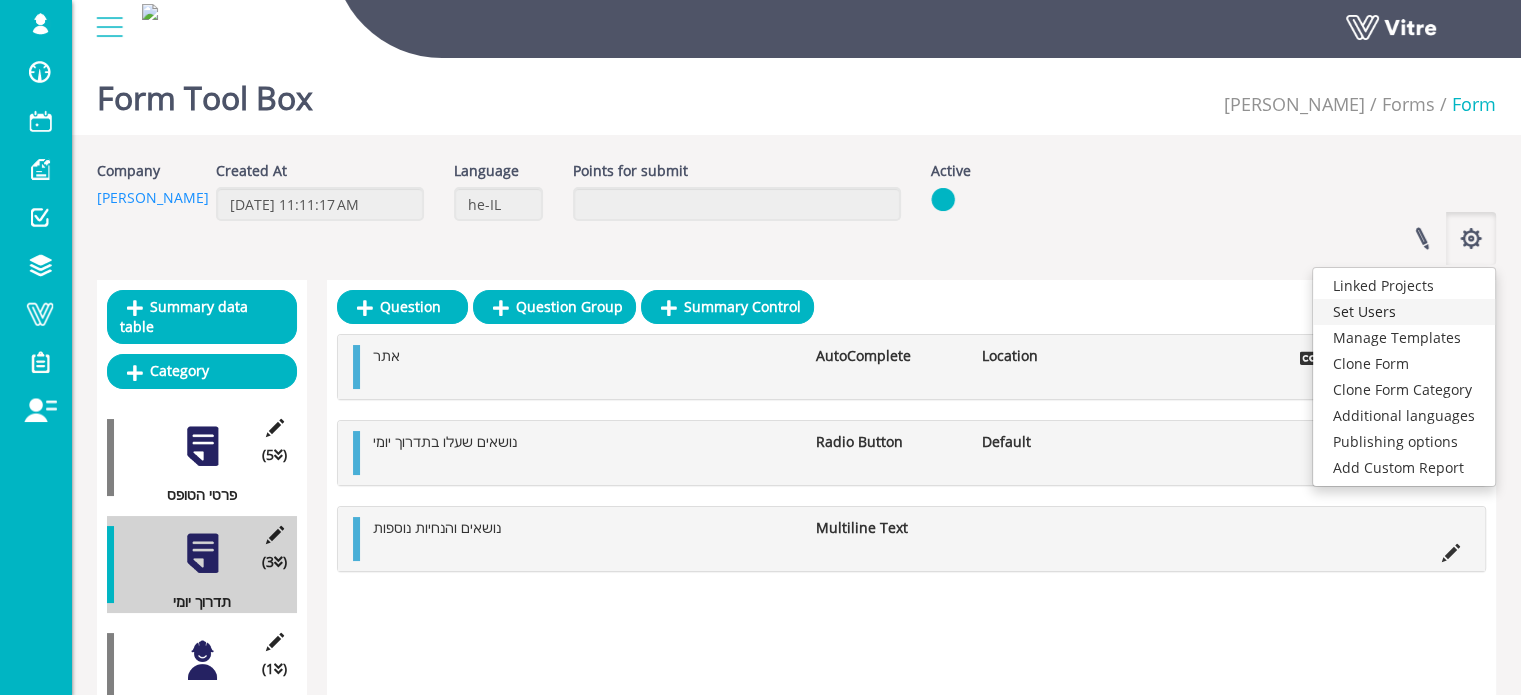 click on "Set Users" at bounding box center (1404, 312) 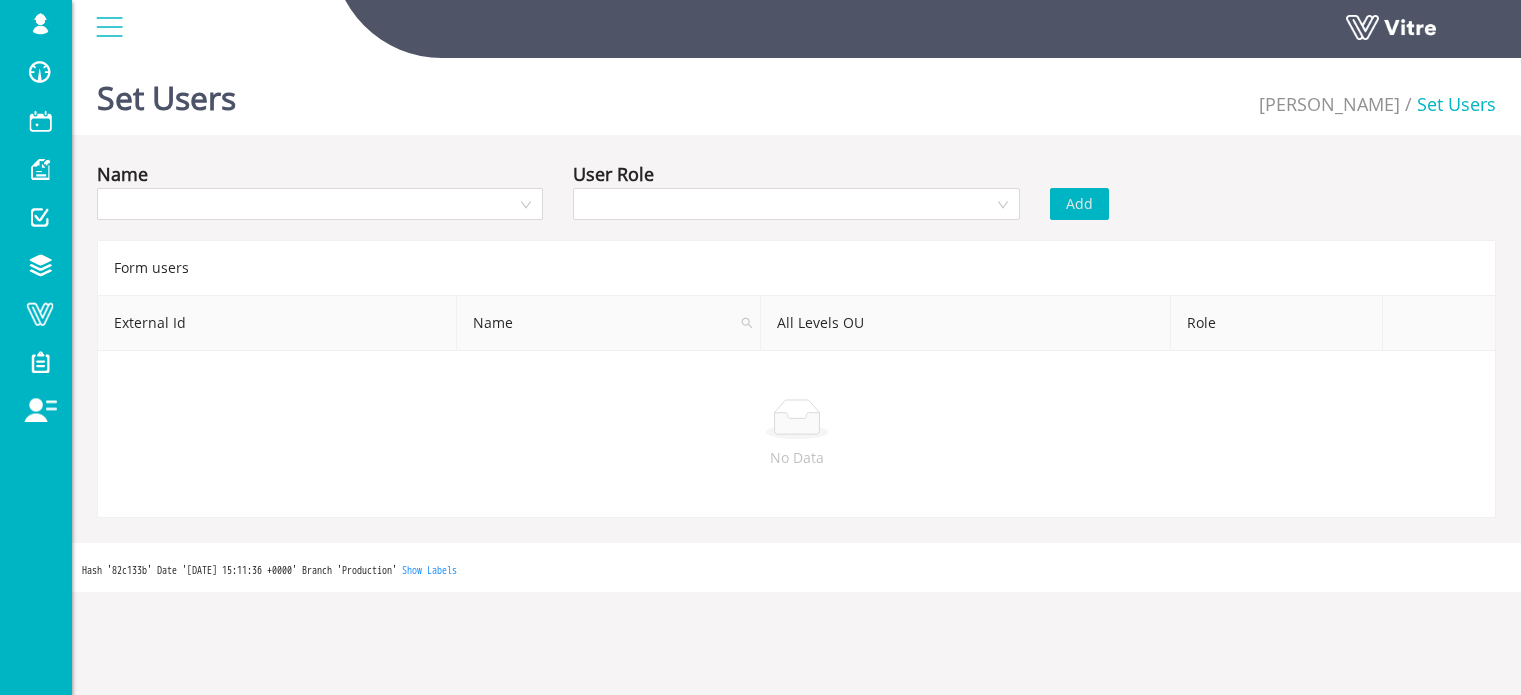 scroll, scrollTop: 0, scrollLeft: 0, axis: both 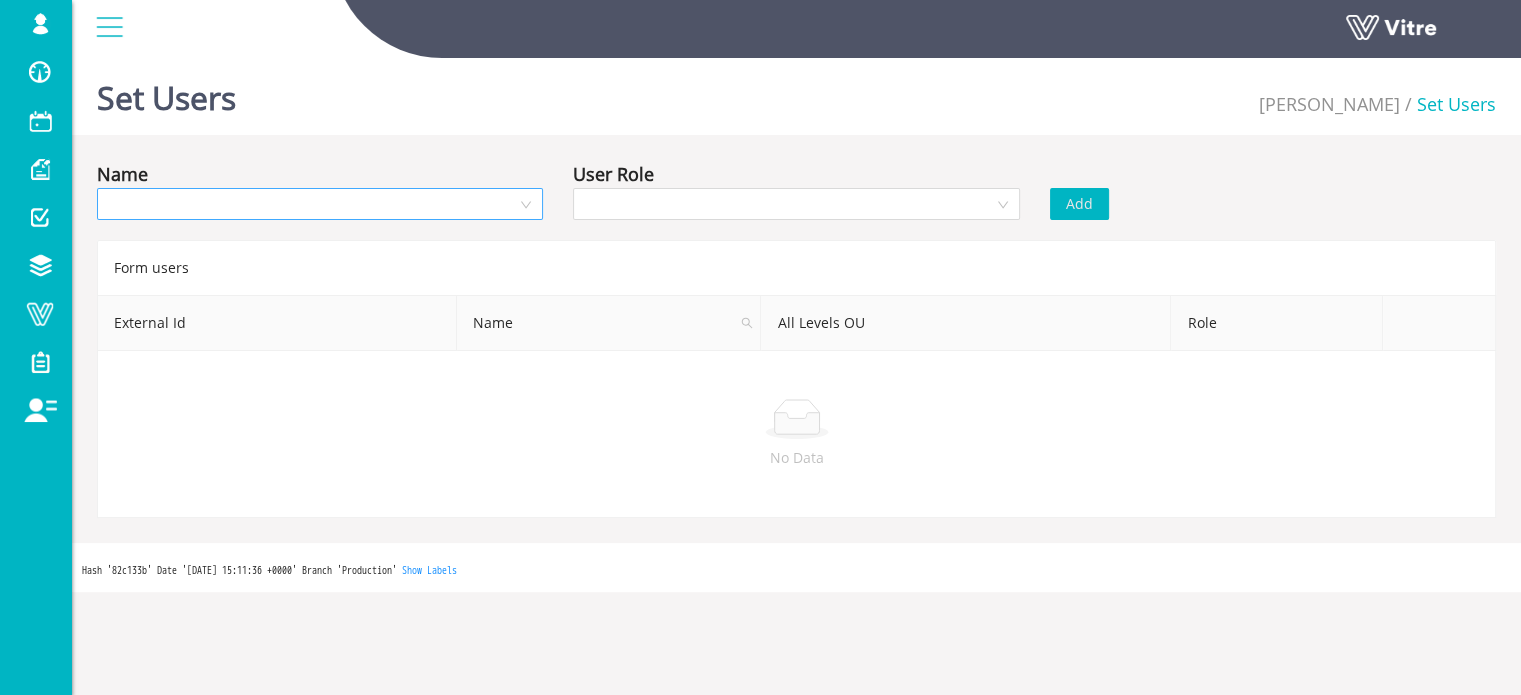 click at bounding box center (320, 204) 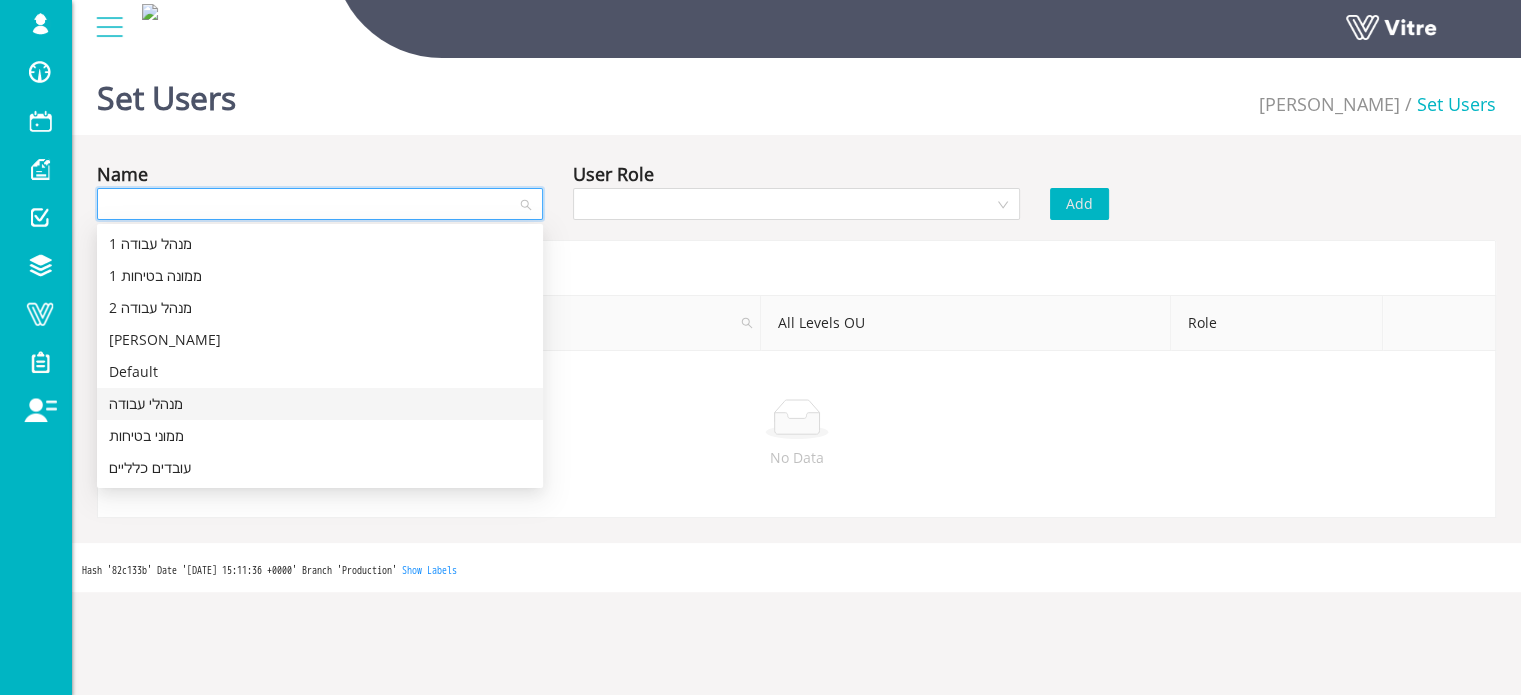 click on "מנהלי עבודה" at bounding box center [320, 404] 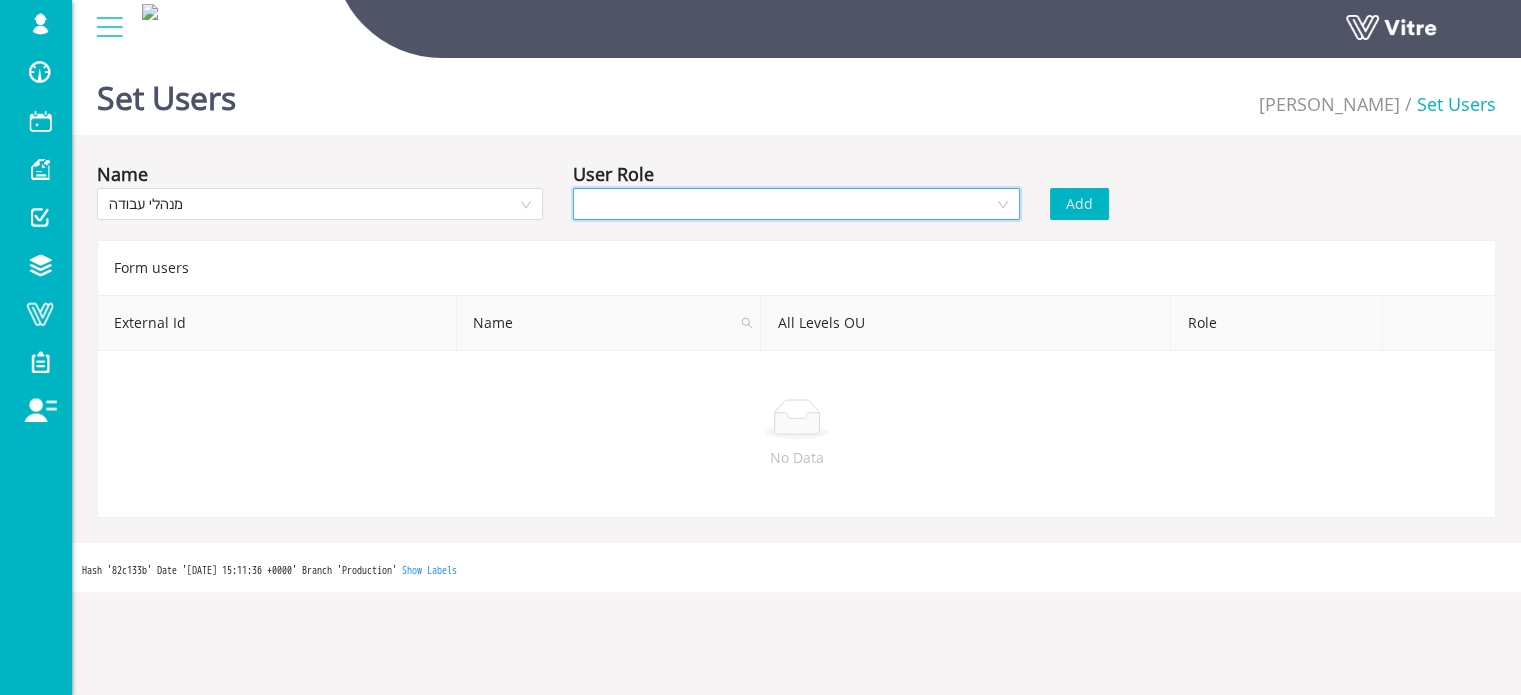 click at bounding box center (789, 204) 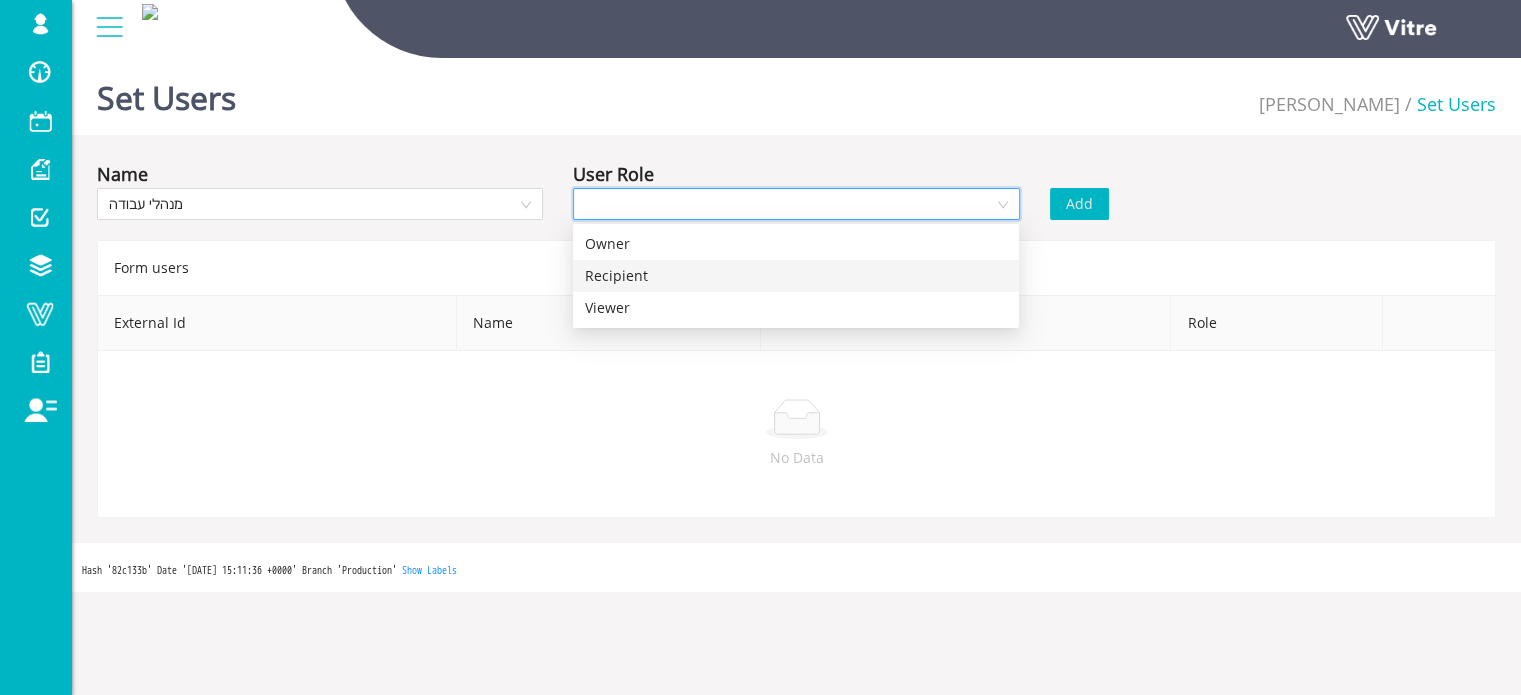 click on "Recipient" at bounding box center [796, 276] 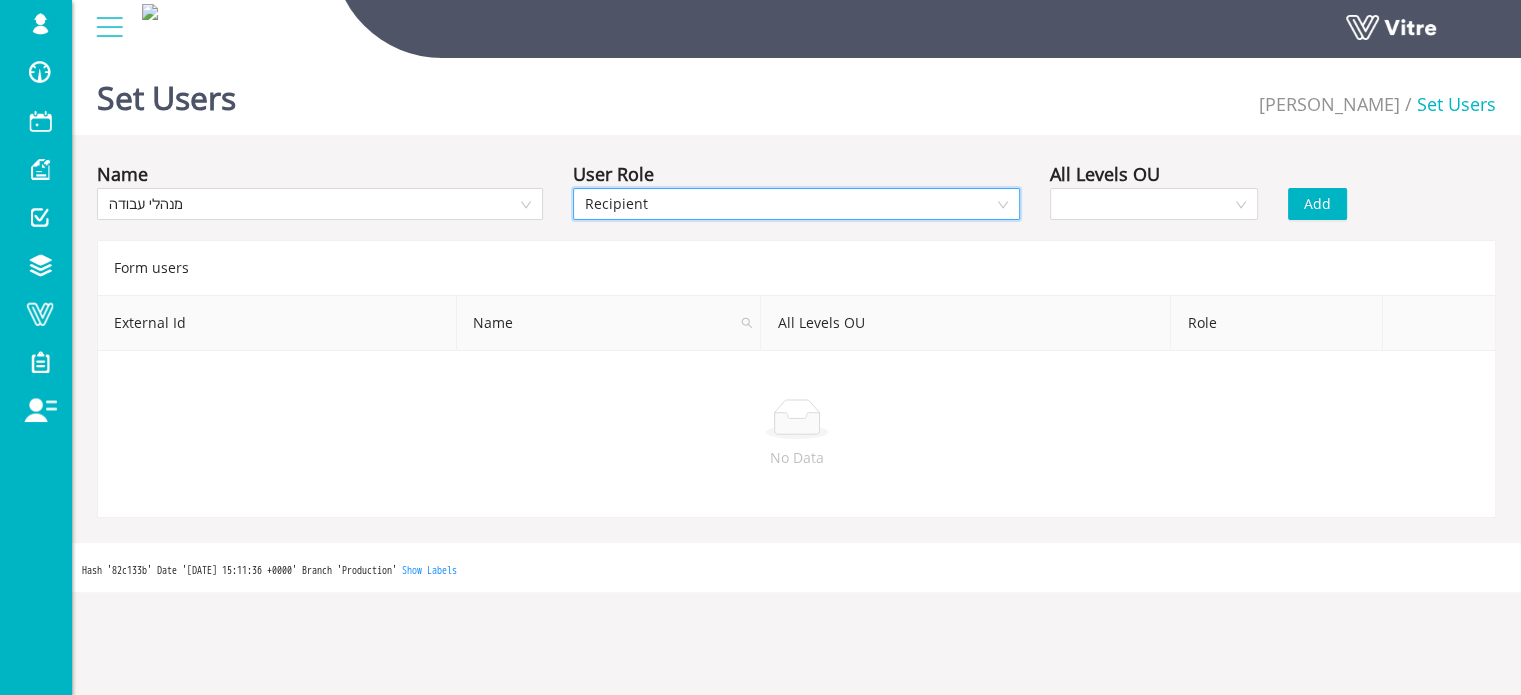 click on "Add" at bounding box center [1317, 204] 